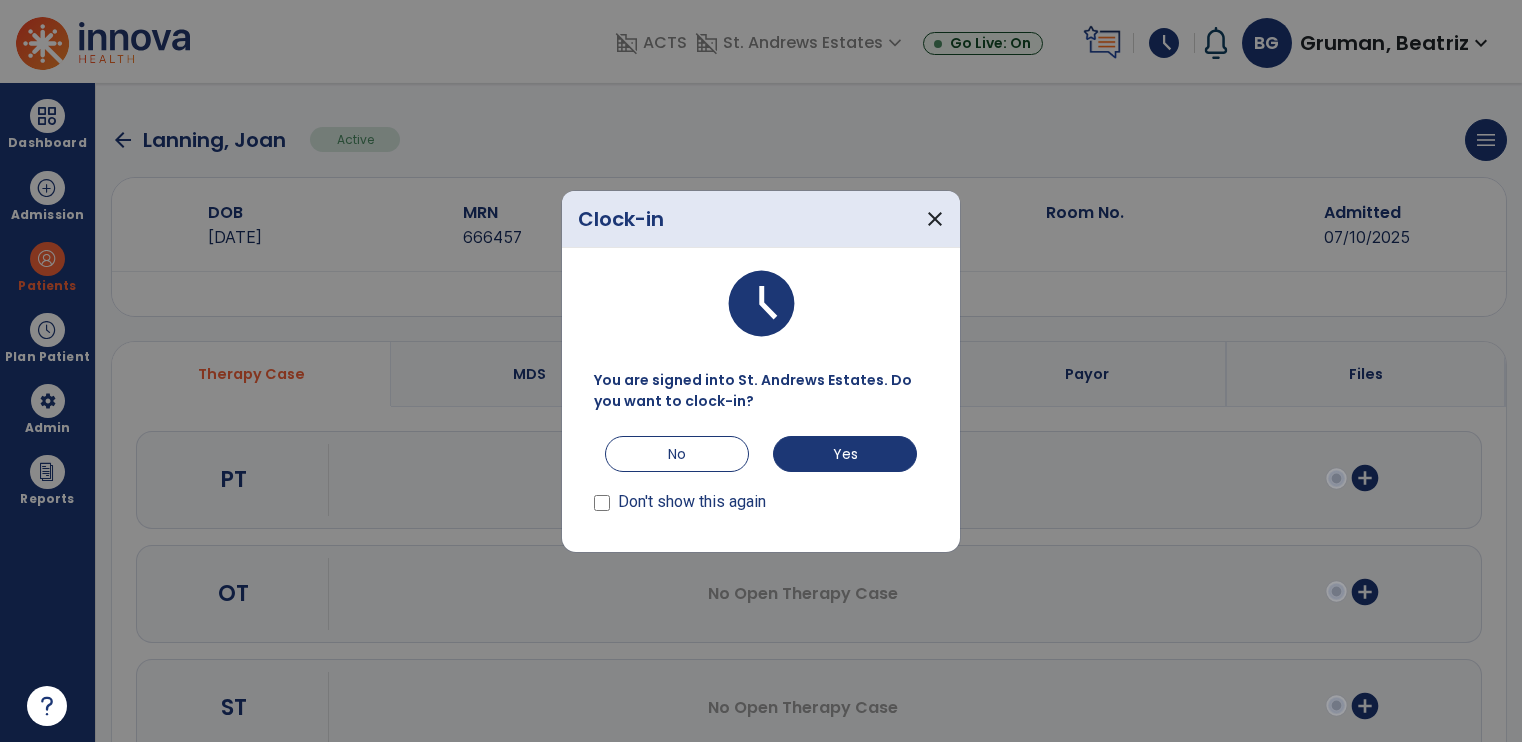 scroll, scrollTop: 0, scrollLeft: 0, axis: both 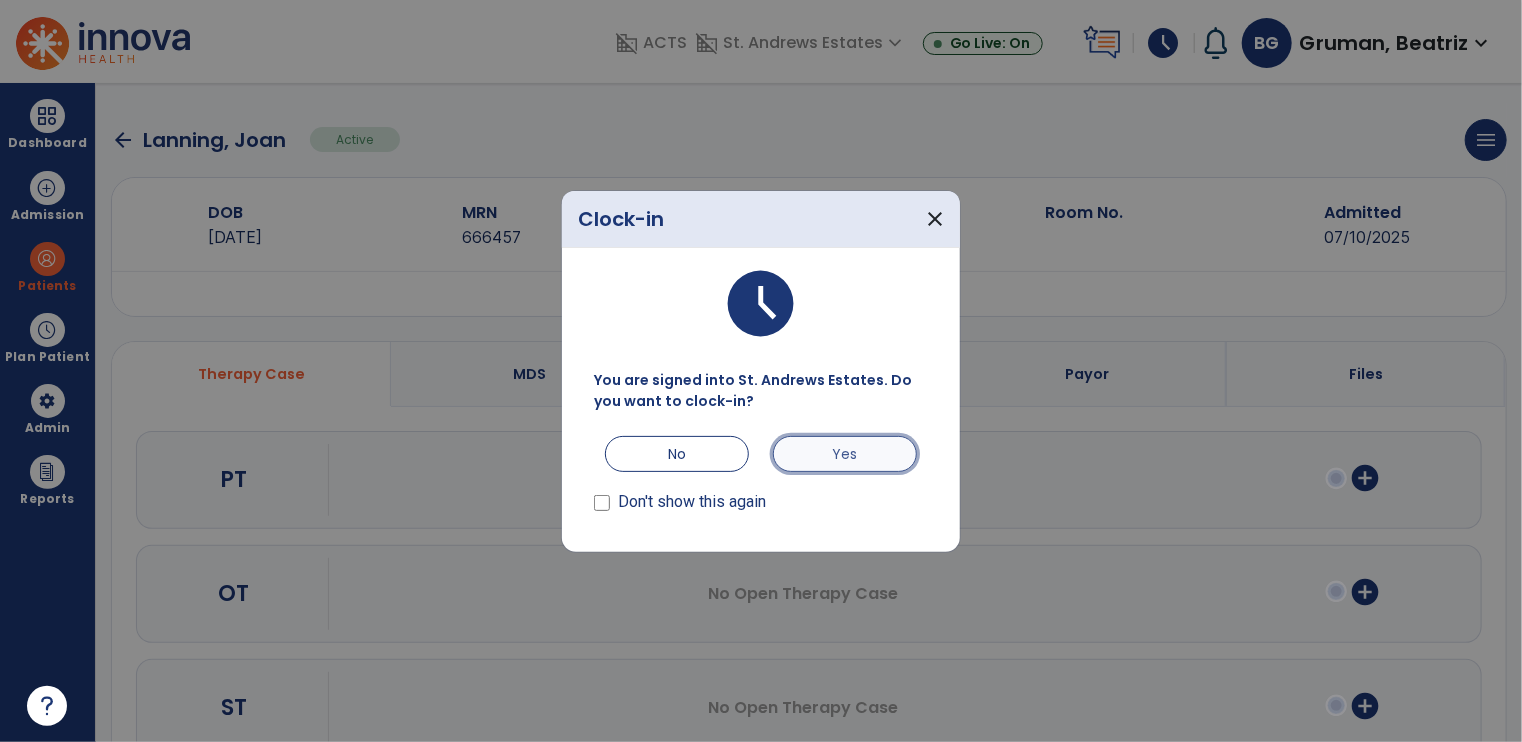 click on "Yes" at bounding box center [845, 454] 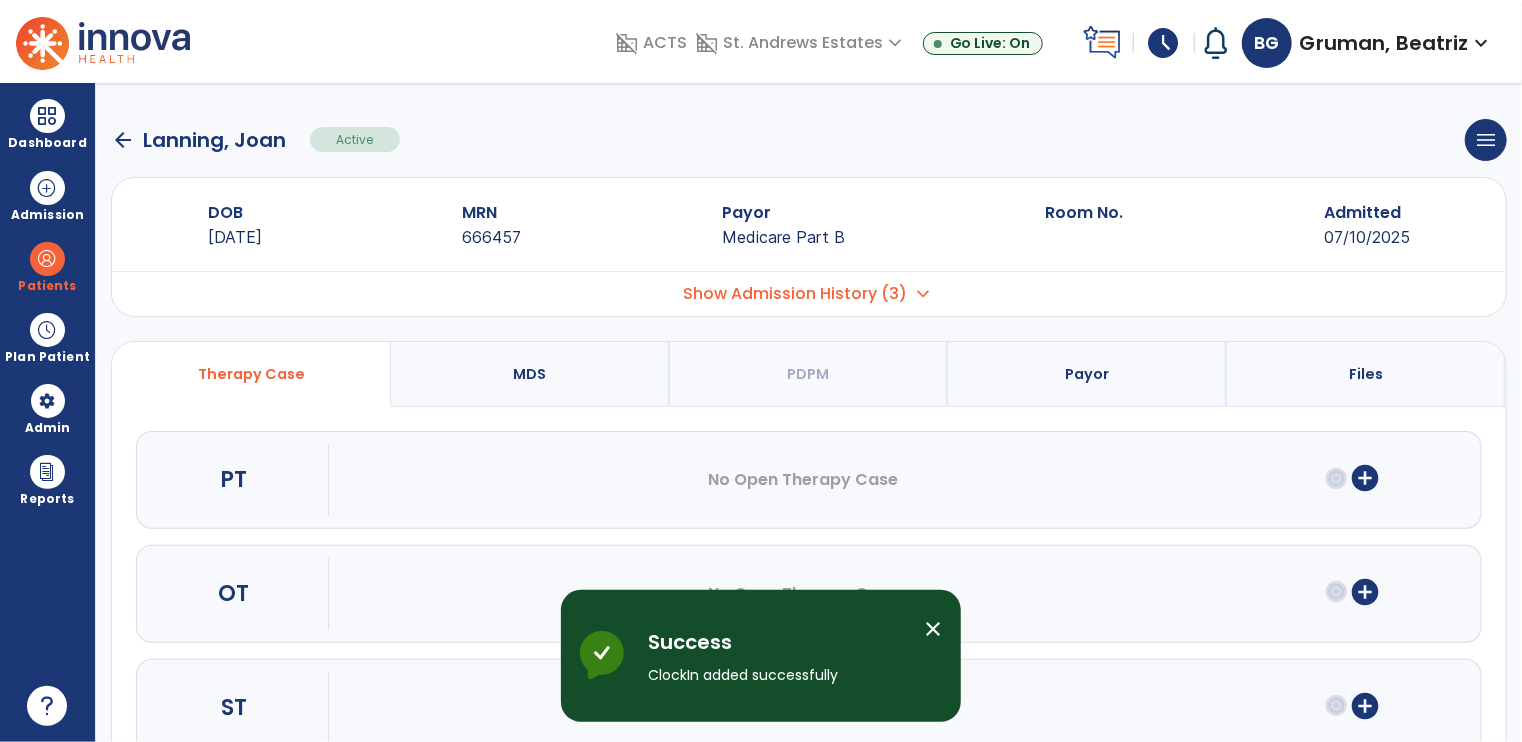 click on "close" at bounding box center (933, 629) 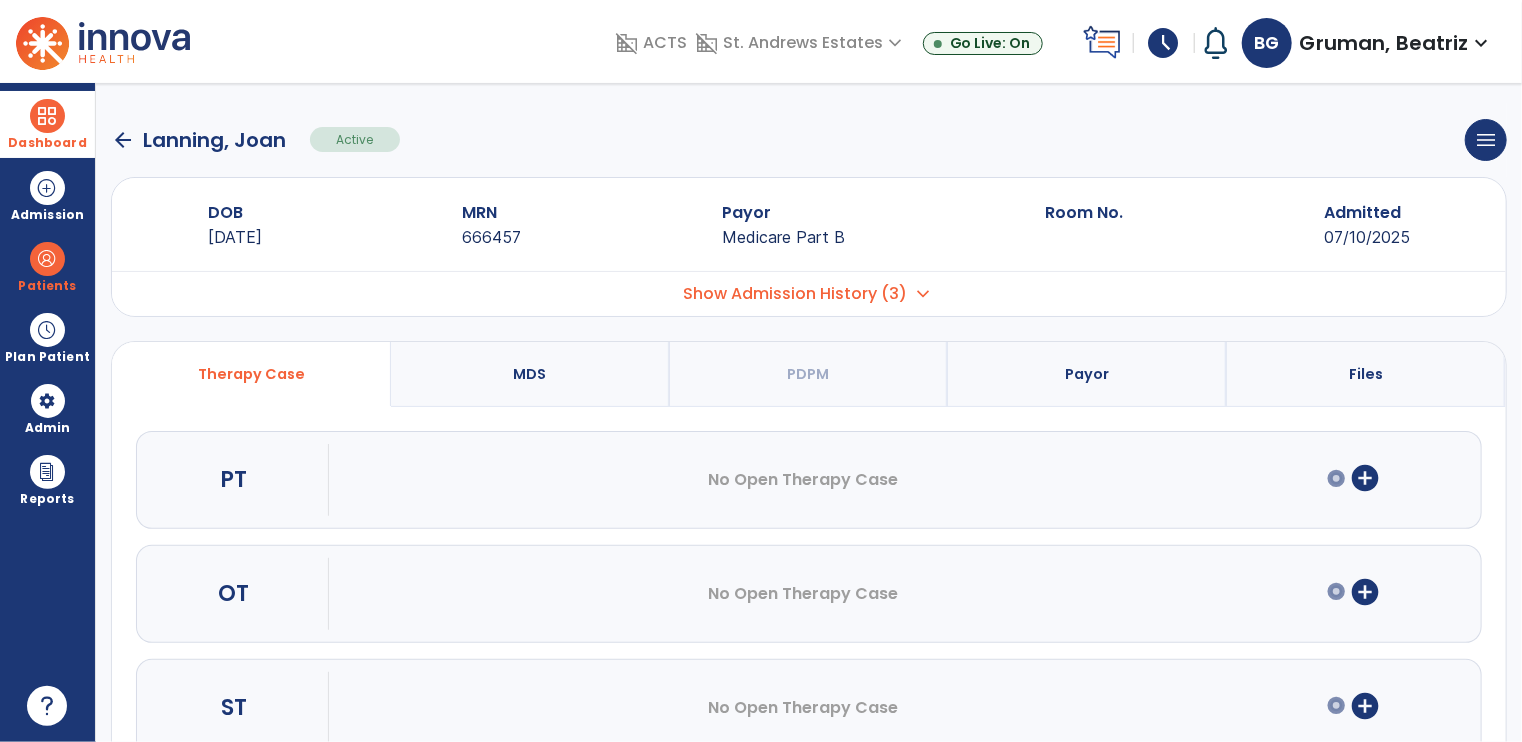 click on "Dashboard" at bounding box center [47, 143] 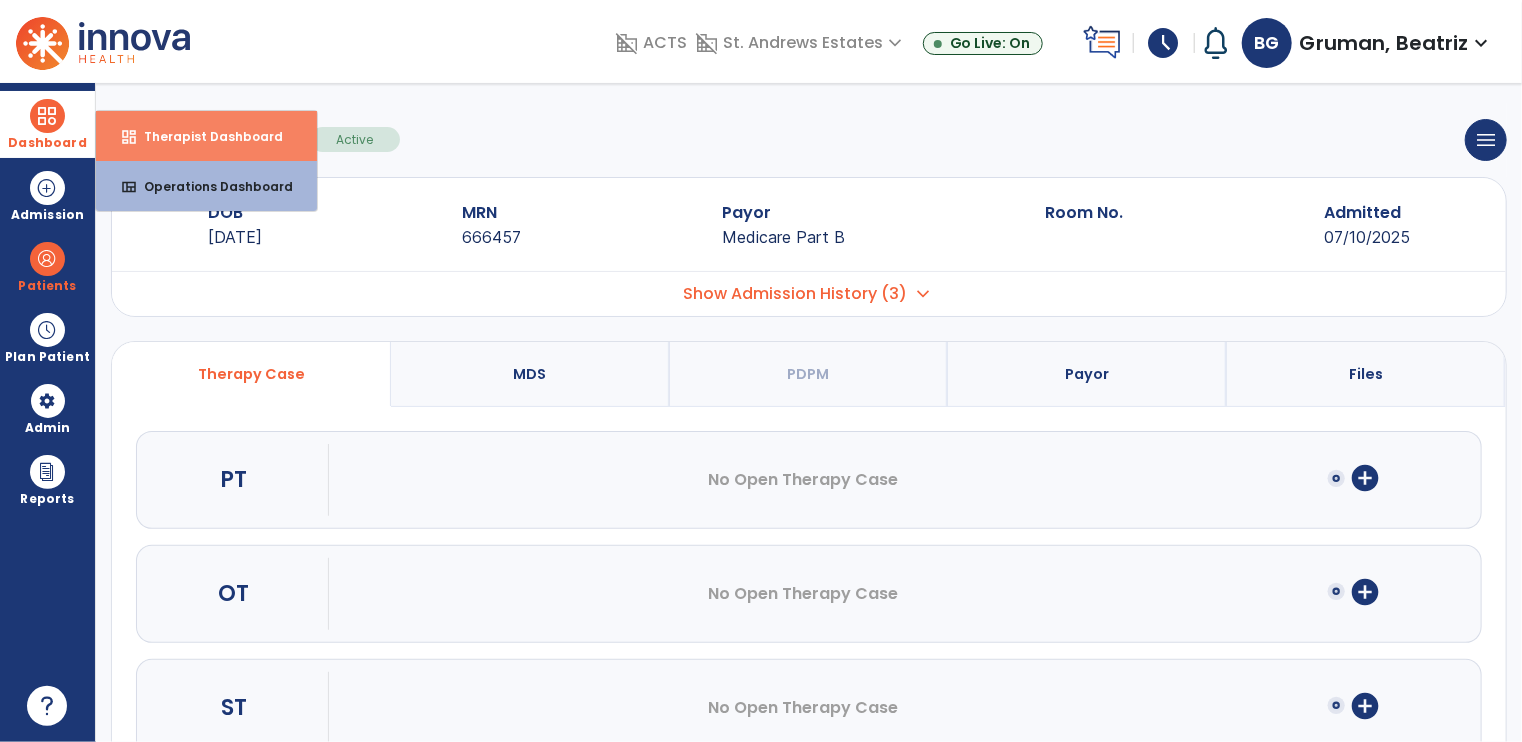 click on "dashboard  Therapist Dashboard" at bounding box center [206, 136] 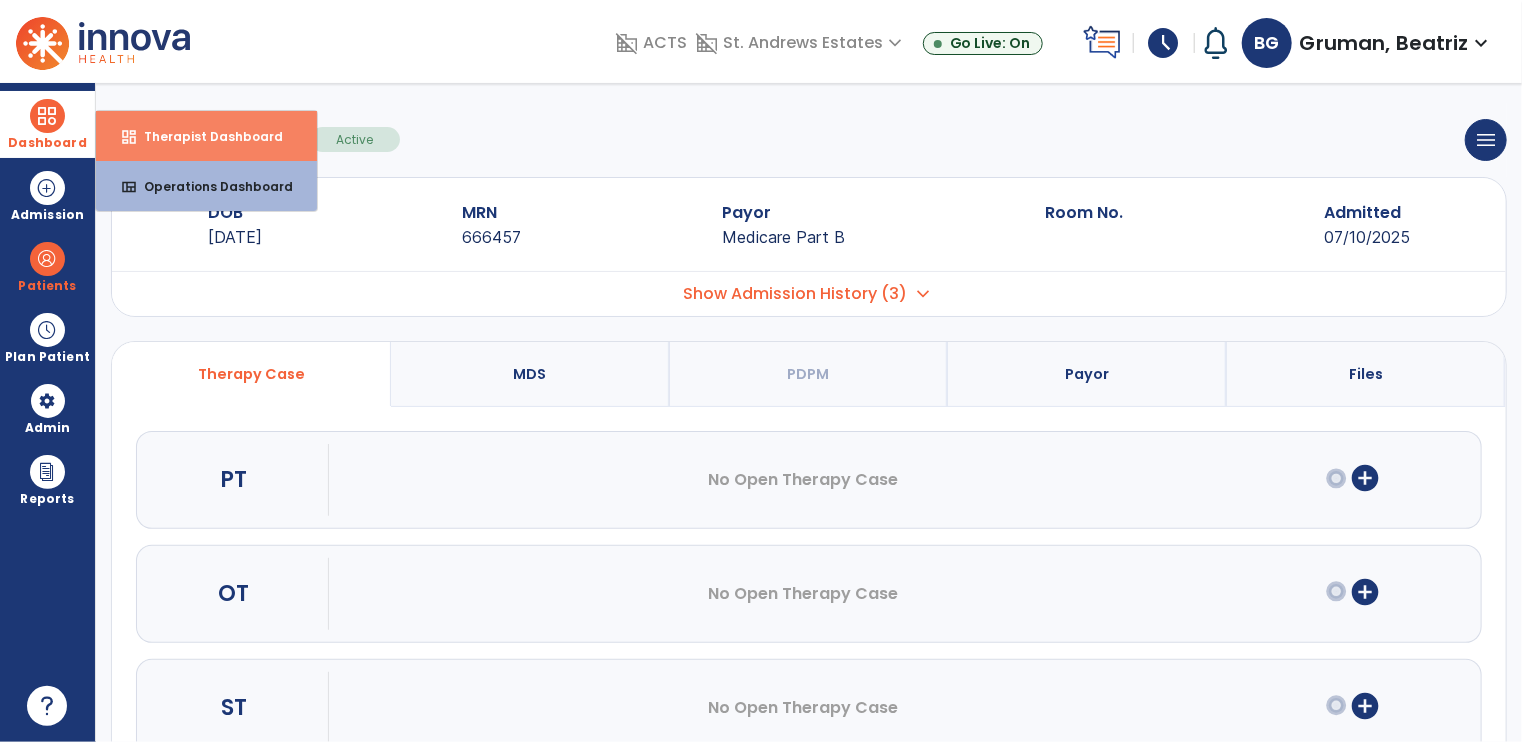 select on "****" 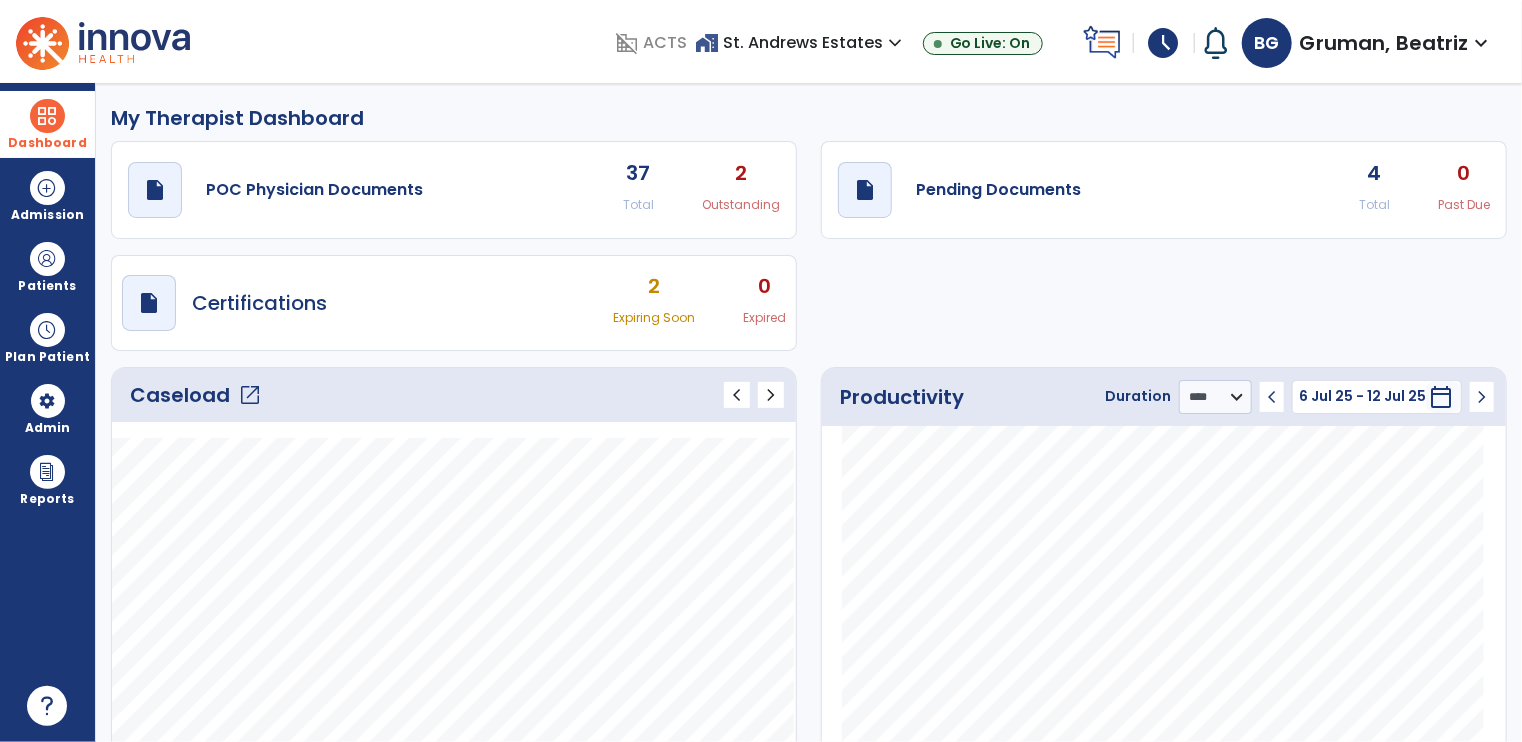 click on "draft   open_in_new  Pending Documents 4 Total 0 Past Due" 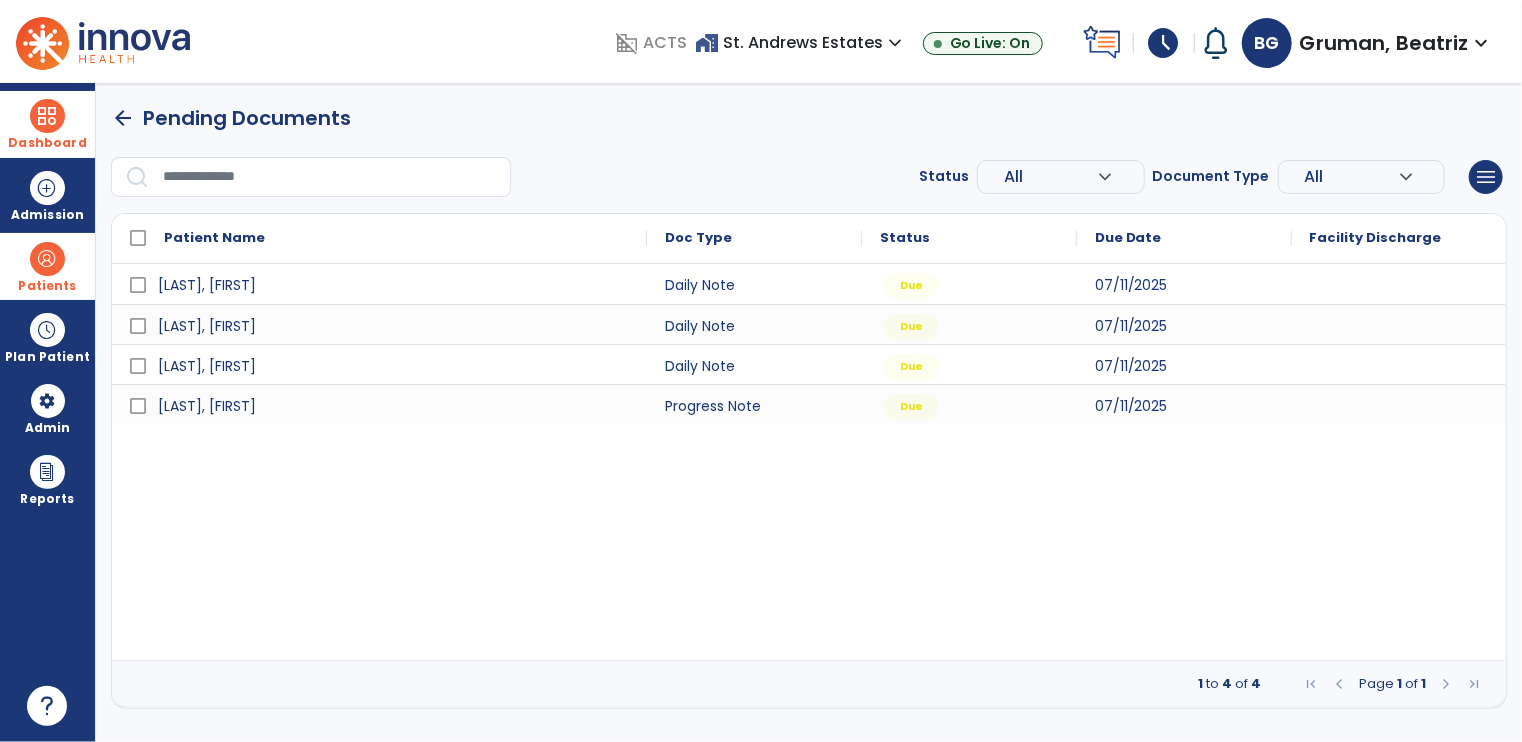 click on "Patients" at bounding box center (47, 266) 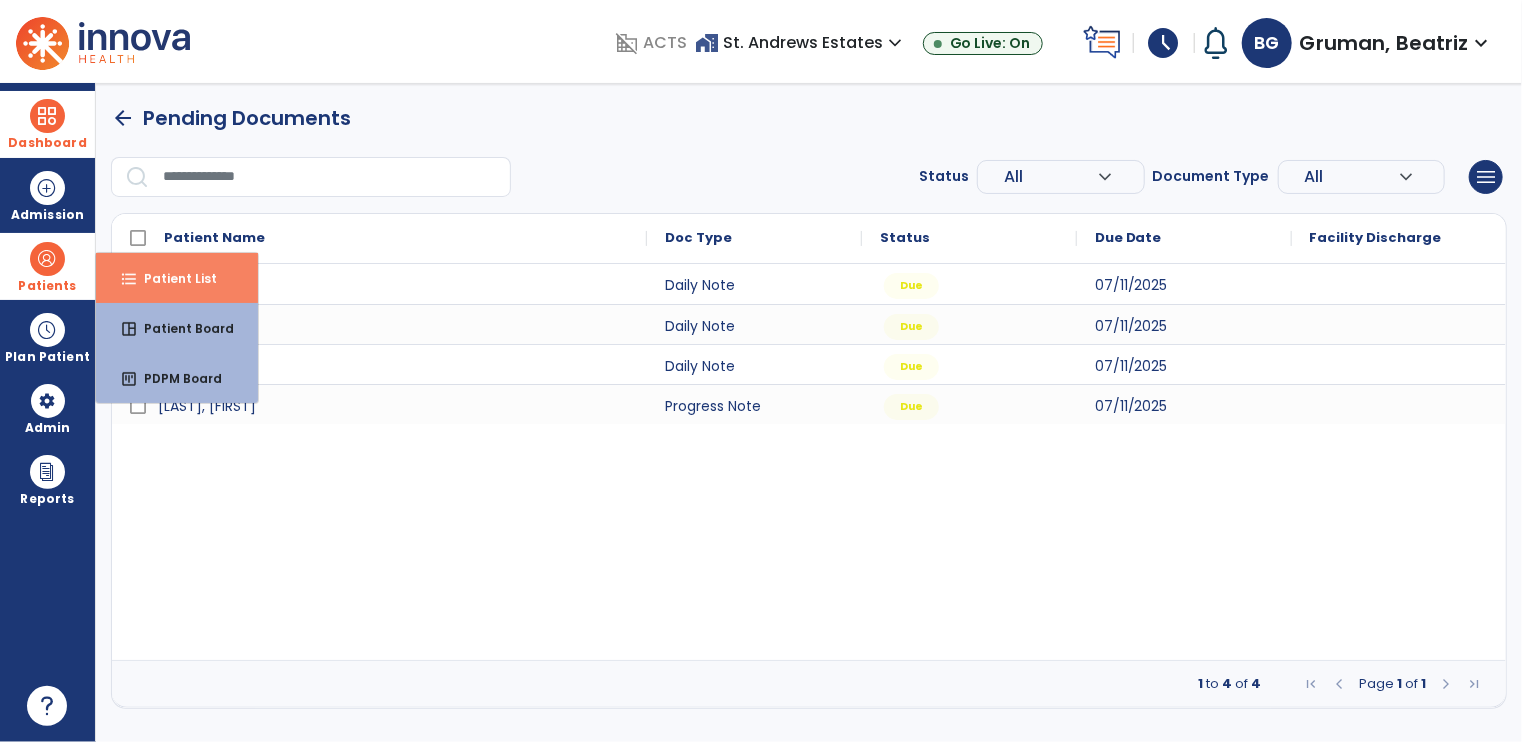 click on "Patient List" at bounding box center [172, 278] 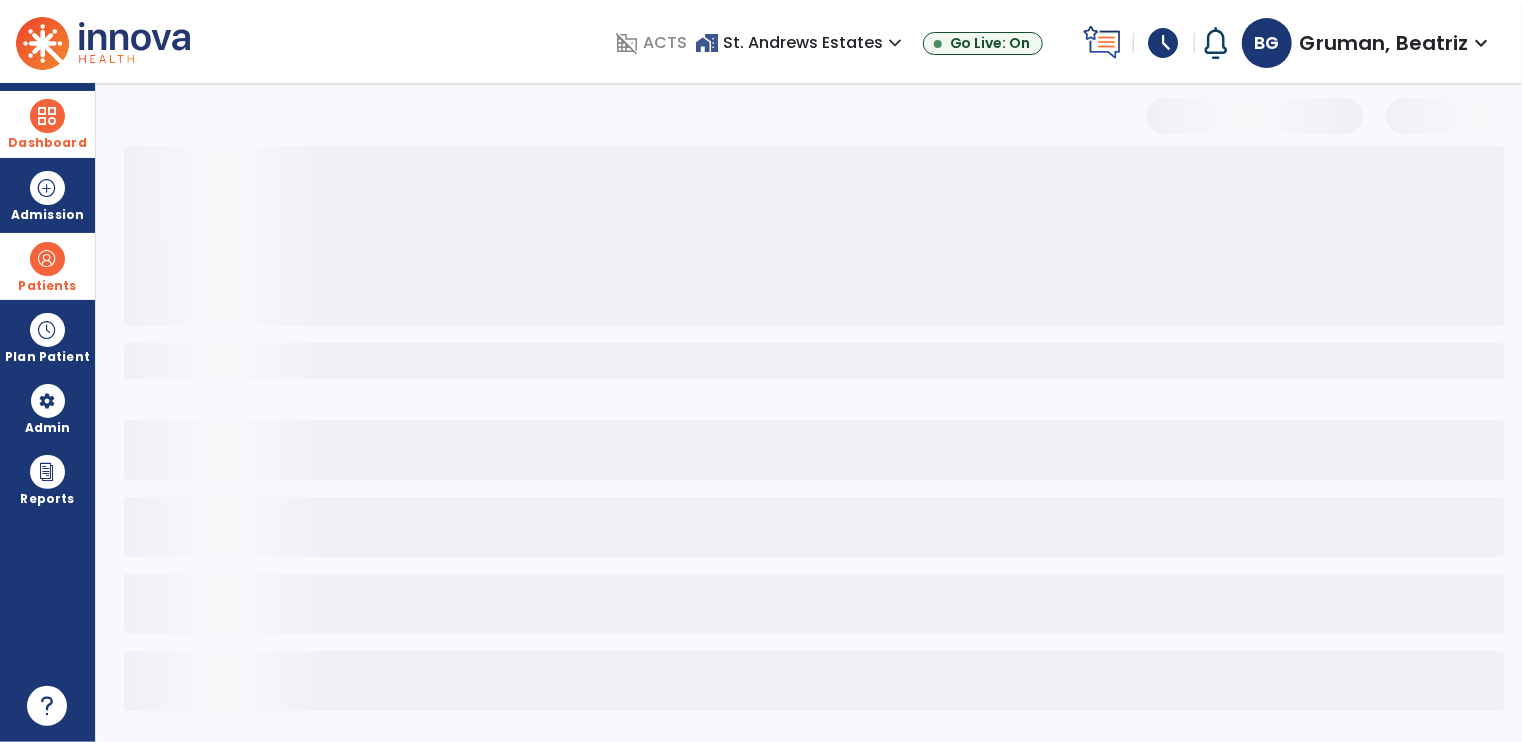 select on "***" 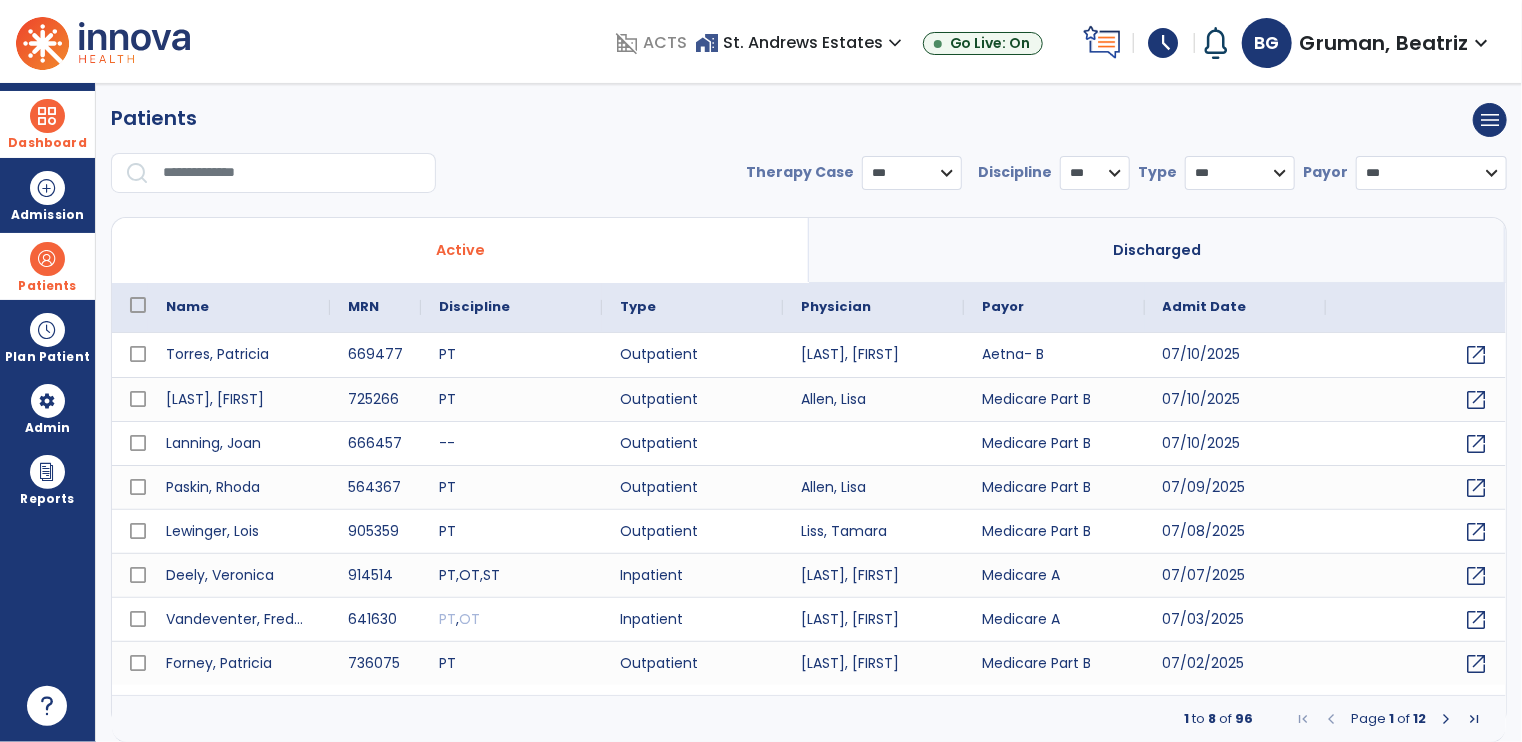click at bounding box center (292, 173) 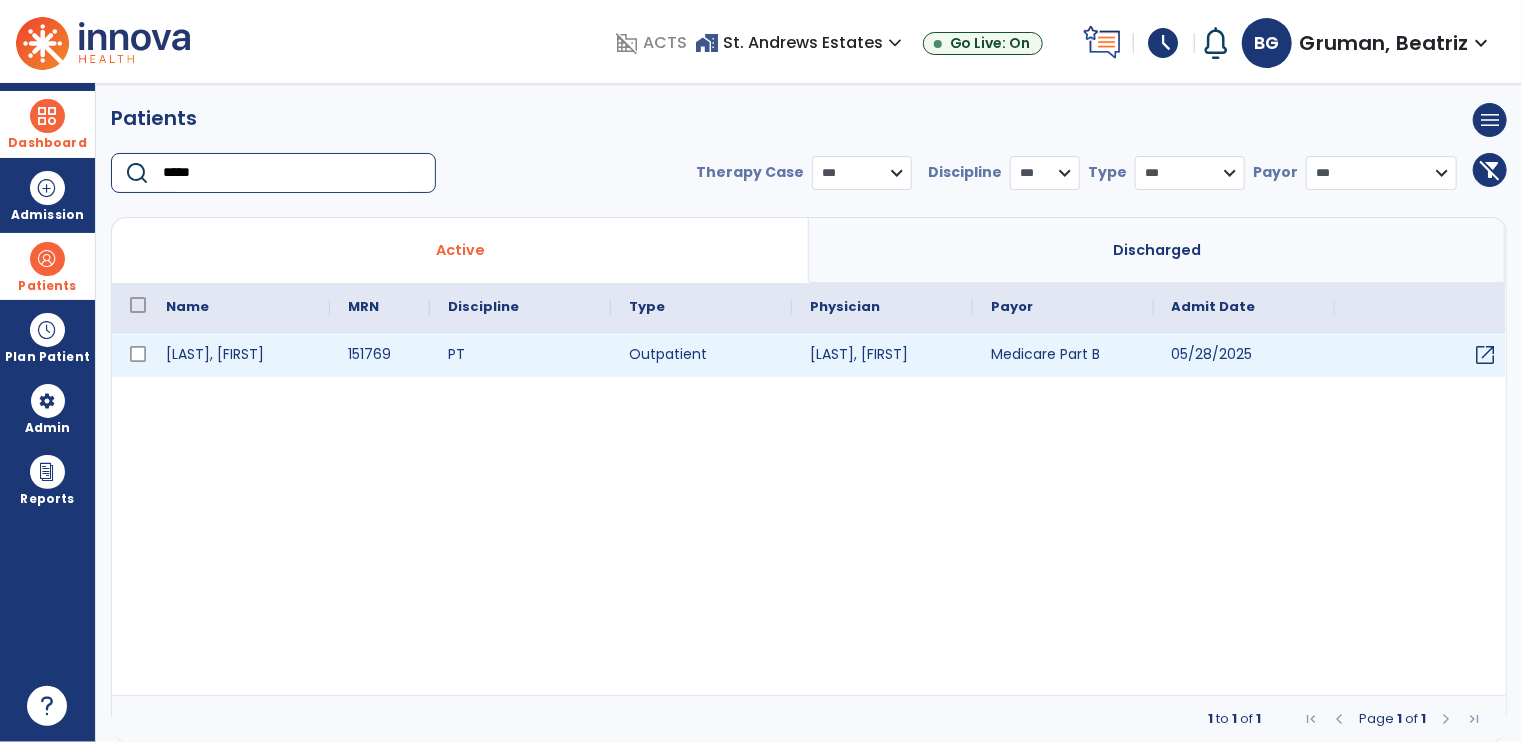 type on "*****" 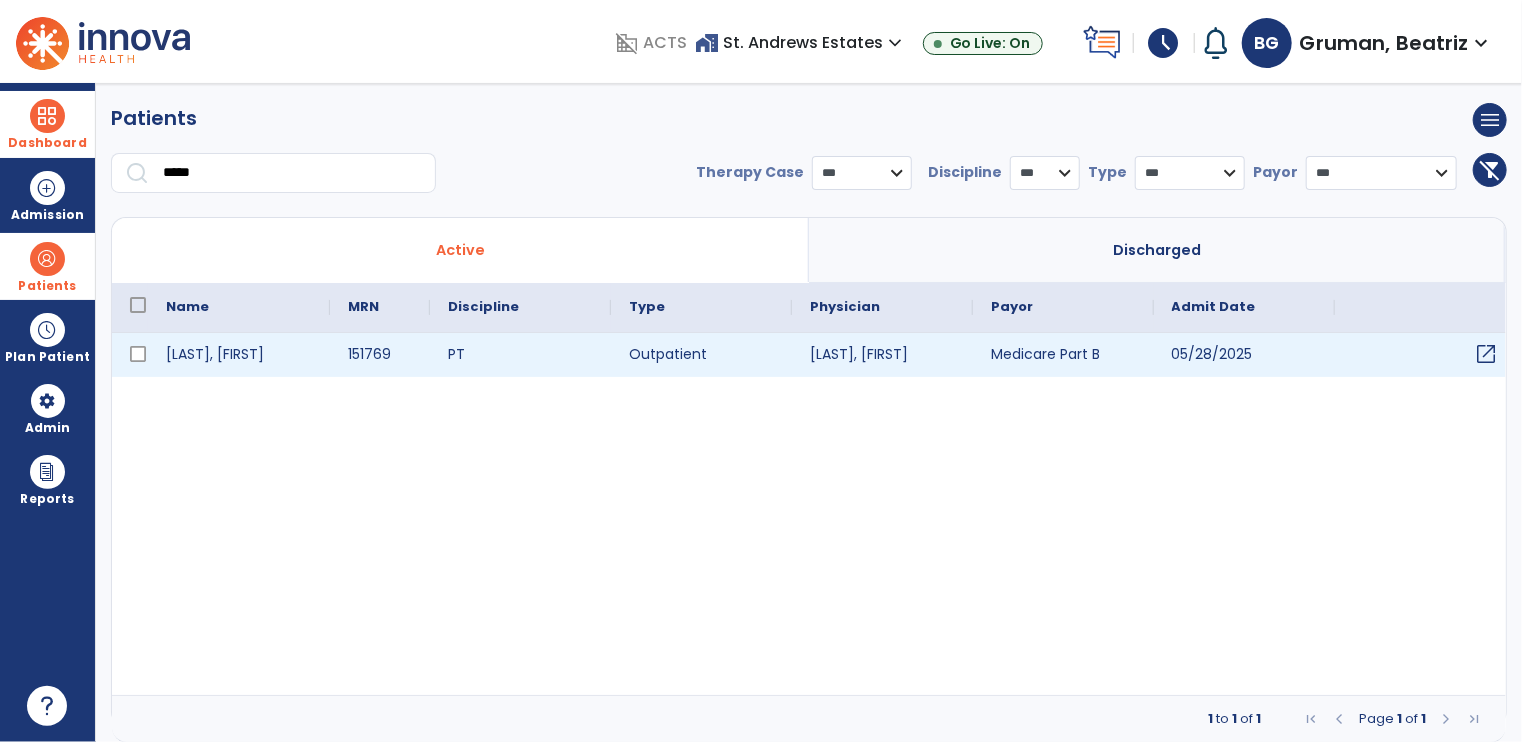 click on "open_in_new" at bounding box center (1487, 354) 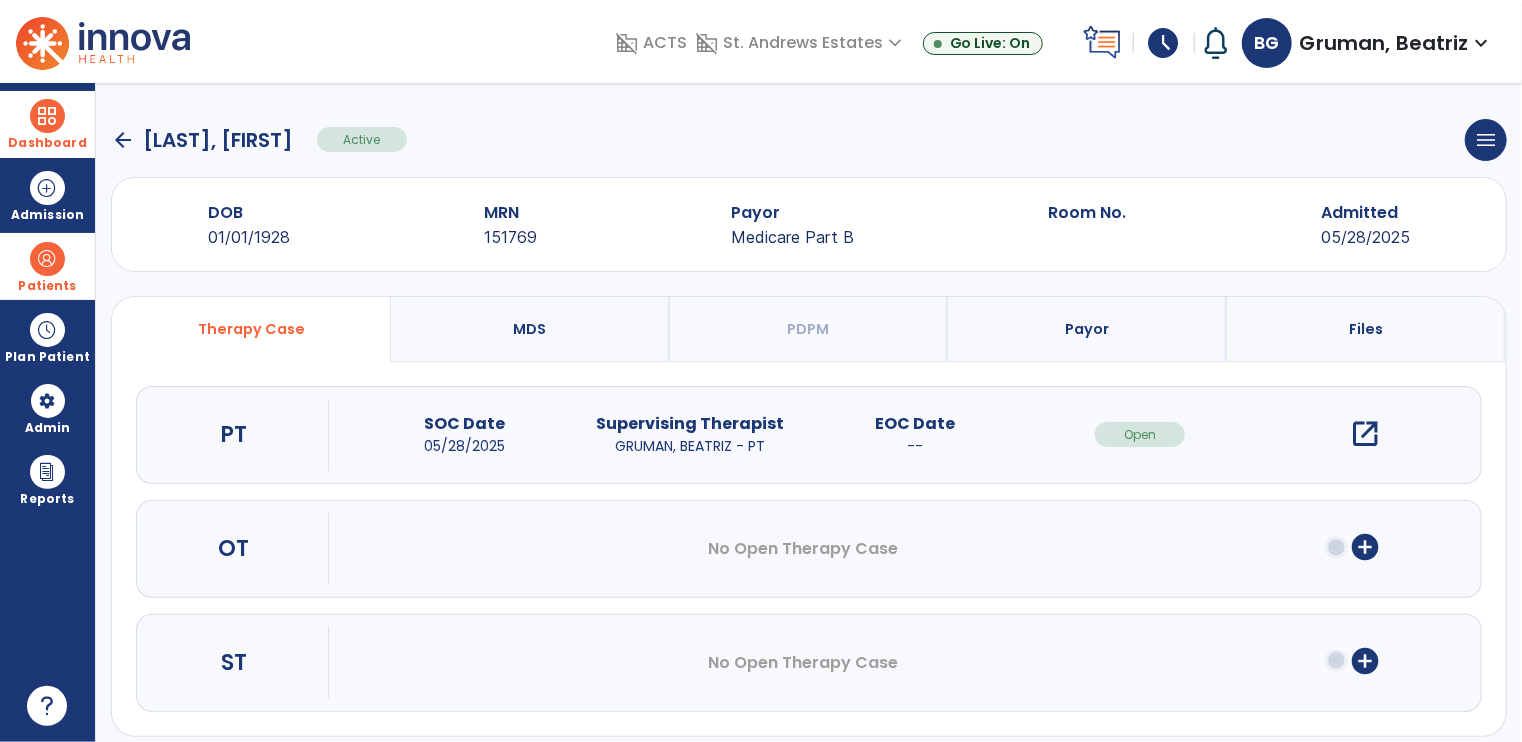 click on "open_in_new" at bounding box center (1365, 434) 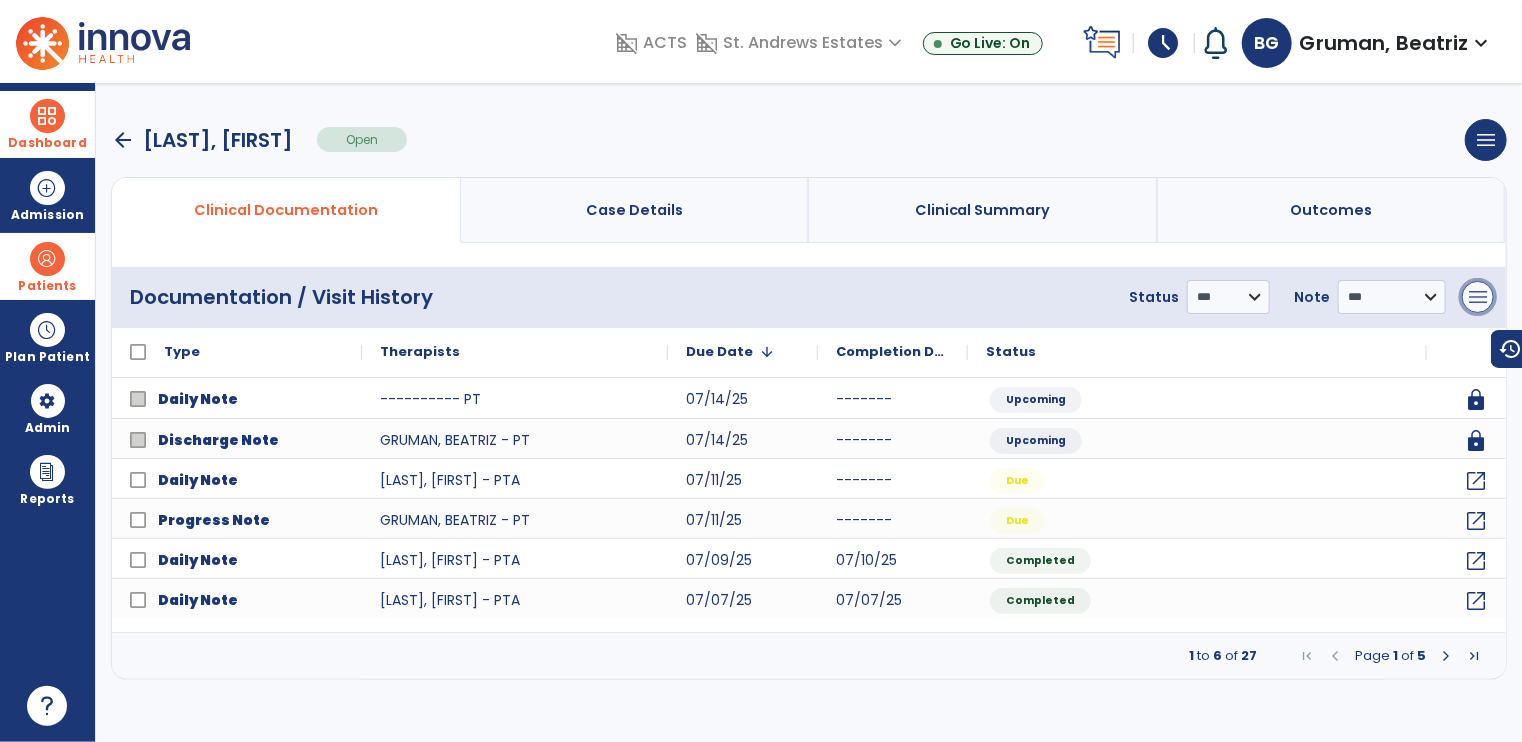 click on "menu" at bounding box center [1478, 297] 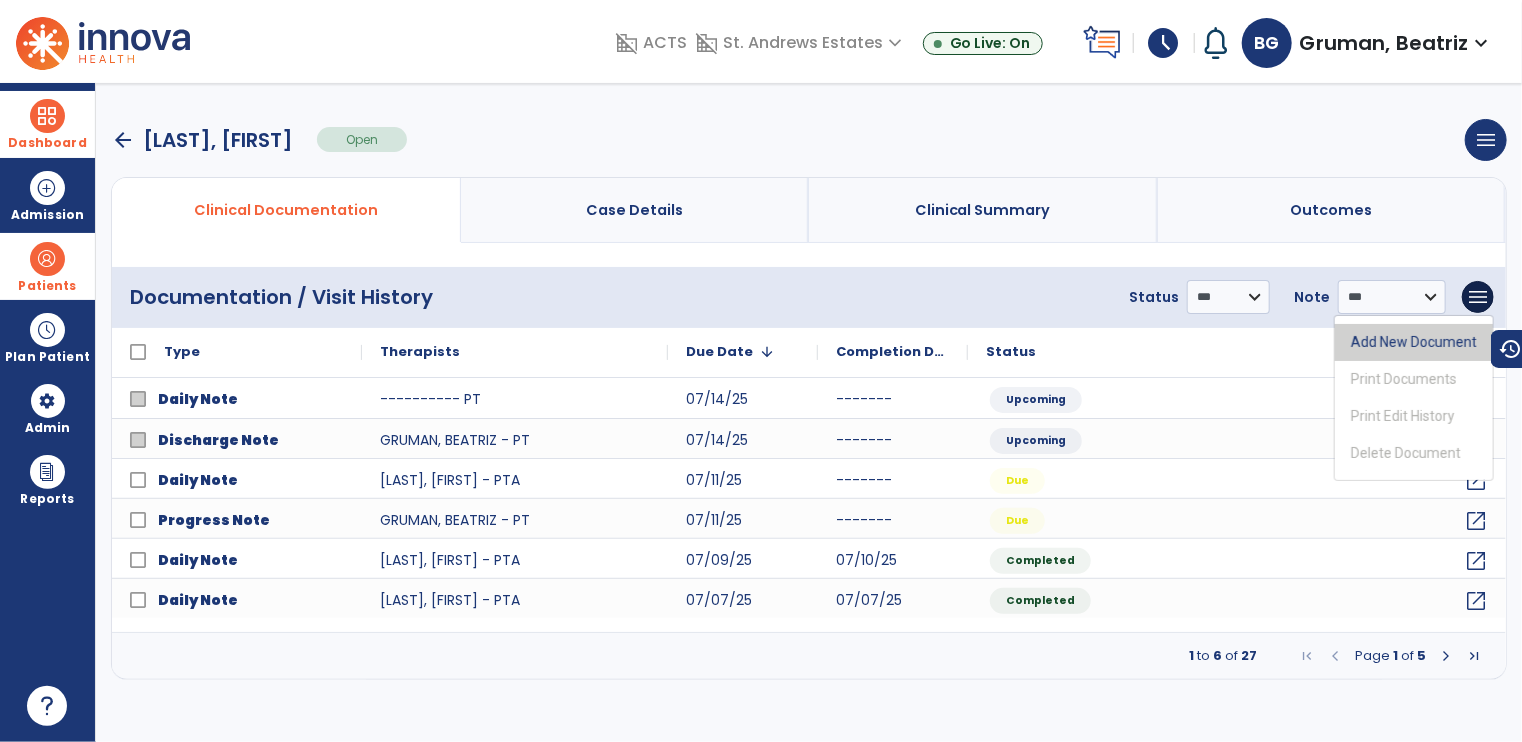 click on "Add New Document" at bounding box center (1414, 342) 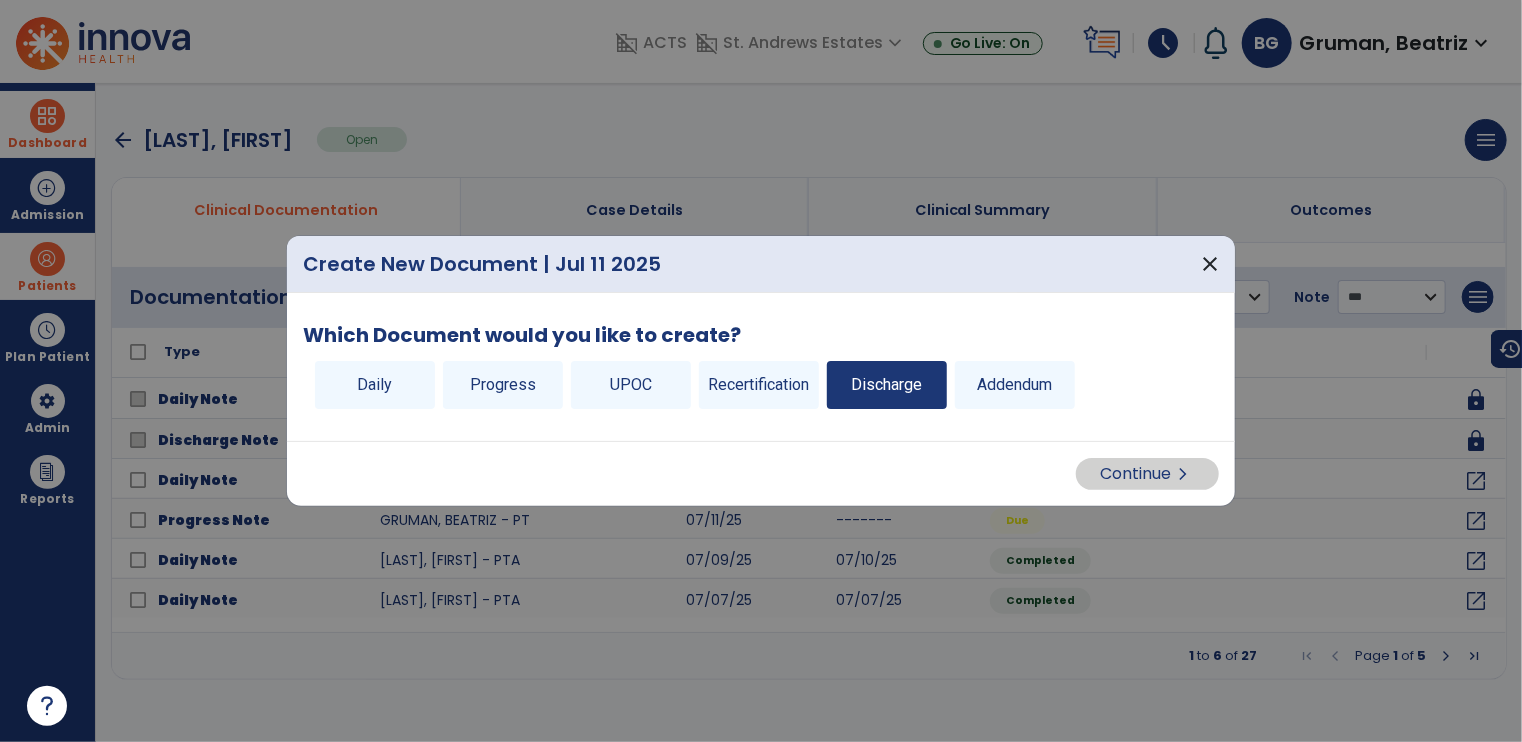 click on "Discharge" at bounding box center [887, 385] 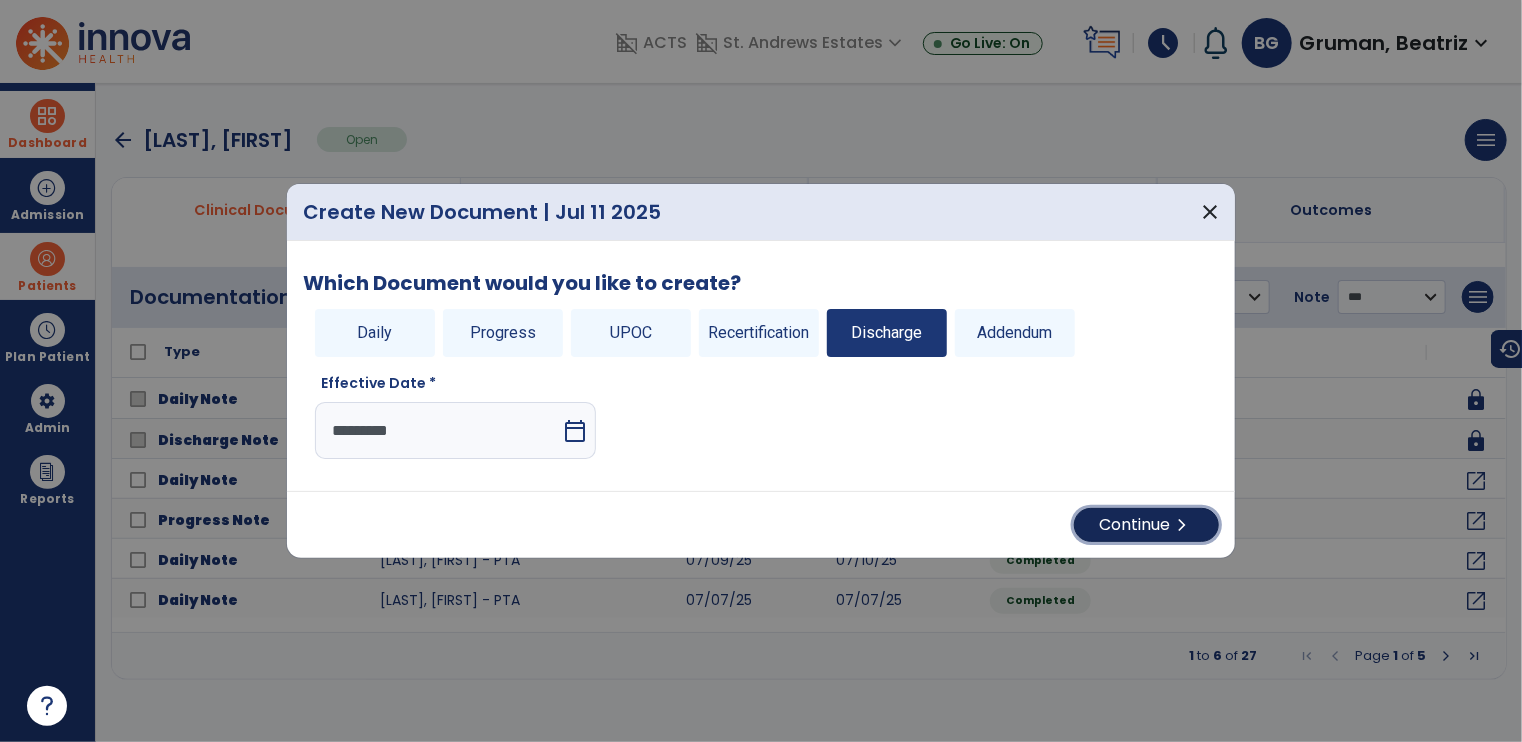 click on "Continue   chevron_right" at bounding box center [1146, 525] 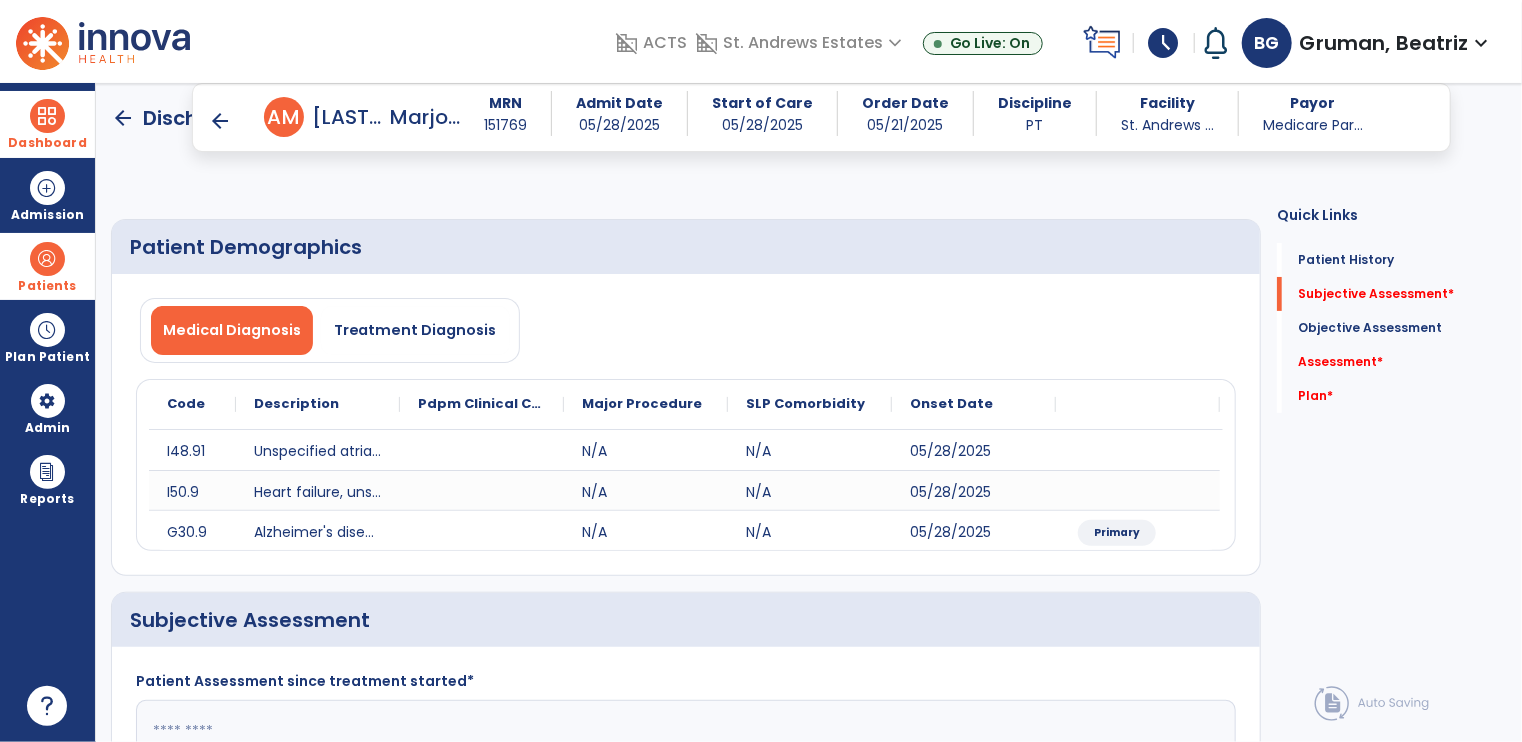scroll, scrollTop: 500, scrollLeft: 0, axis: vertical 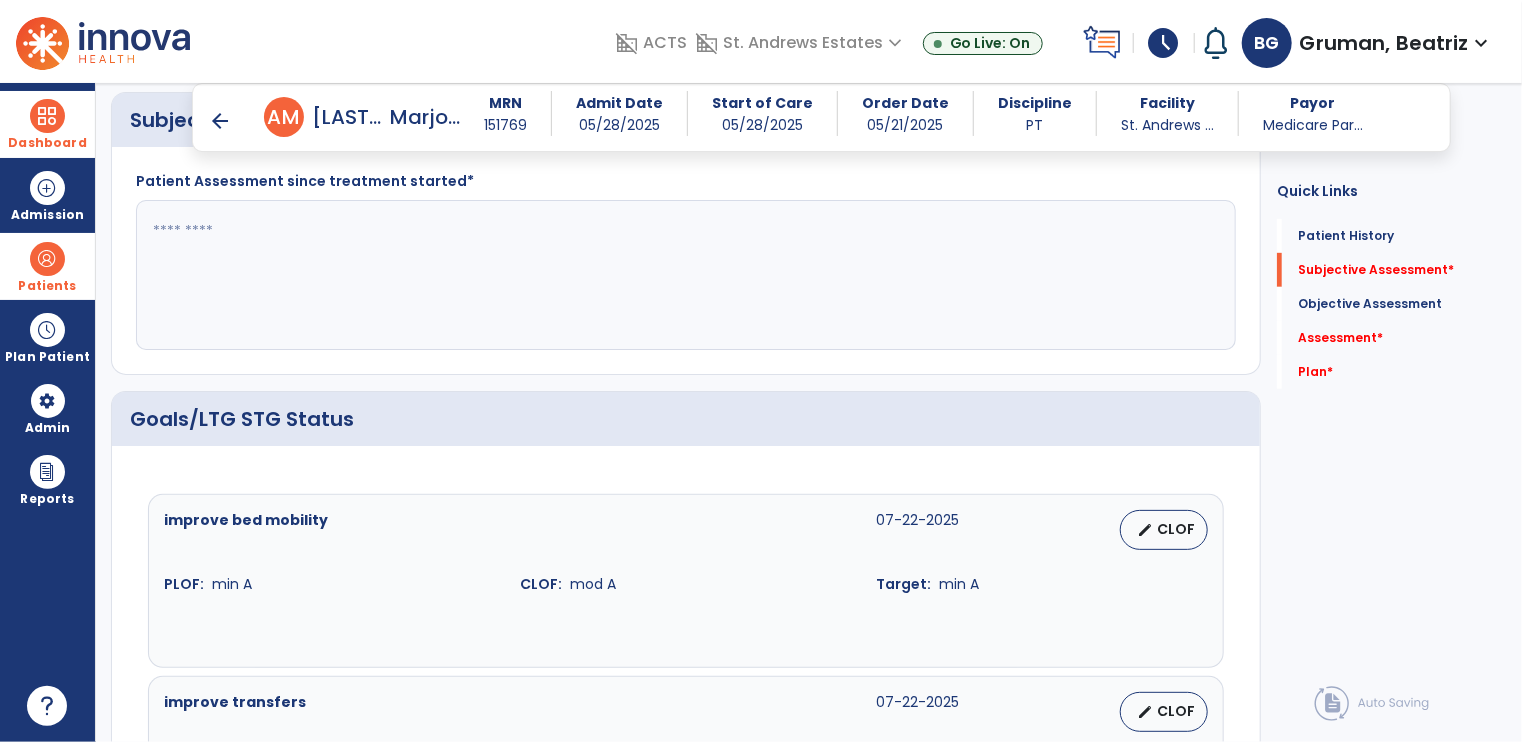 click 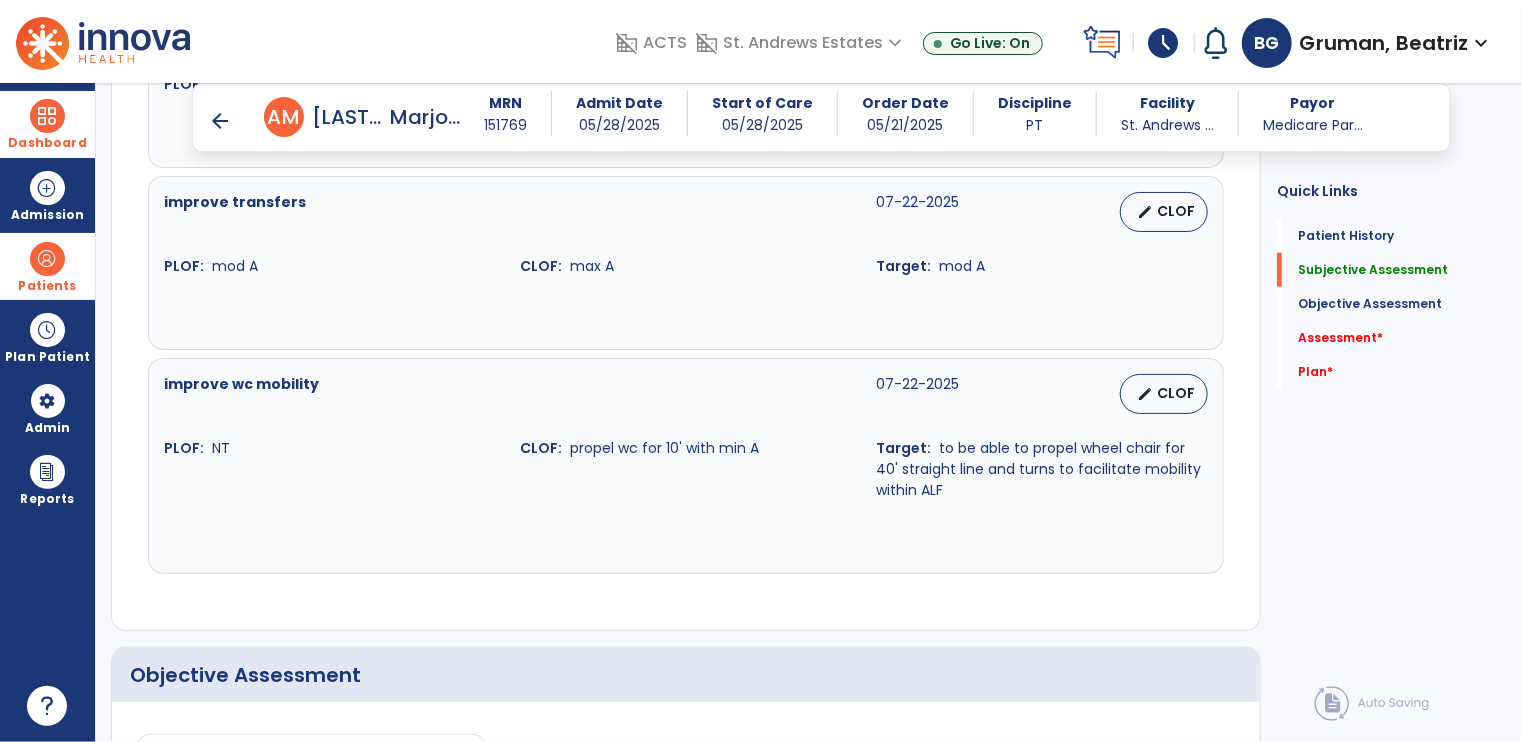 scroll, scrollTop: 500, scrollLeft: 0, axis: vertical 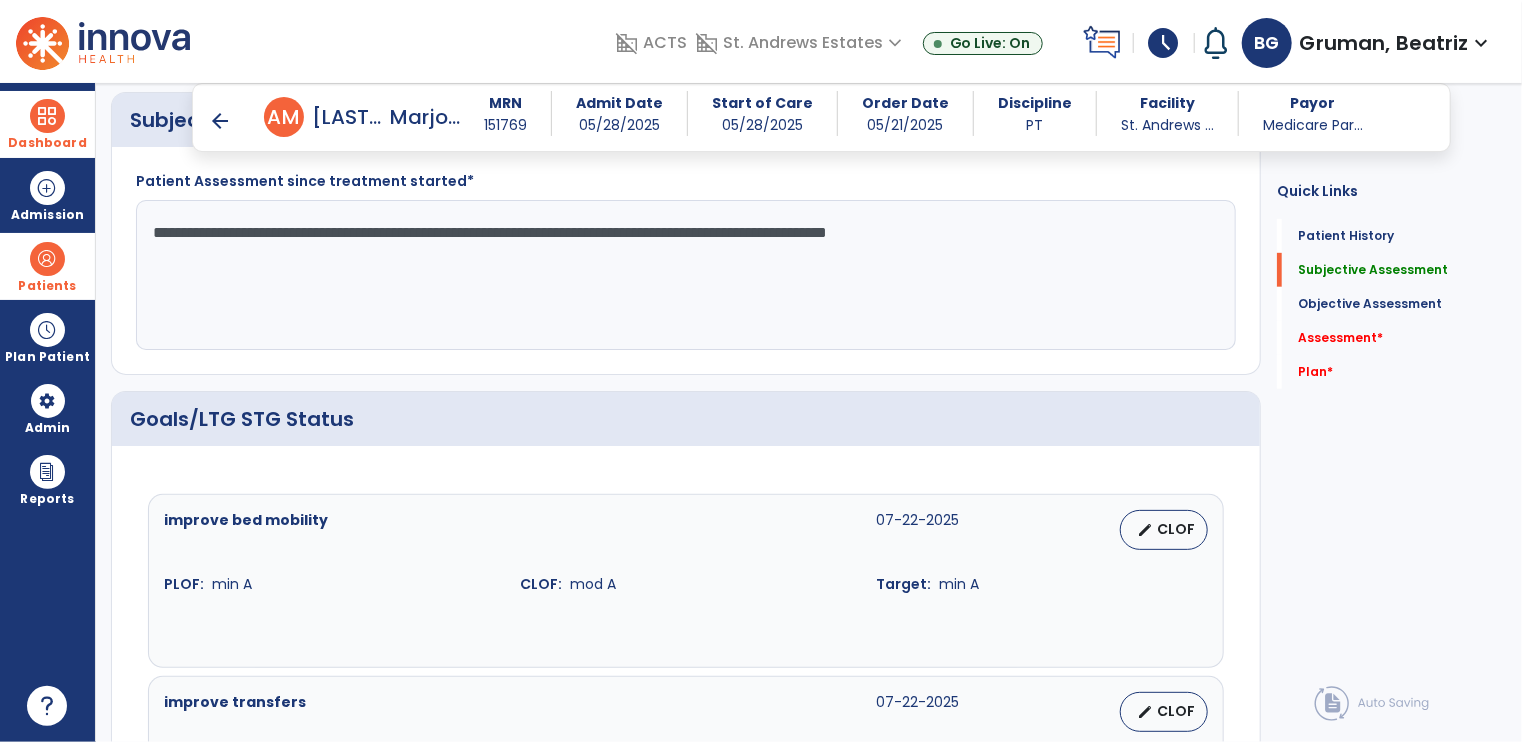 type on "**********" 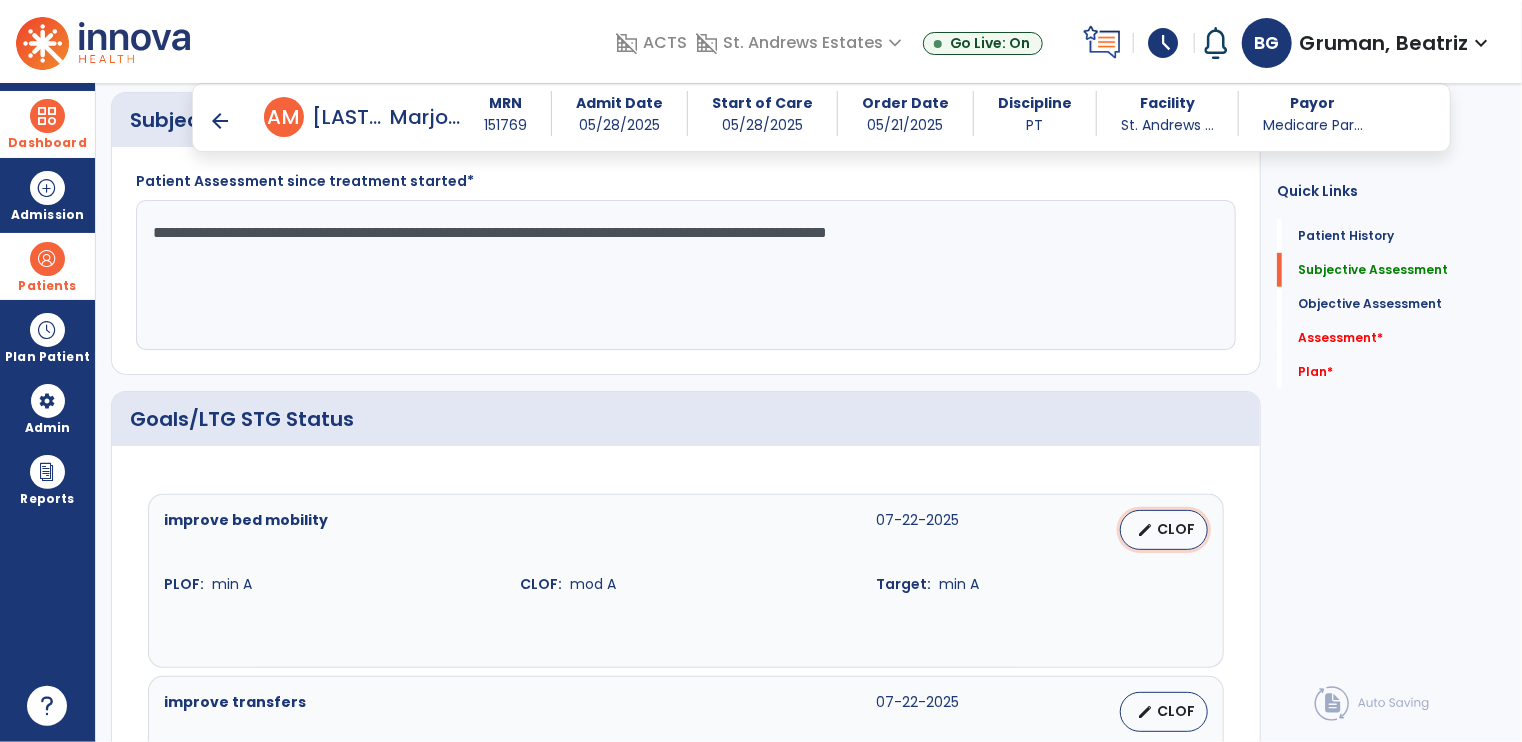 click on "CLOF" at bounding box center (1176, 529) 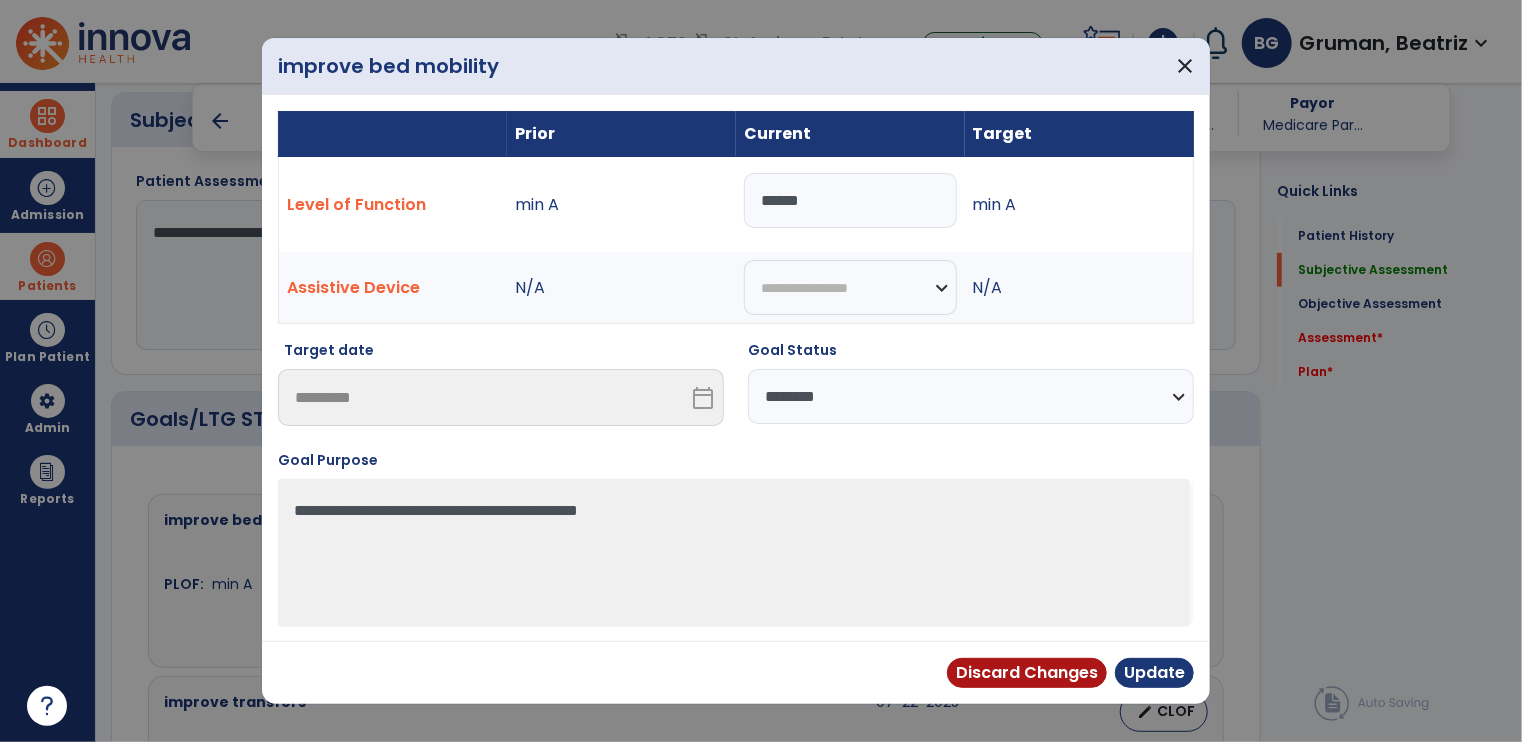 click on "**********" at bounding box center [971, 396] 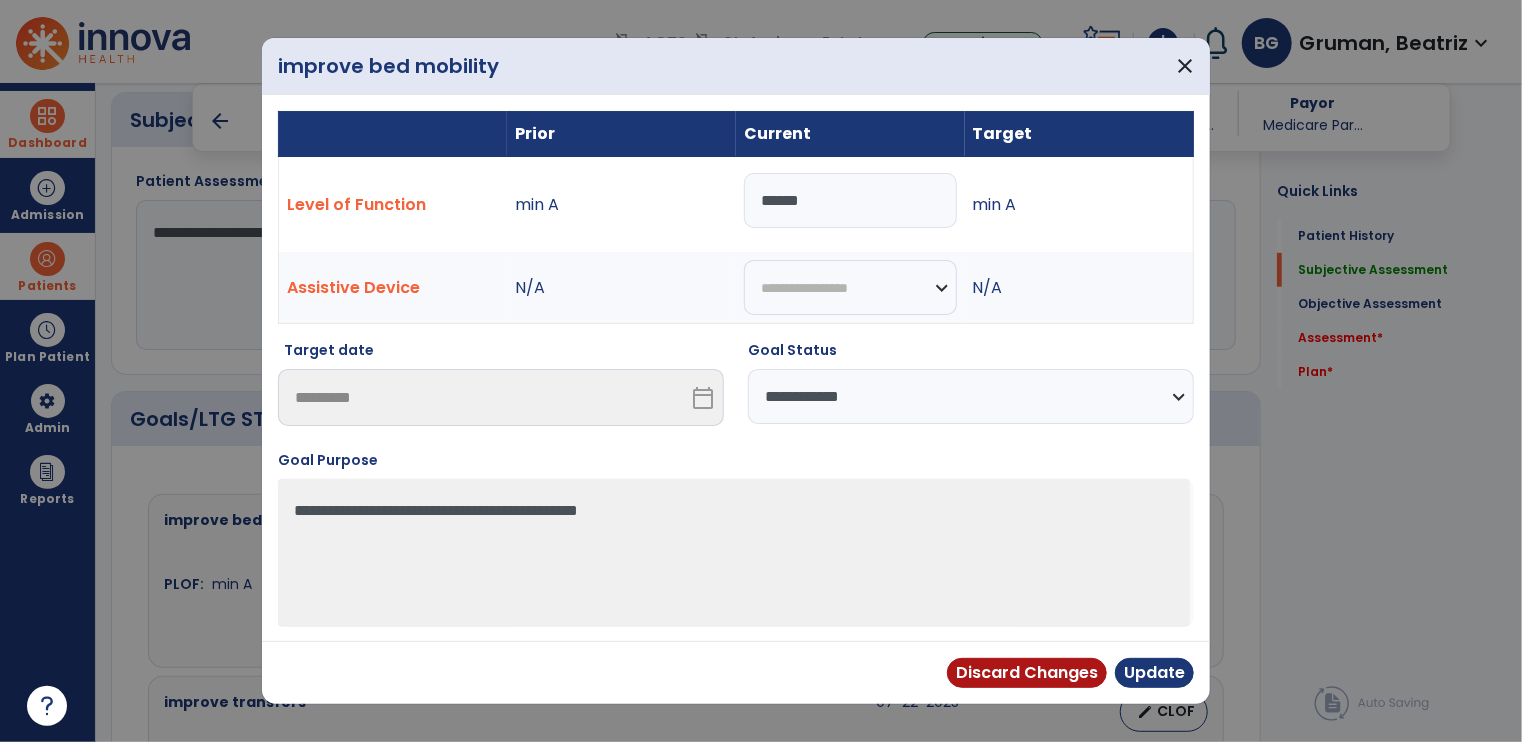 click on "**********" at bounding box center (971, 396) 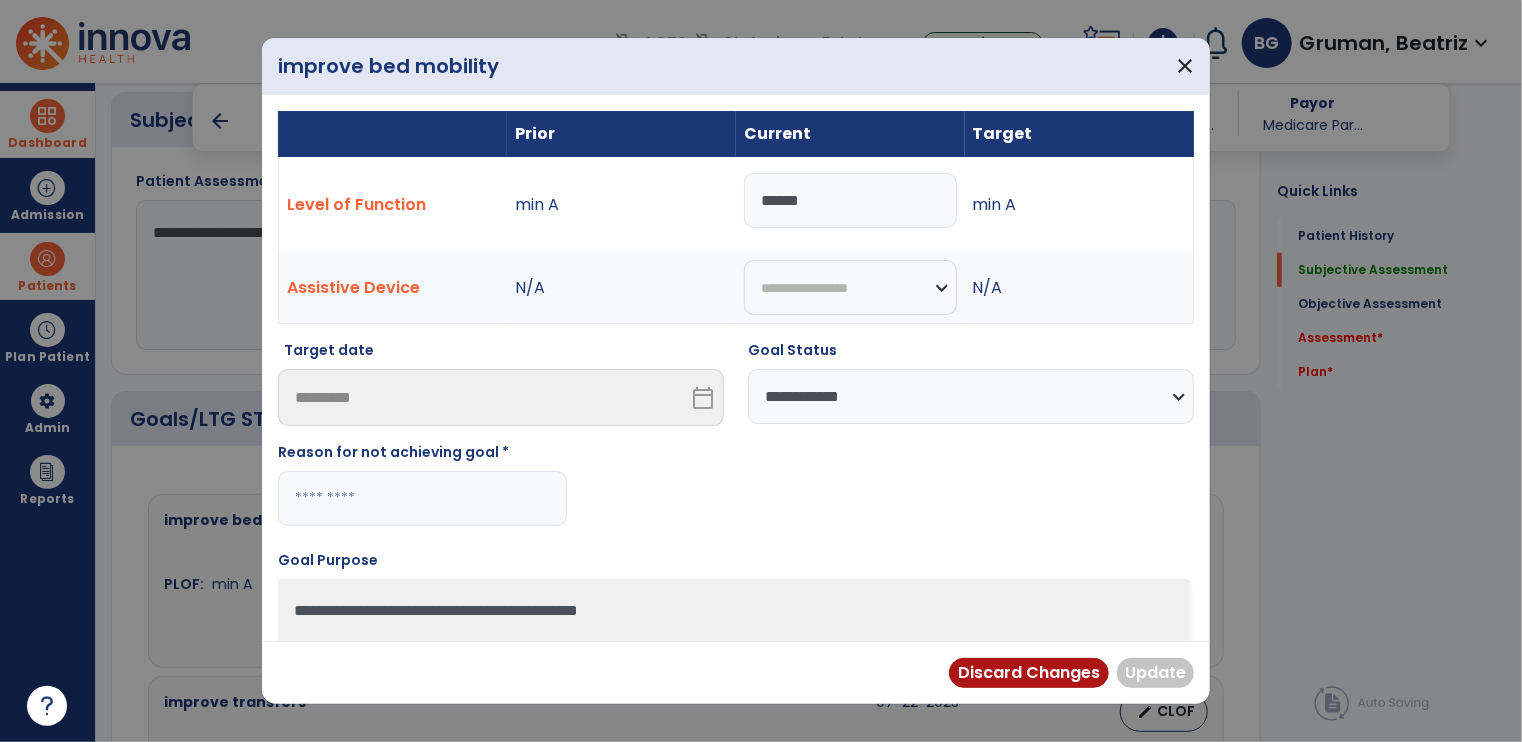 click at bounding box center (422, 498) 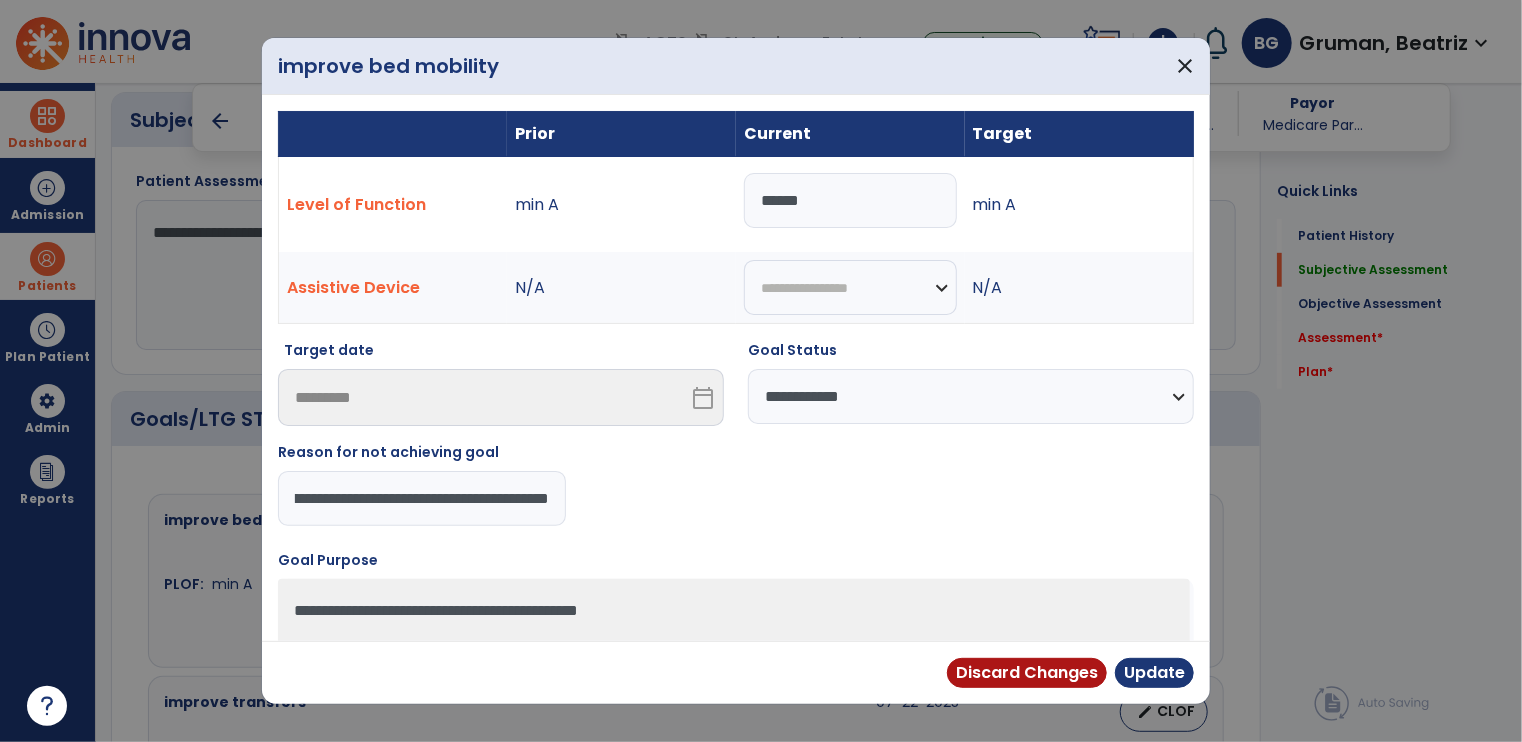scroll, scrollTop: 0, scrollLeft: 193, axis: horizontal 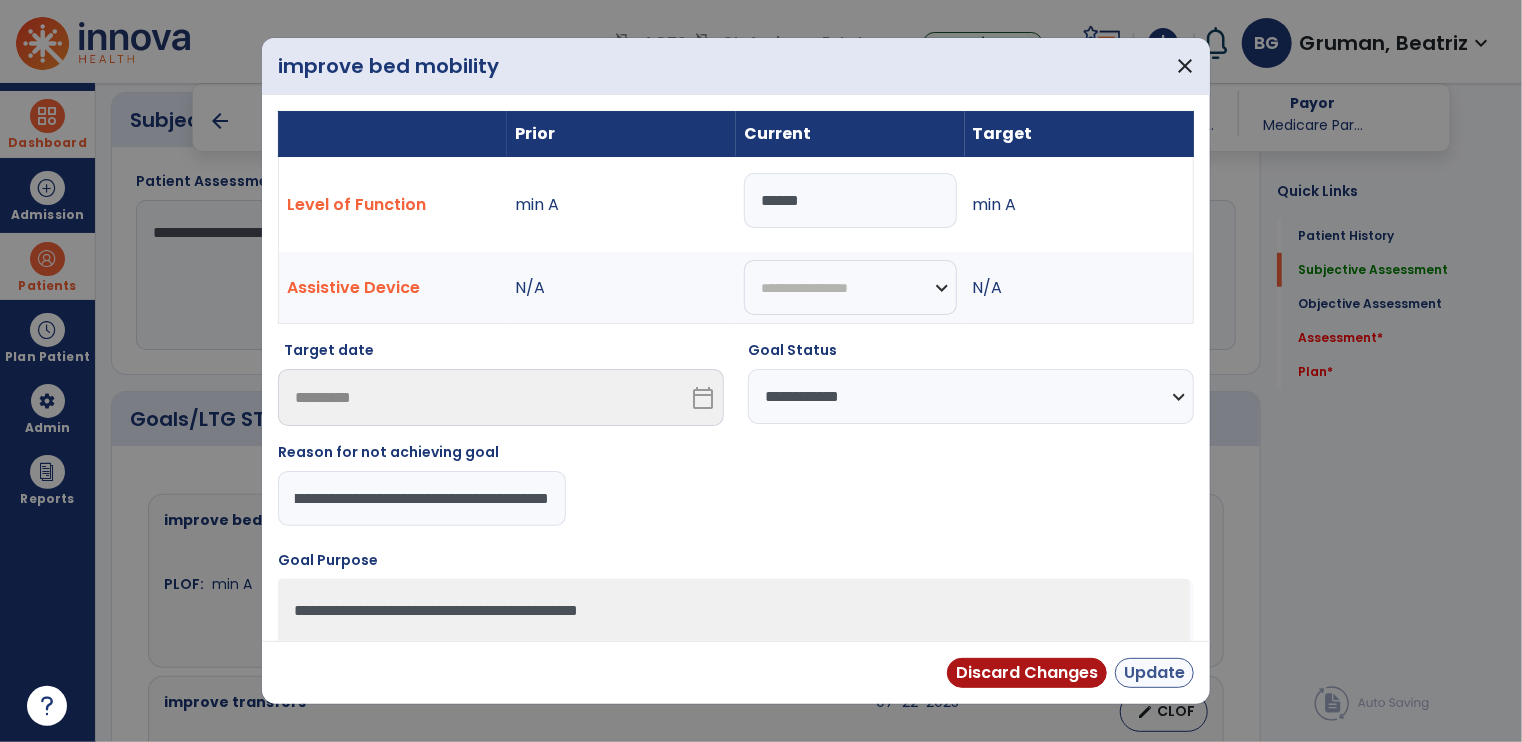 type on "**********" 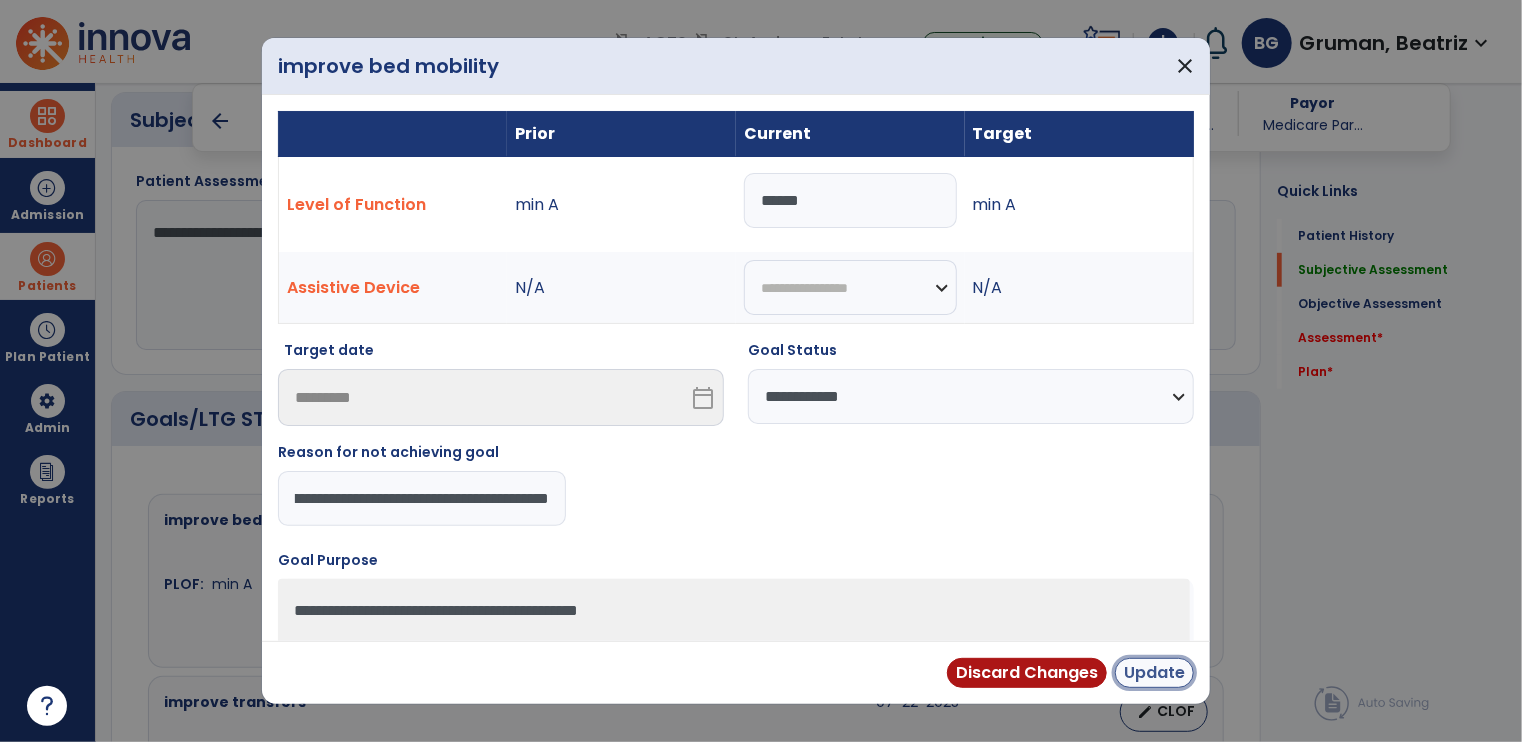 click on "Update" at bounding box center [1154, 673] 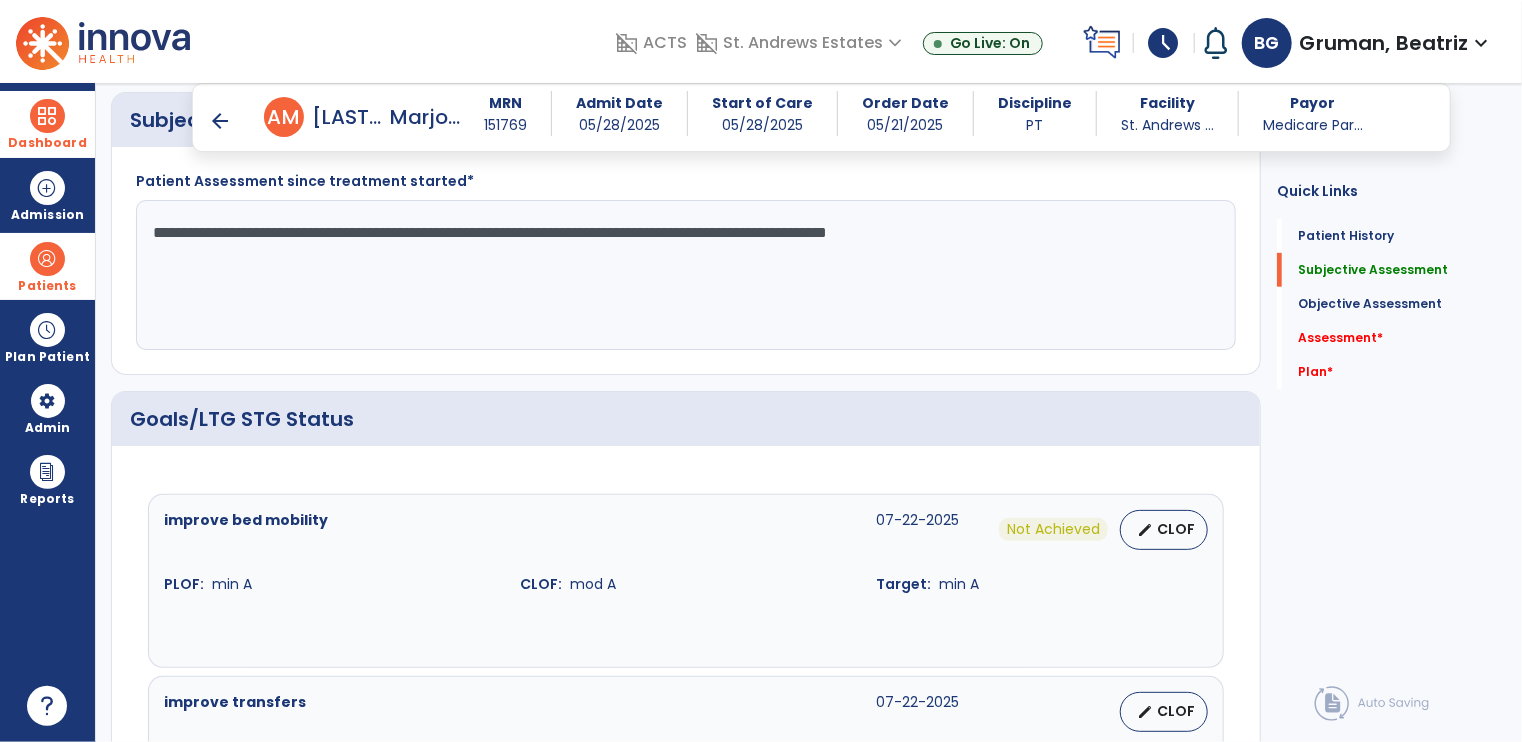 scroll, scrollTop: 1000, scrollLeft: 0, axis: vertical 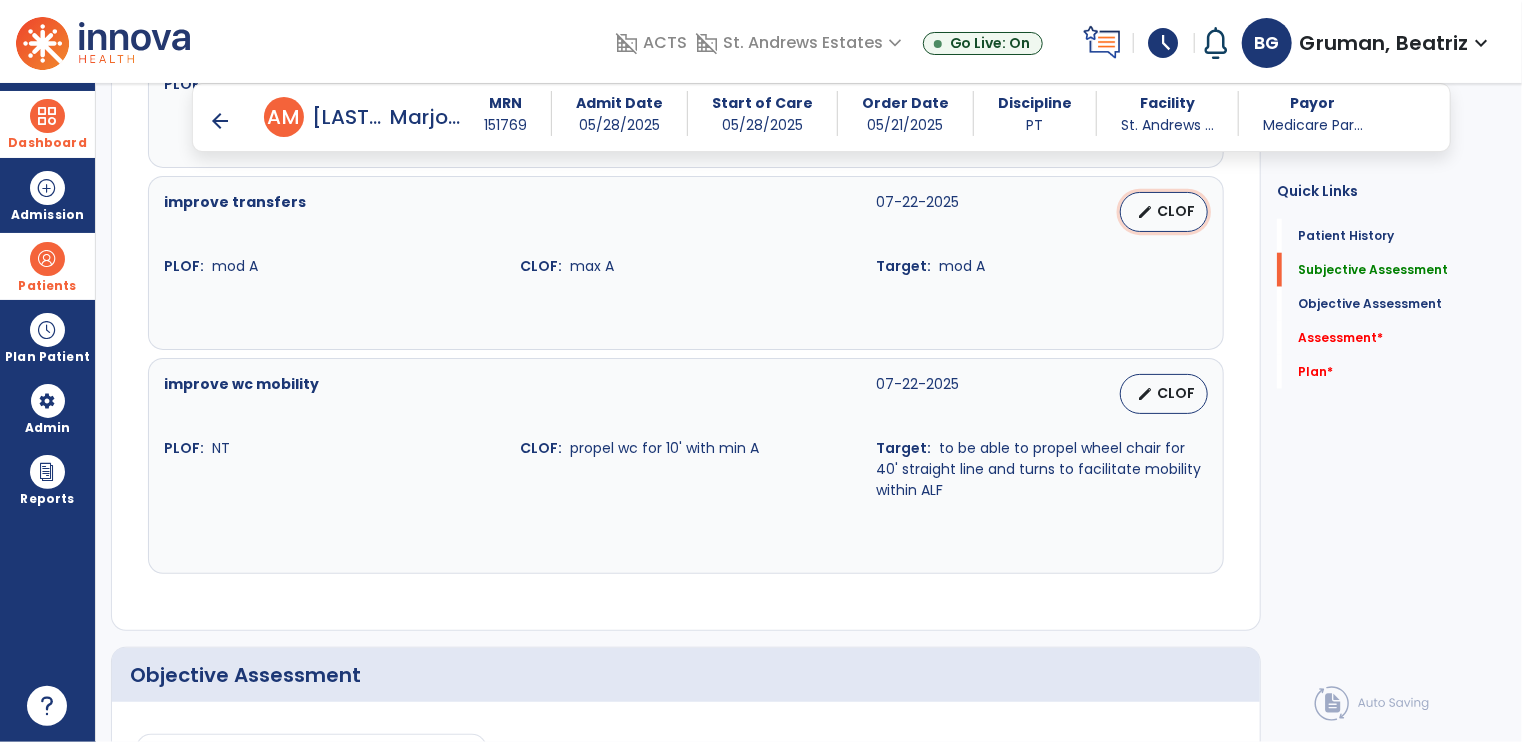 click on "edit   CLOF" at bounding box center [1164, 212] 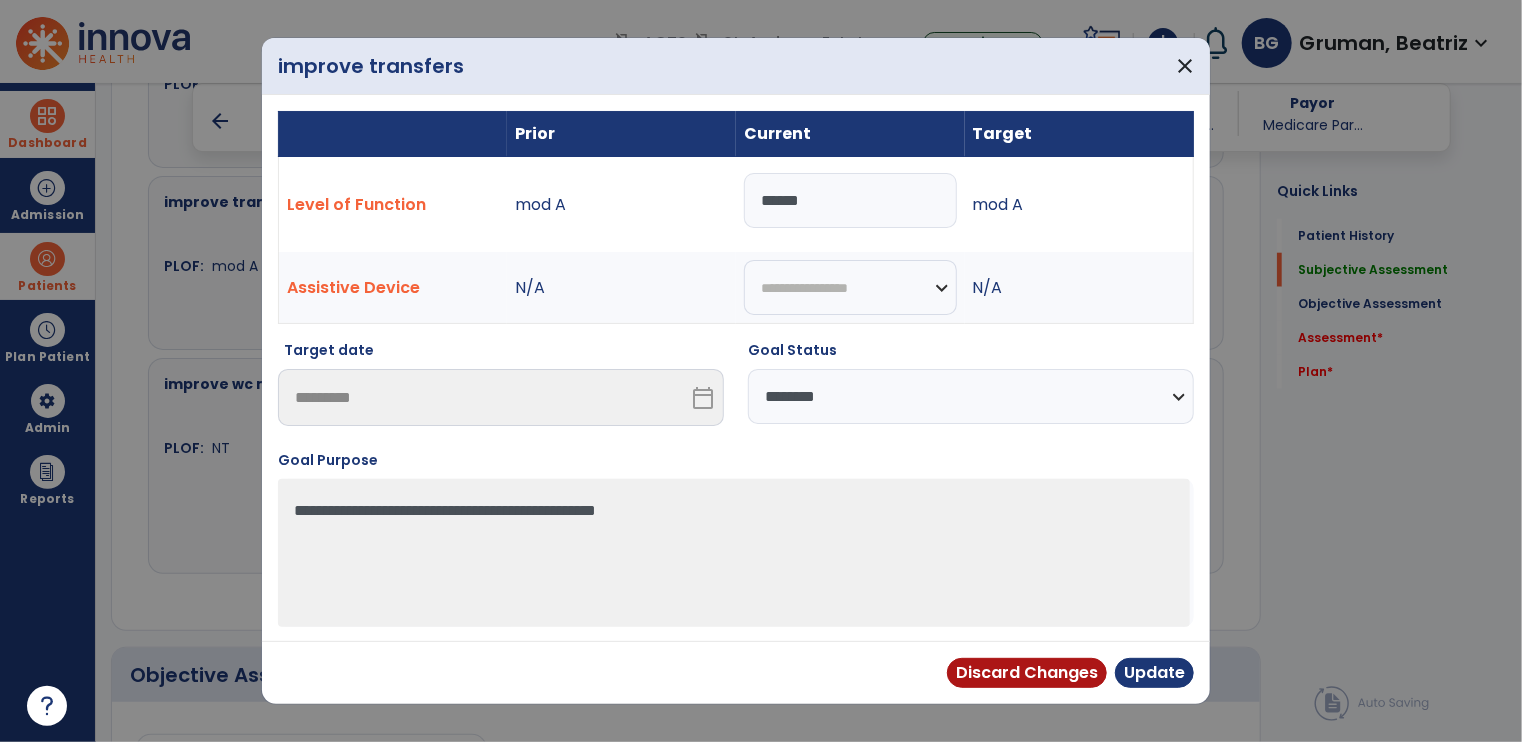 click on "*****" at bounding box center (850, 200) 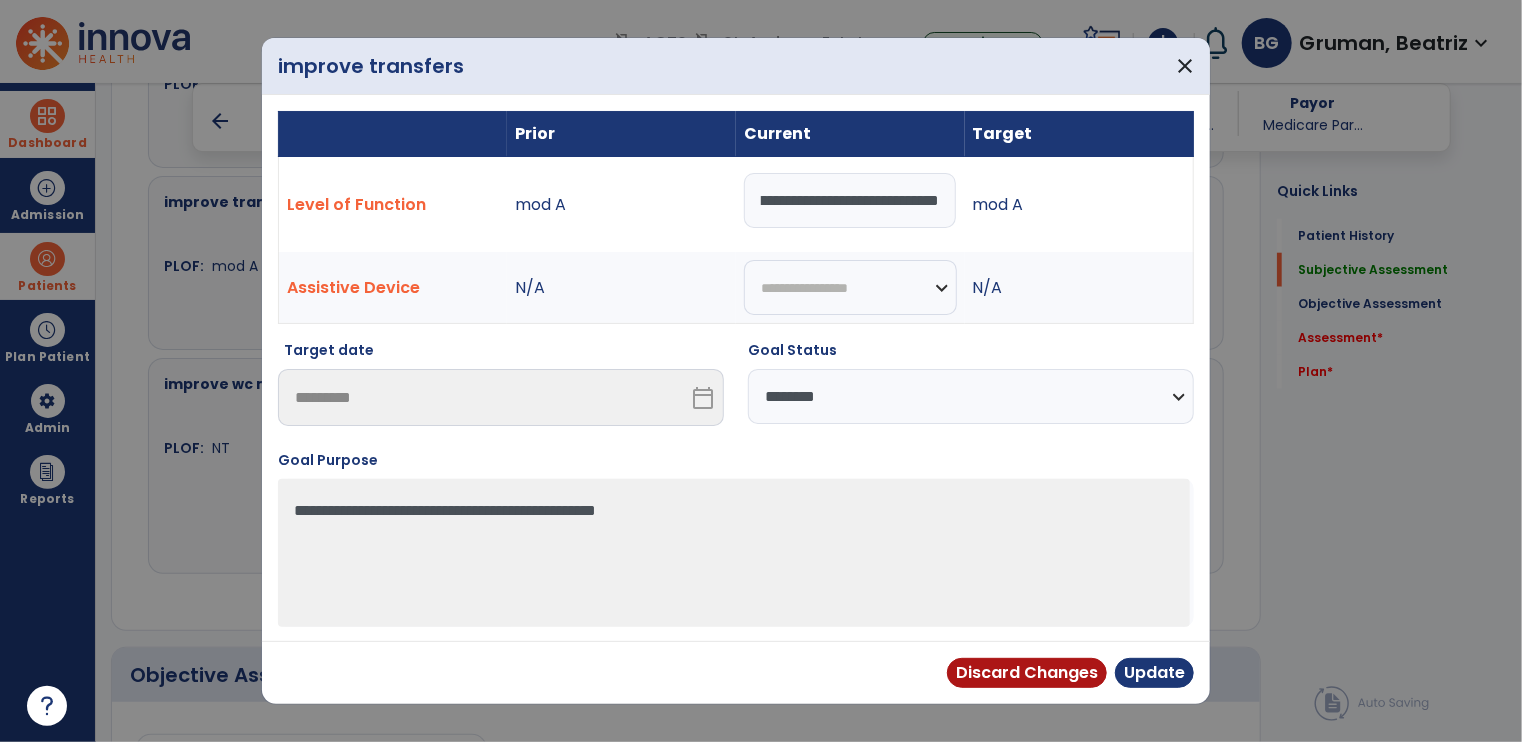 scroll, scrollTop: 0, scrollLeft: 247, axis: horizontal 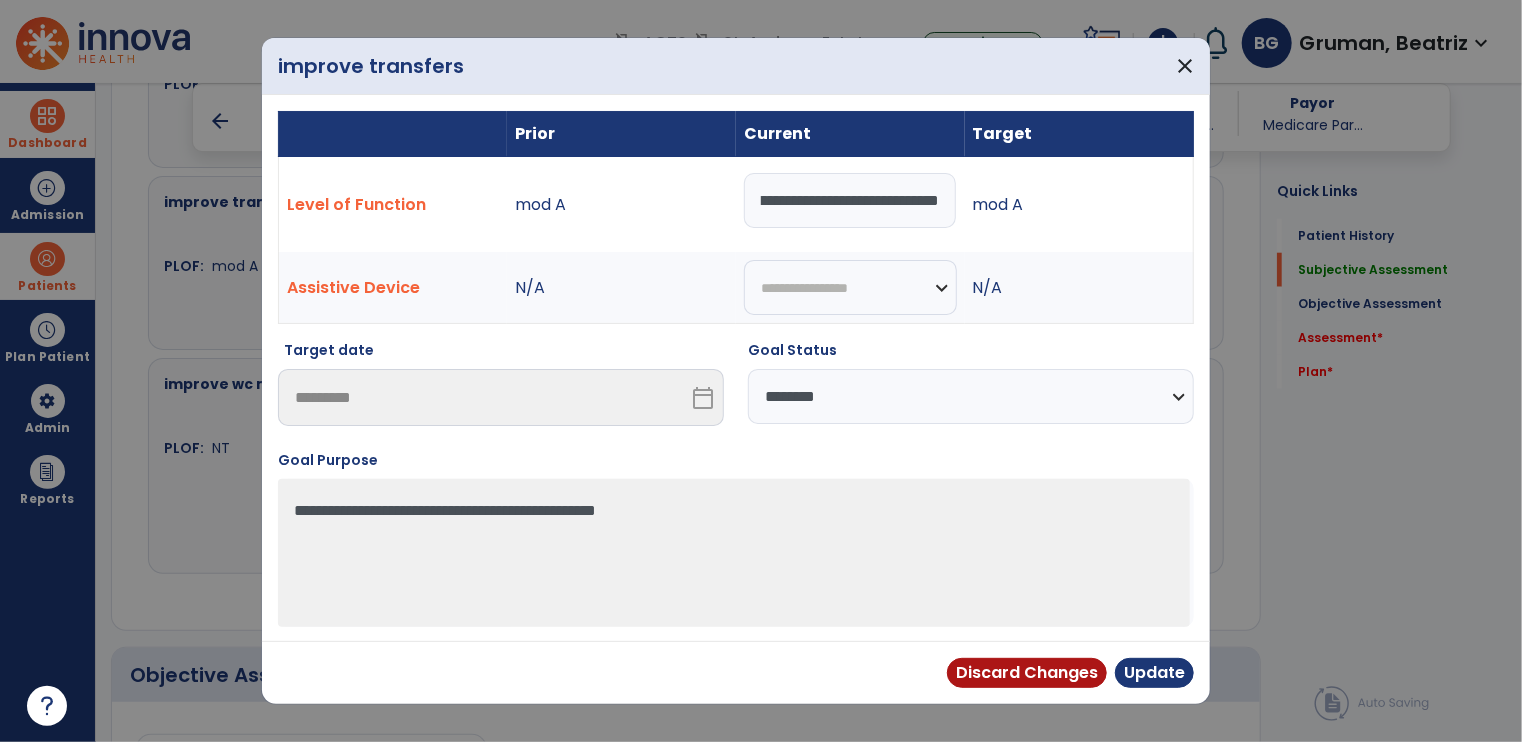 type on "**********" 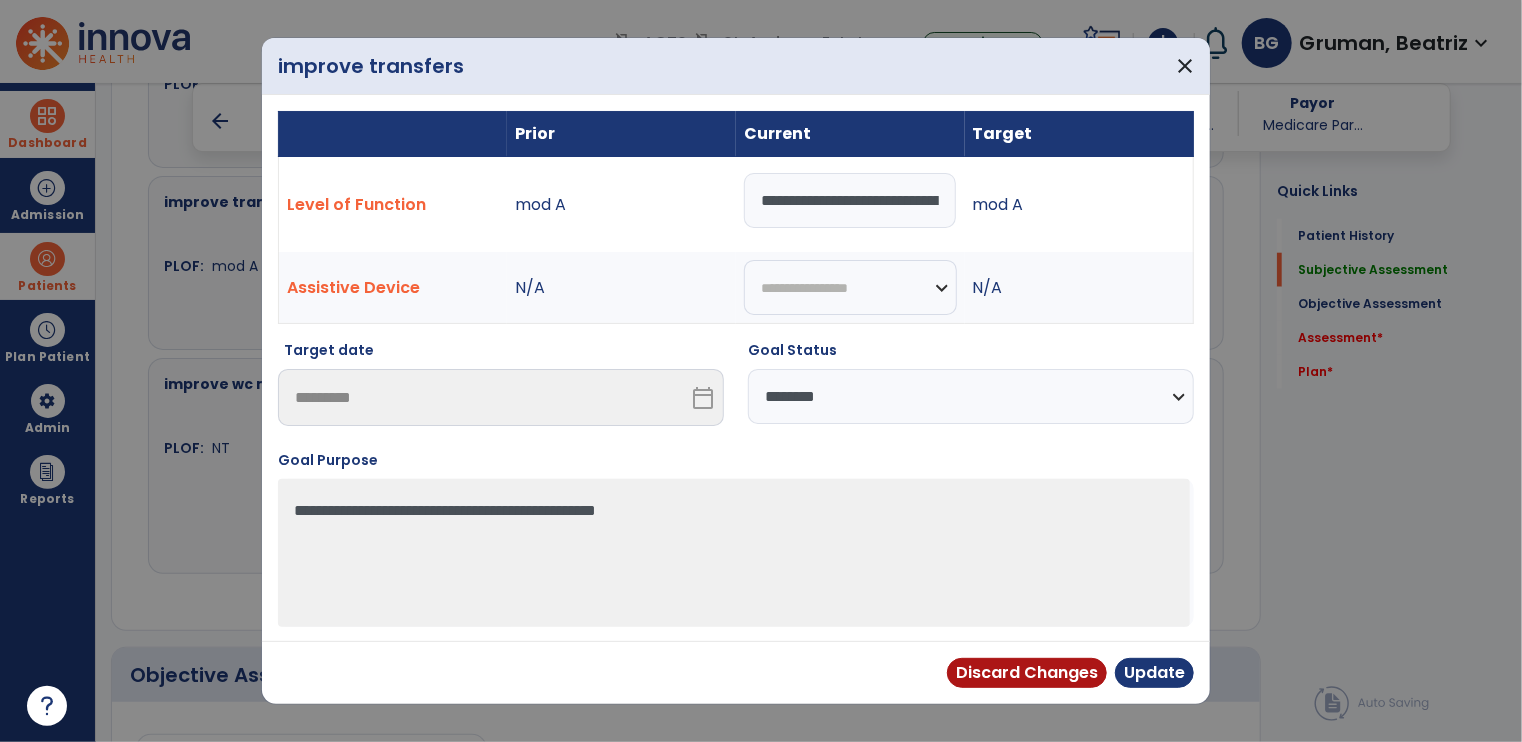select on "********" 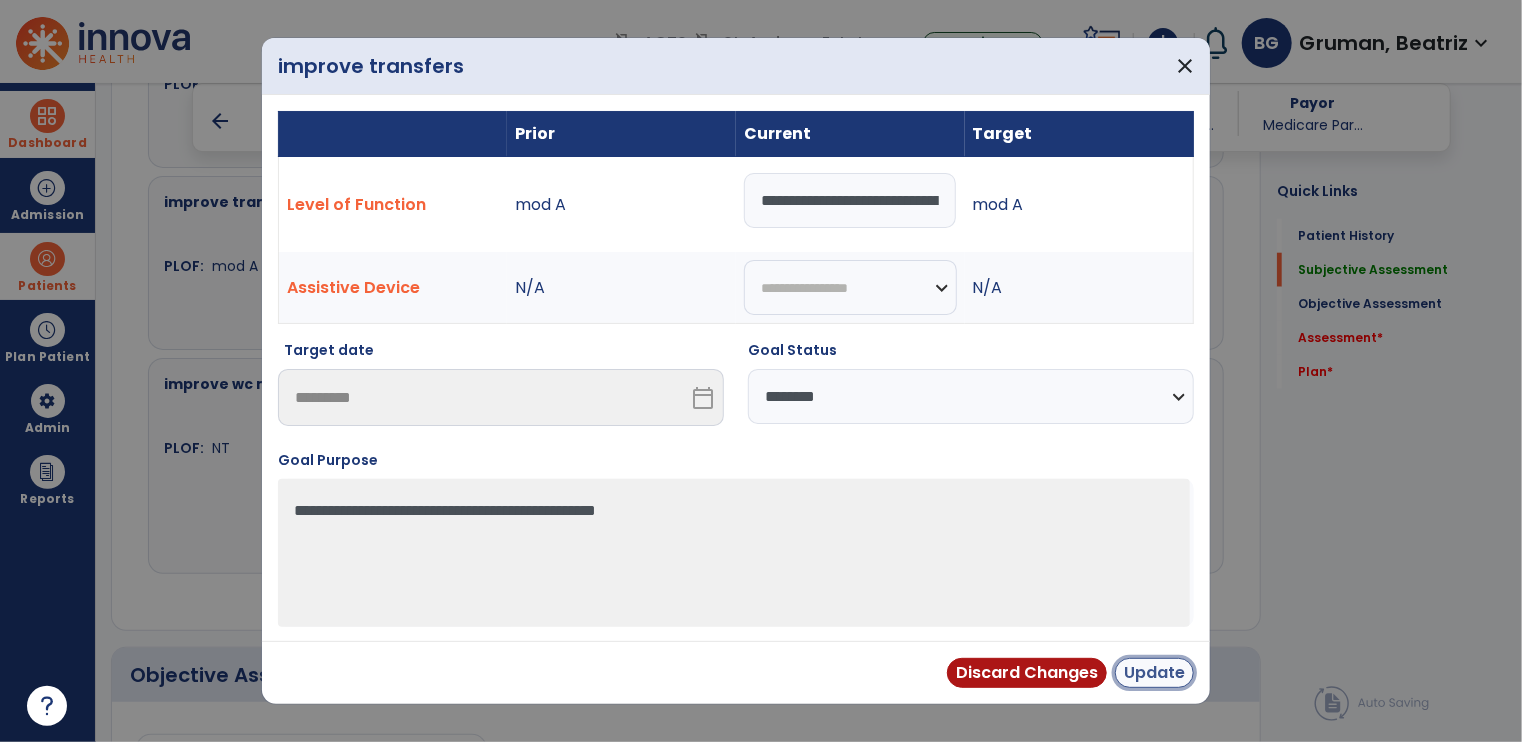 click on "Update" at bounding box center [1154, 673] 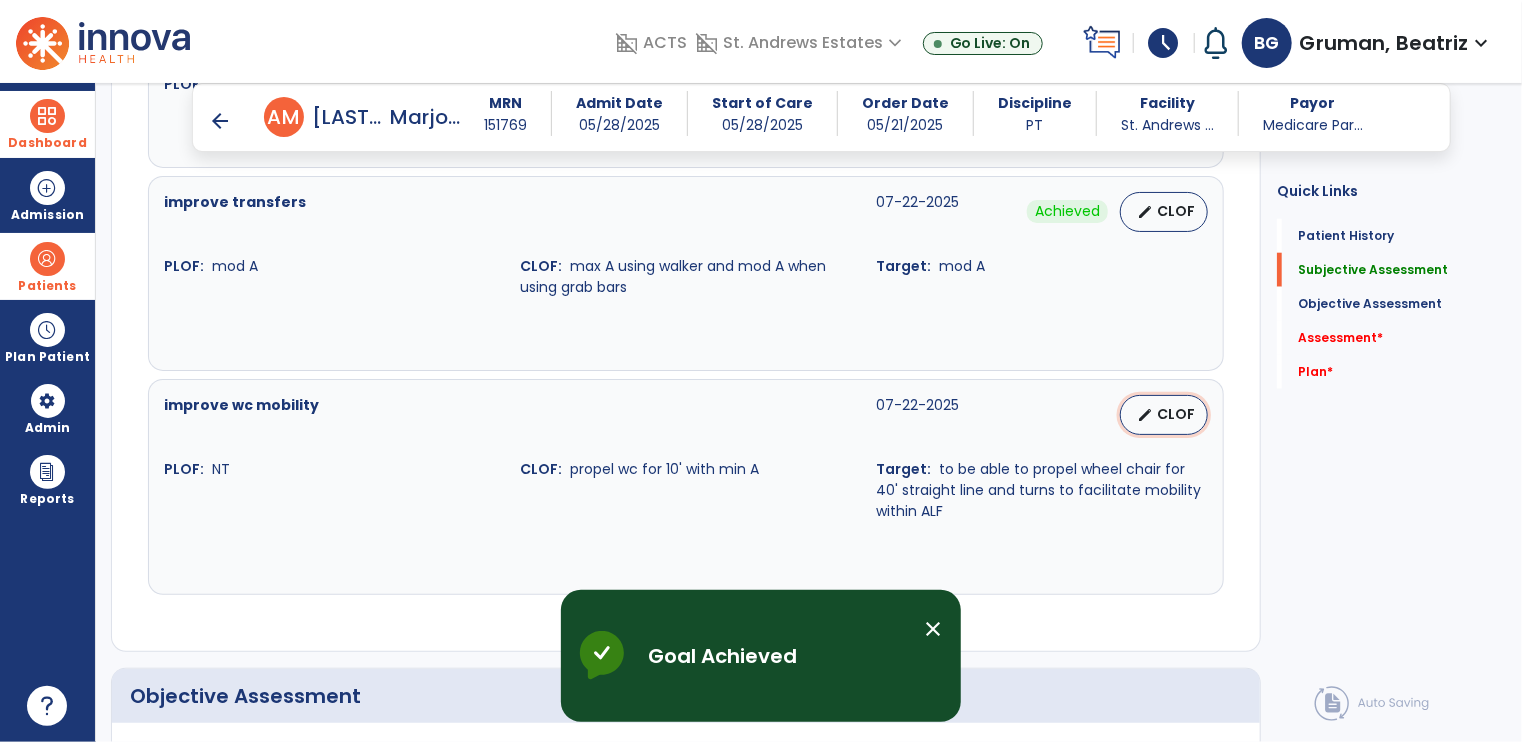 click on "CLOF" at bounding box center (1176, 414) 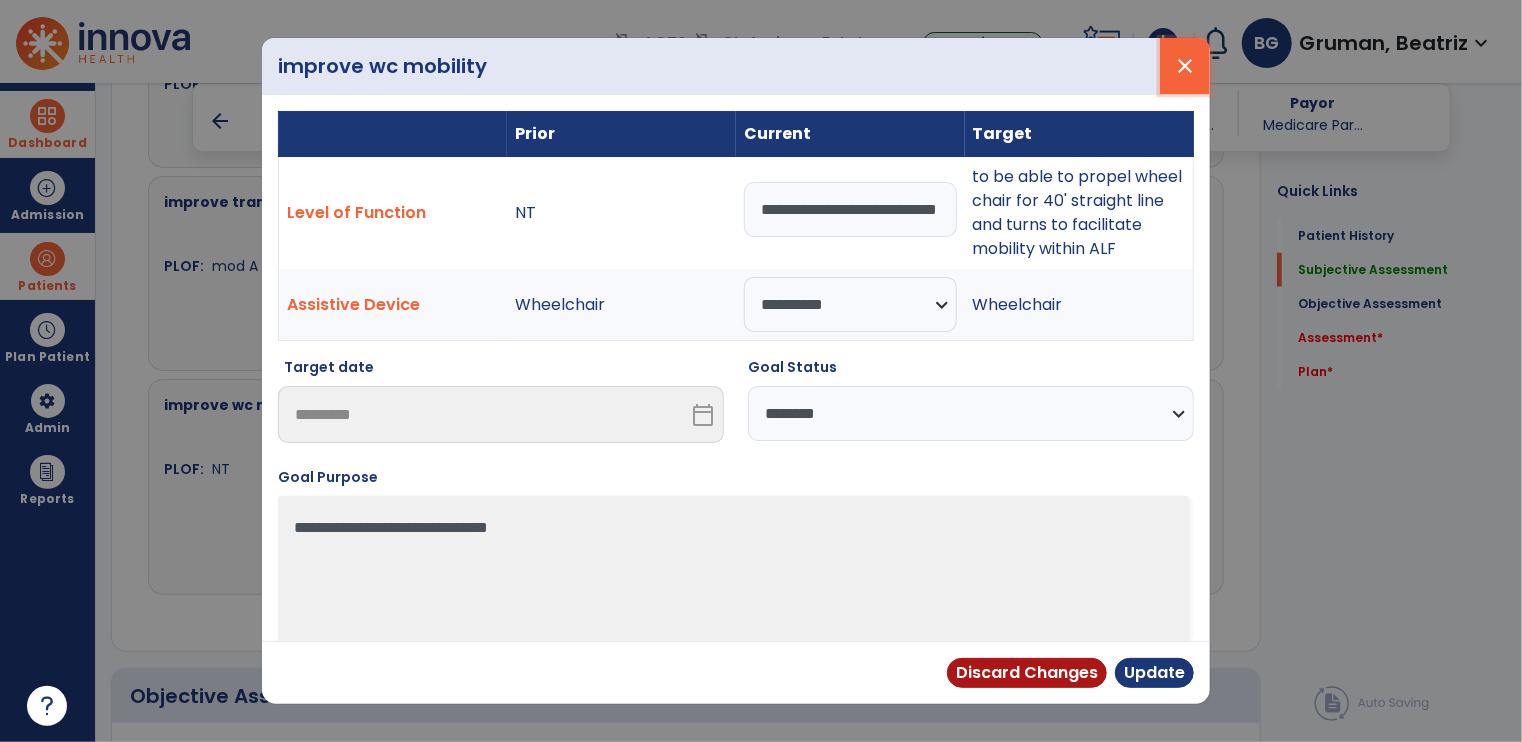 click on "close" at bounding box center (1185, 66) 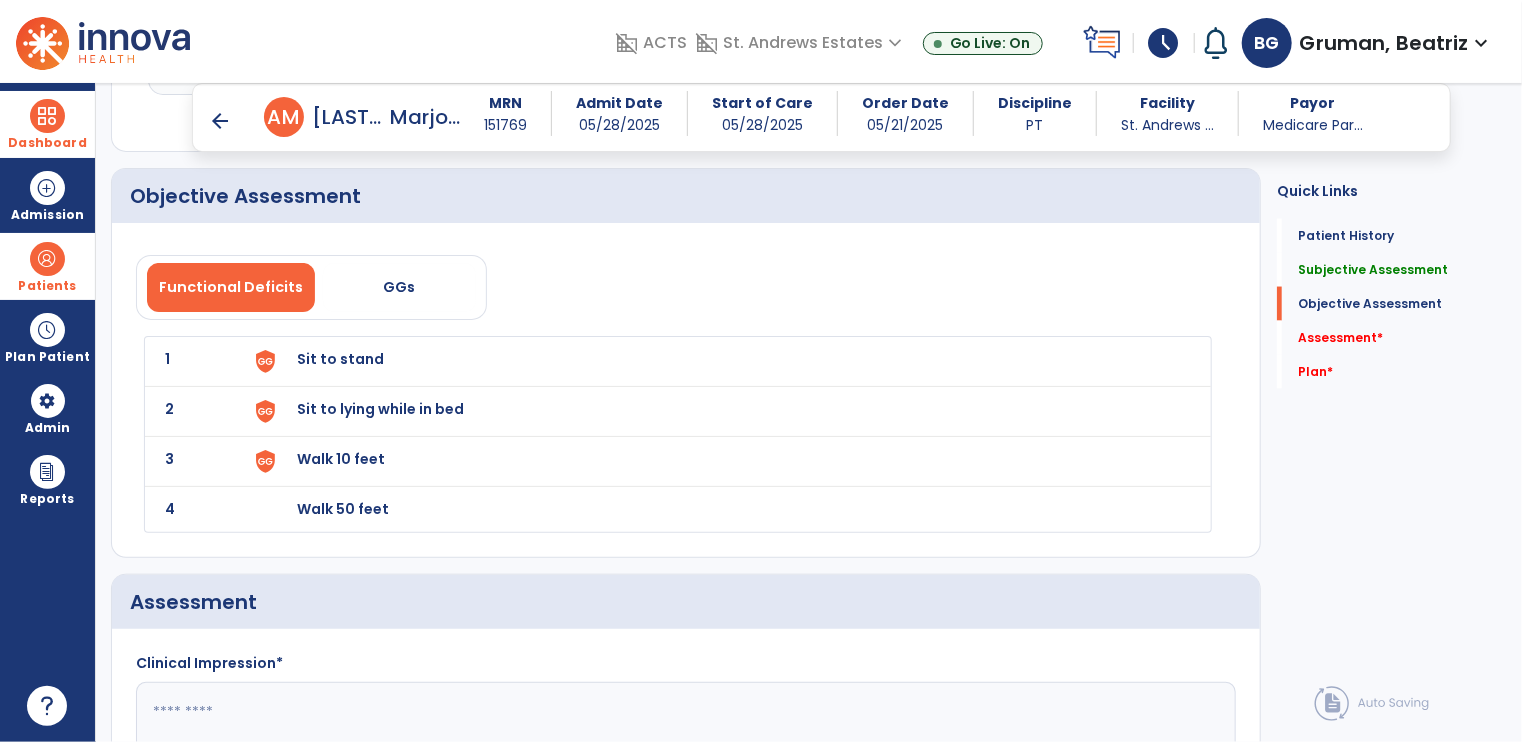 scroll, scrollTop: 1000, scrollLeft: 0, axis: vertical 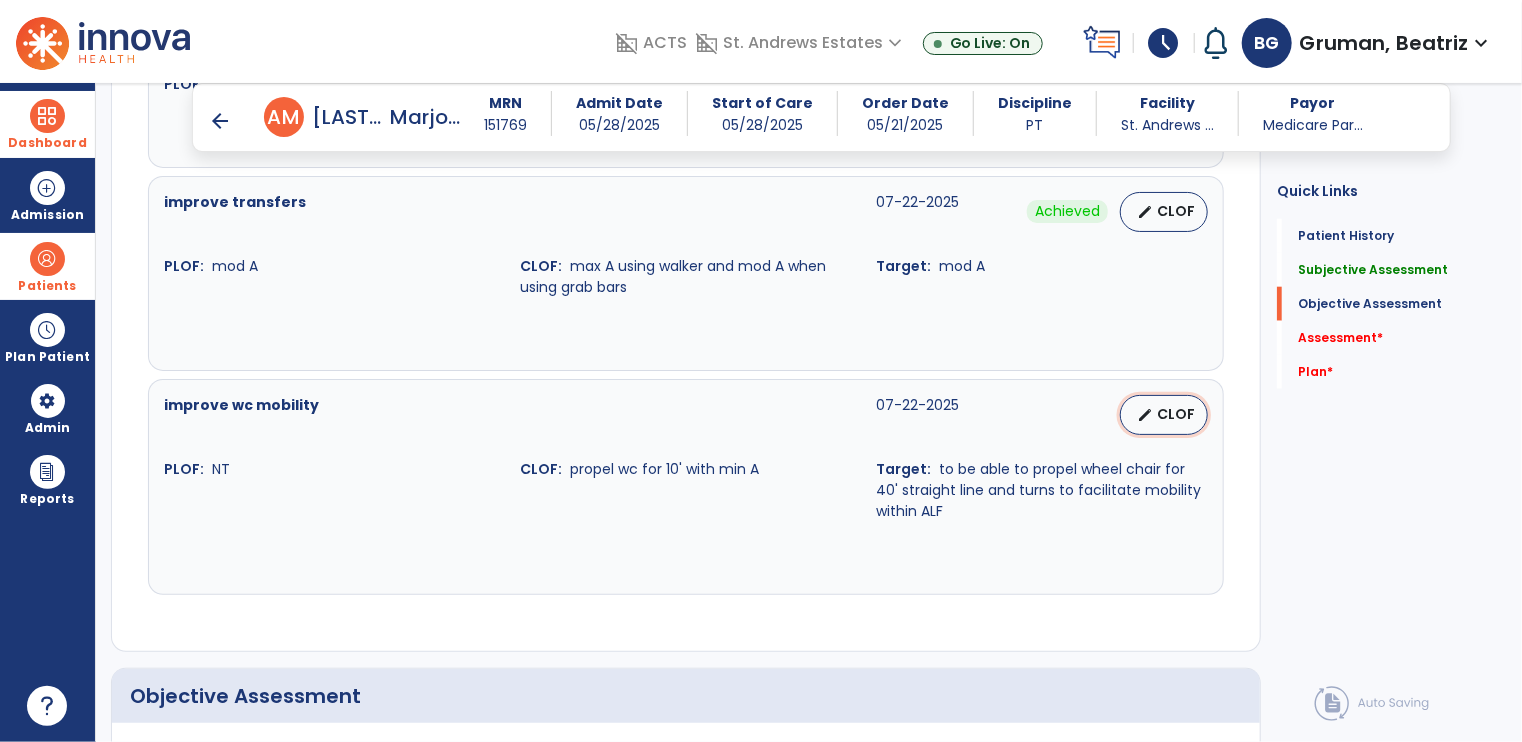 click on "CLOF" at bounding box center (1176, 414) 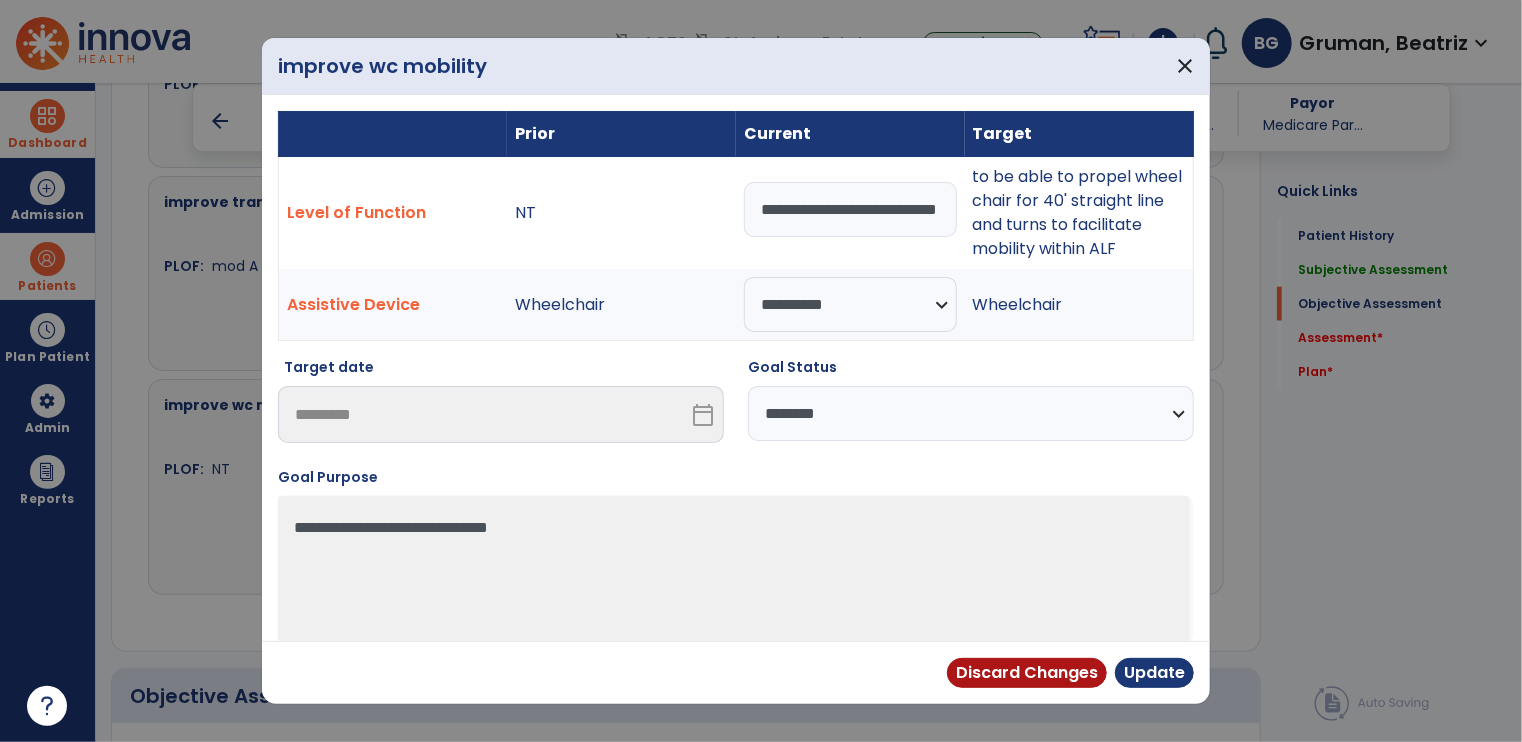 drag, startPoint x: 752, startPoint y: 217, endPoint x: 882, endPoint y: 214, distance: 130.0346 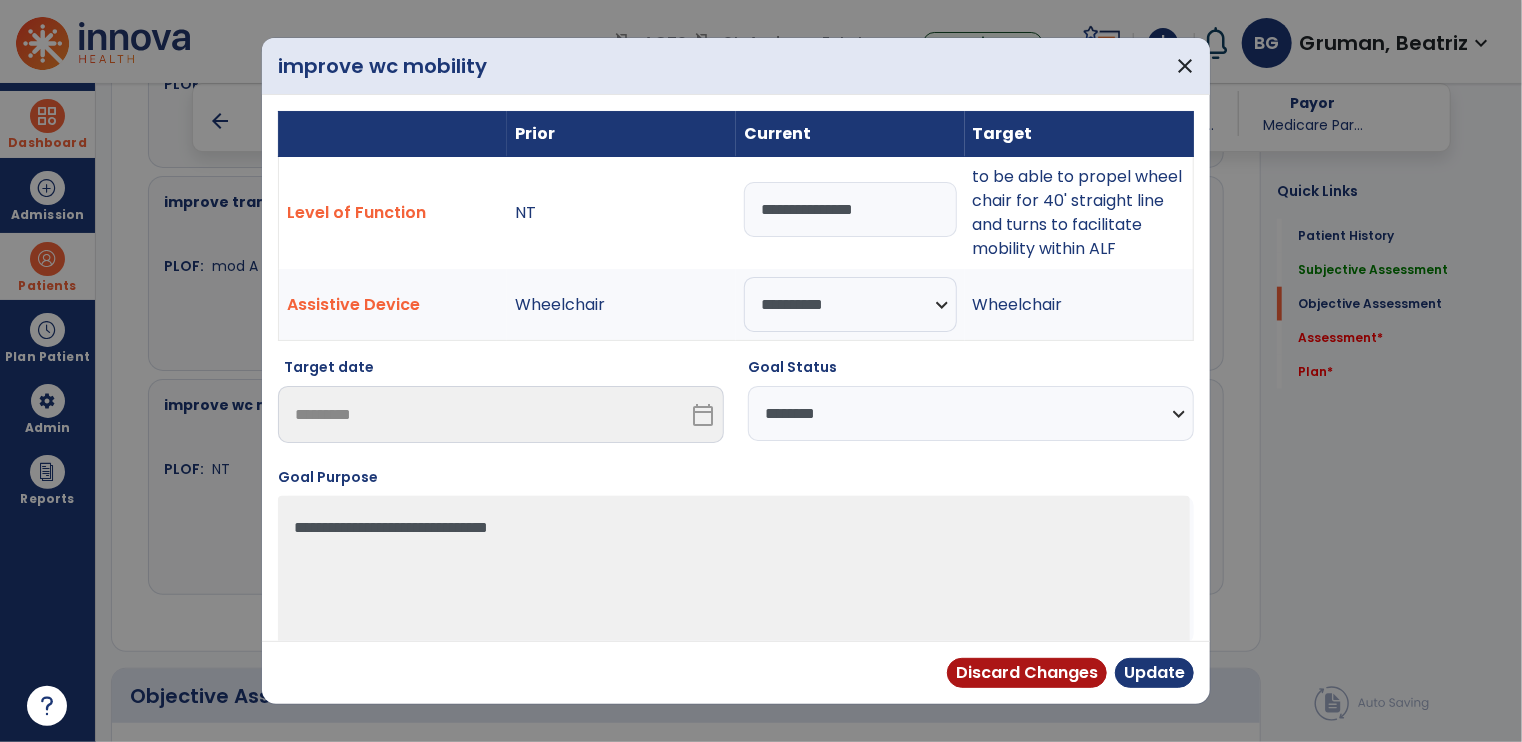 type on "**********" 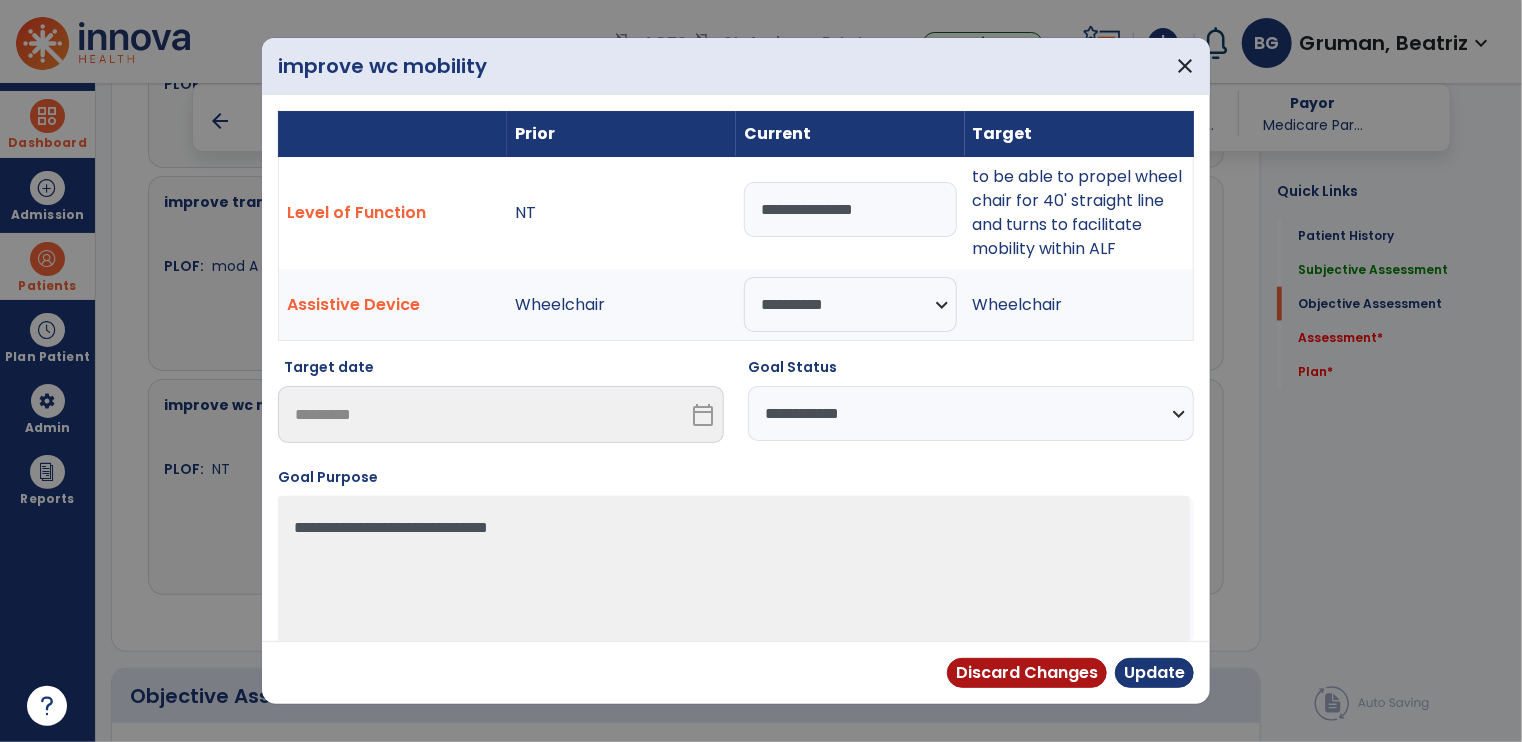 click on "**********" at bounding box center [971, 413] 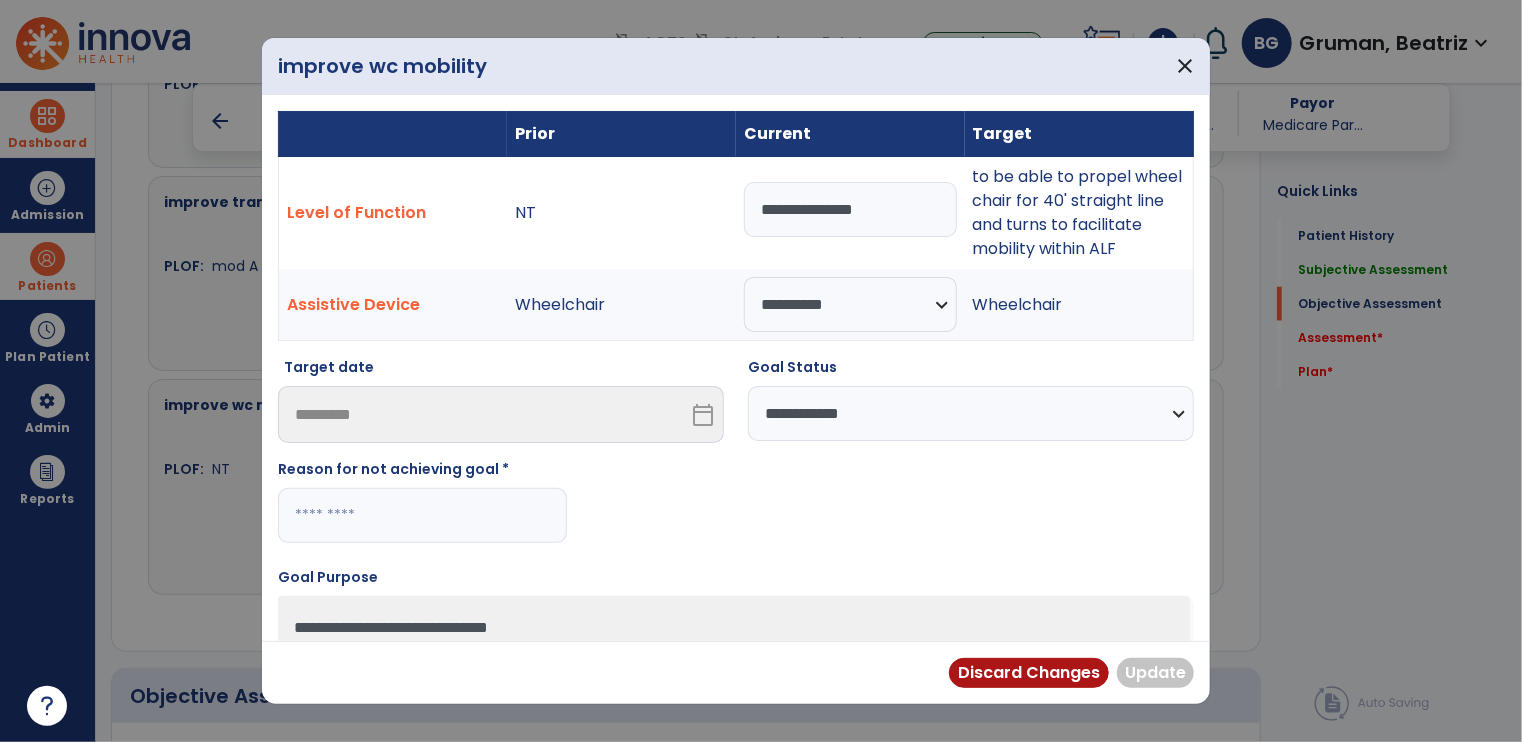 click at bounding box center (422, 515) 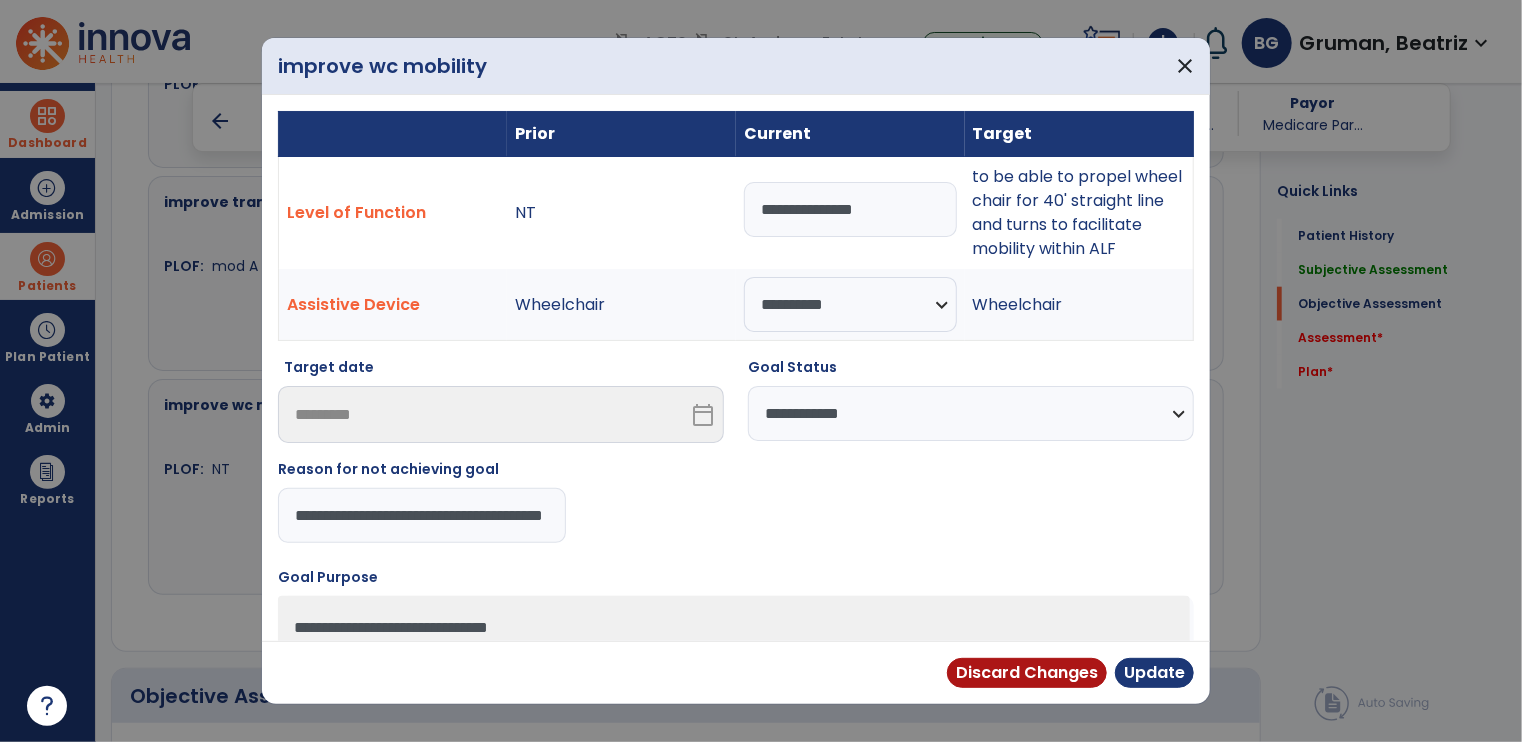scroll, scrollTop: 0, scrollLeft: 64, axis: horizontal 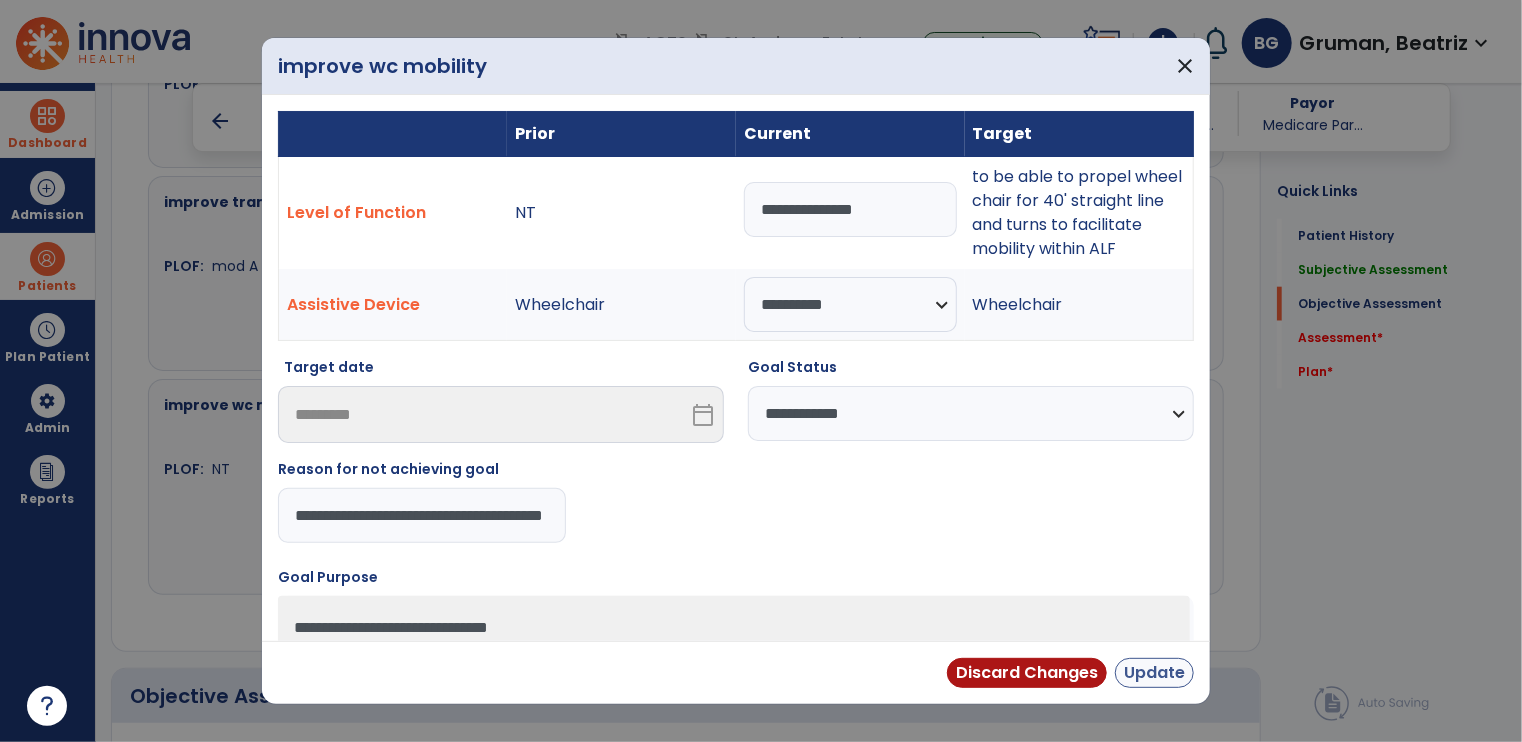 type on "**********" 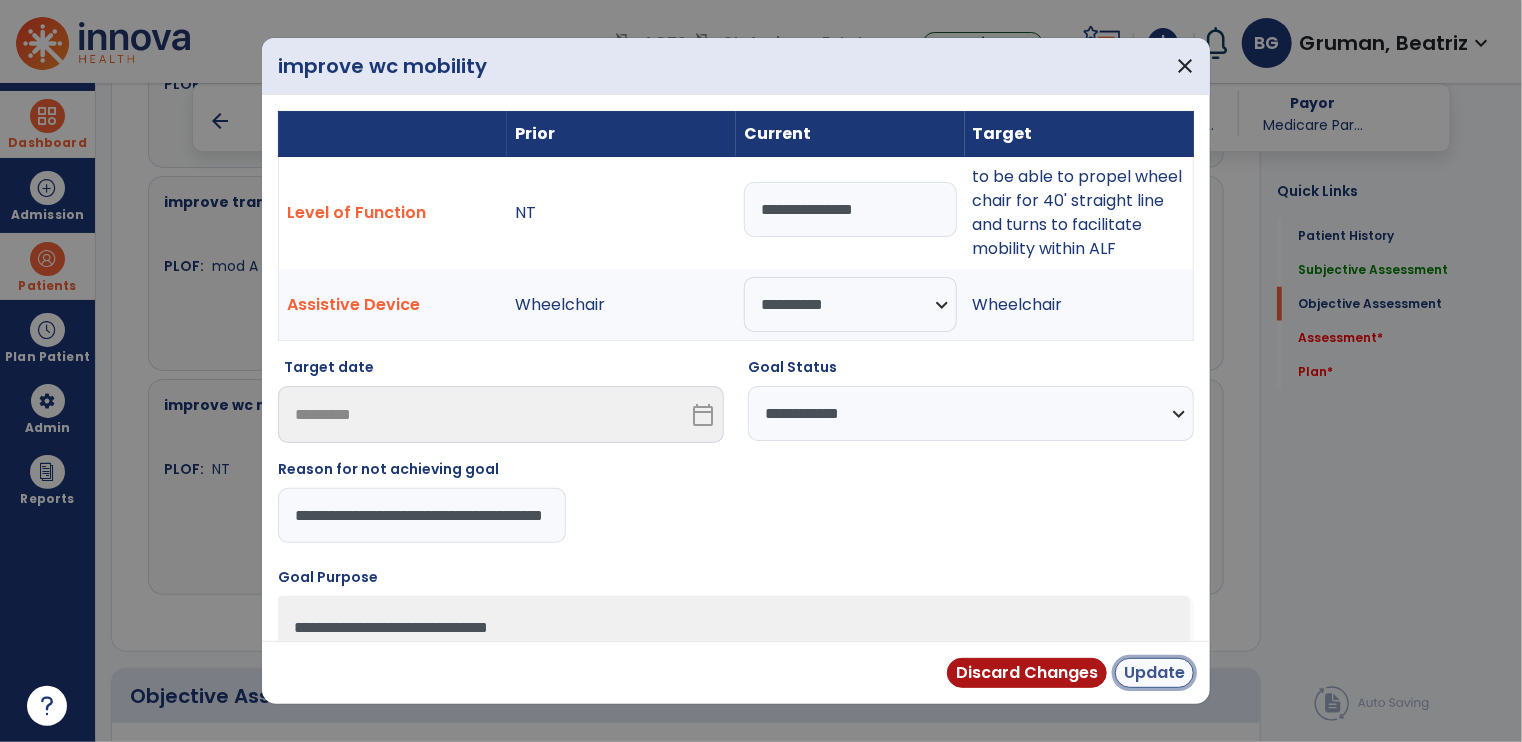 click on "Update" at bounding box center (1154, 673) 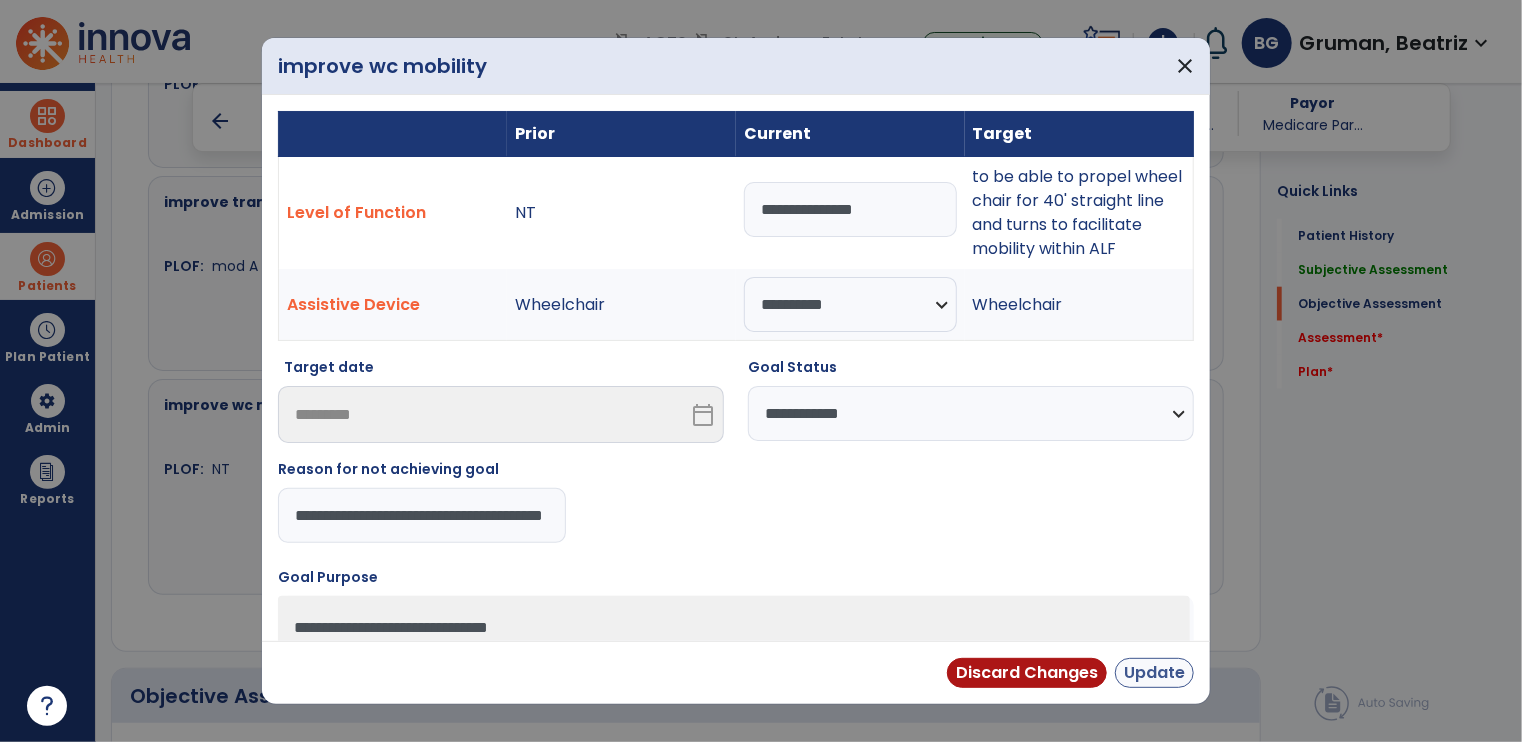 scroll, scrollTop: 0, scrollLeft: 0, axis: both 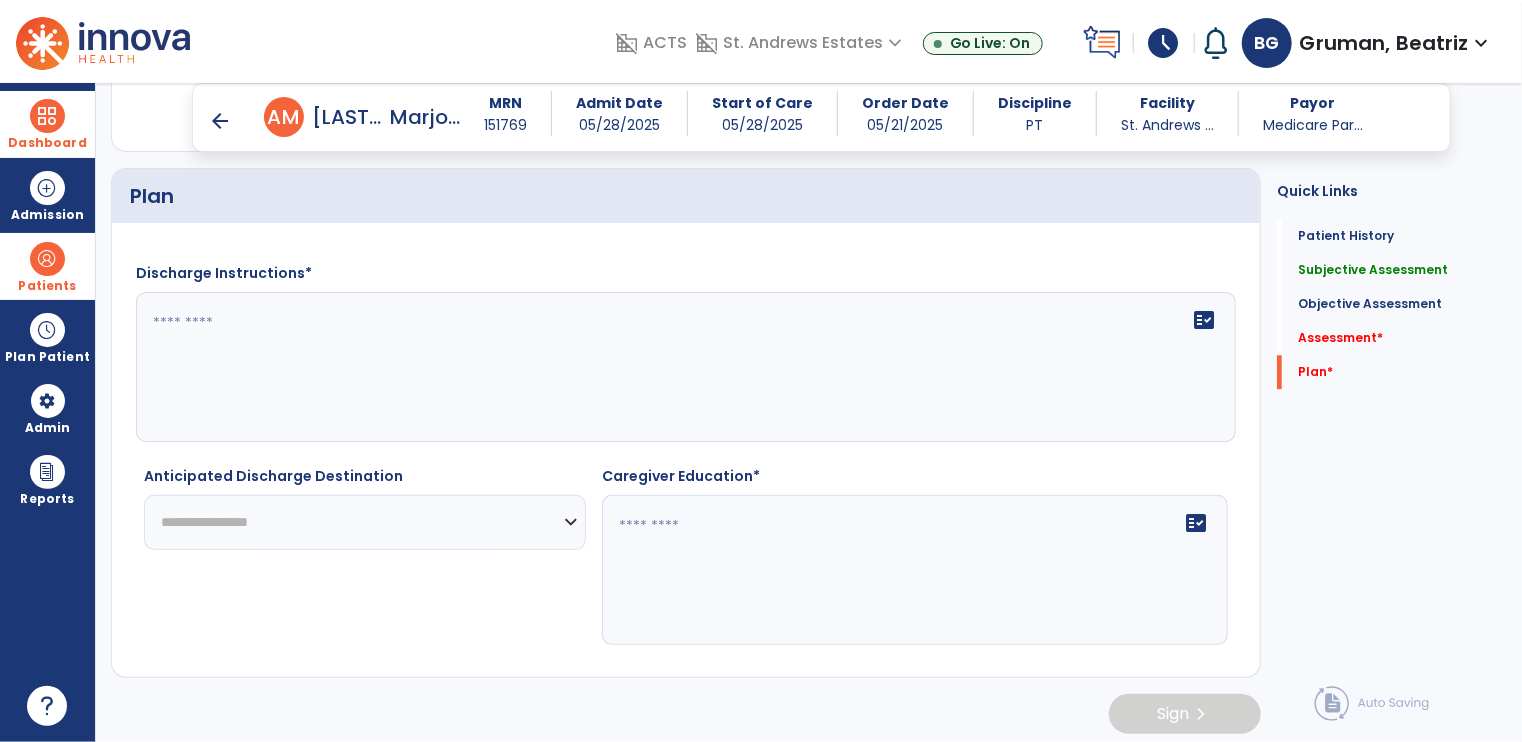 click 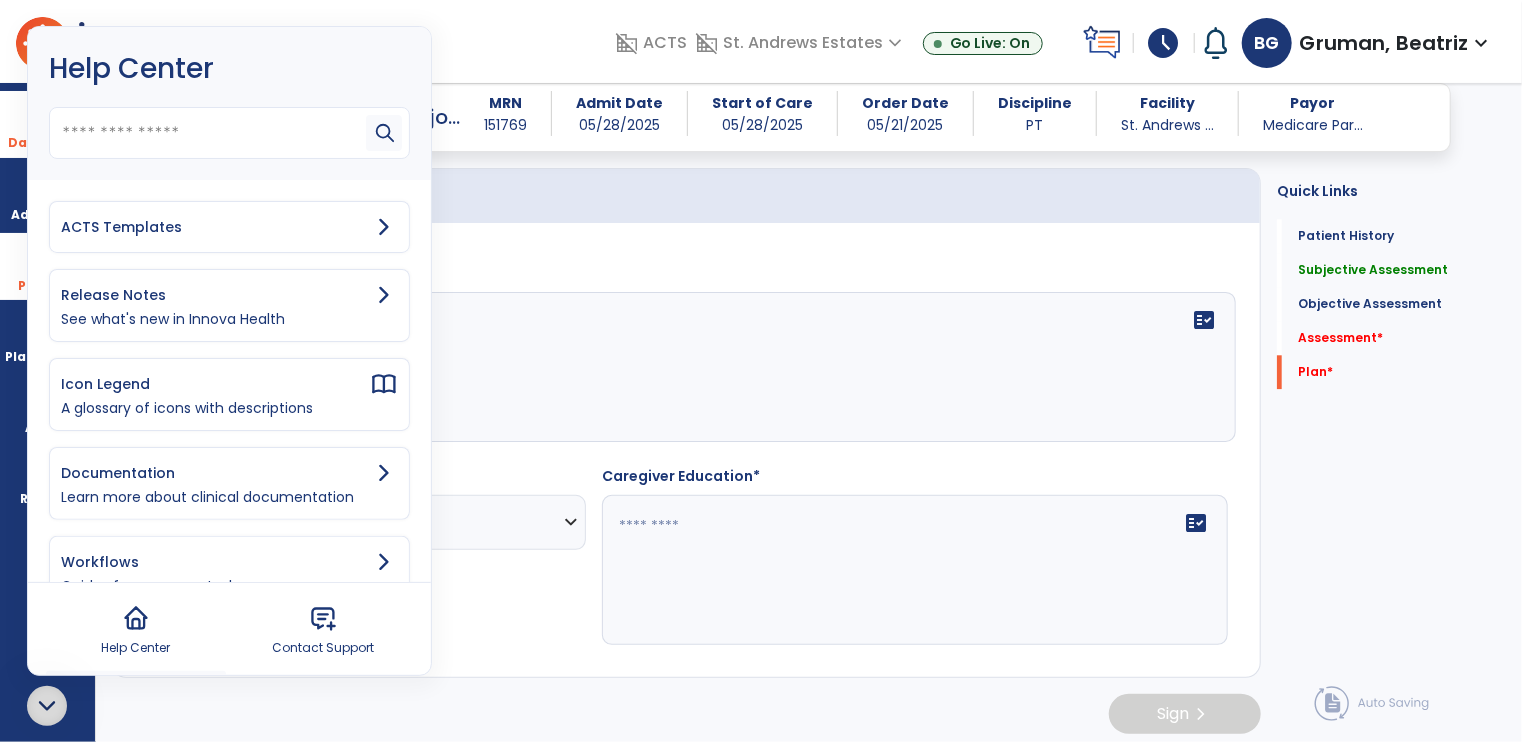 click on "ACTS Templates" at bounding box center (215, 227) 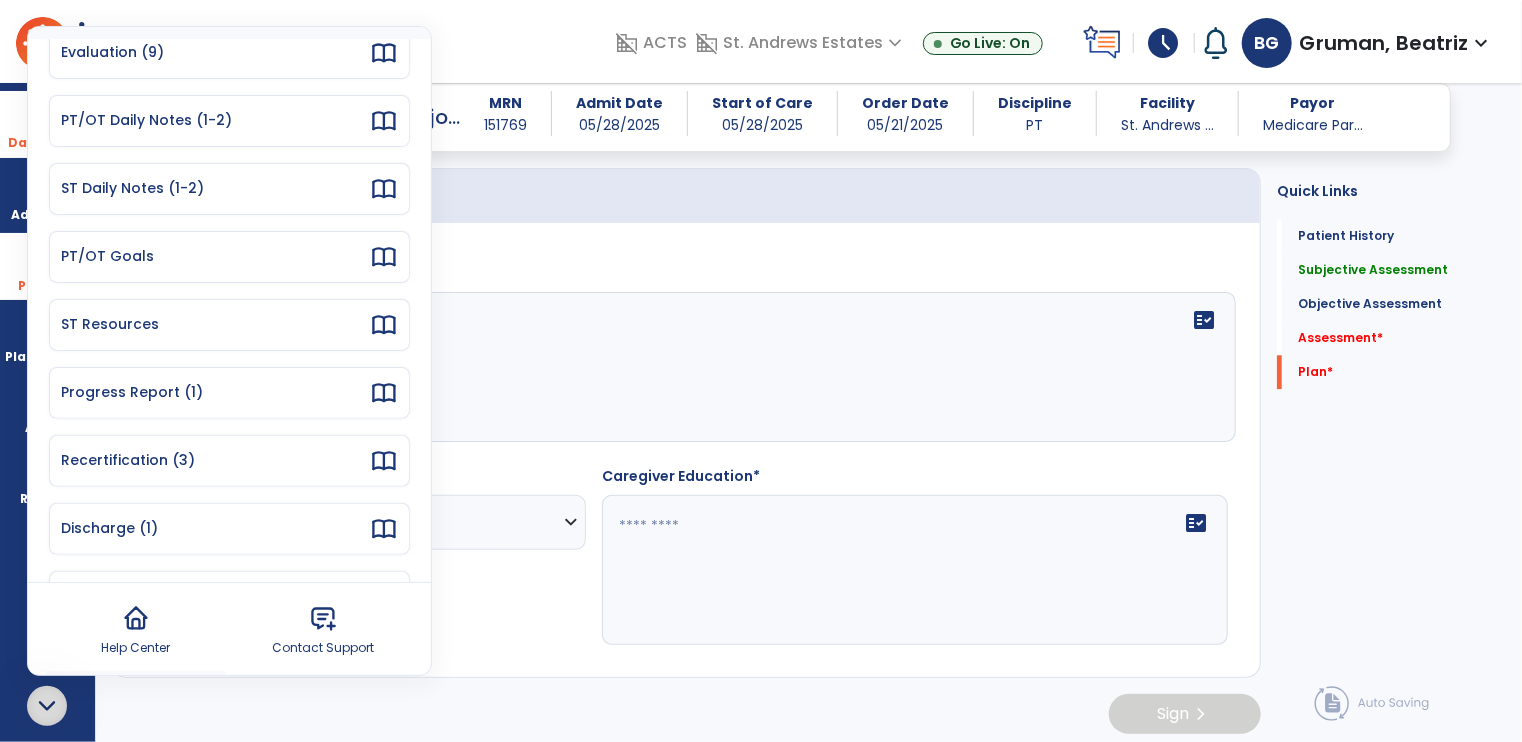 scroll, scrollTop: 166, scrollLeft: 0, axis: vertical 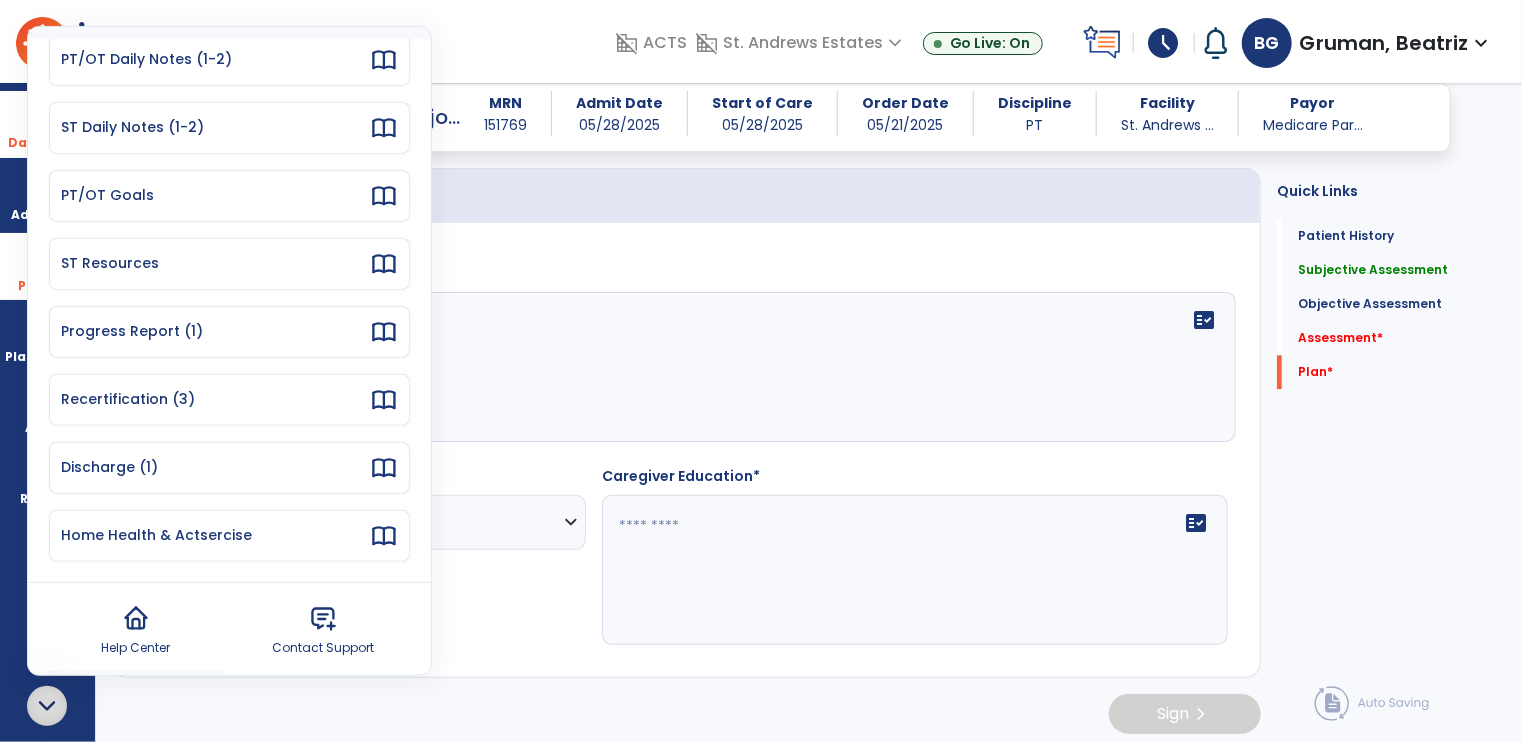 click on "Discharge (1)" at bounding box center (215, 467) 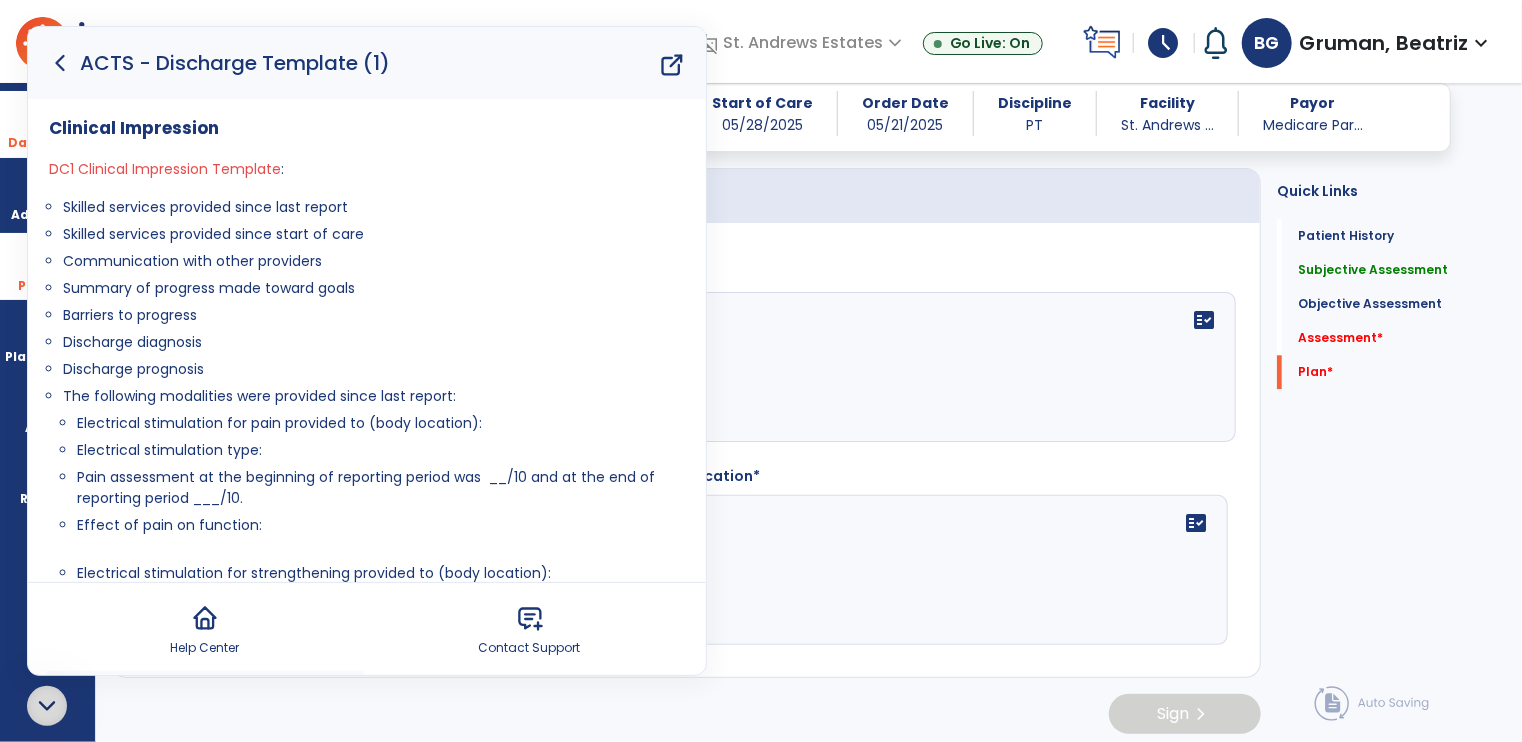 drag, startPoint x: 60, startPoint y: 205, endPoint x: 320, endPoint y: 370, distance: 307.93668 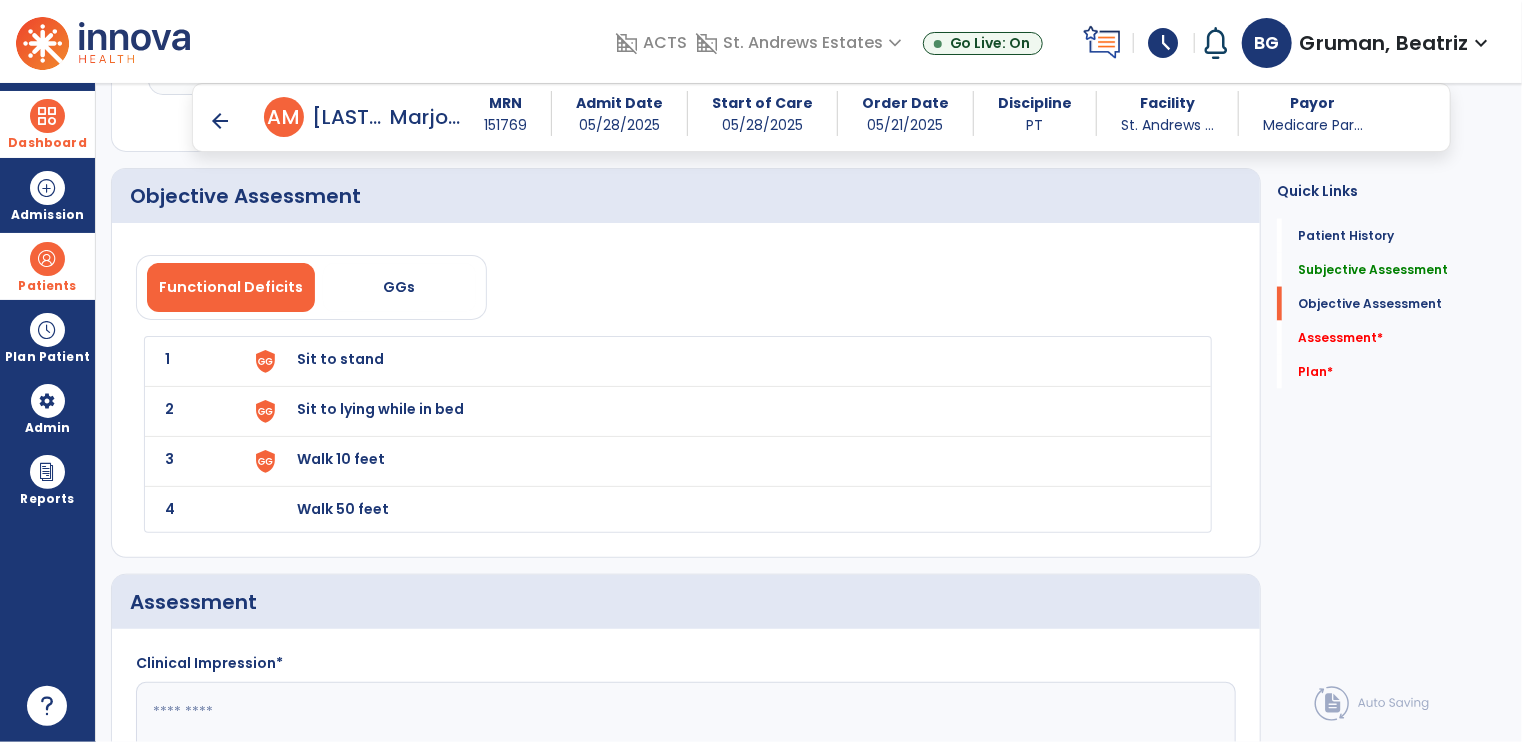 scroll, scrollTop: 1000, scrollLeft: 0, axis: vertical 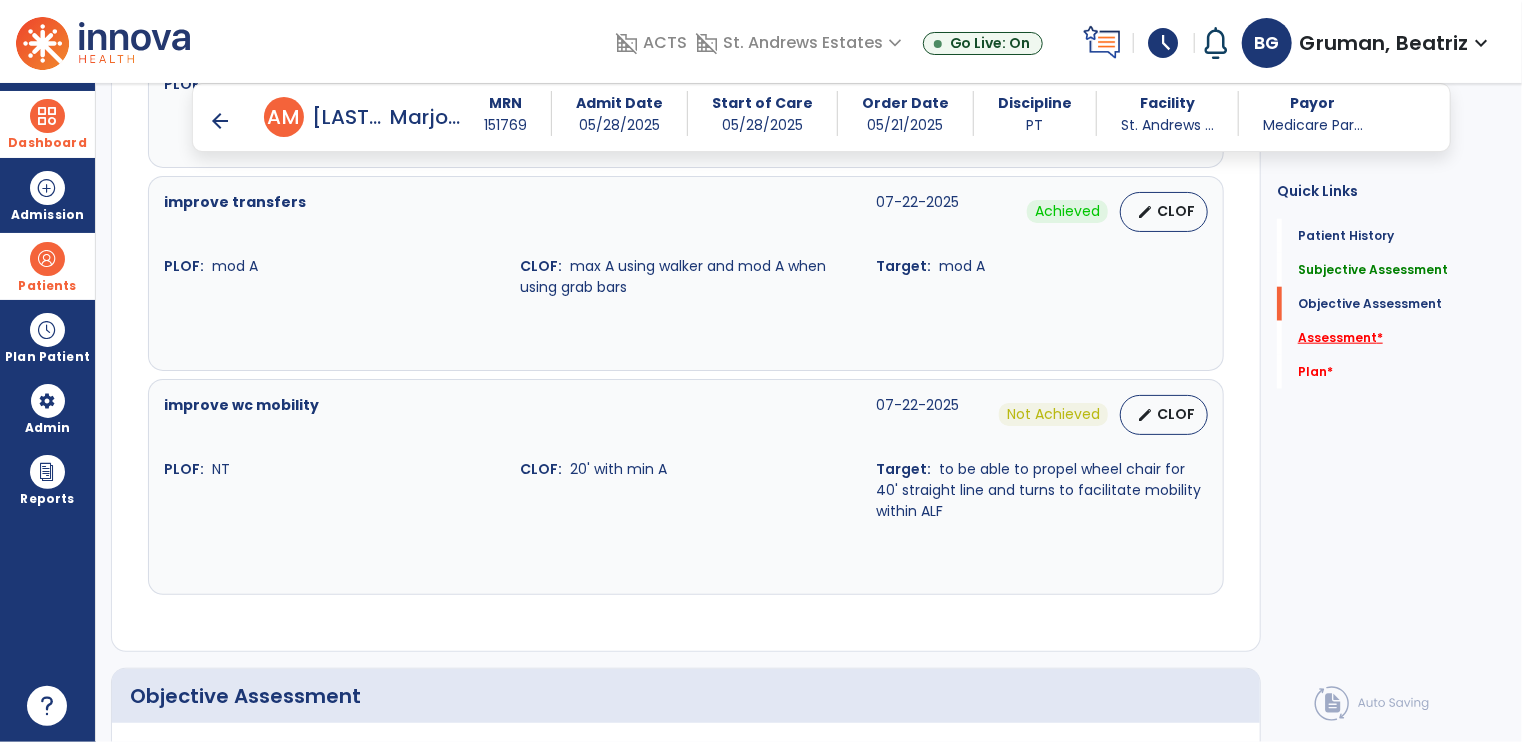 click on "Assessment   *" 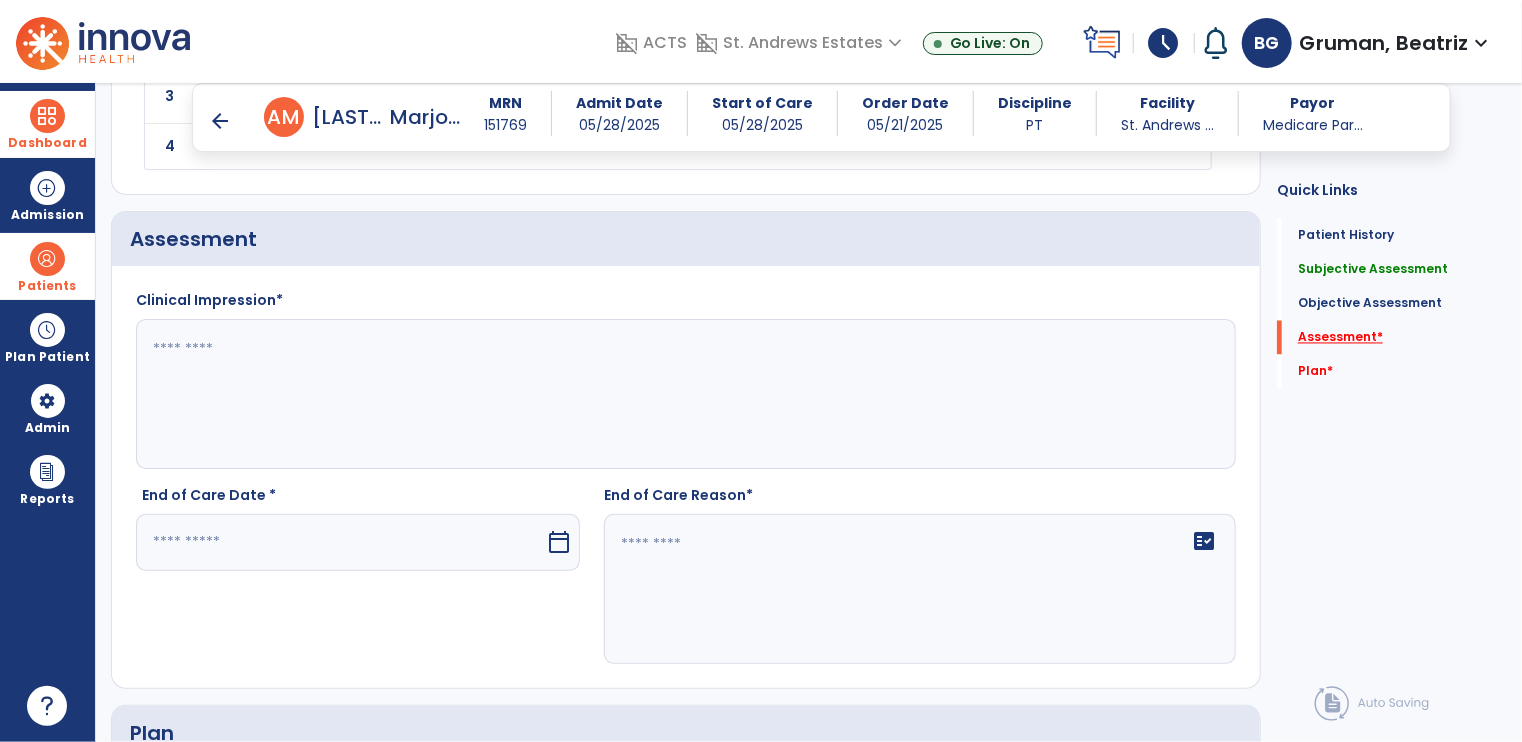 scroll, scrollTop: 1895, scrollLeft: 0, axis: vertical 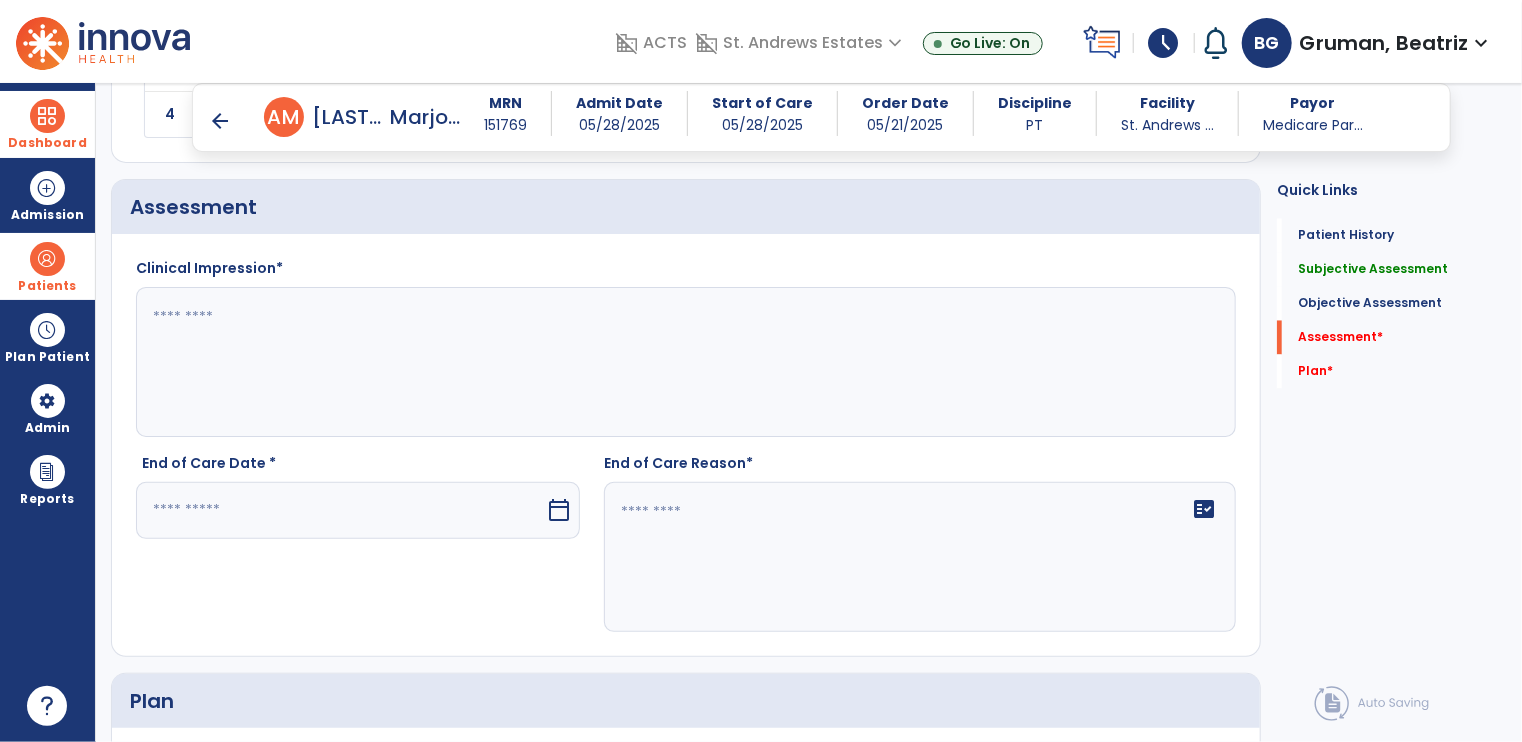 click 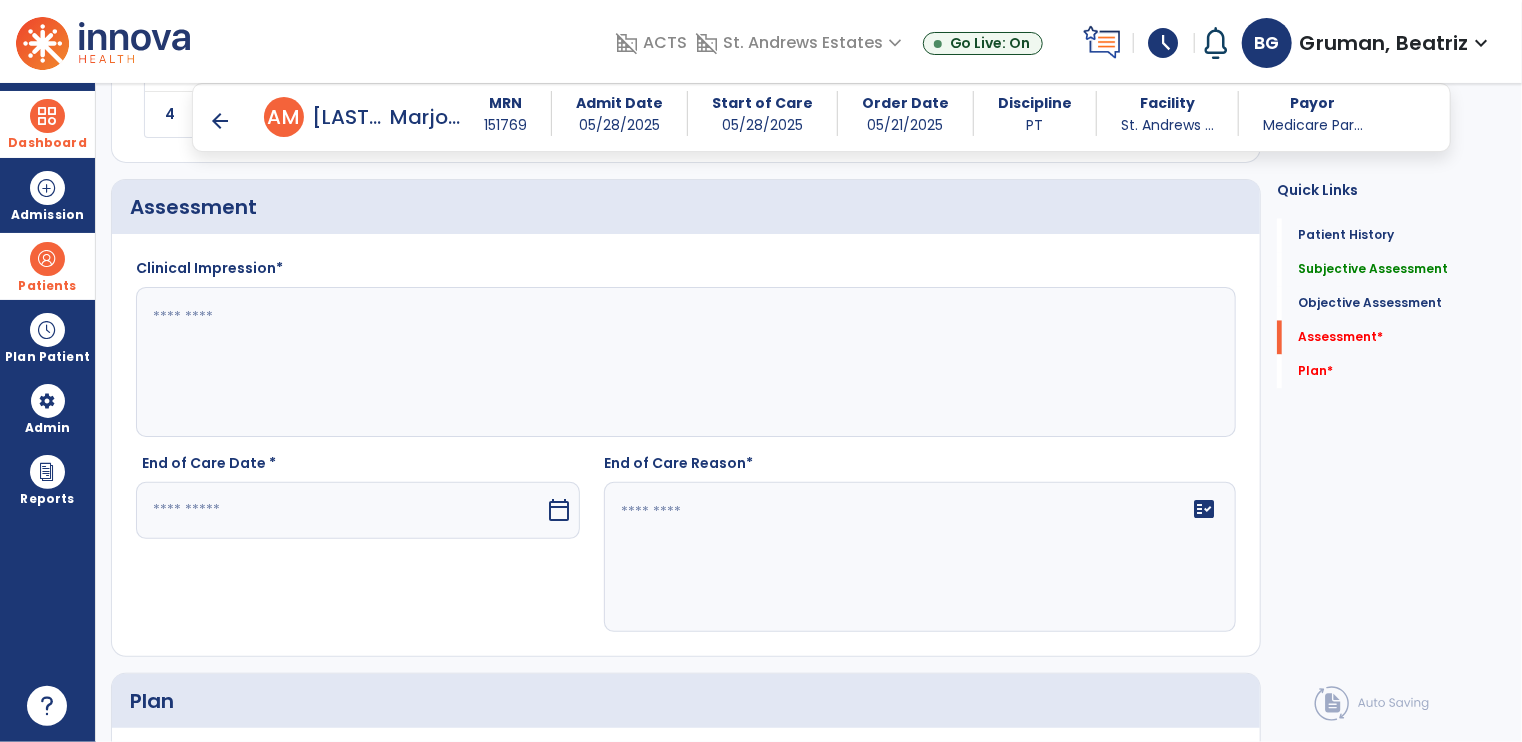 paste on "**********" 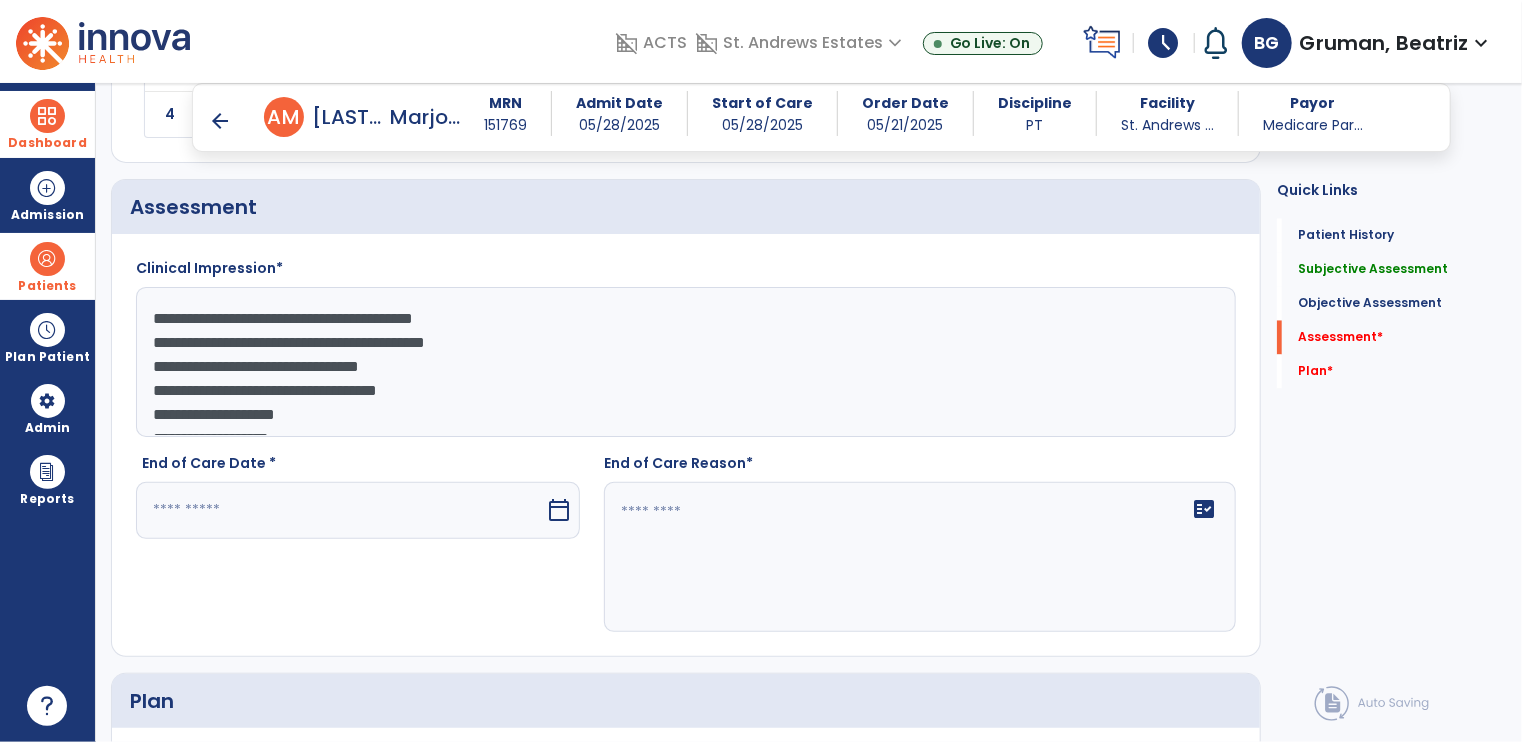 scroll, scrollTop: 40, scrollLeft: 0, axis: vertical 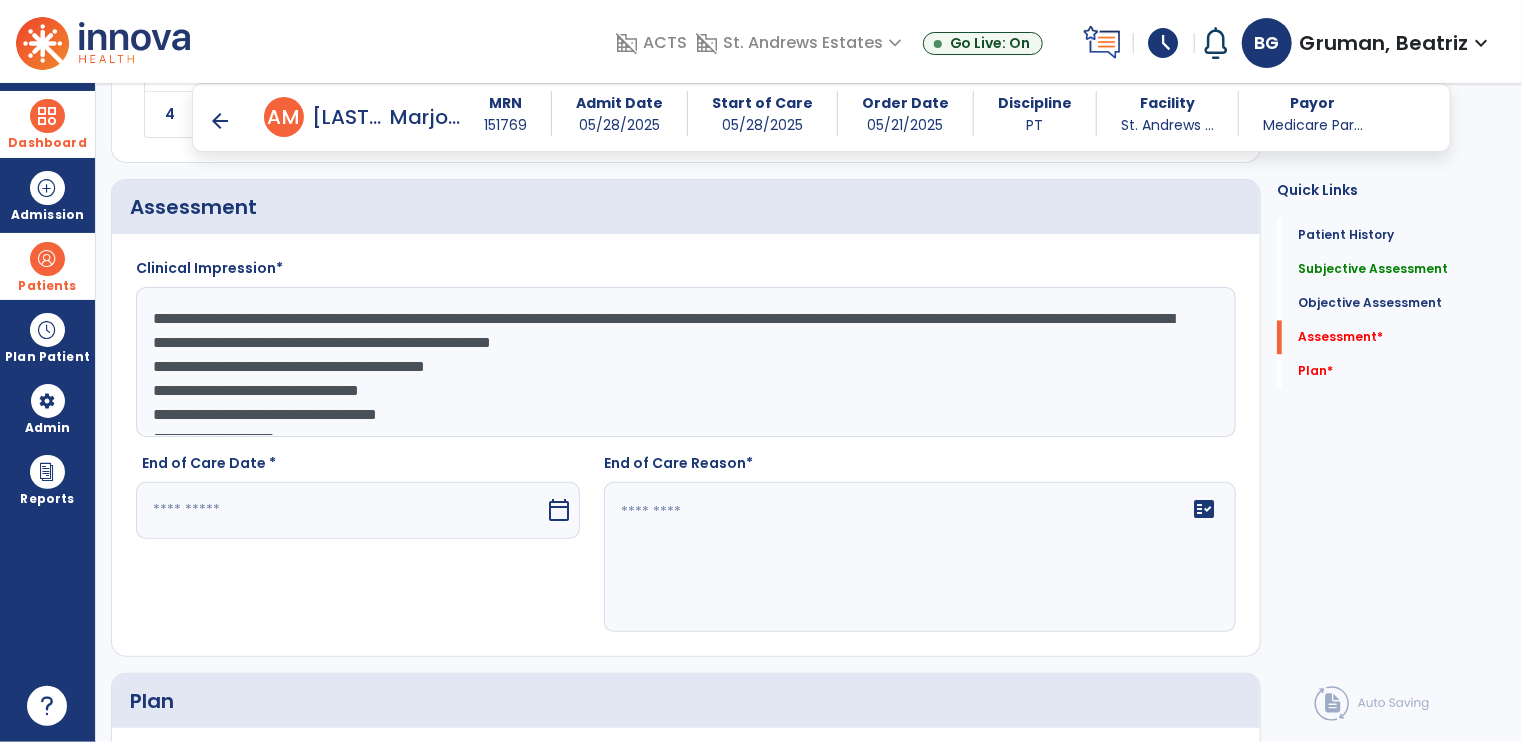 drag, startPoint x: 483, startPoint y: 309, endPoint x: 881, endPoint y: 340, distance: 399.20547 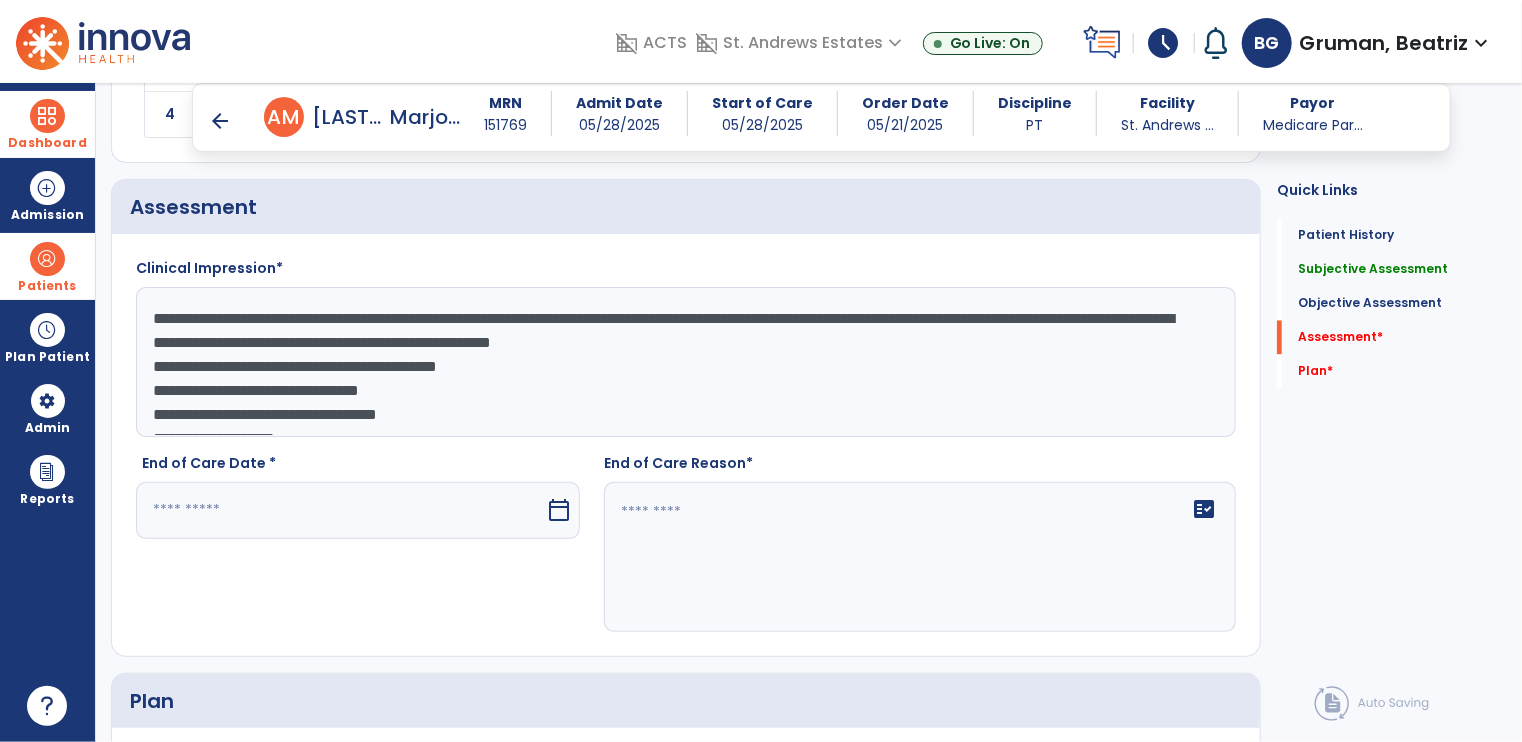 paste on "**********" 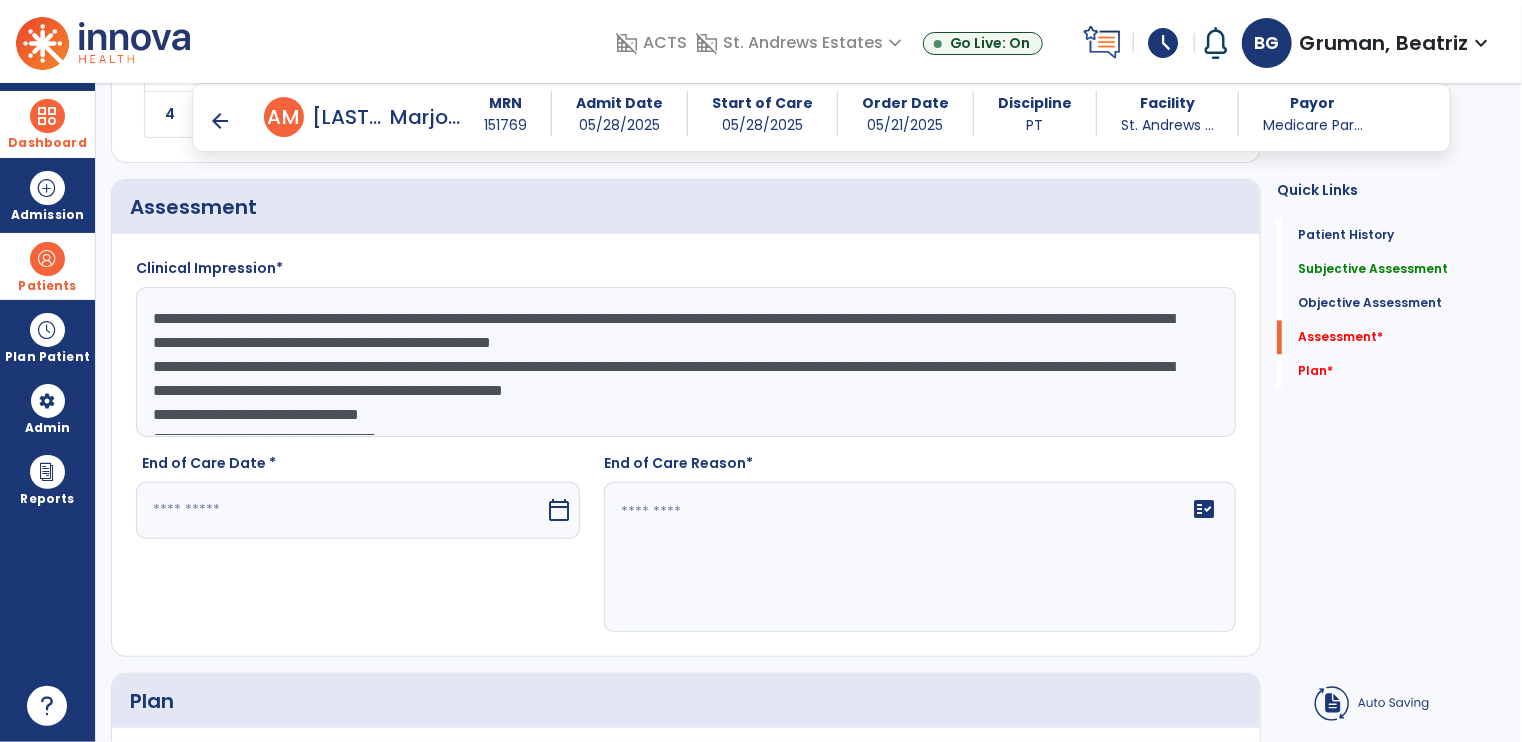 click on "**********" 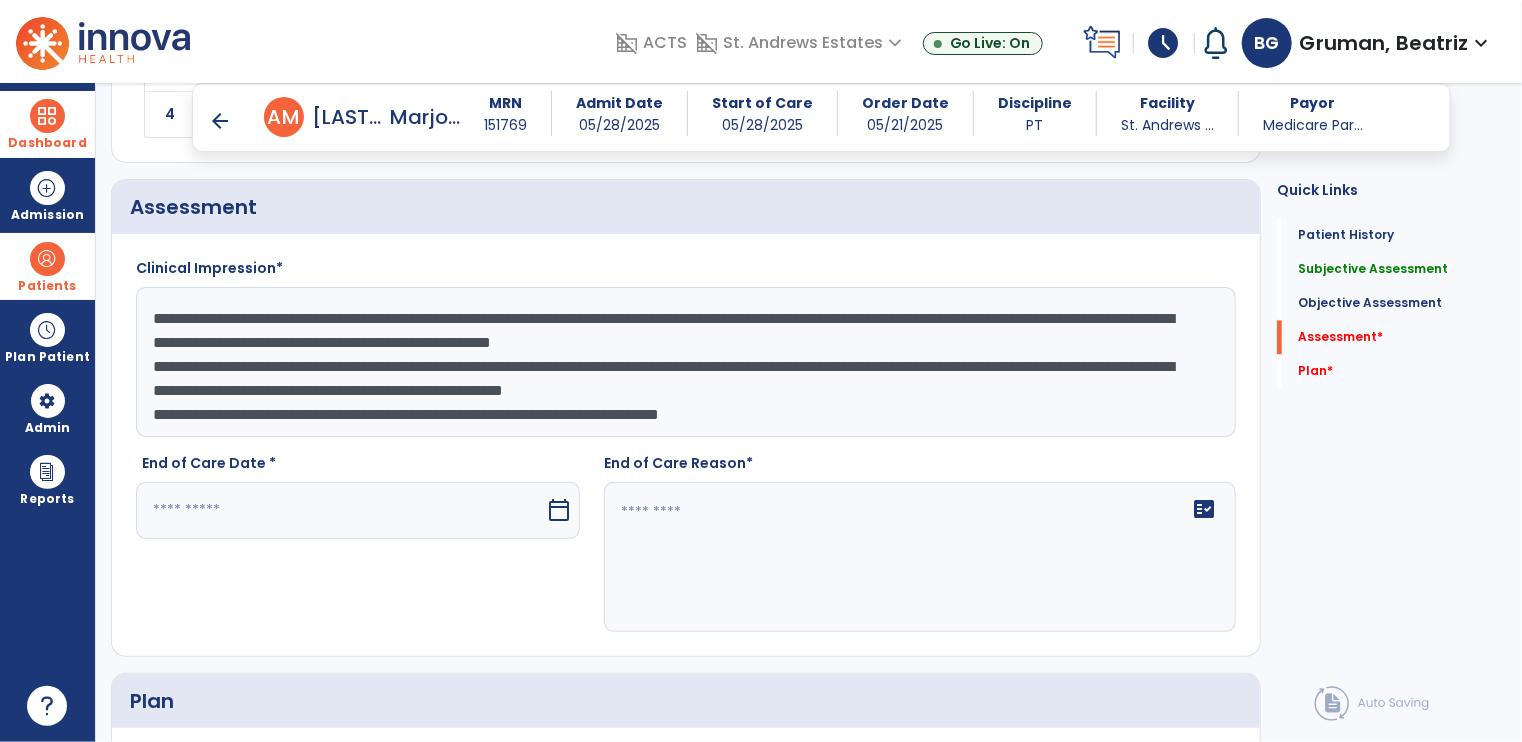 scroll, scrollTop: 16, scrollLeft: 0, axis: vertical 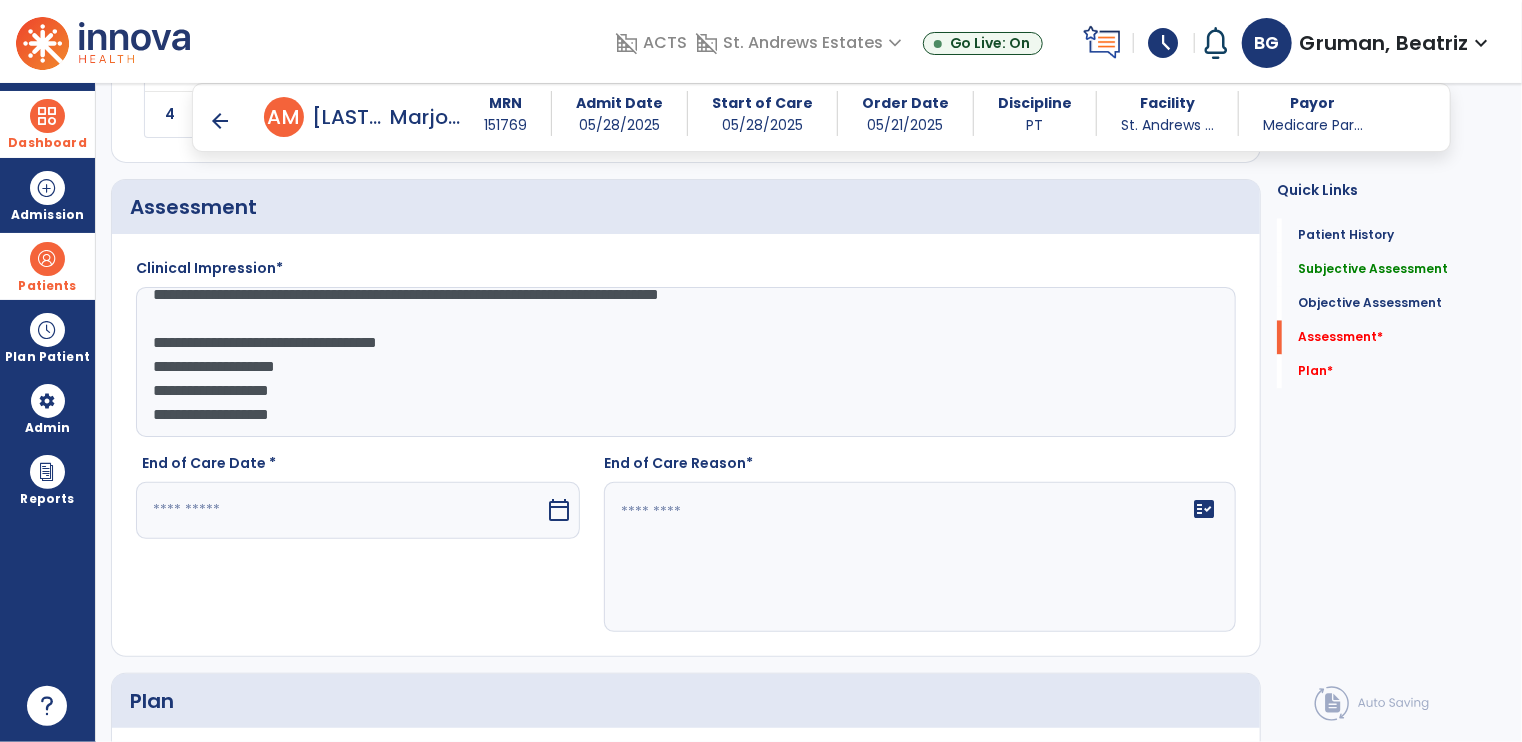 type on "**********" 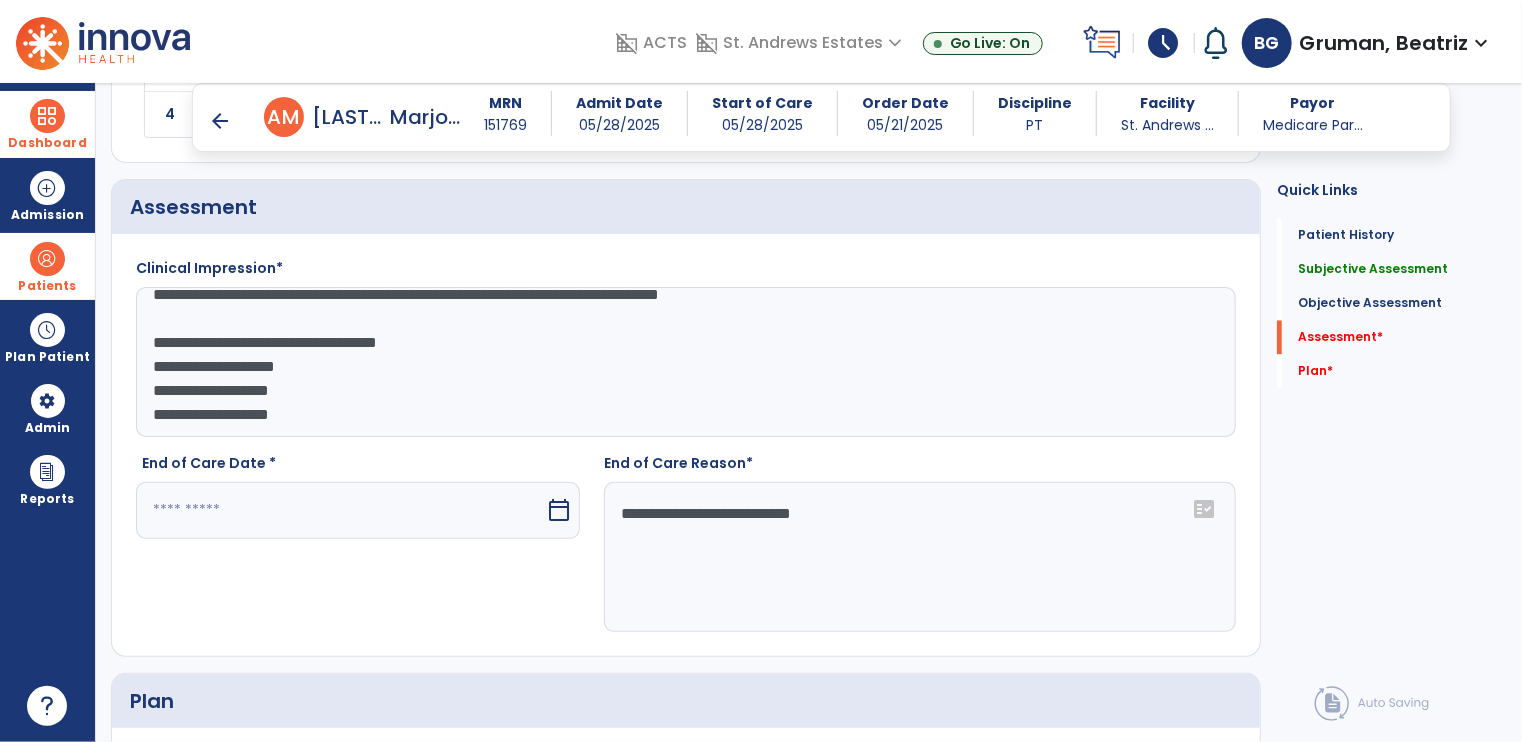 scroll, scrollTop: 0, scrollLeft: 0, axis: both 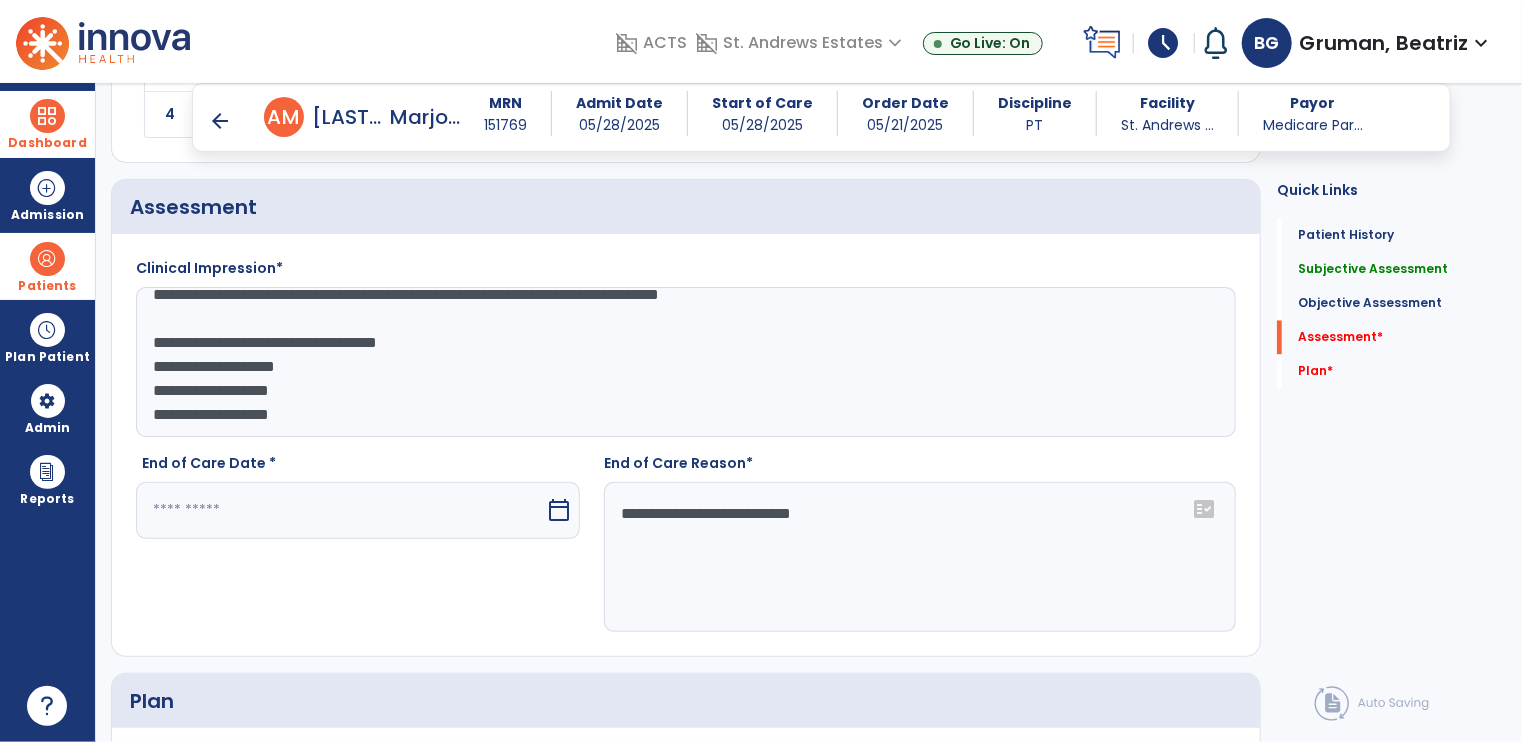 type on "**********" 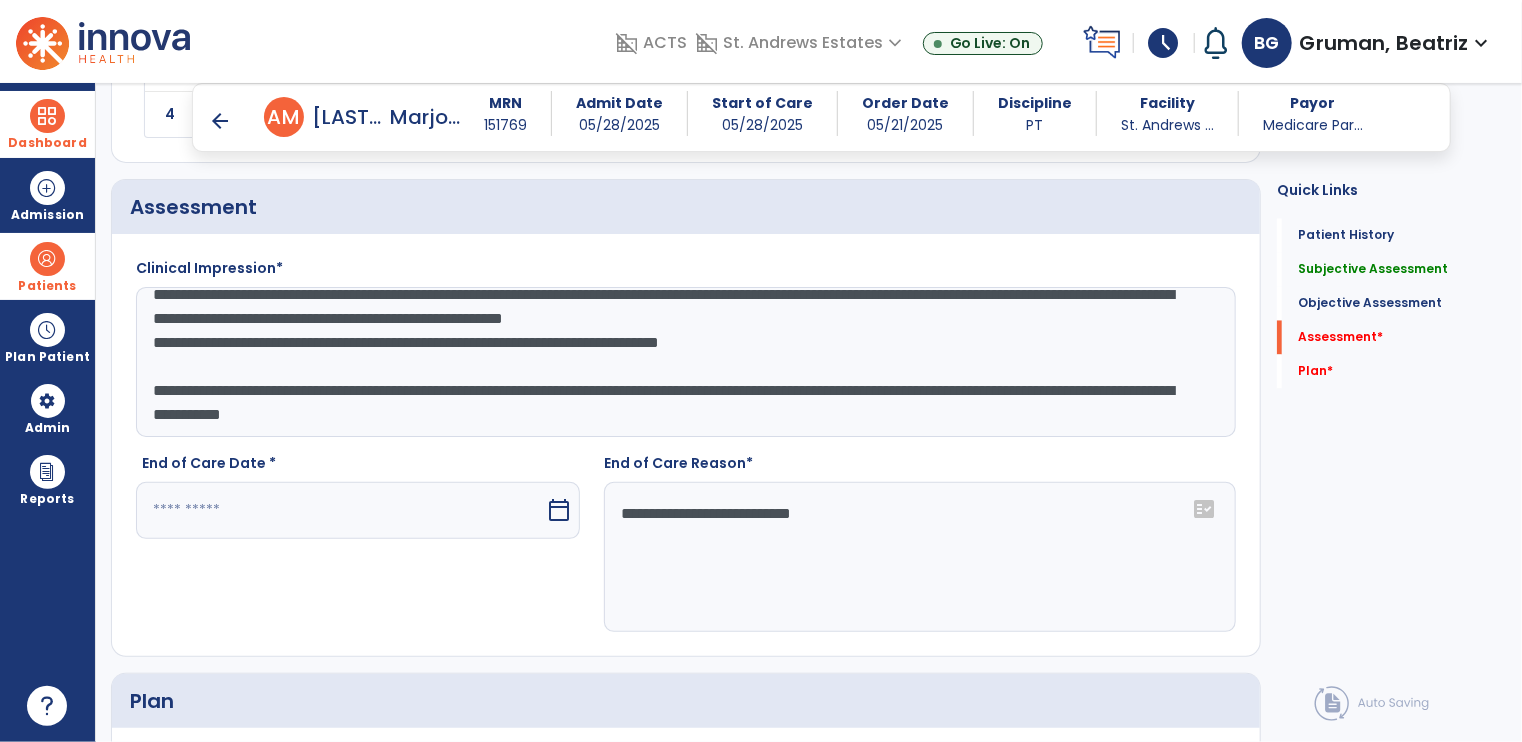 scroll, scrollTop: 72, scrollLeft: 0, axis: vertical 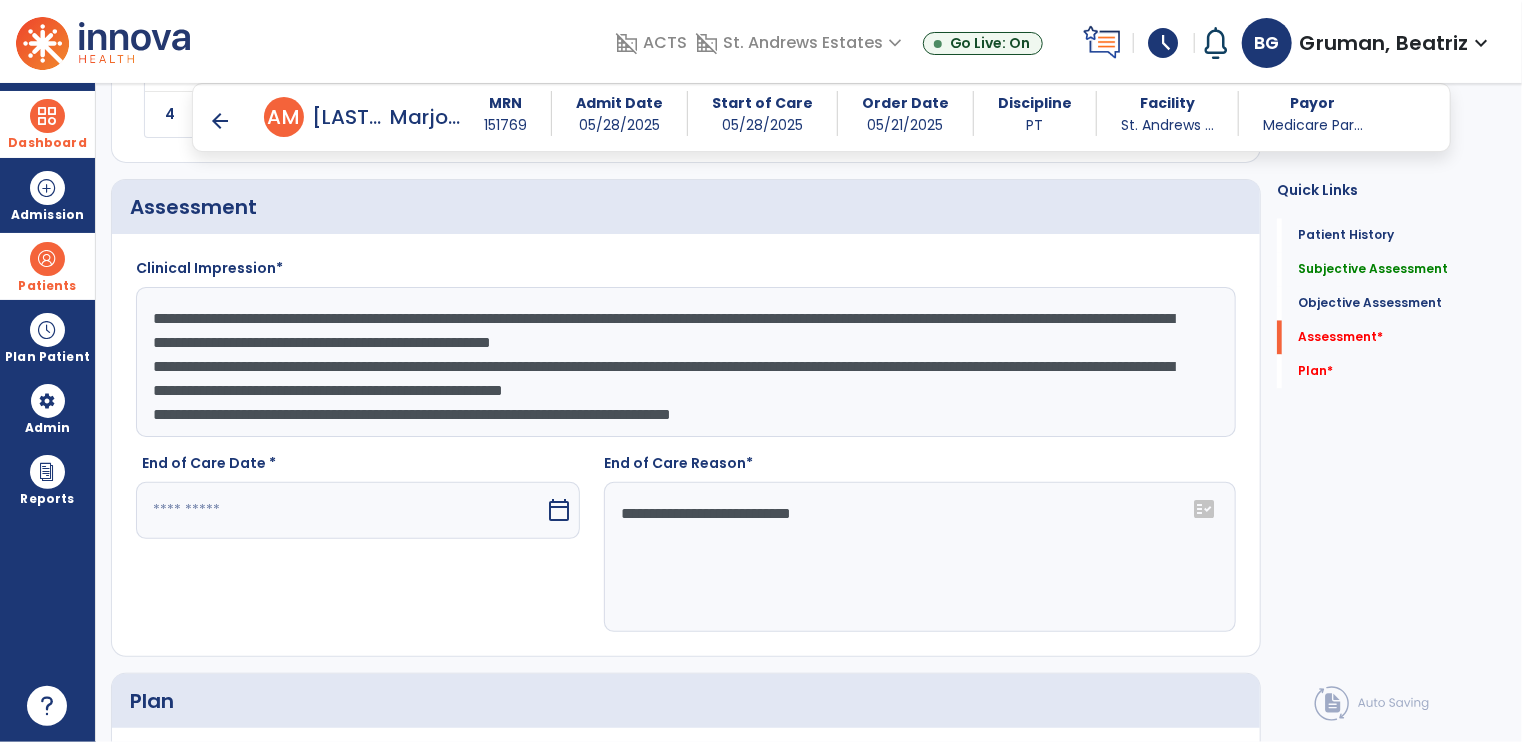type on "**********" 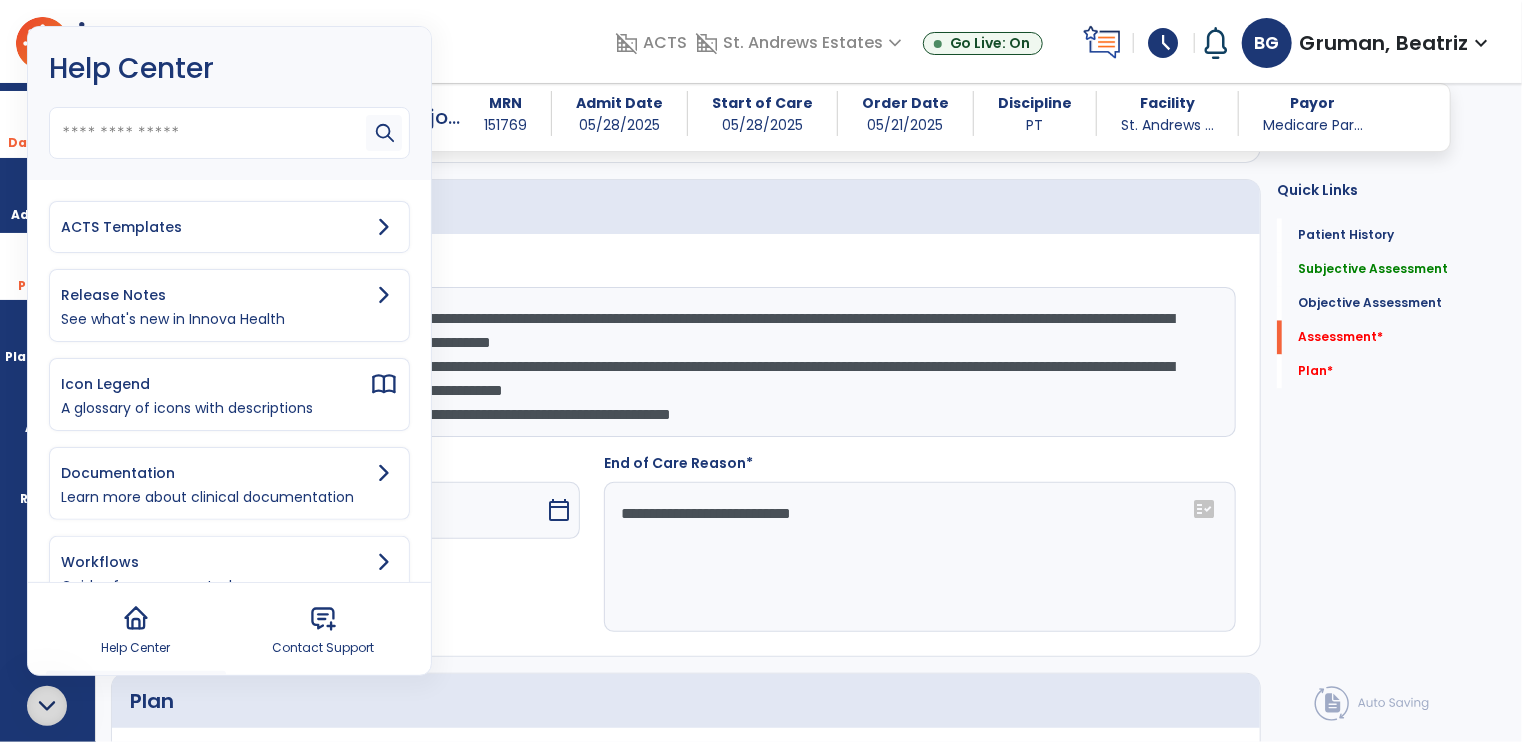click on "ACTS Templates" at bounding box center (229, 227) 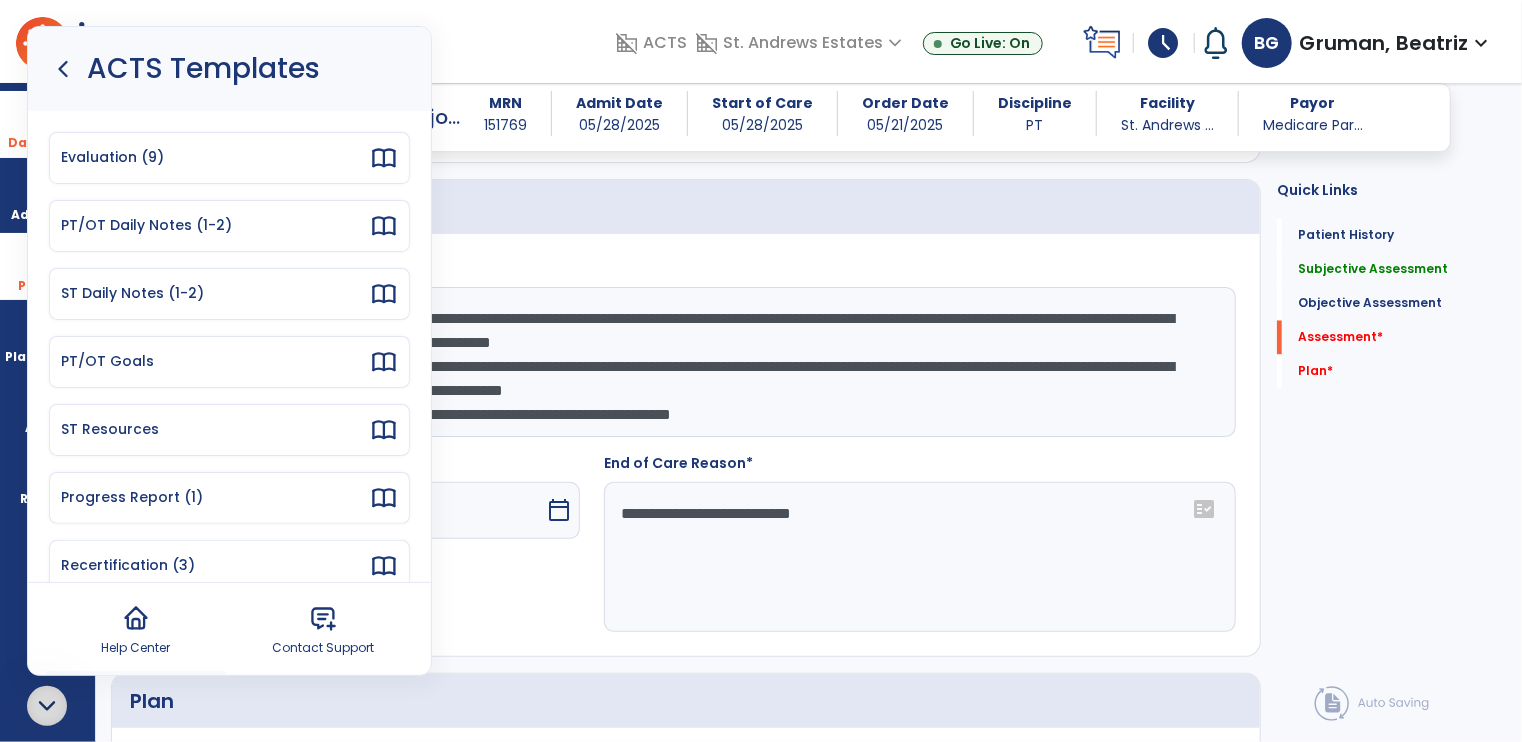 scroll, scrollTop: 166, scrollLeft: 0, axis: vertical 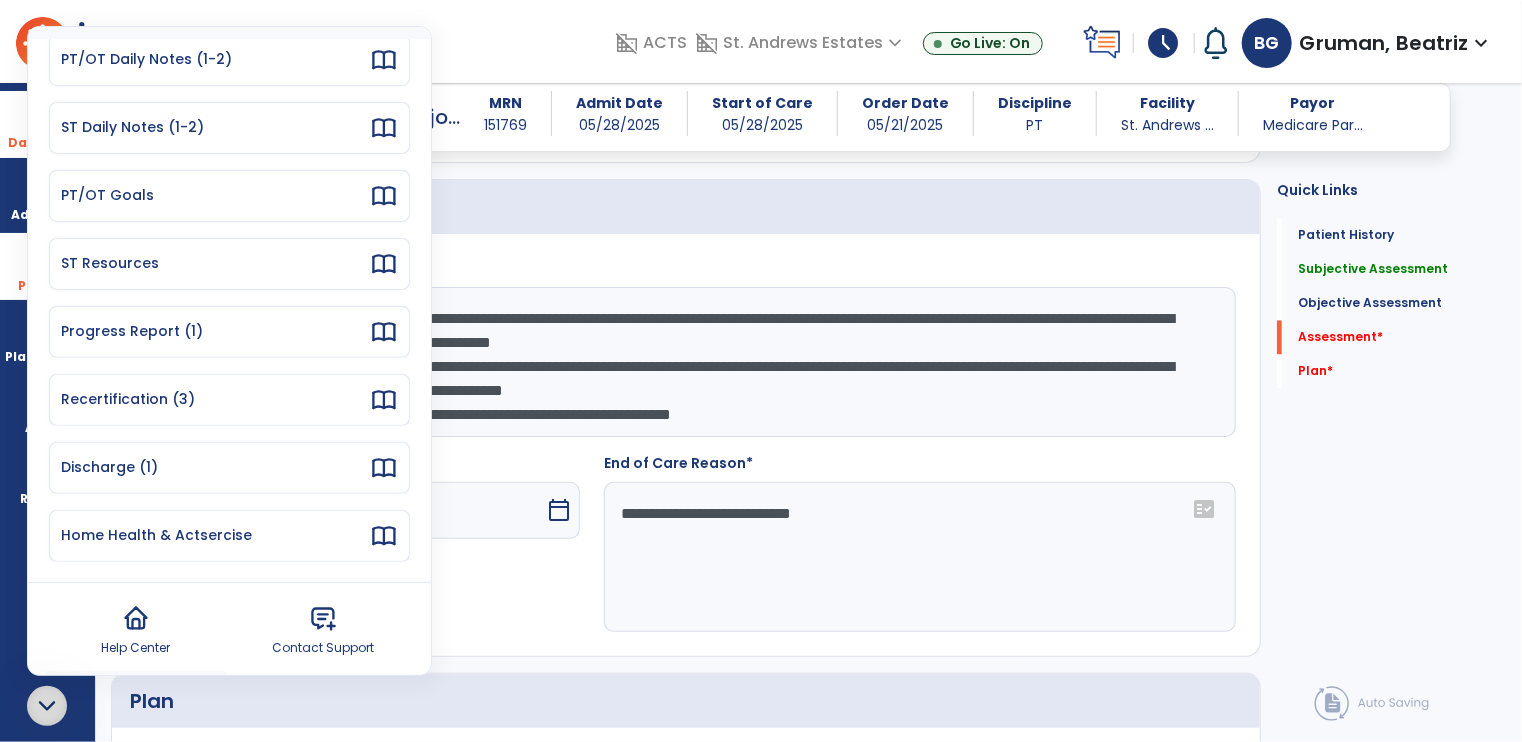 click on "Discharge (1)" at bounding box center [215, 467] 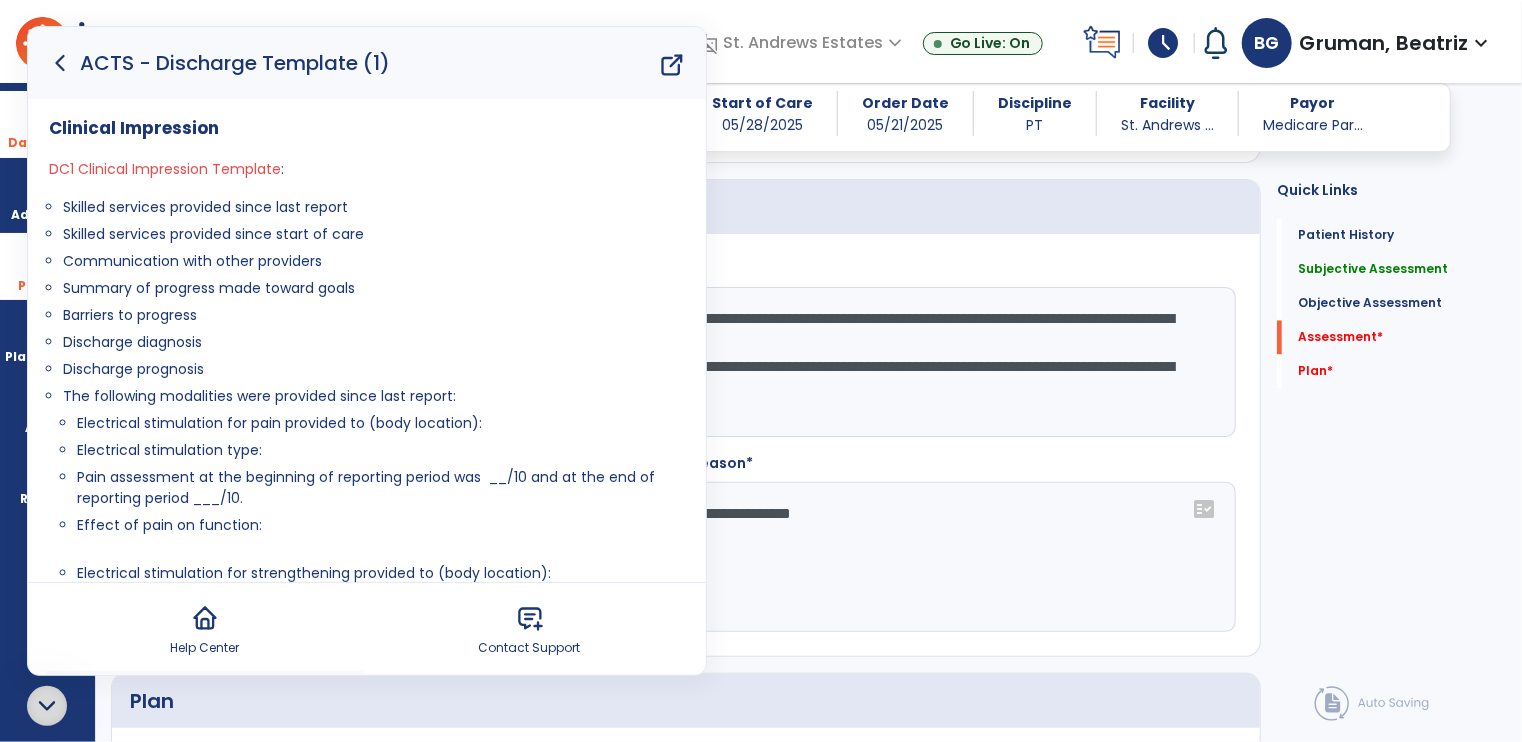 drag, startPoint x: 63, startPoint y: 287, endPoint x: 206, endPoint y: 311, distance: 145 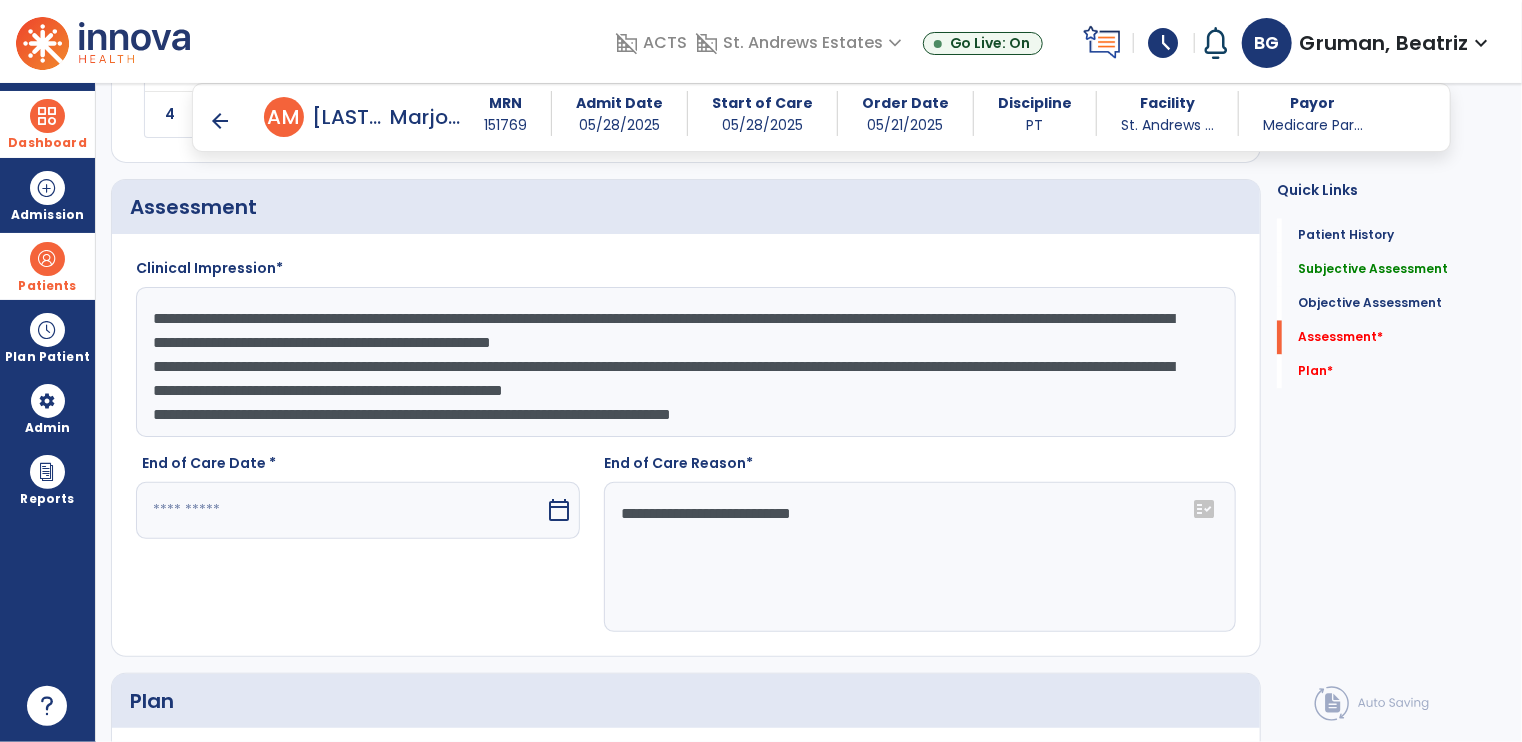click on "**********" 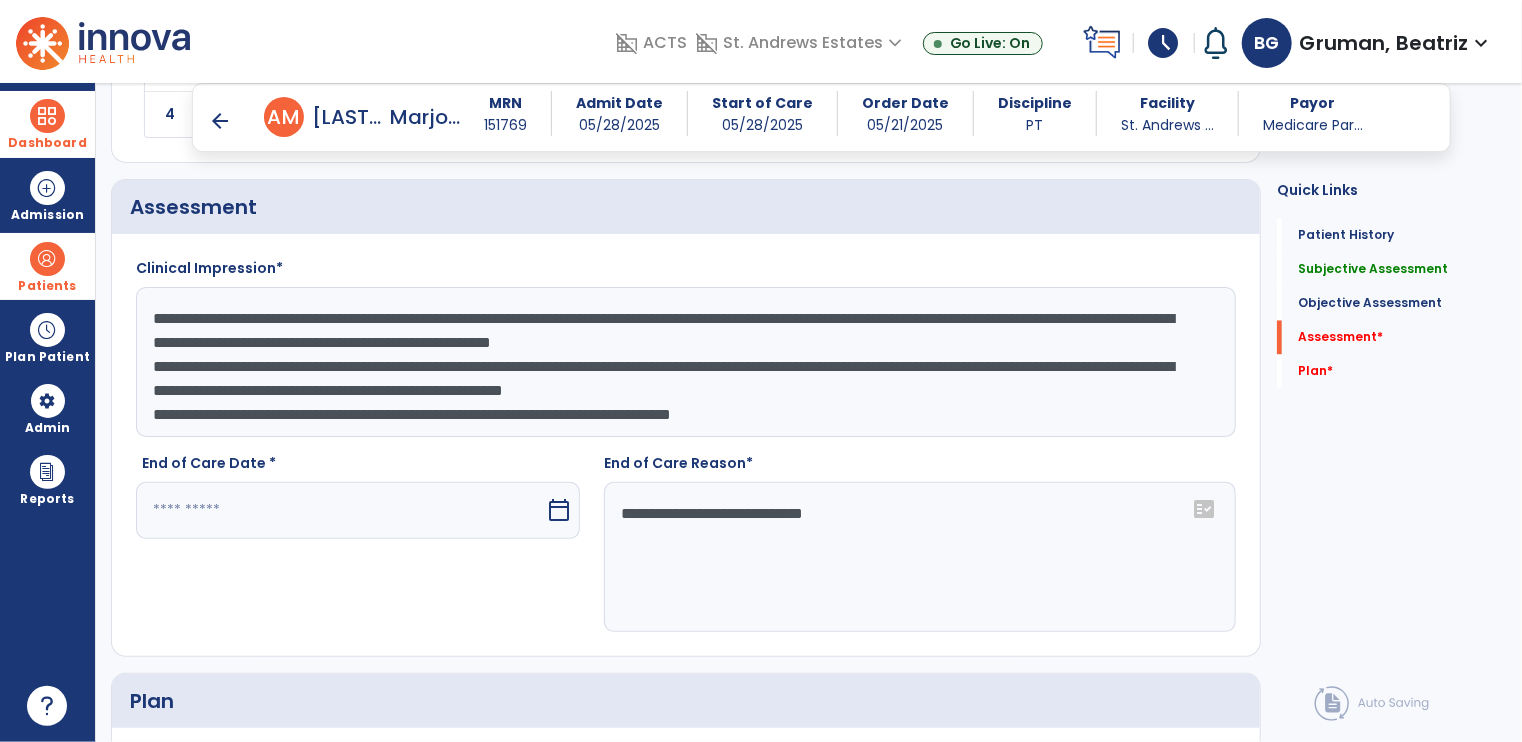 click on "**********" 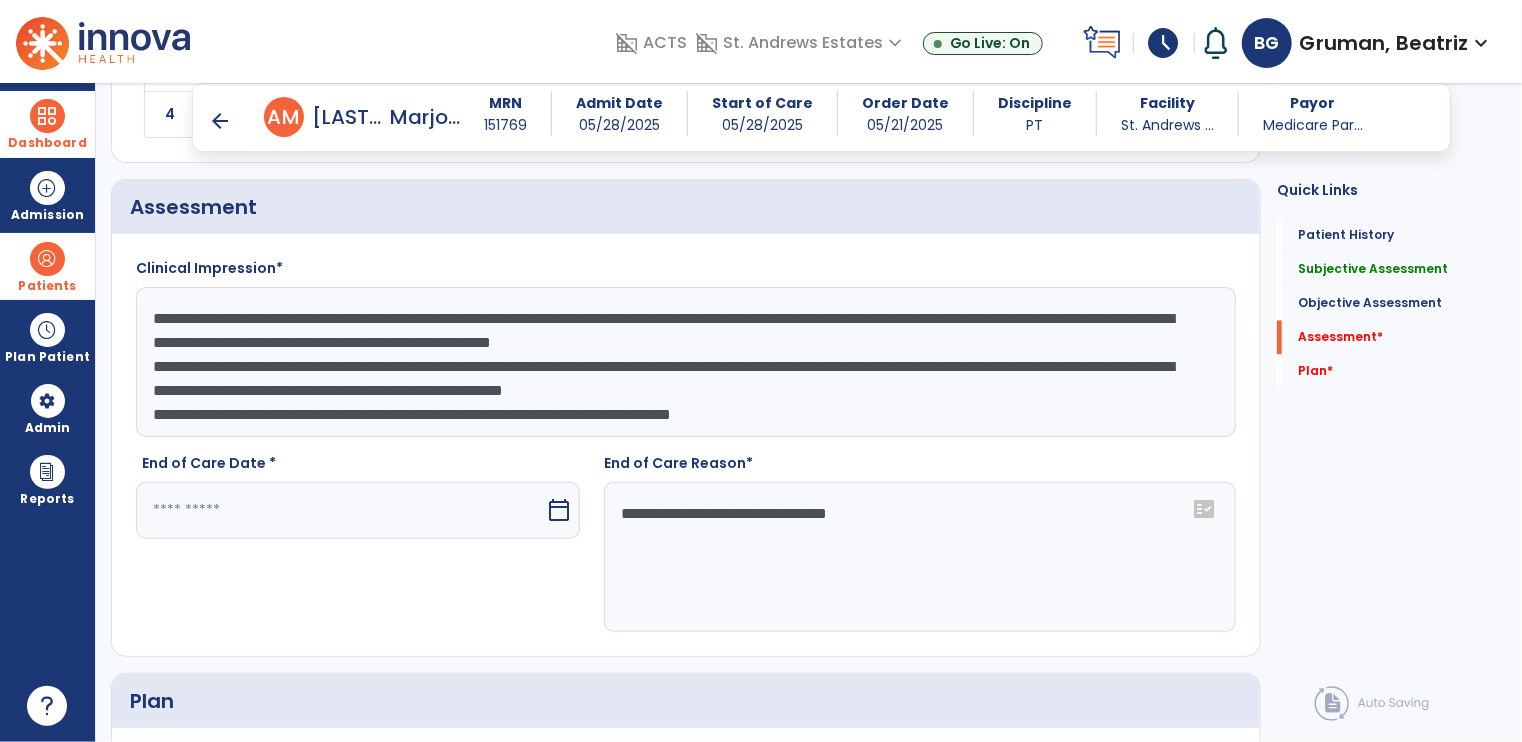 click on "**********" 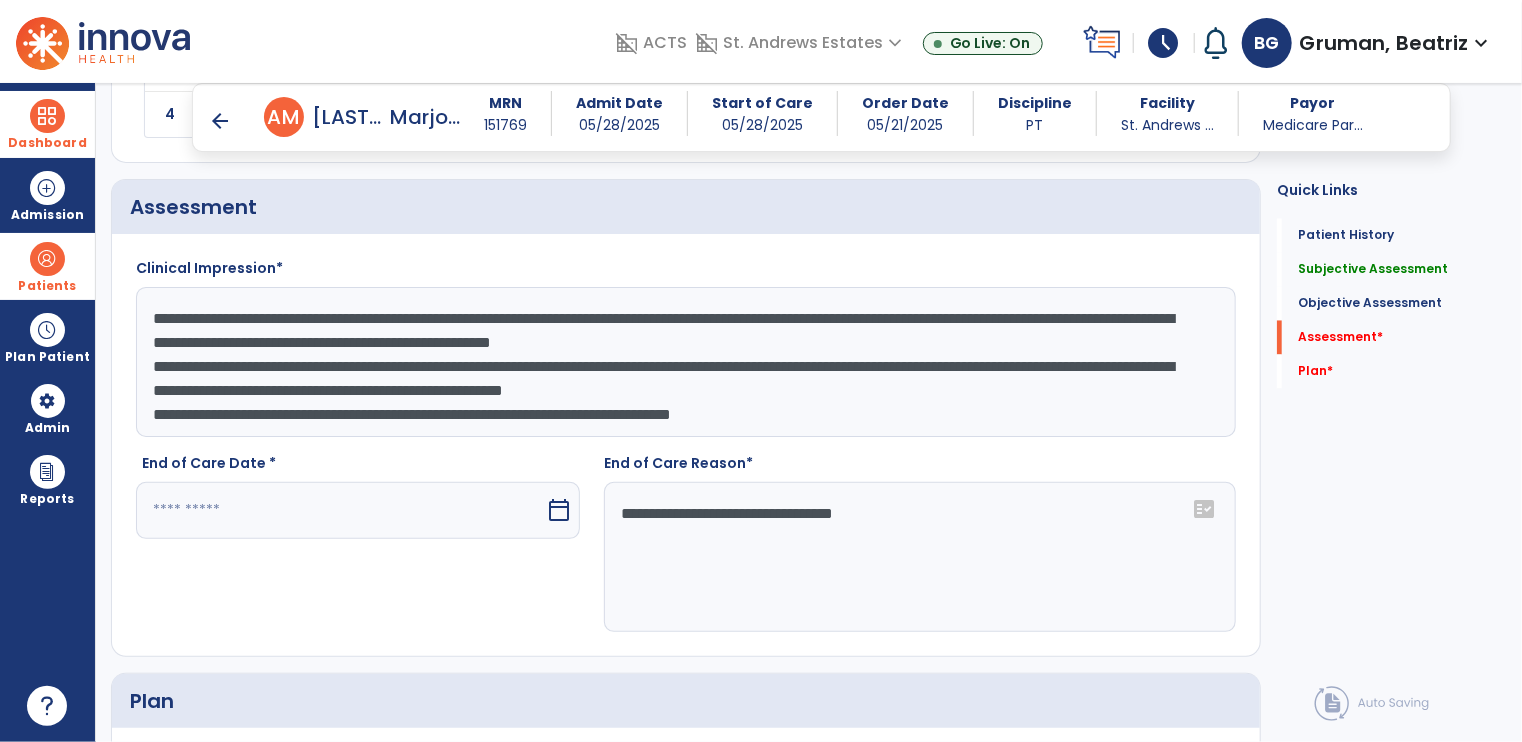 paste on "**********" 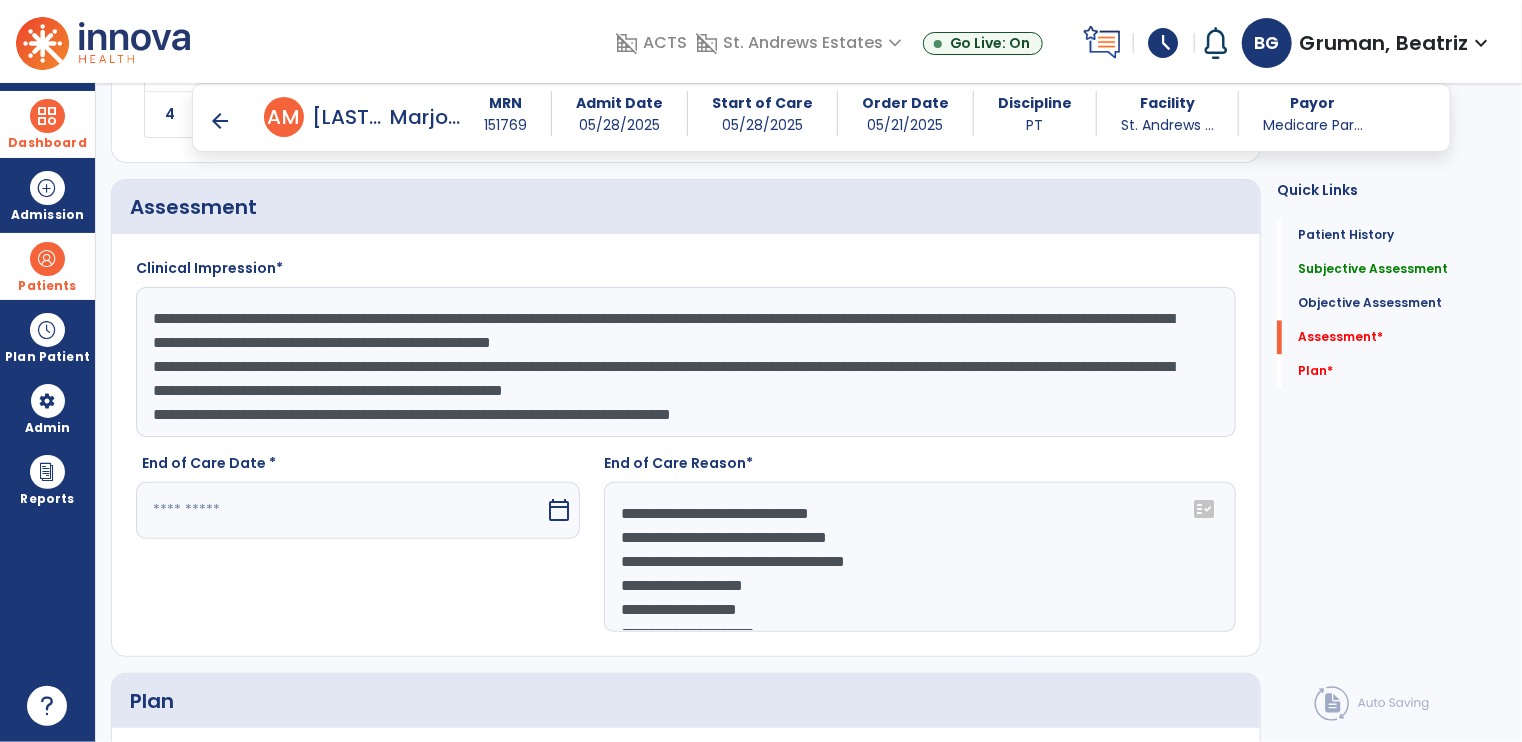 scroll, scrollTop: 16, scrollLeft: 0, axis: vertical 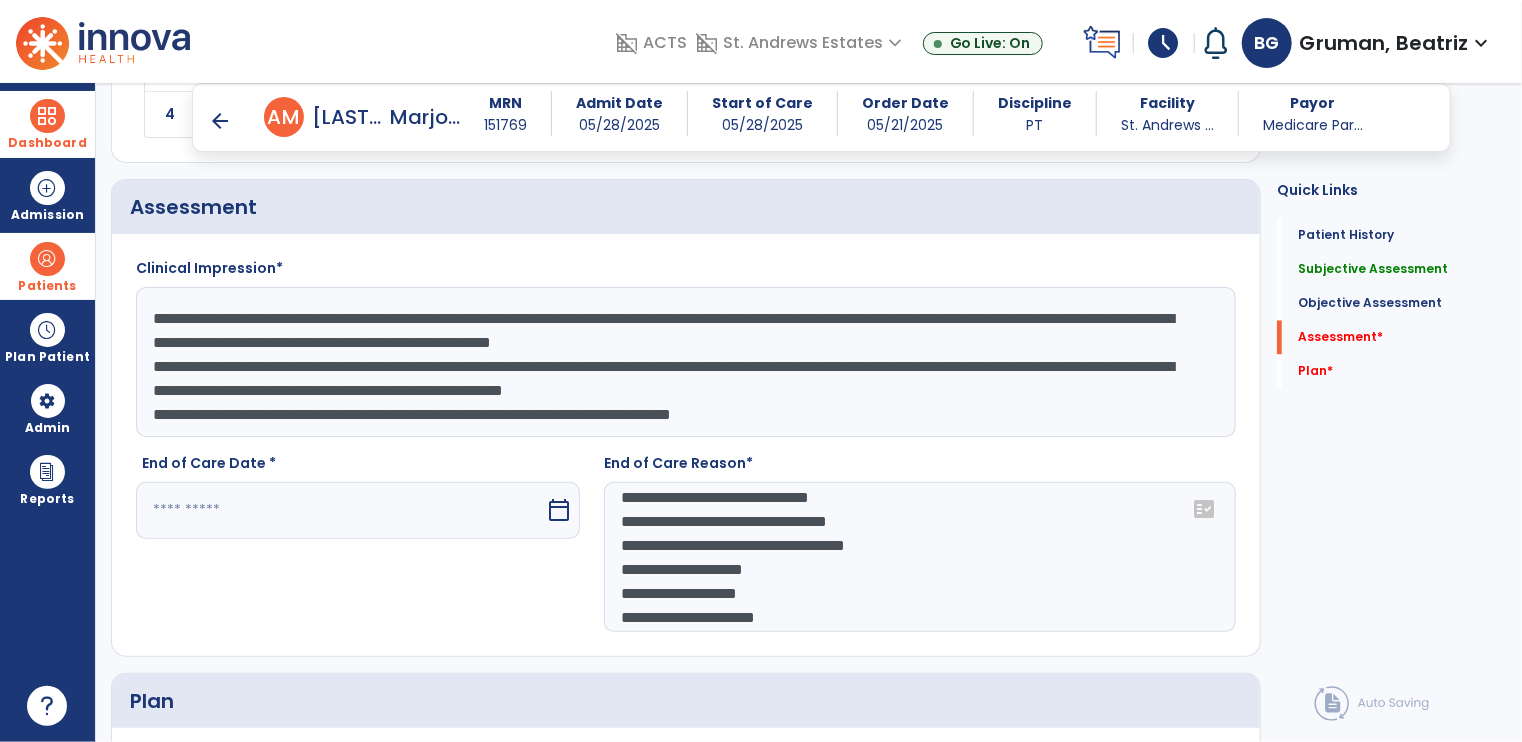 drag, startPoint x: 624, startPoint y: 517, endPoint x: 931, endPoint y: 513, distance: 307.02606 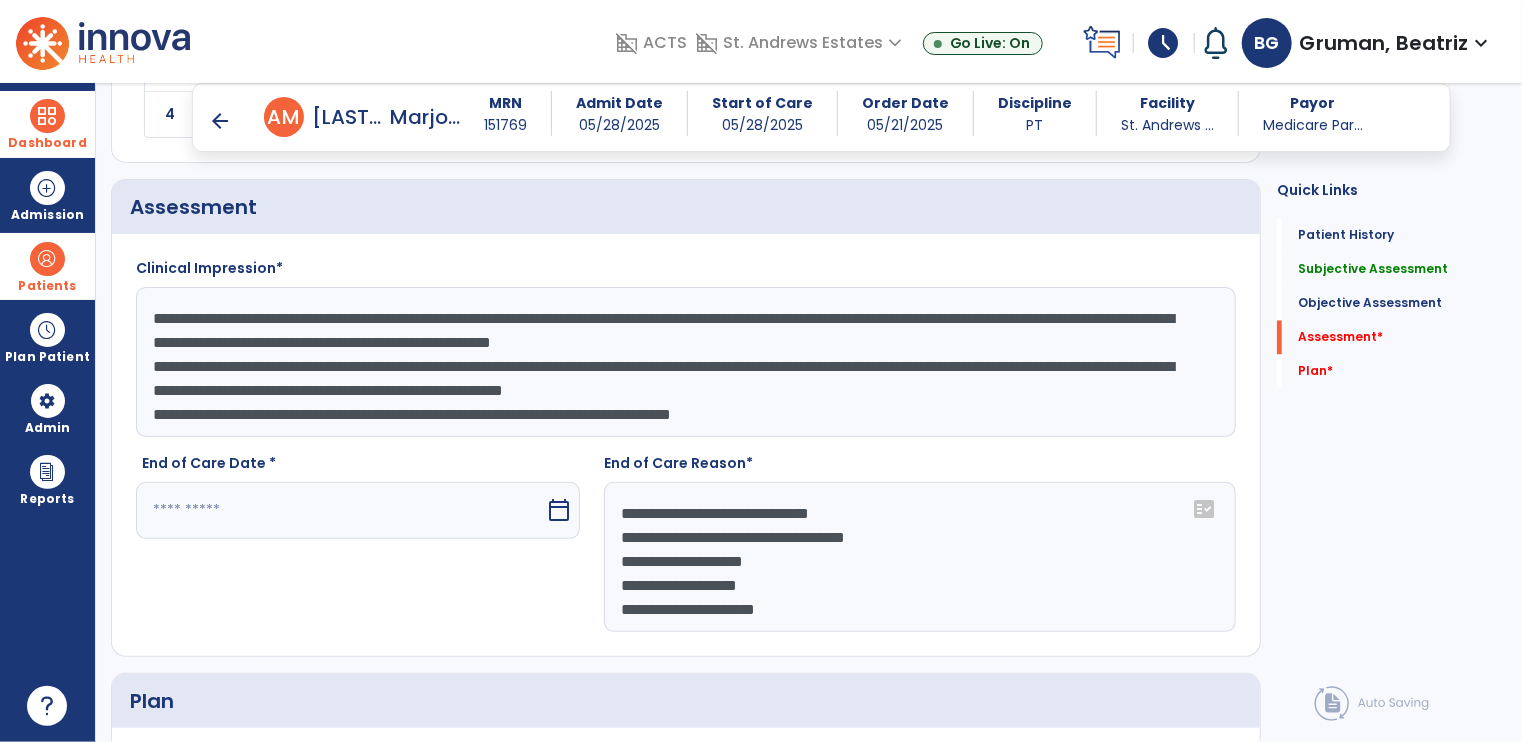 scroll, scrollTop: 0, scrollLeft: 0, axis: both 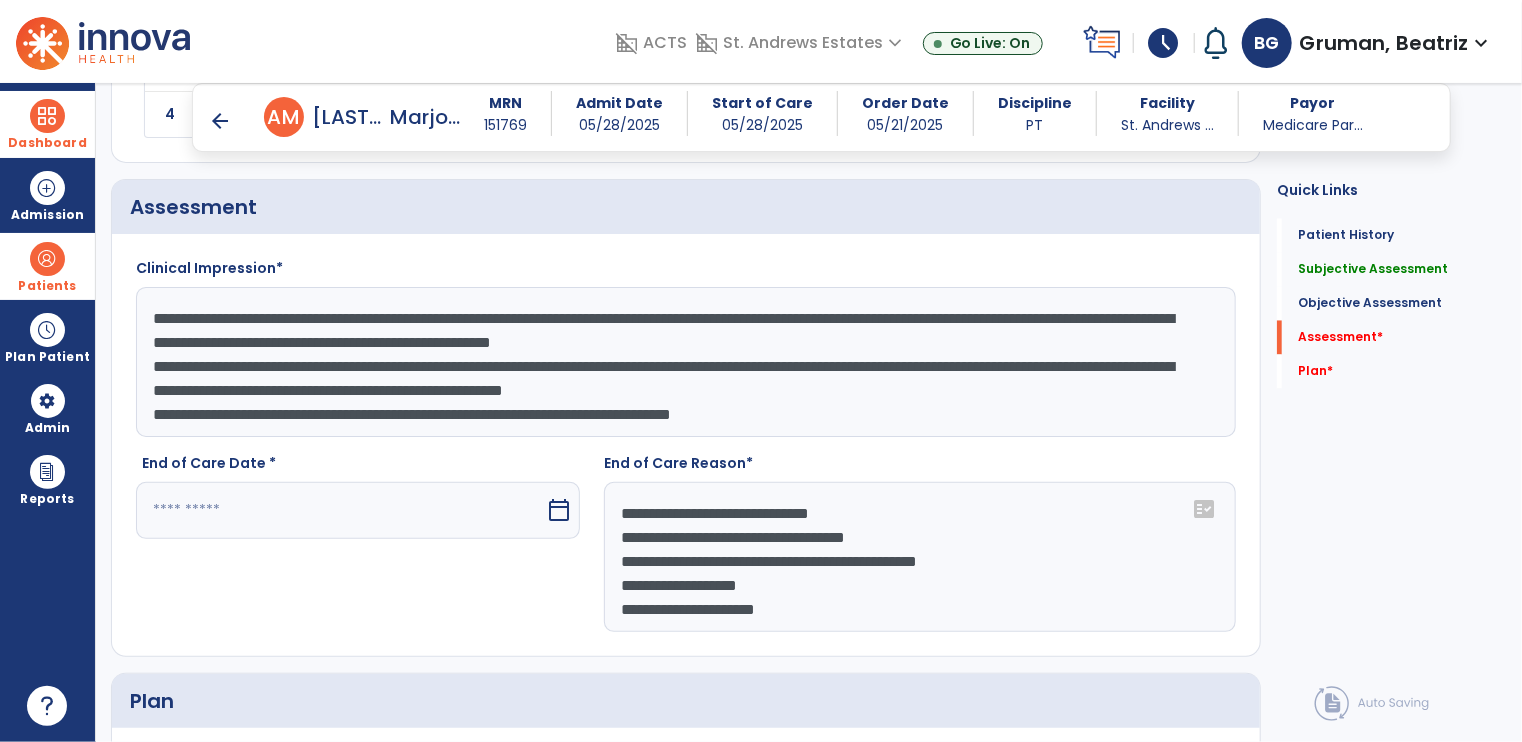 click on "**********" 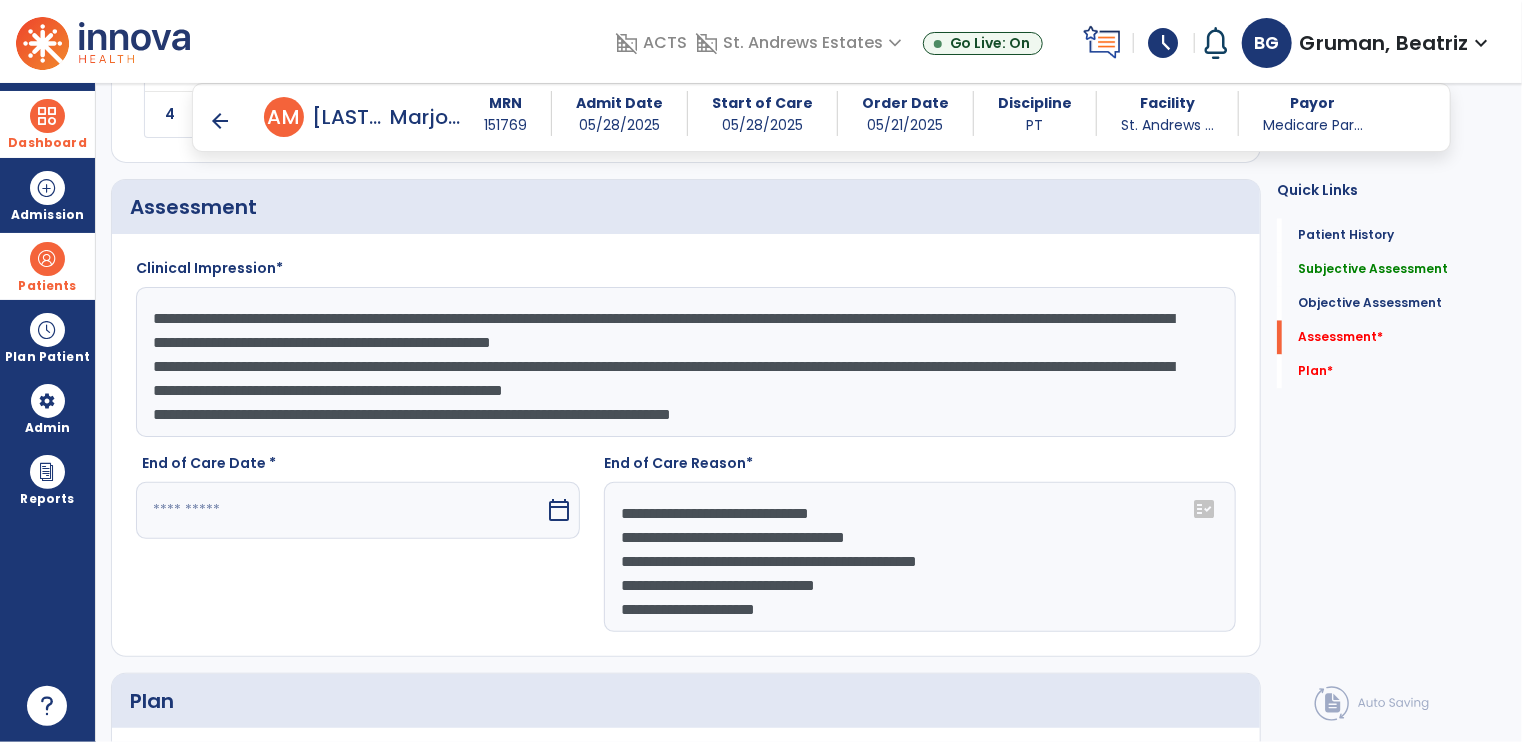 click on "**********" 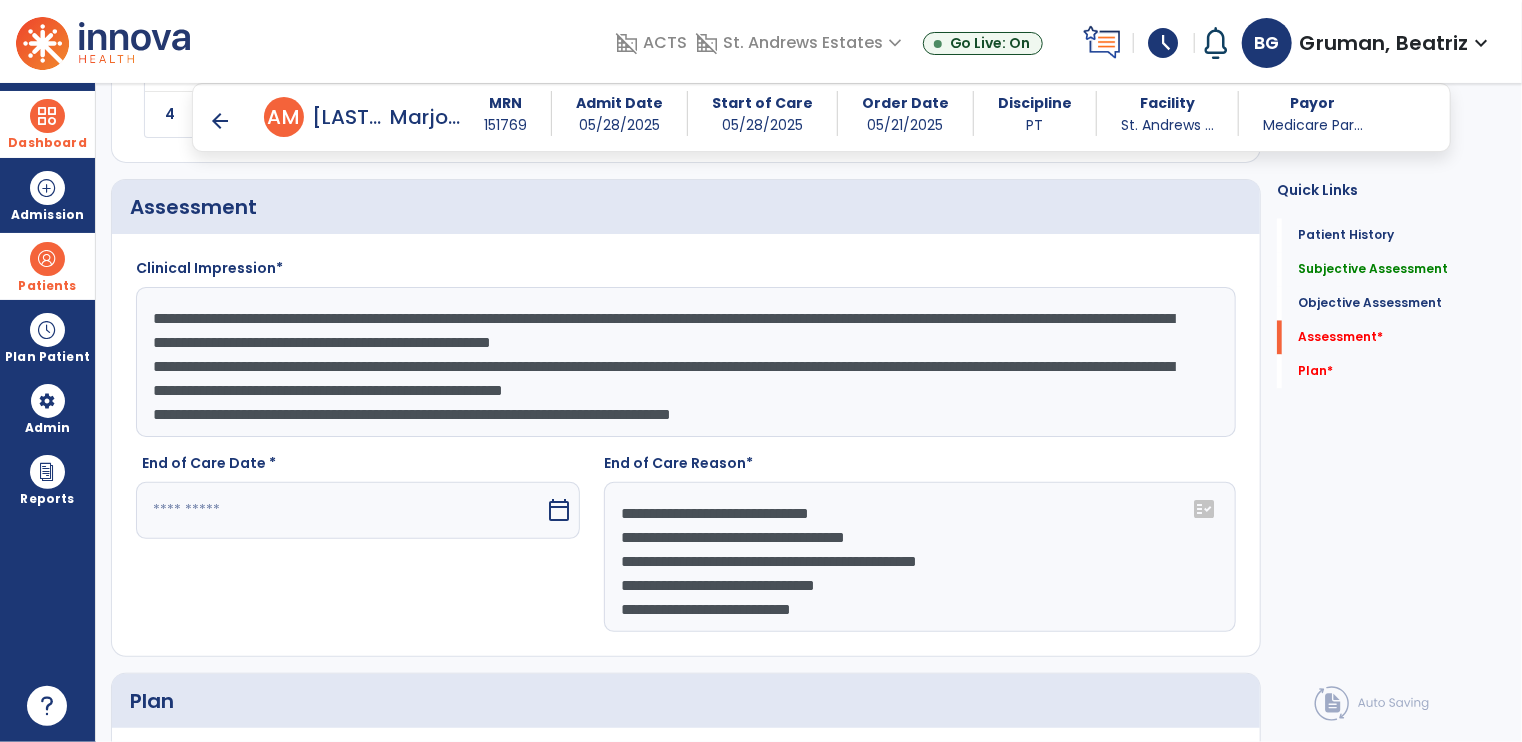 click on "**********" 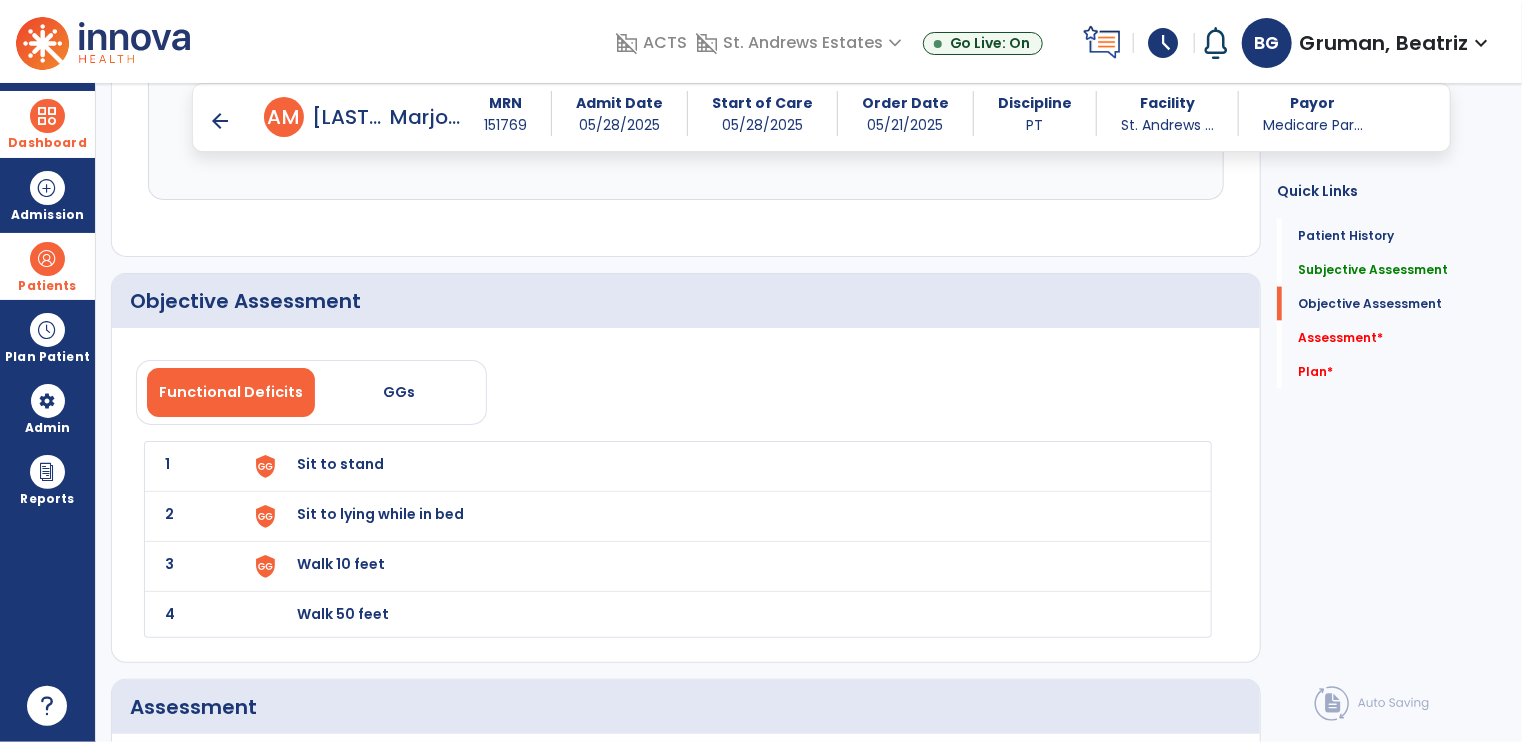 scroll, scrollTop: 1895, scrollLeft: 0, axis: vertical 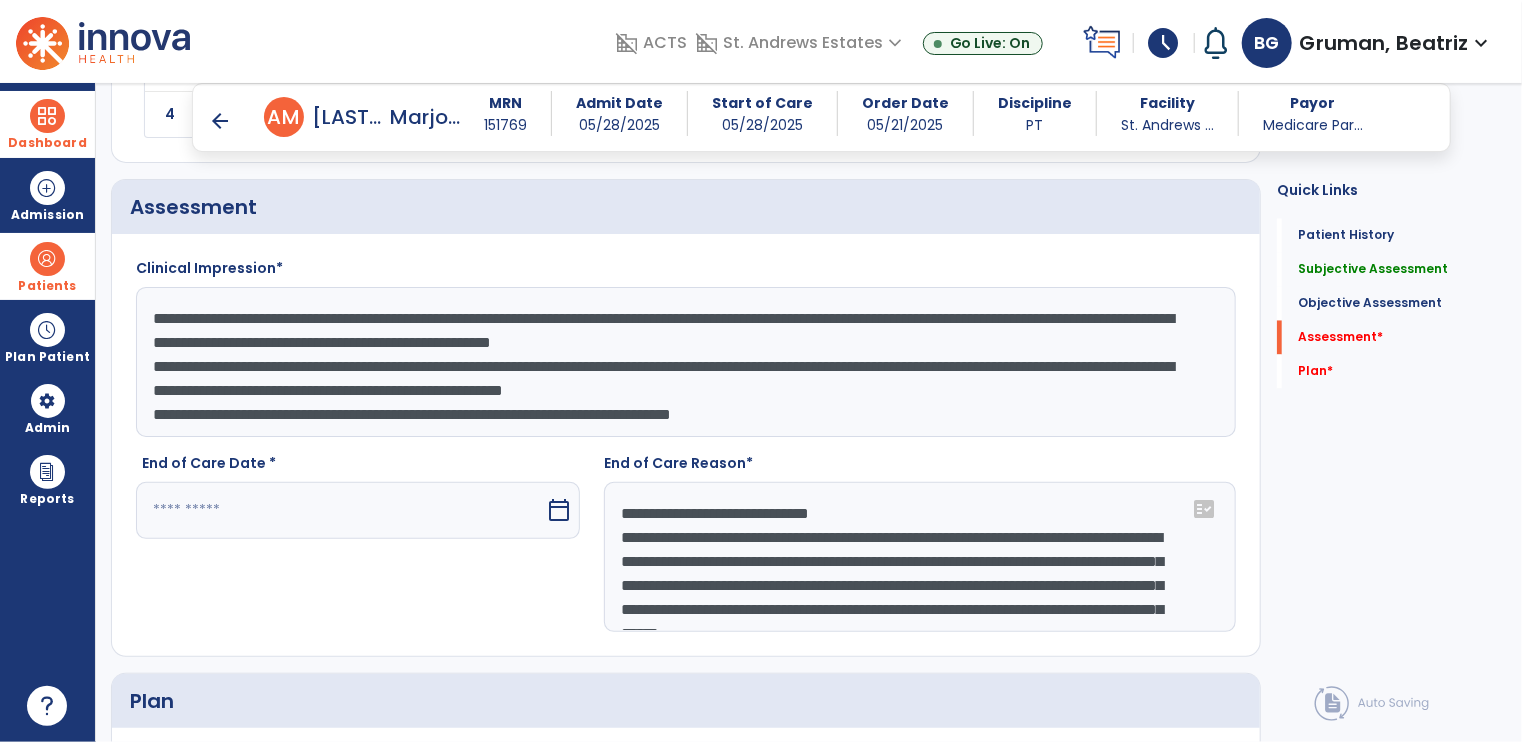 click on "**********" 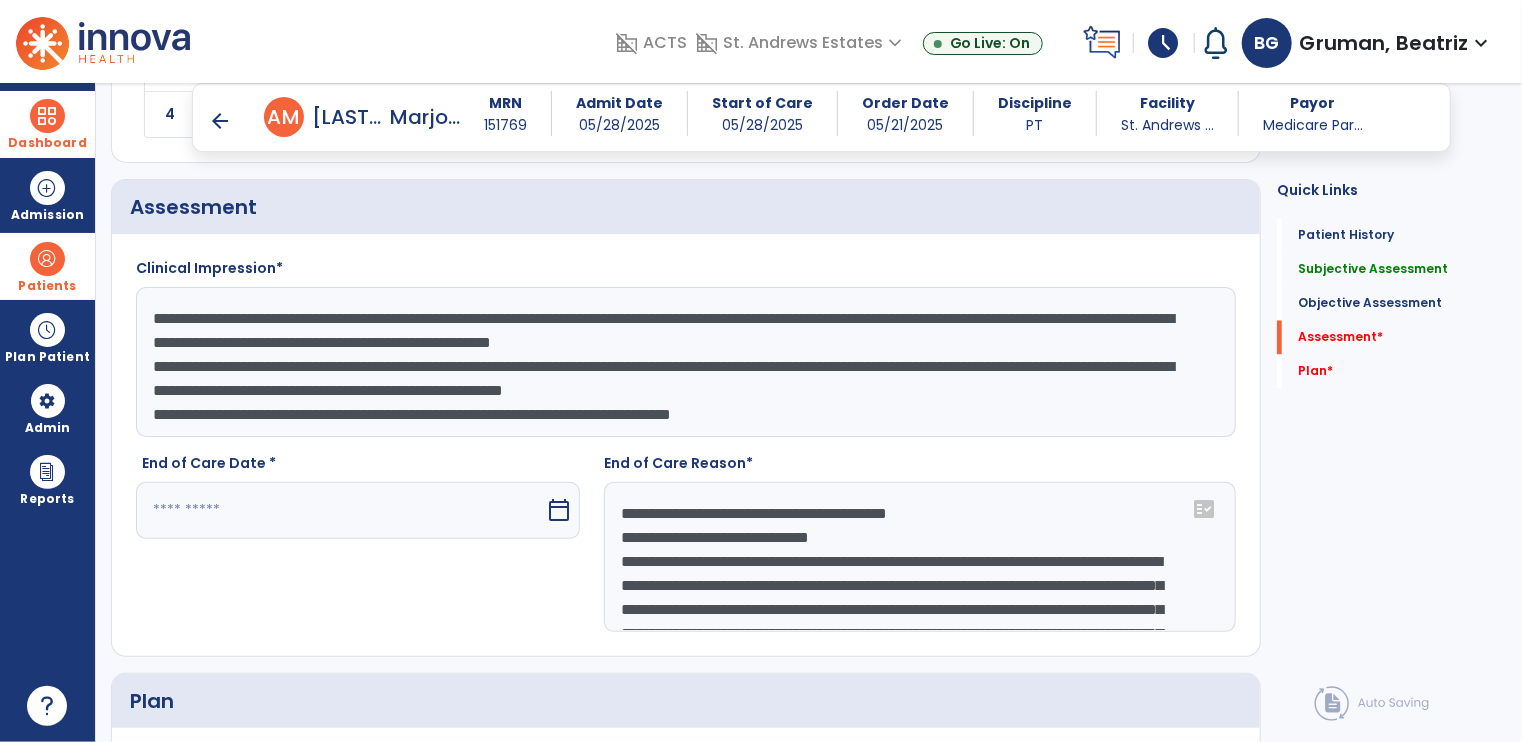 type on "**********" 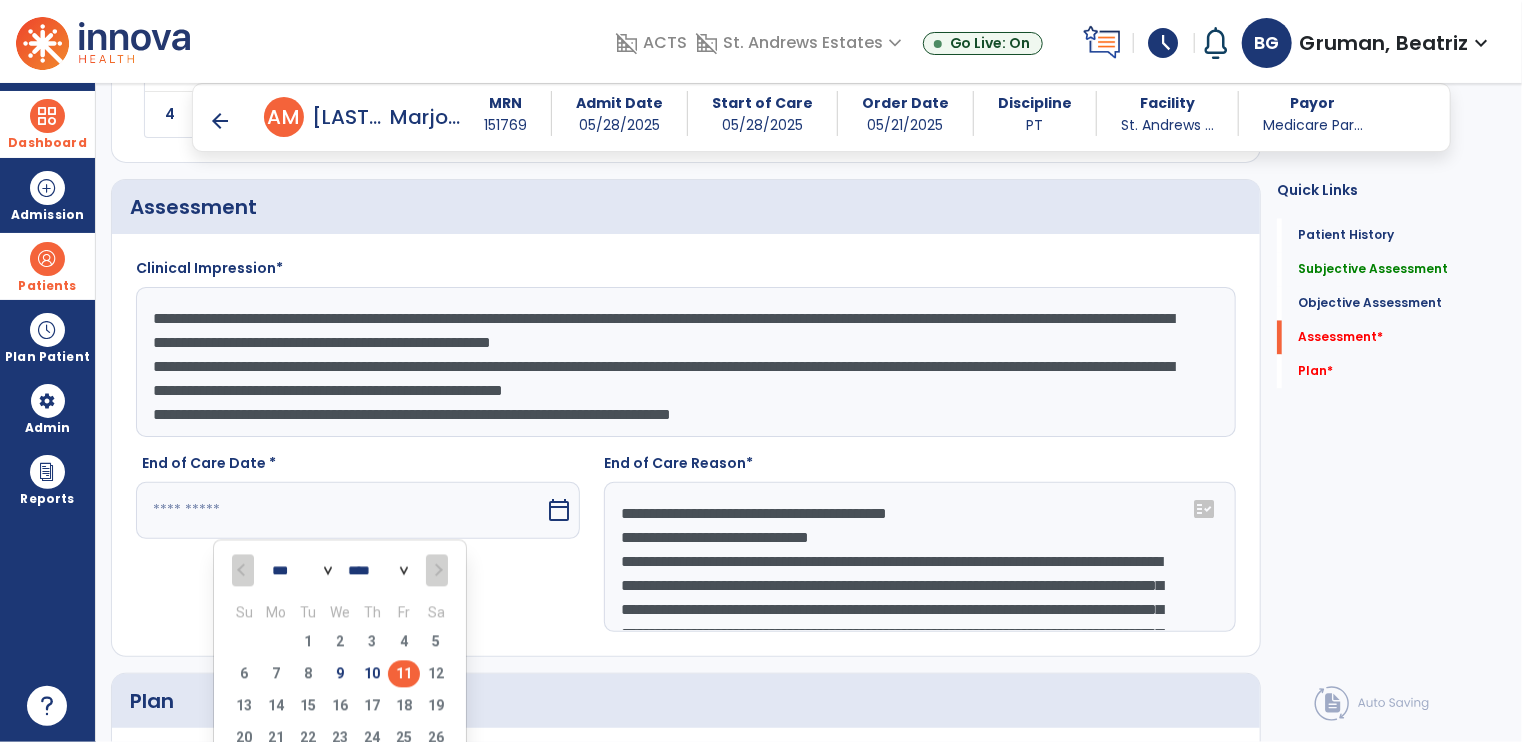 click on "11" at bounding box center (404, 674) 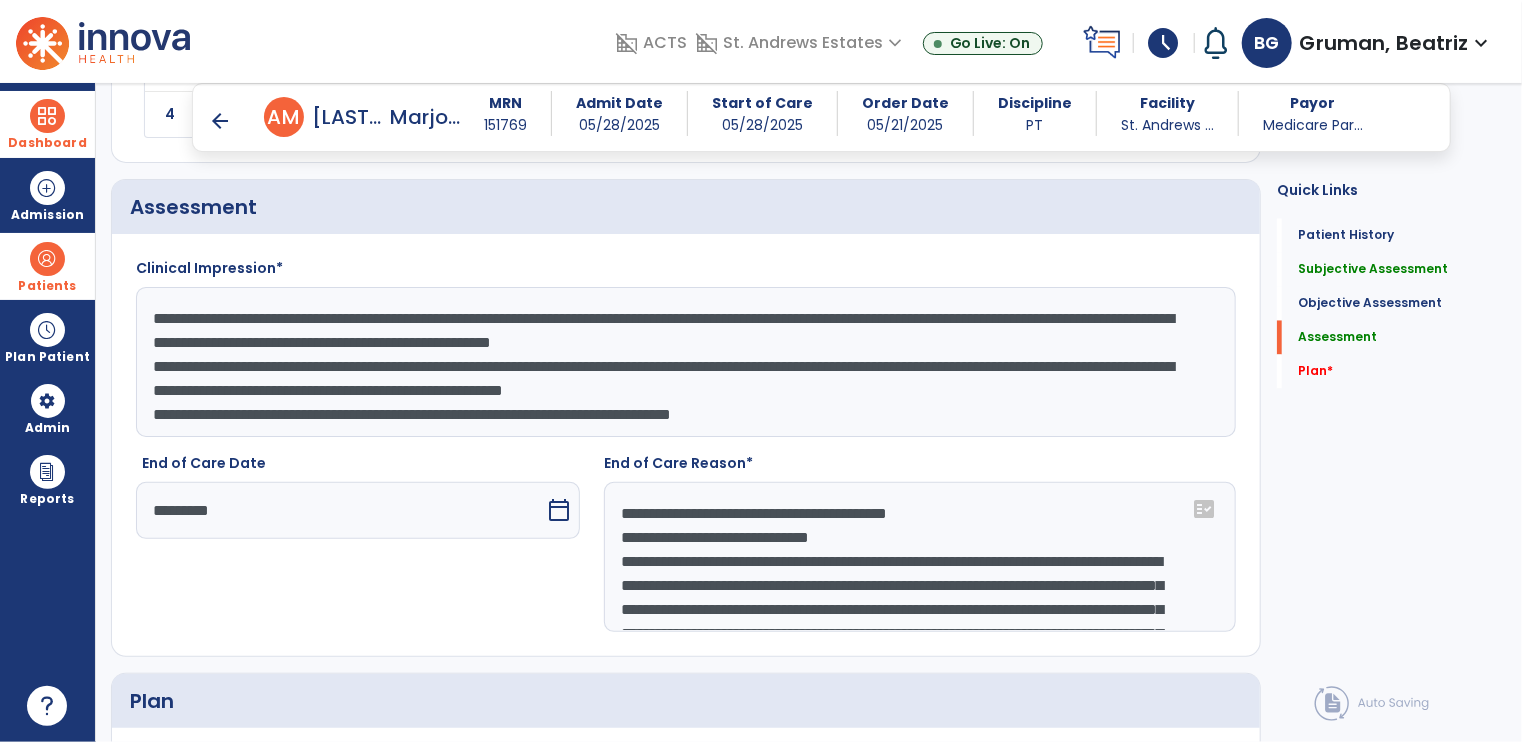 scroll, scrollTop: 2395, scrollLeft: 0, axis: vertical 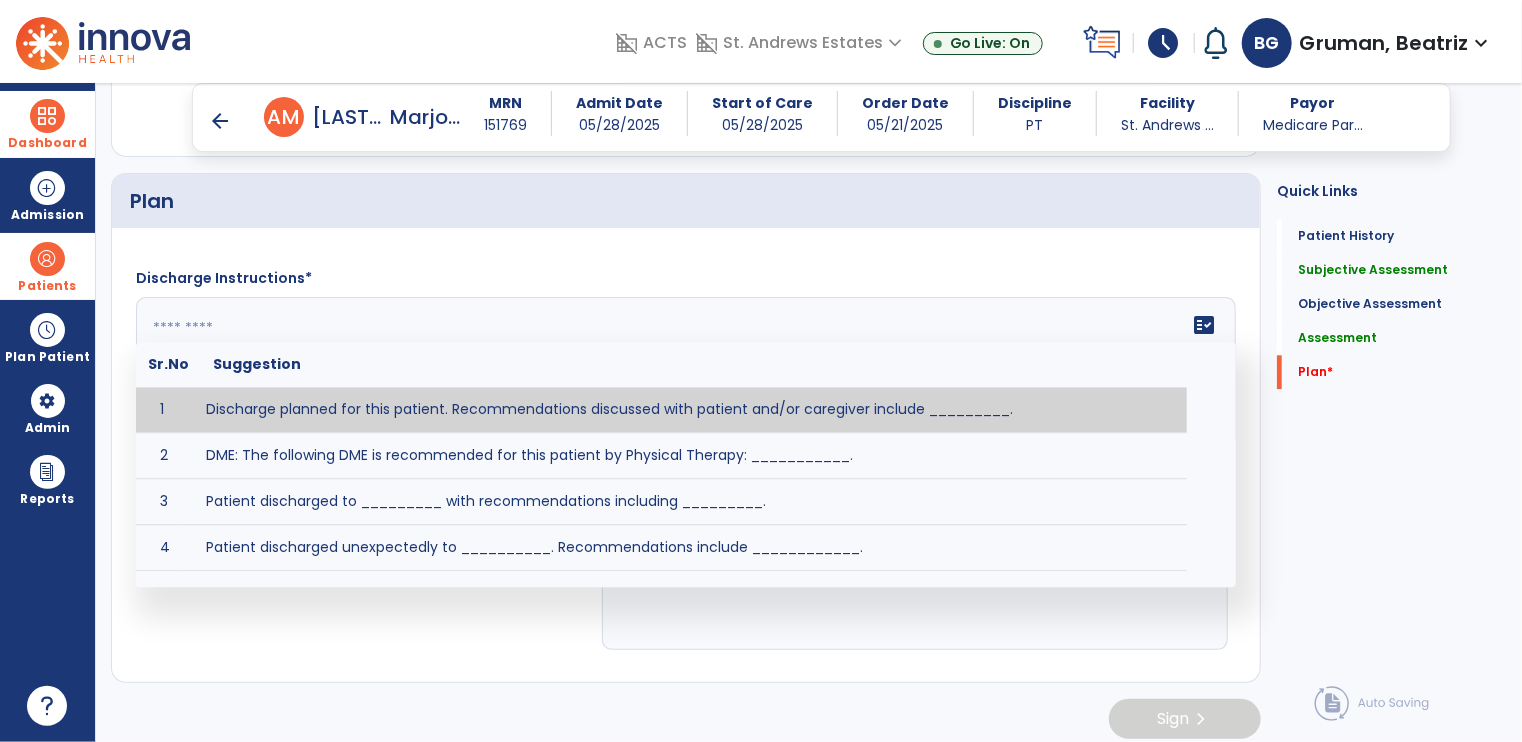 click 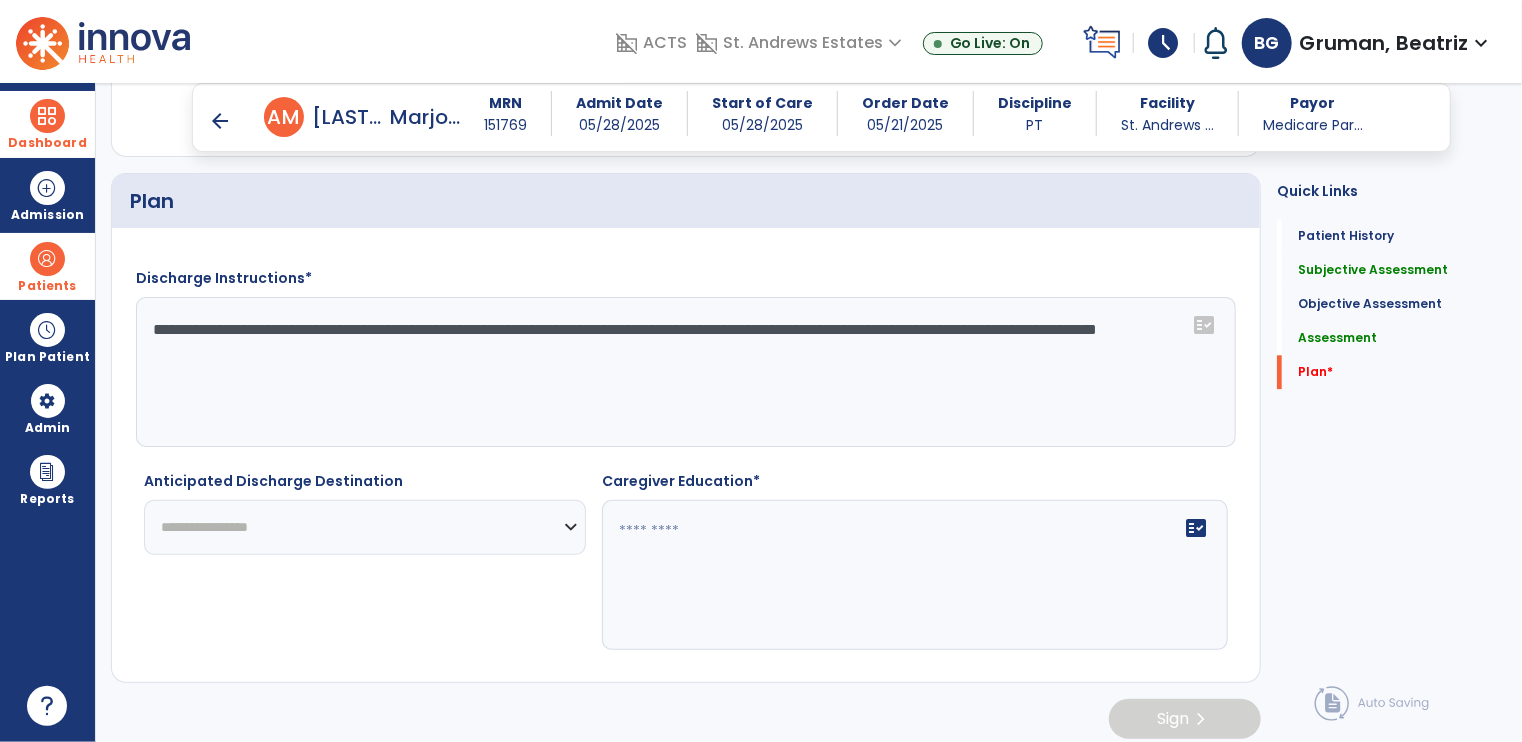 type on "**********" 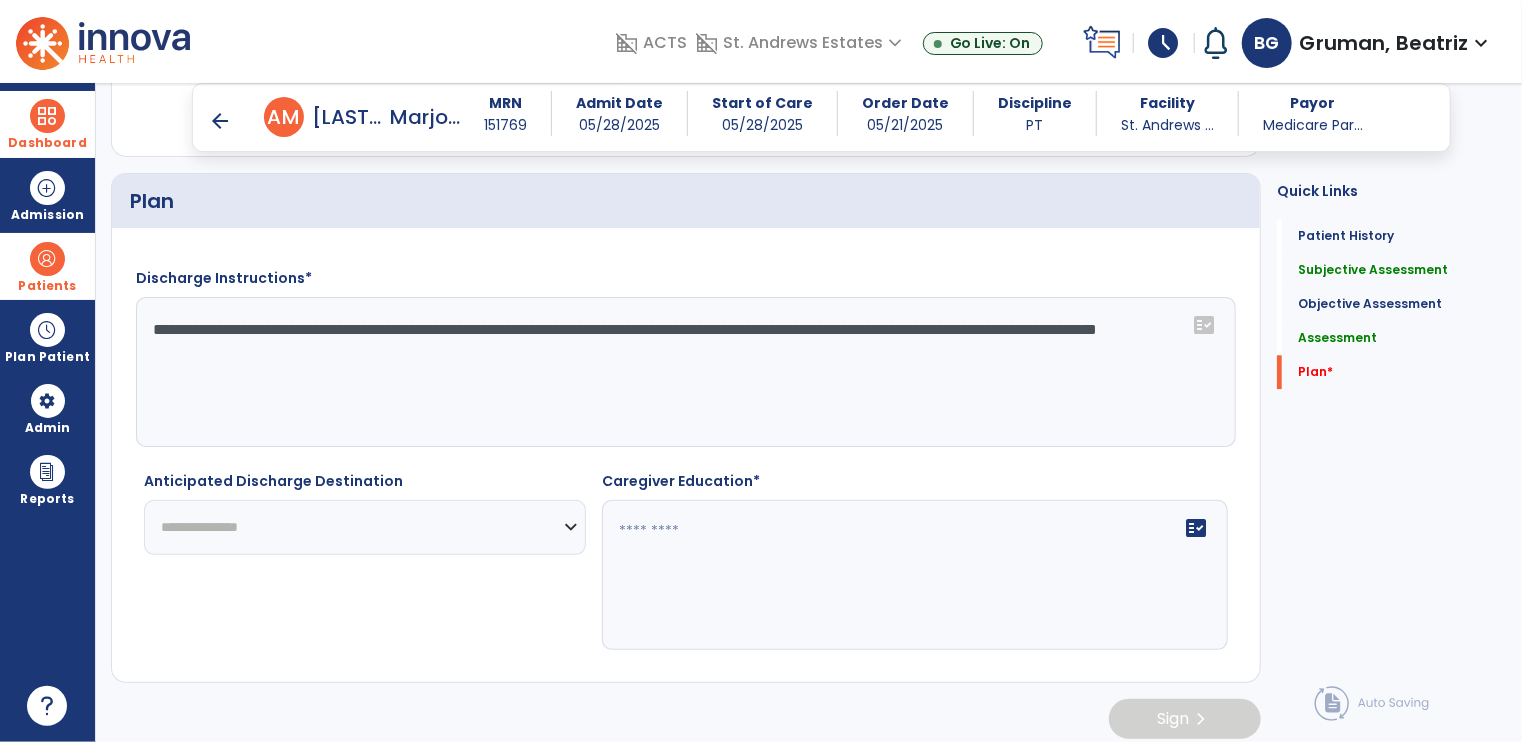 click on "**********" 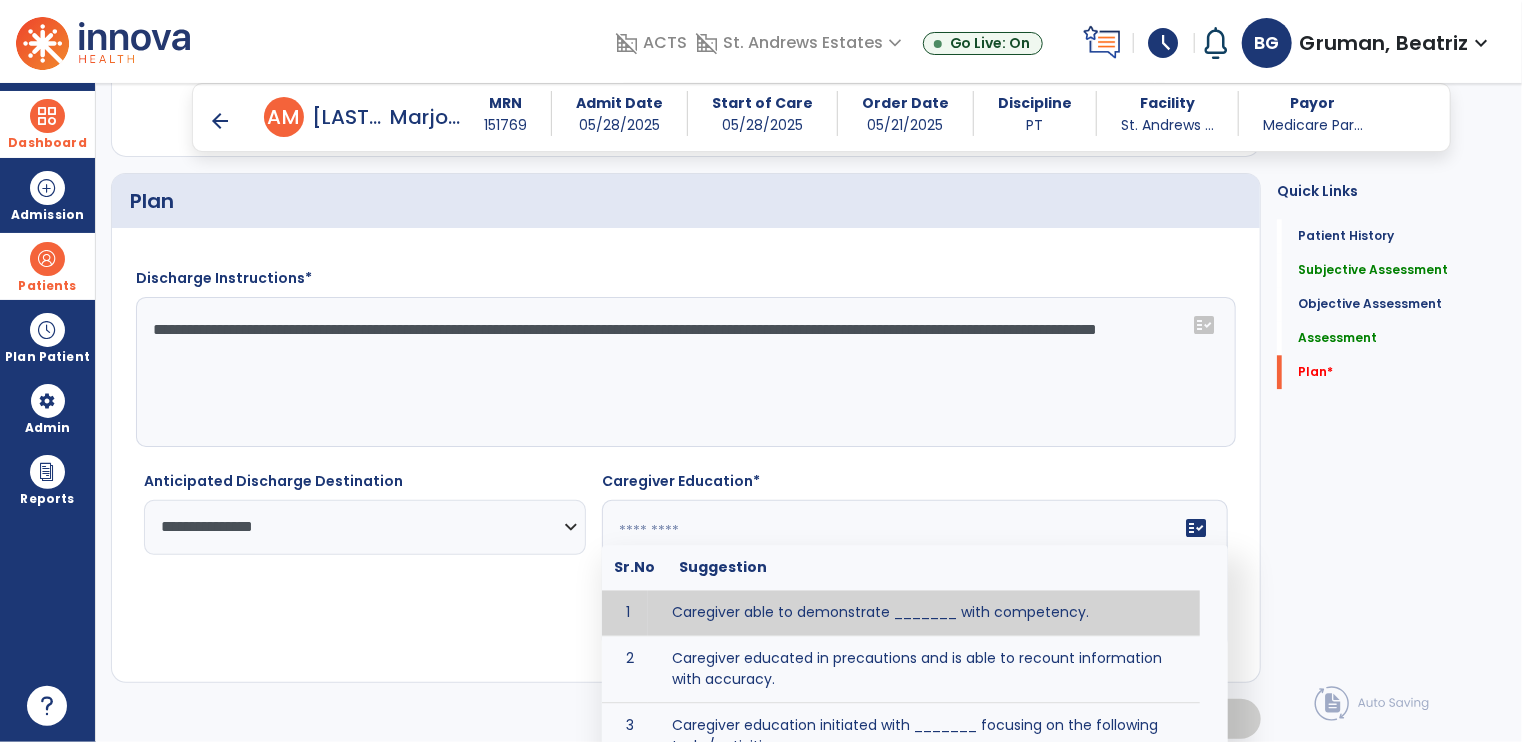 click 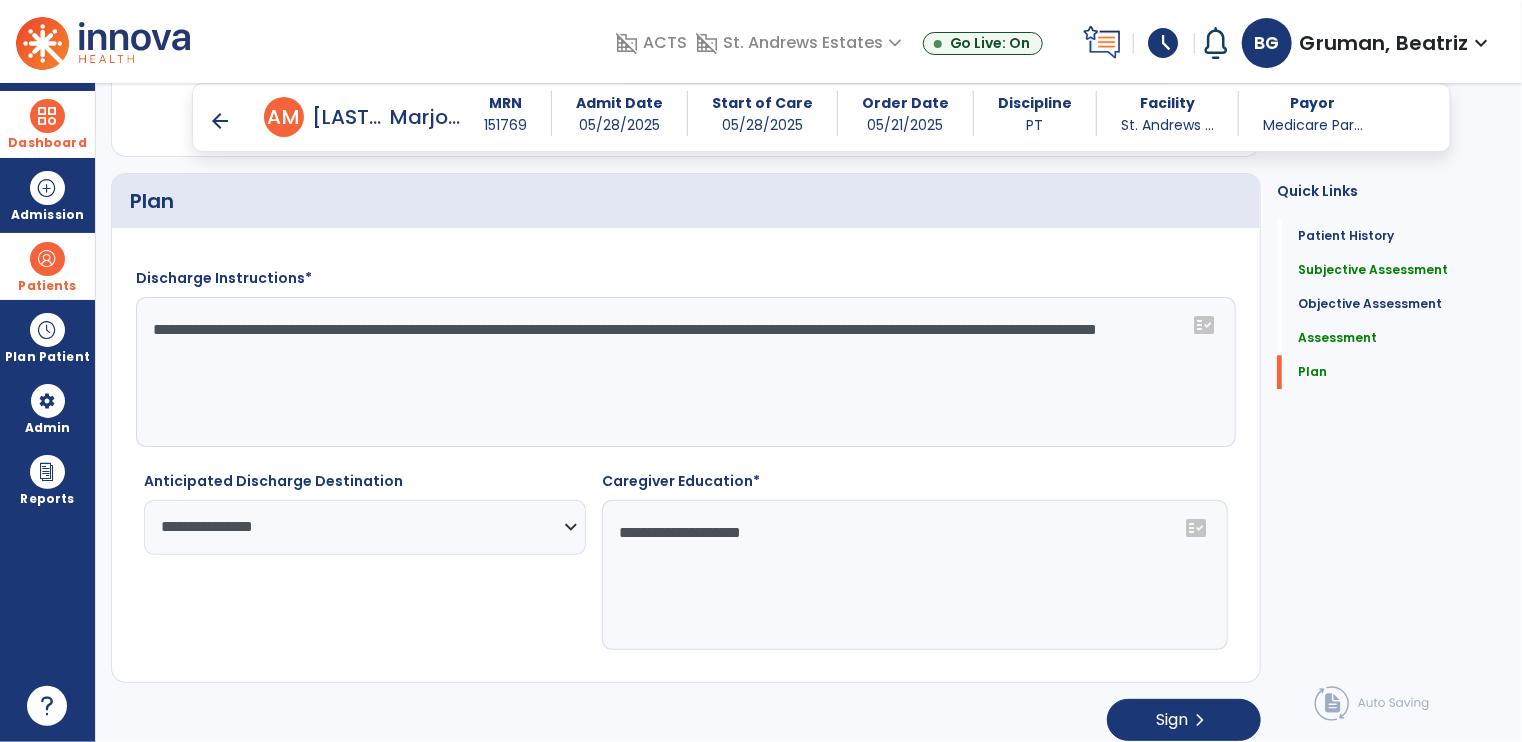 click on "**********" 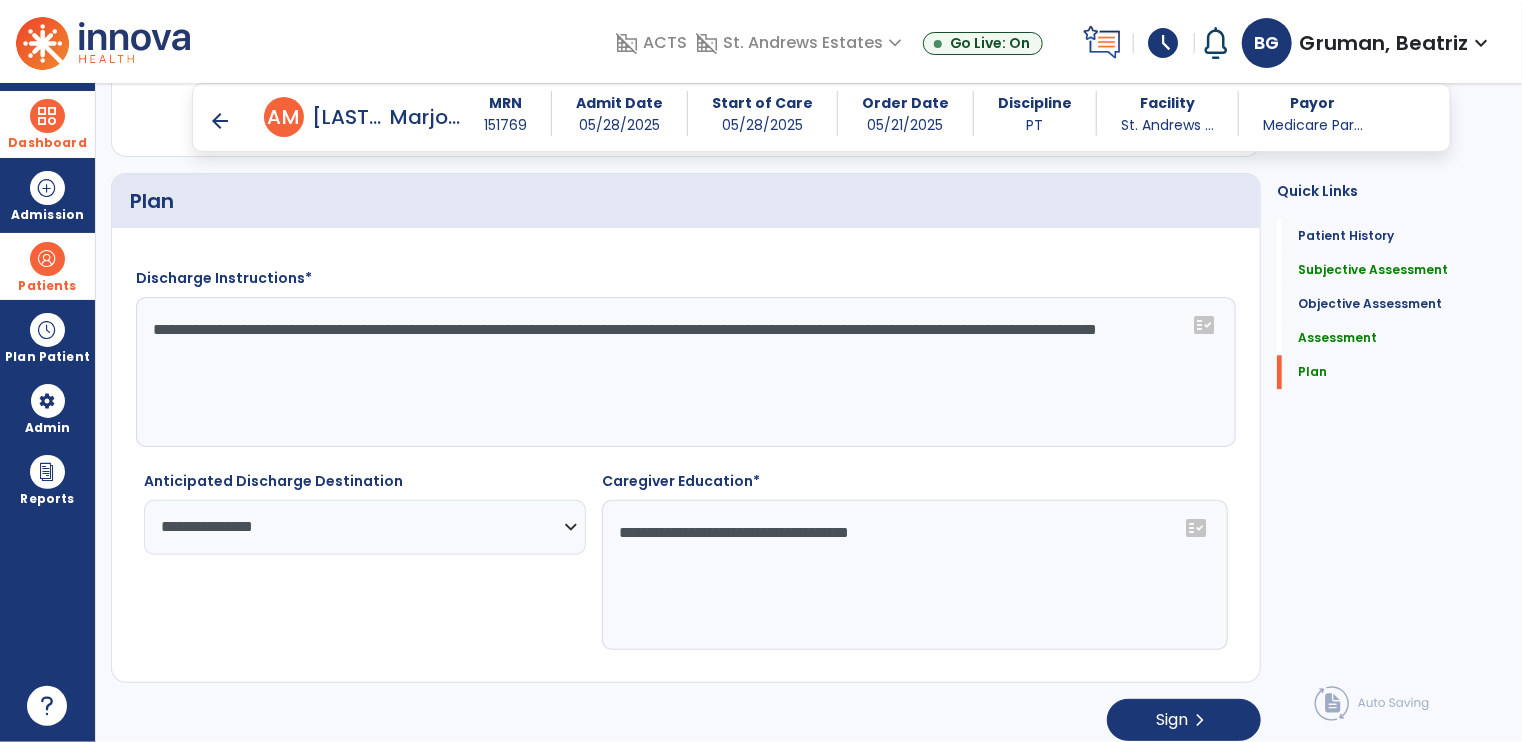 click on "**********" 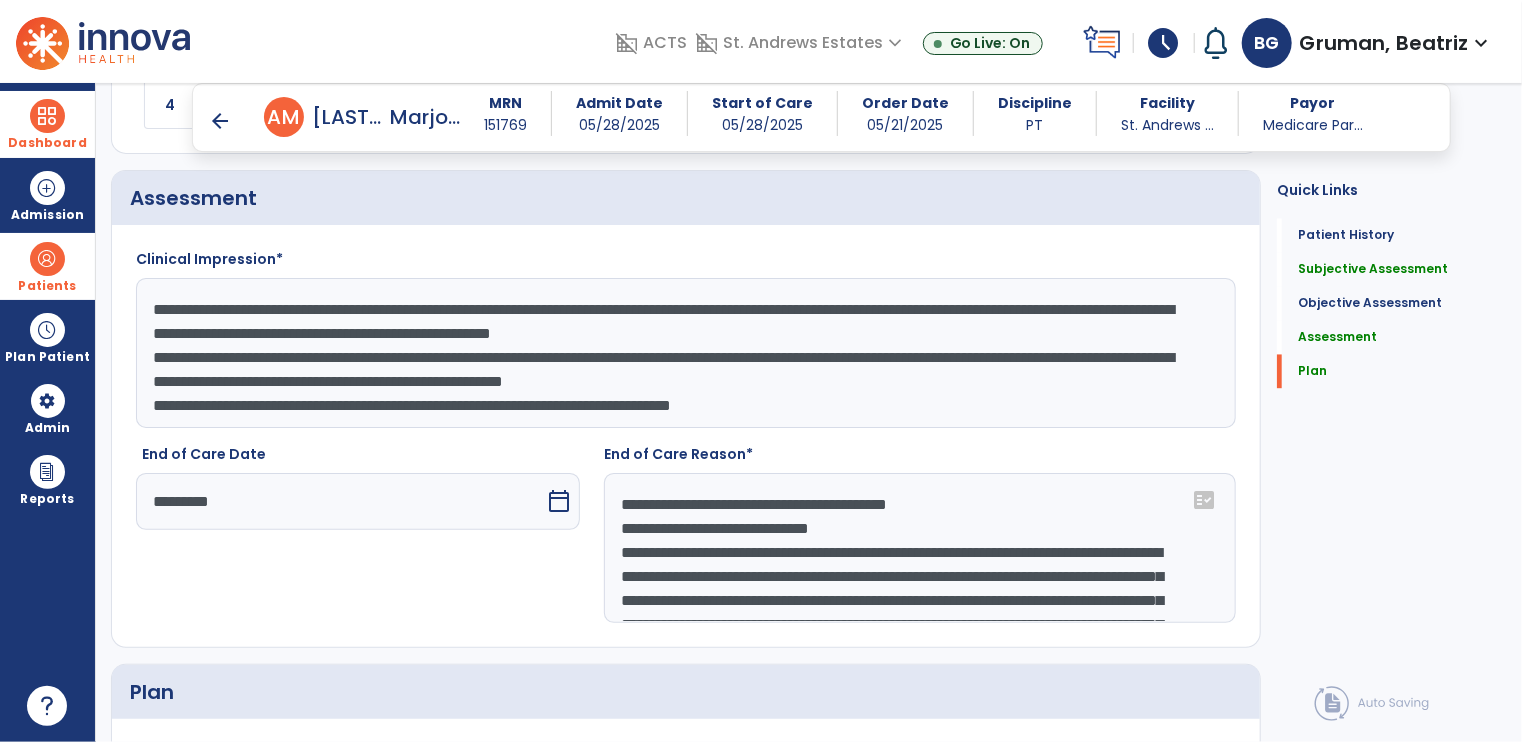 scroll, scrollTop: 1895, scrollLeft: 0, axis: vertical 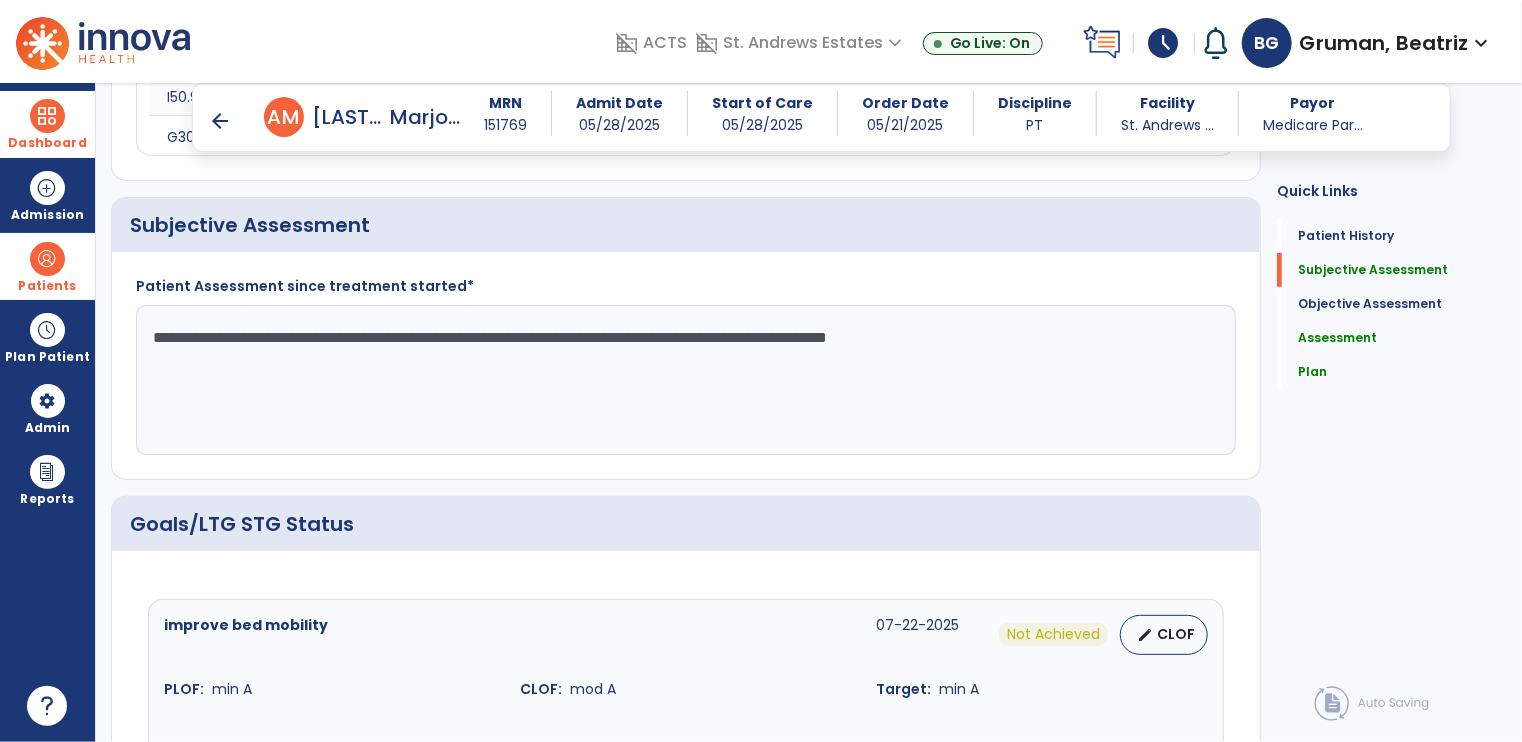 type on "**********" 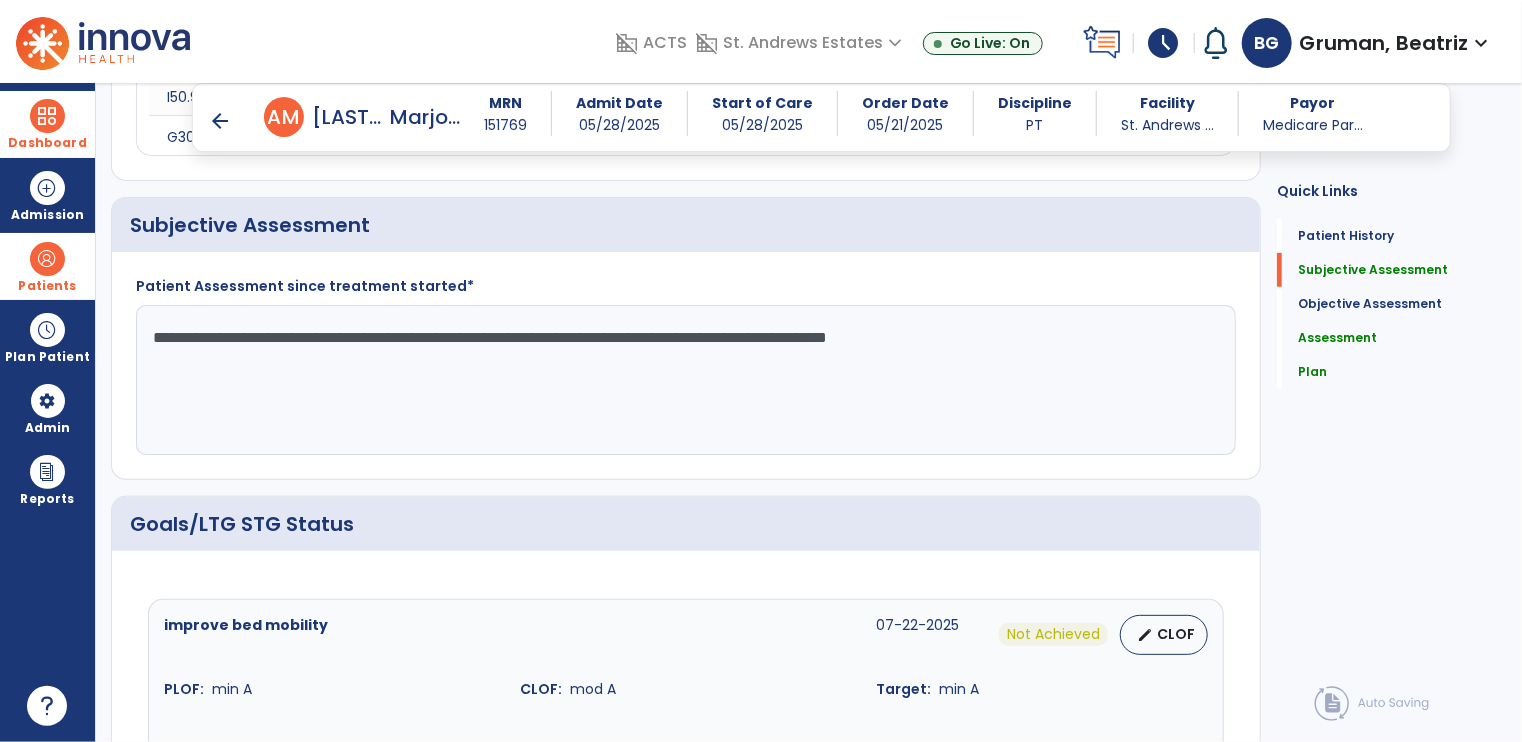 drag, startPoint x: 146, startPoint y: 334, endPoint x: 1254, endPoint y: 375, distance: 1108.7583 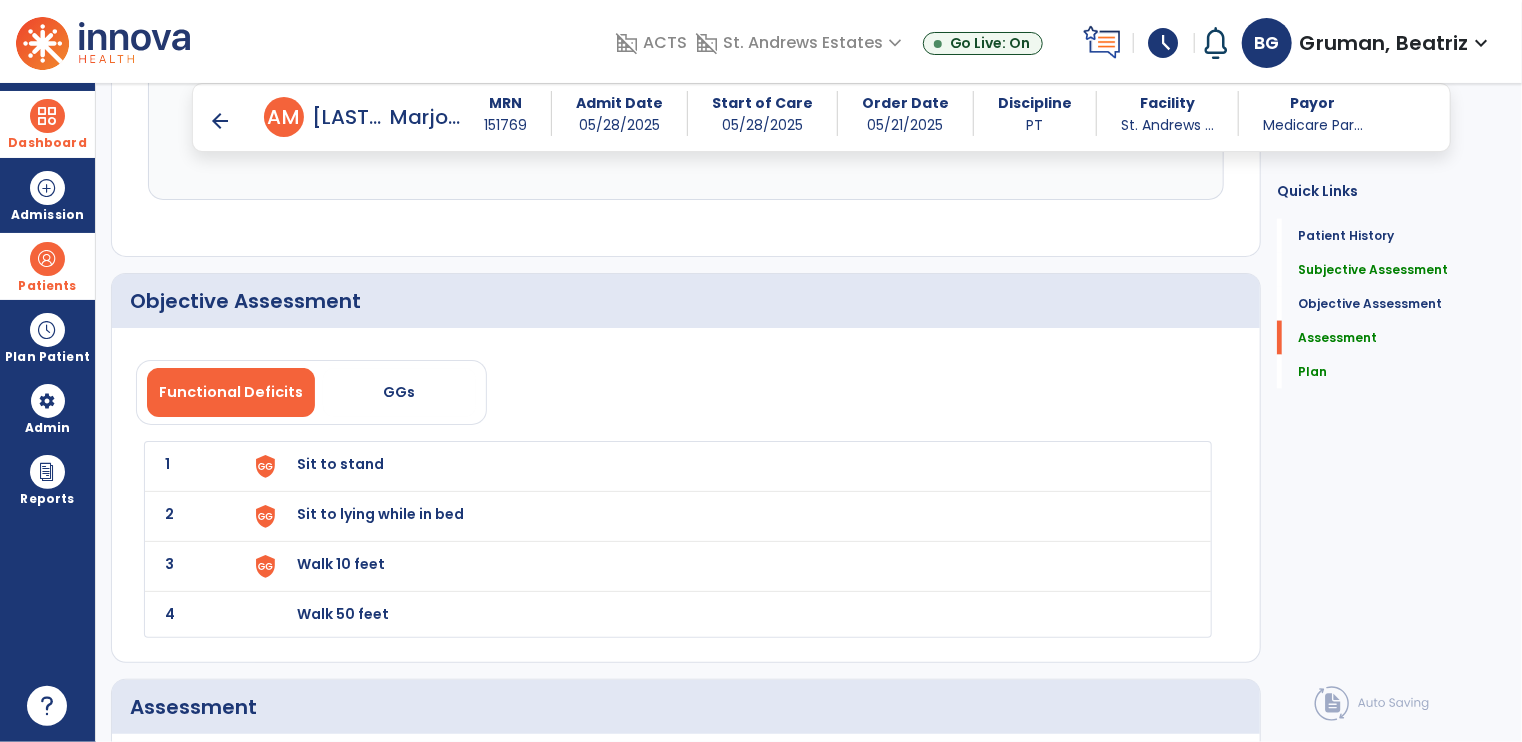 scroll, scrollTop: 1895, scrollLeft: 0, axis: vertical 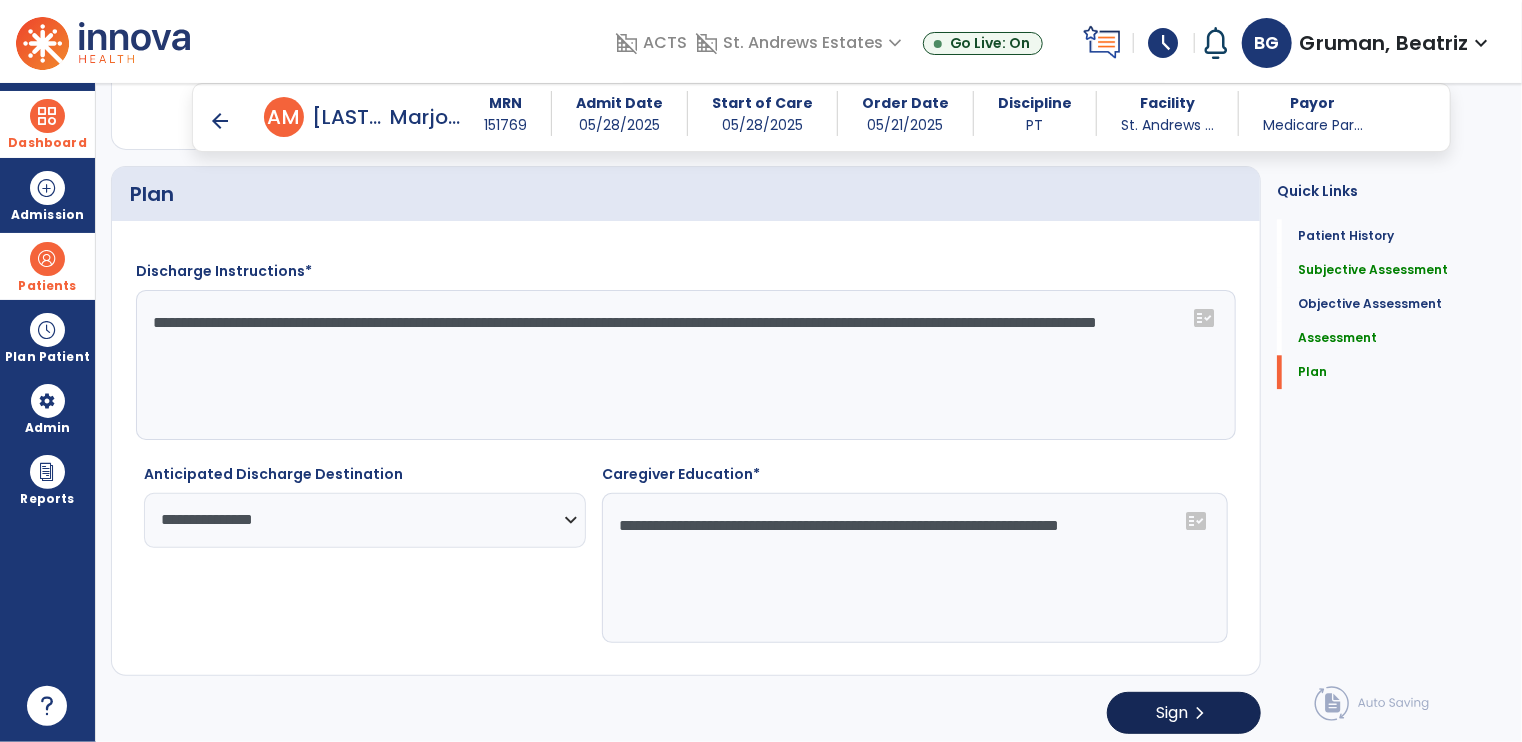 type on "**" 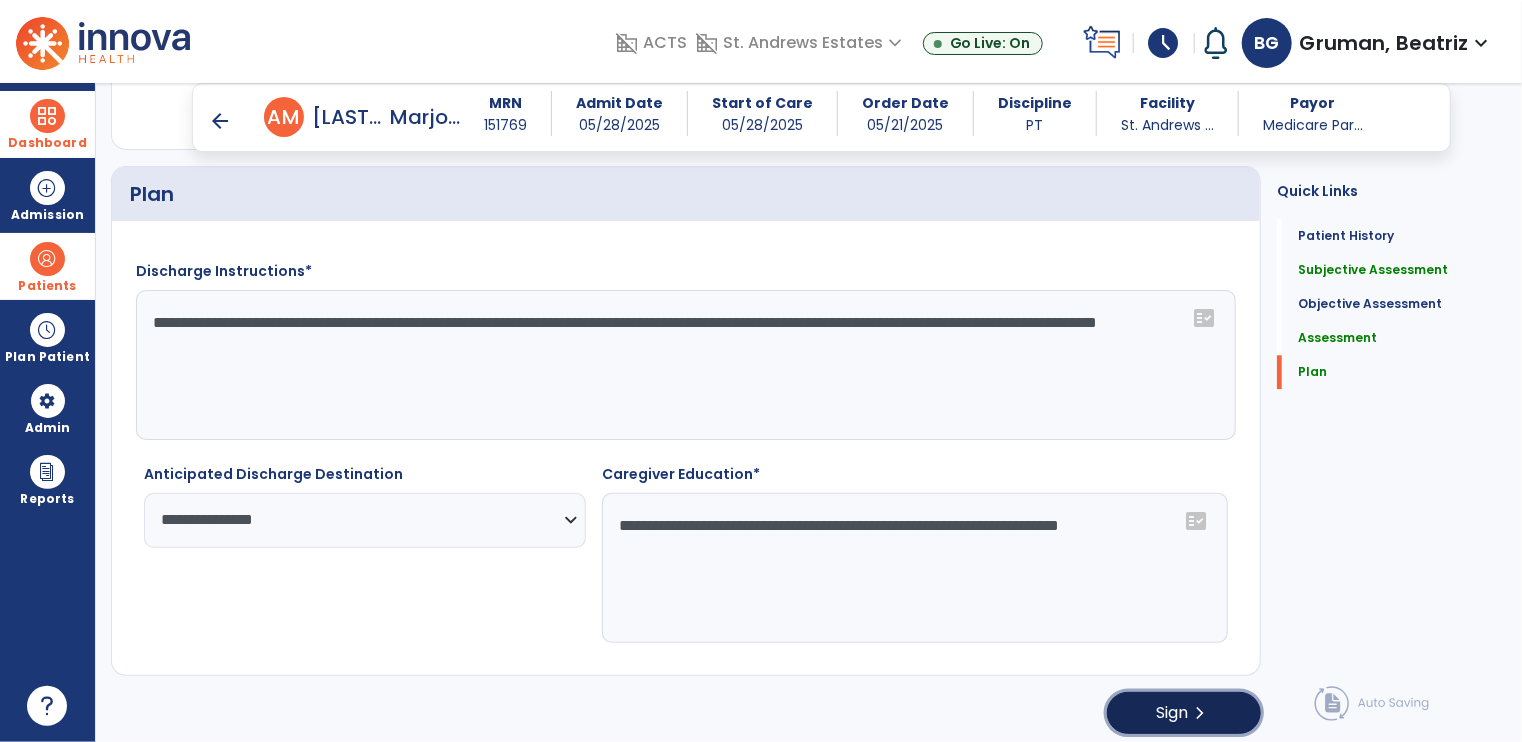 click on "Sign  chevron_right" 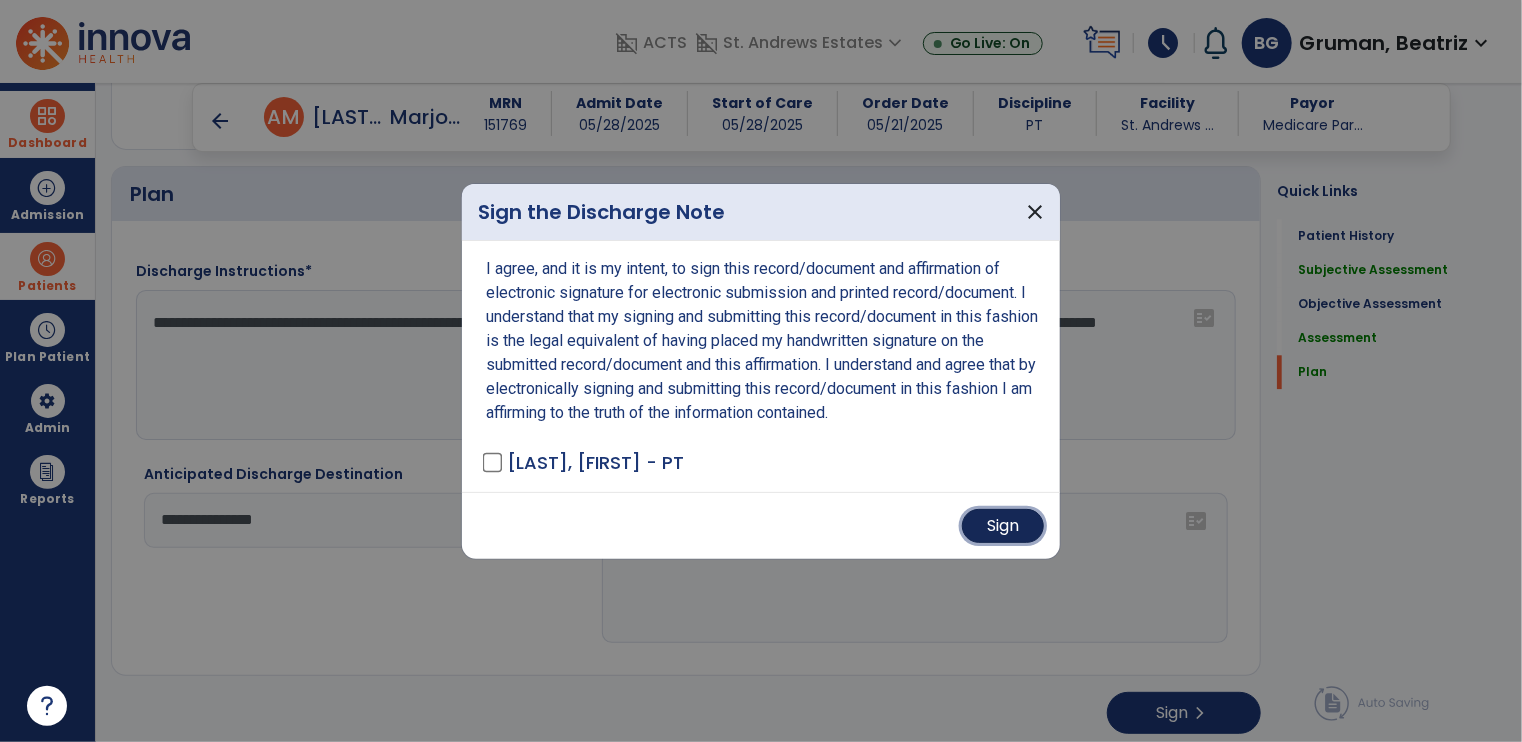 click on "Sign" at bounding box center (1003, 526) 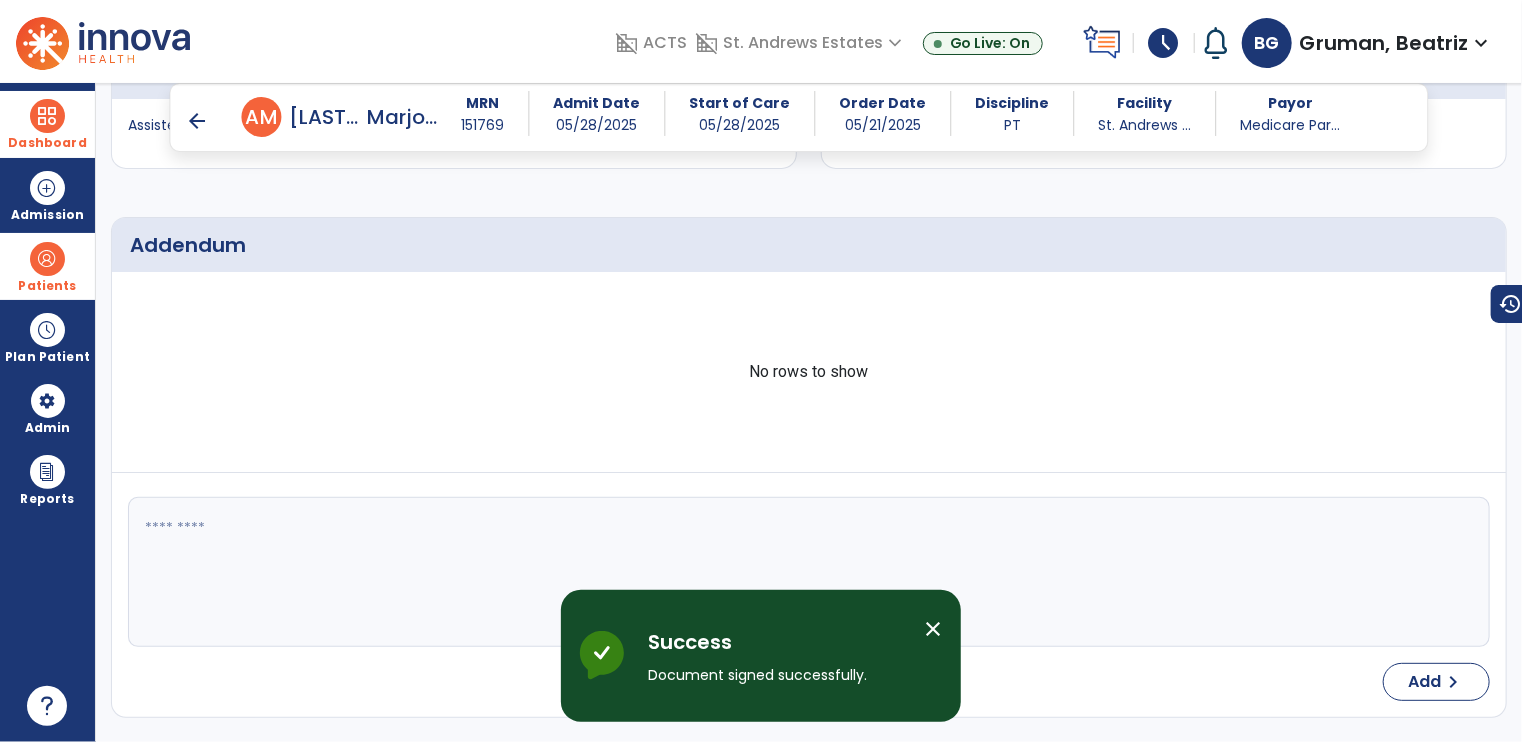 scroll, scrollTop: 2826, scrollLeft: 0, axis: vertical 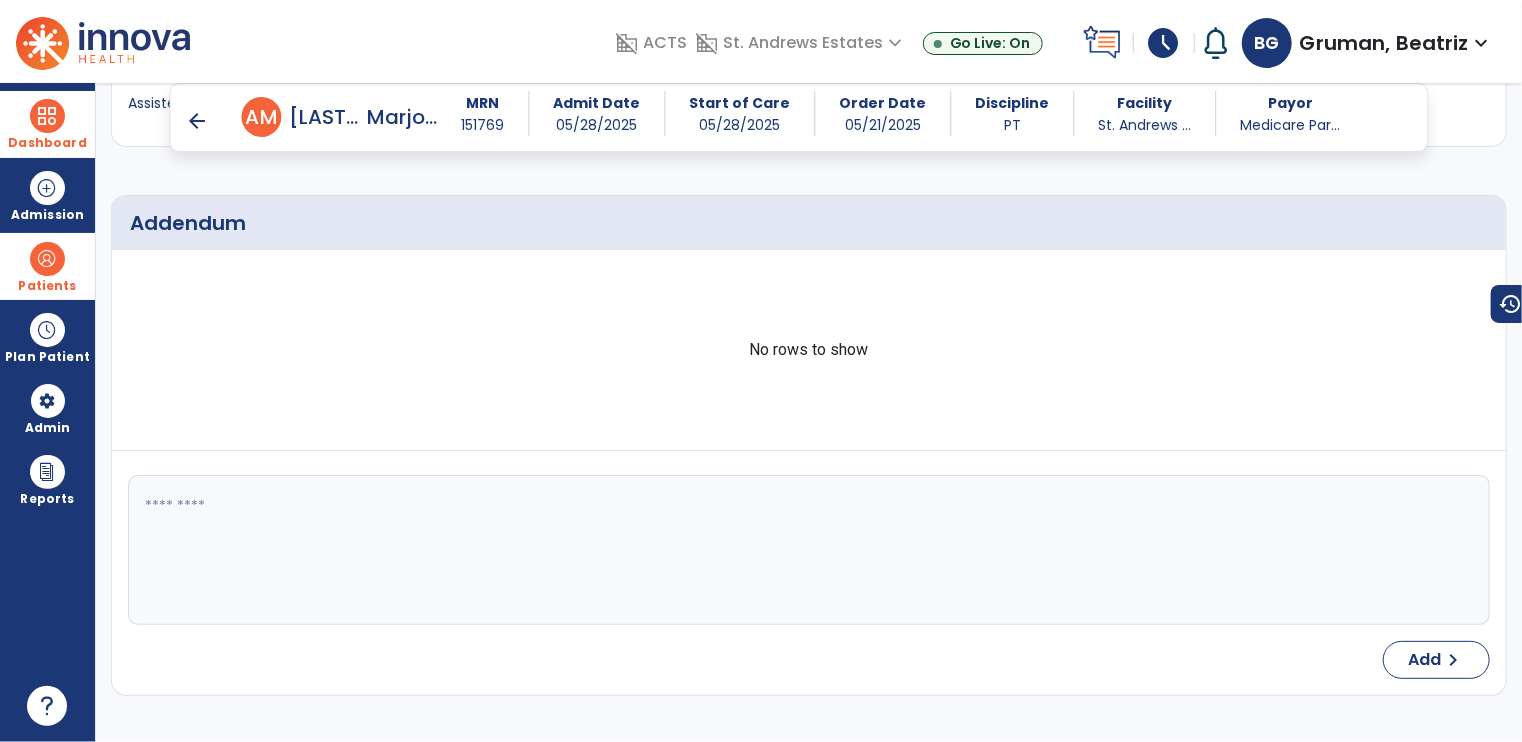 click on "arrow_back" at bounding box center (198, 121) 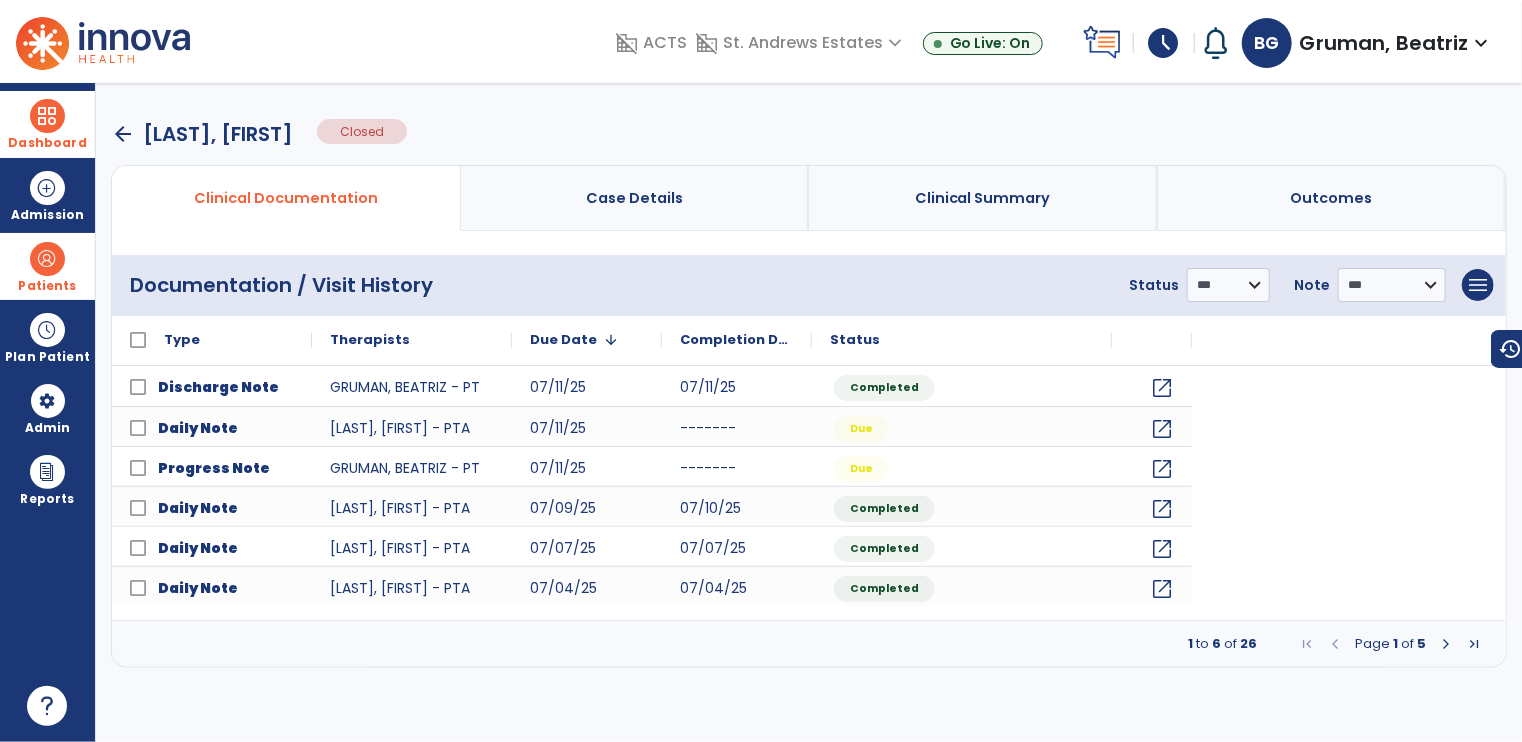scroll, scrollTop: 0, scrollLeft: 0, axis: both 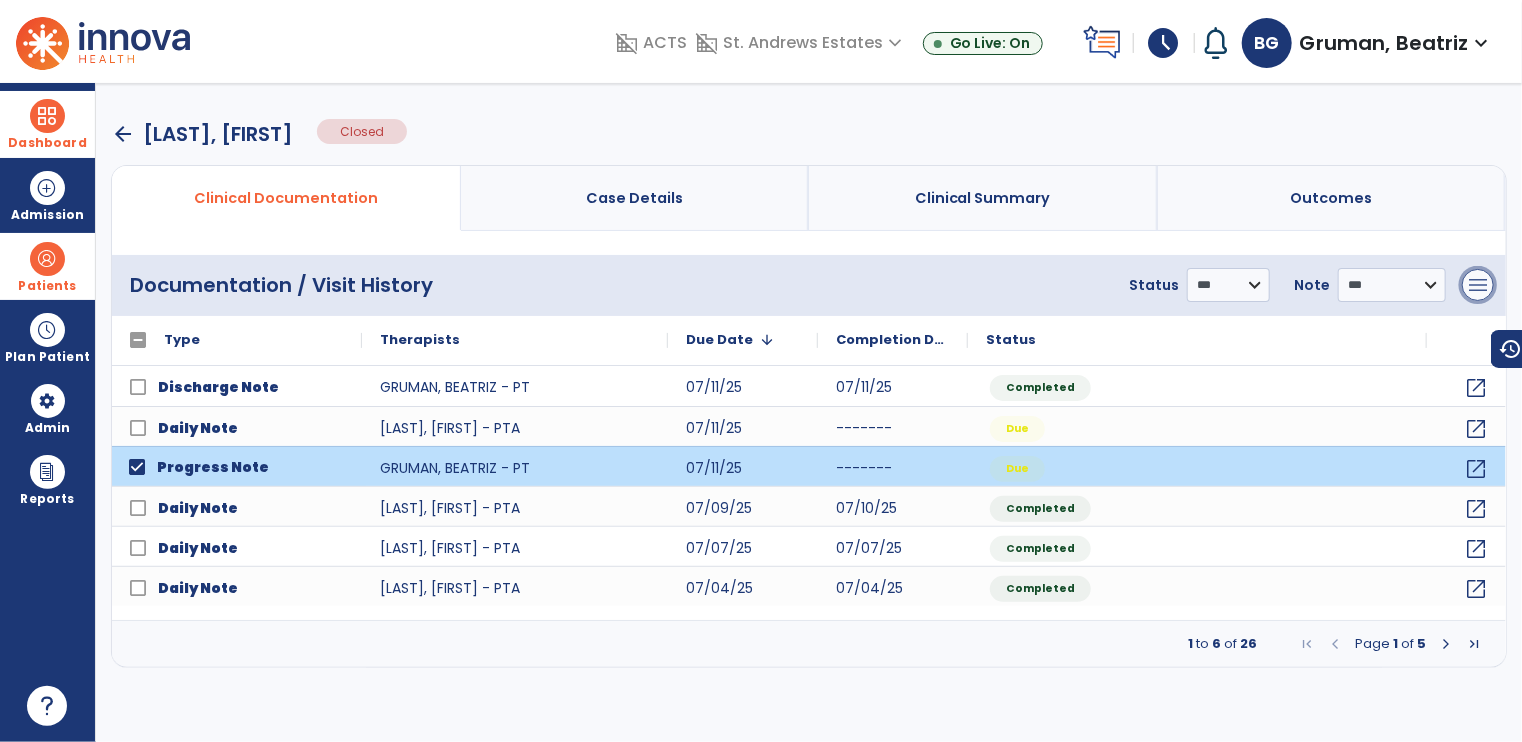 click on "menu" at bounding box center [1478, 285] 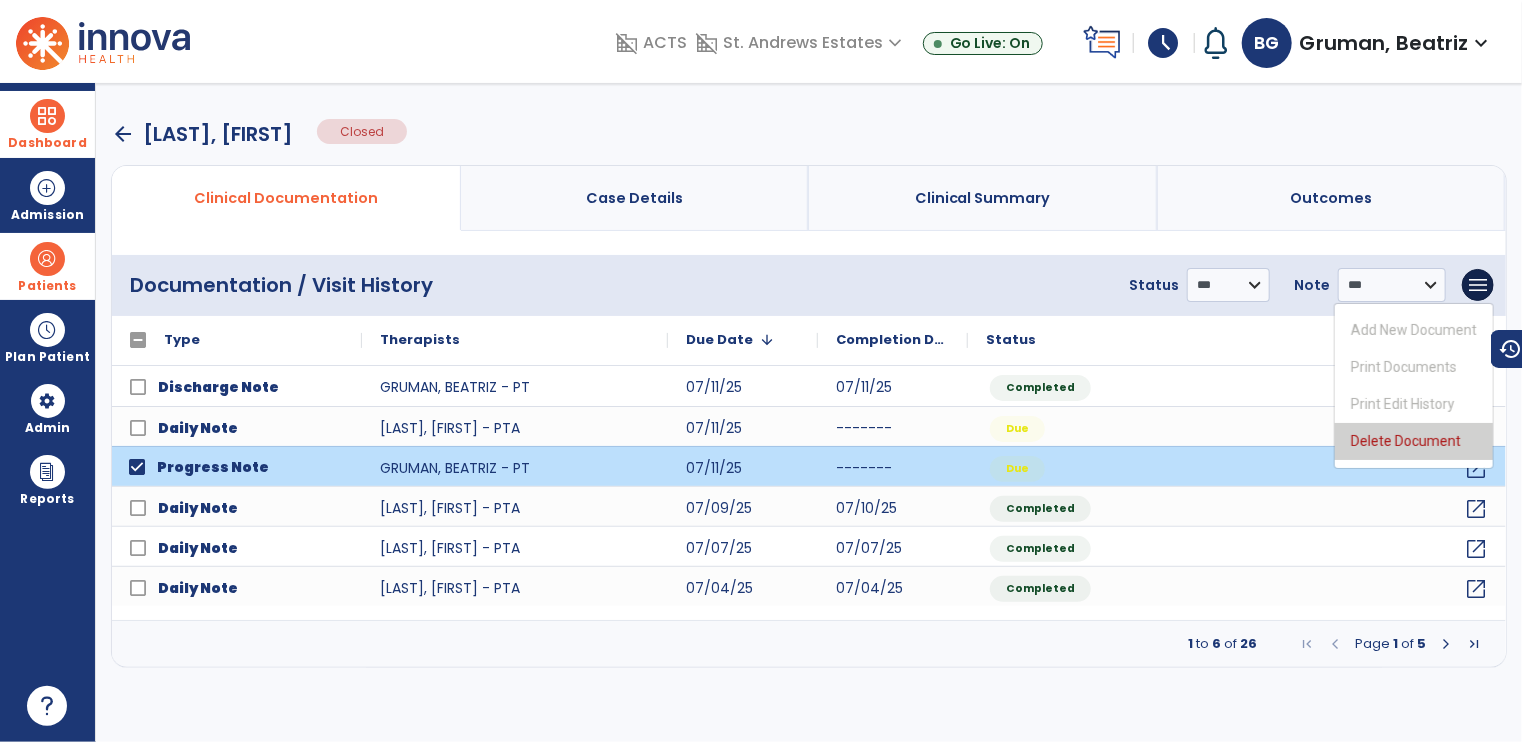 click on "Delete Document" at bounding box center (1414, 441) 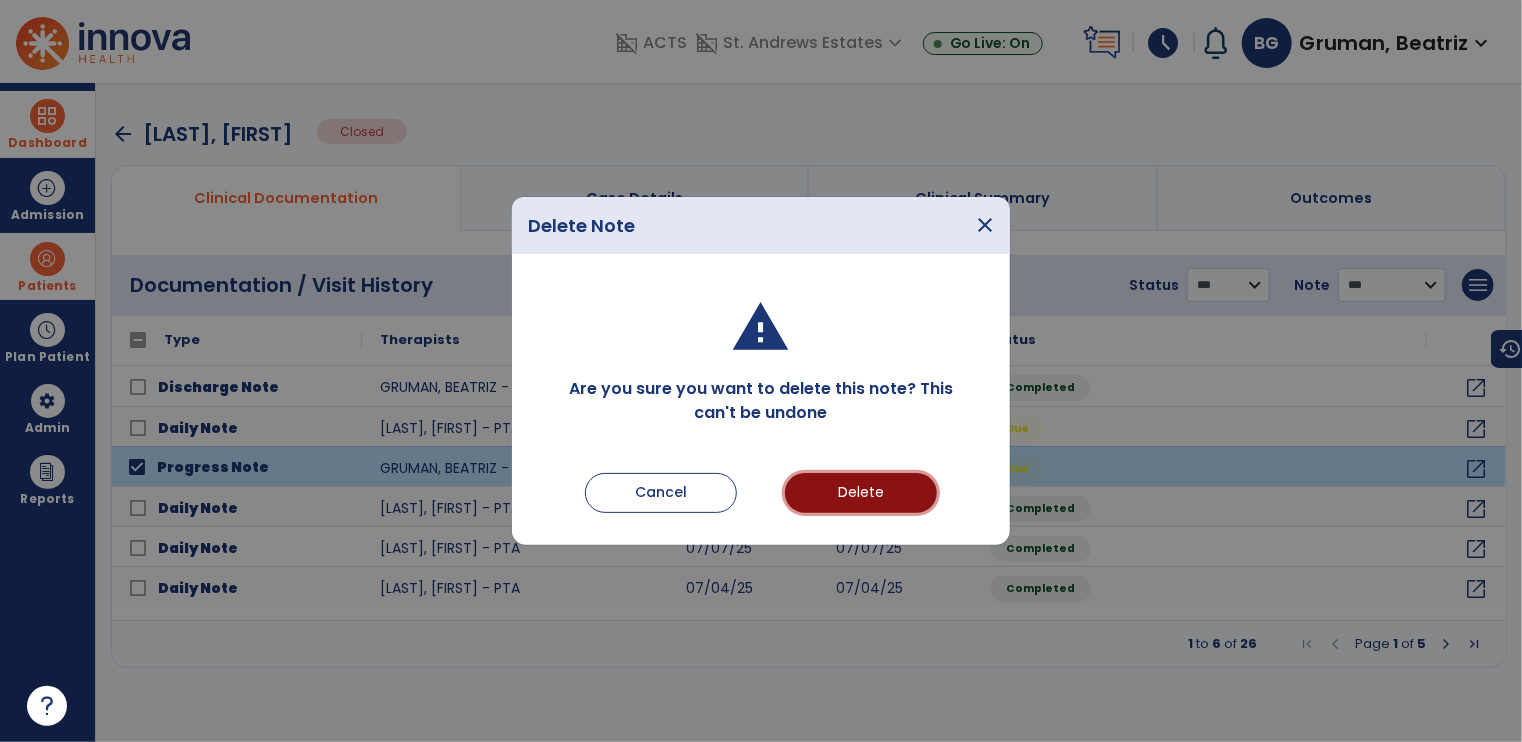 click on "Delete" at bounding box center [861, 493] 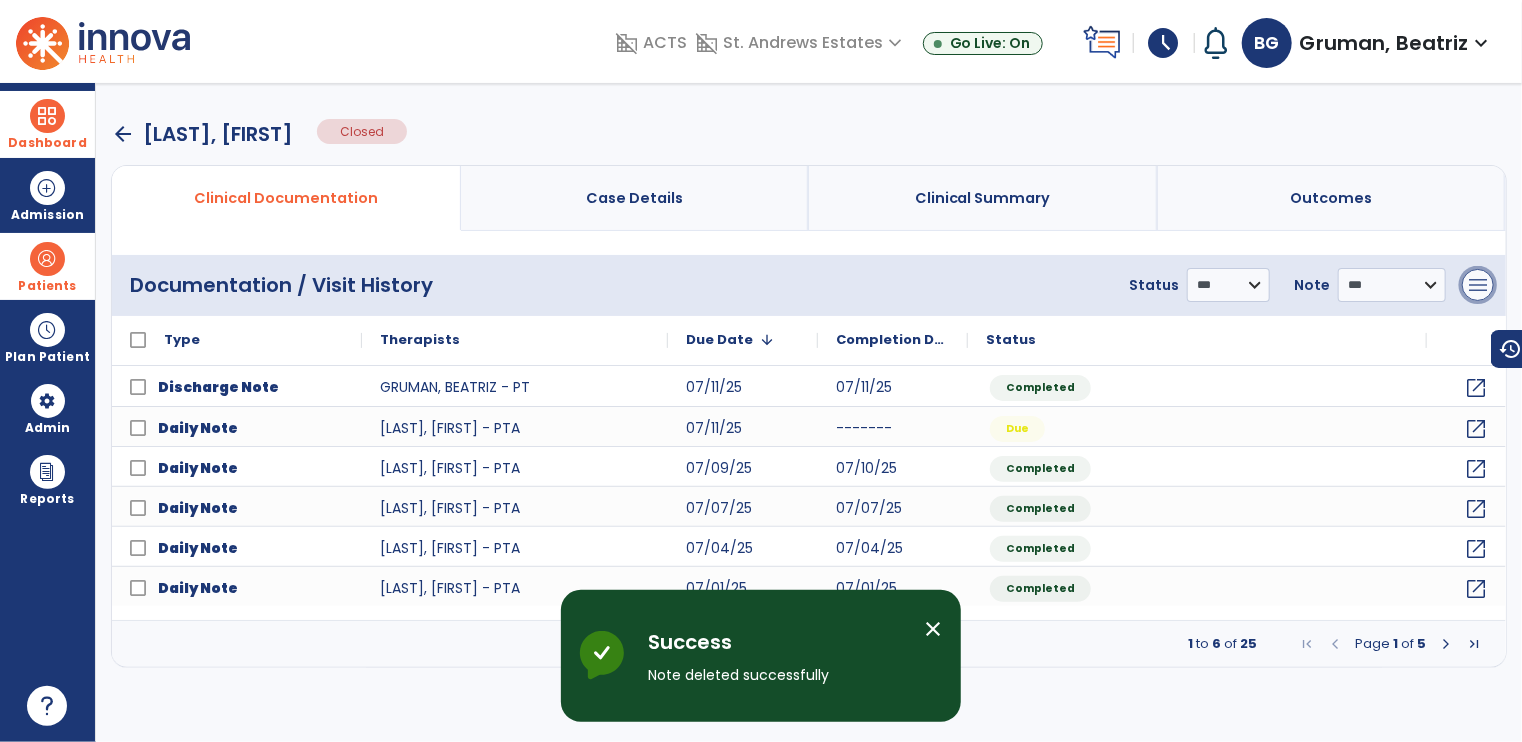 click on "menu" at bounding box center [1478, 285] 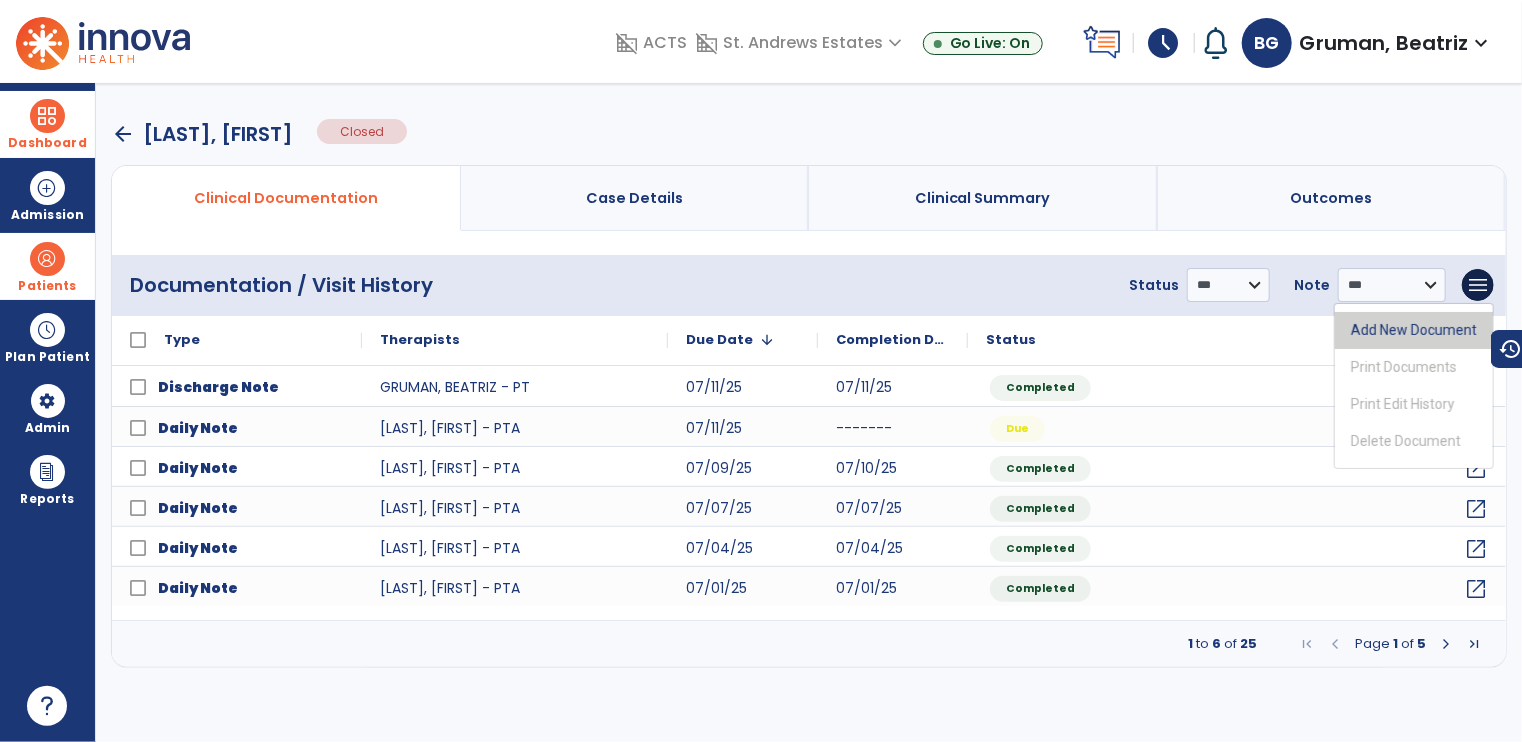 click on "Add New Document" at bounding box center [1414, 330] 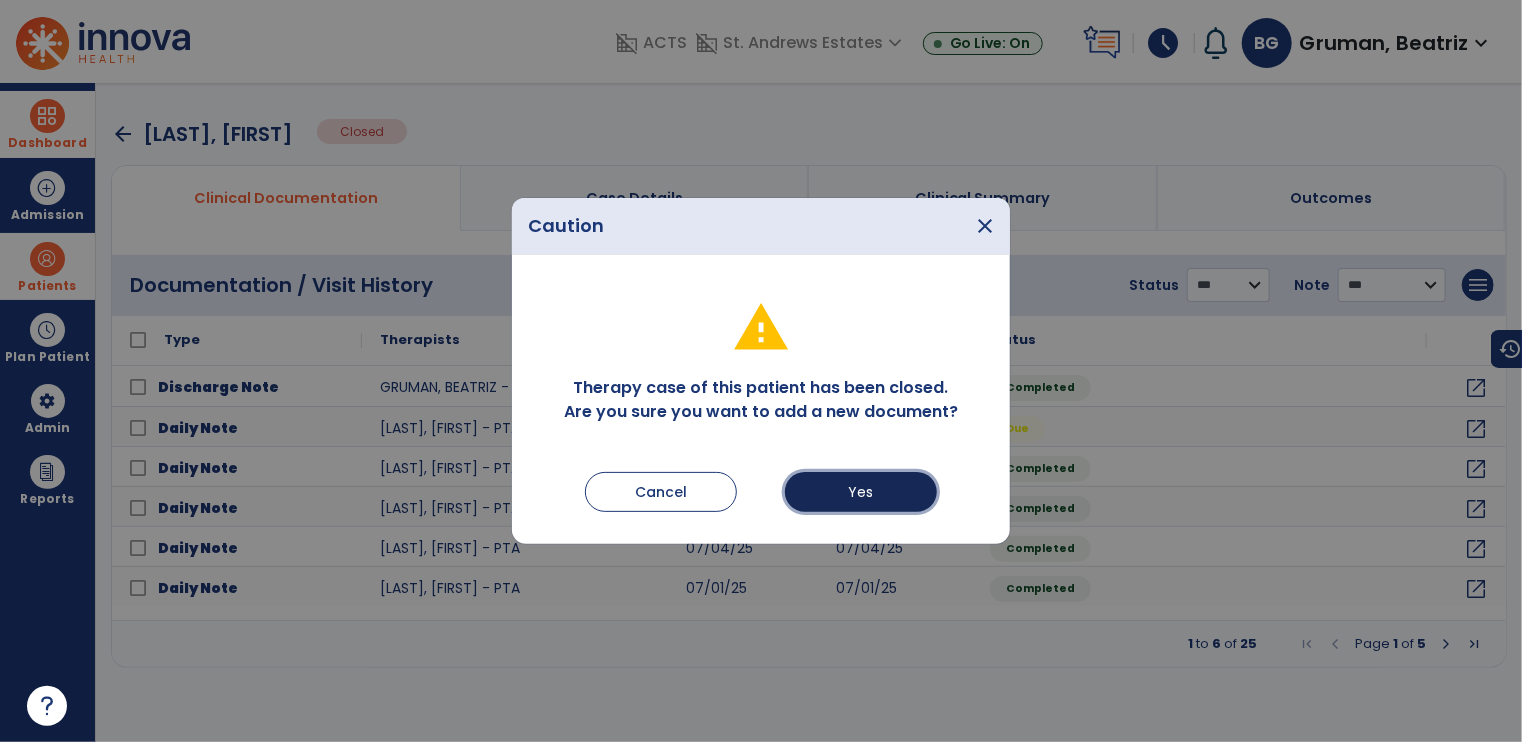 click on "Yes" at bounding box center (861, 492) 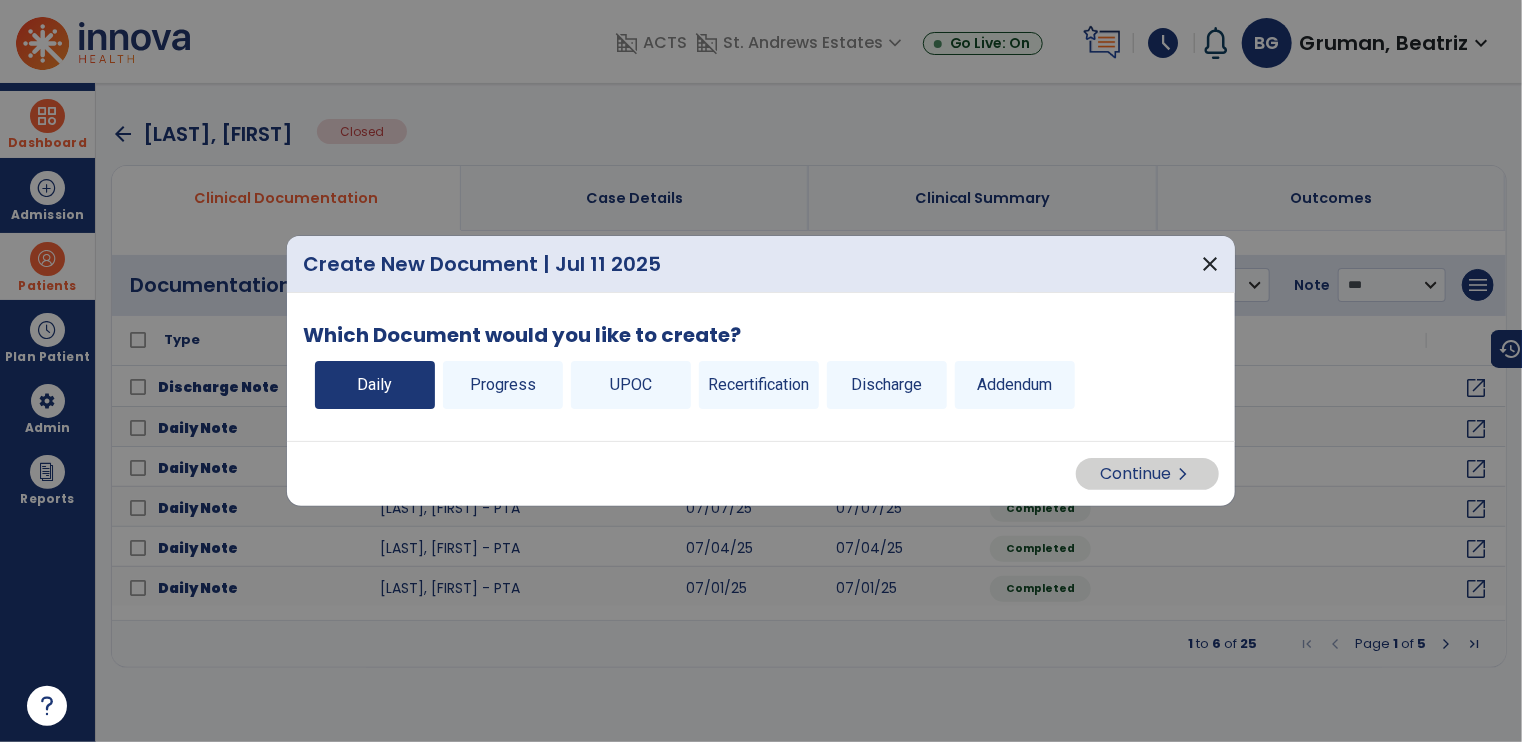 click on "Daily" at bounding box center [375, 385] 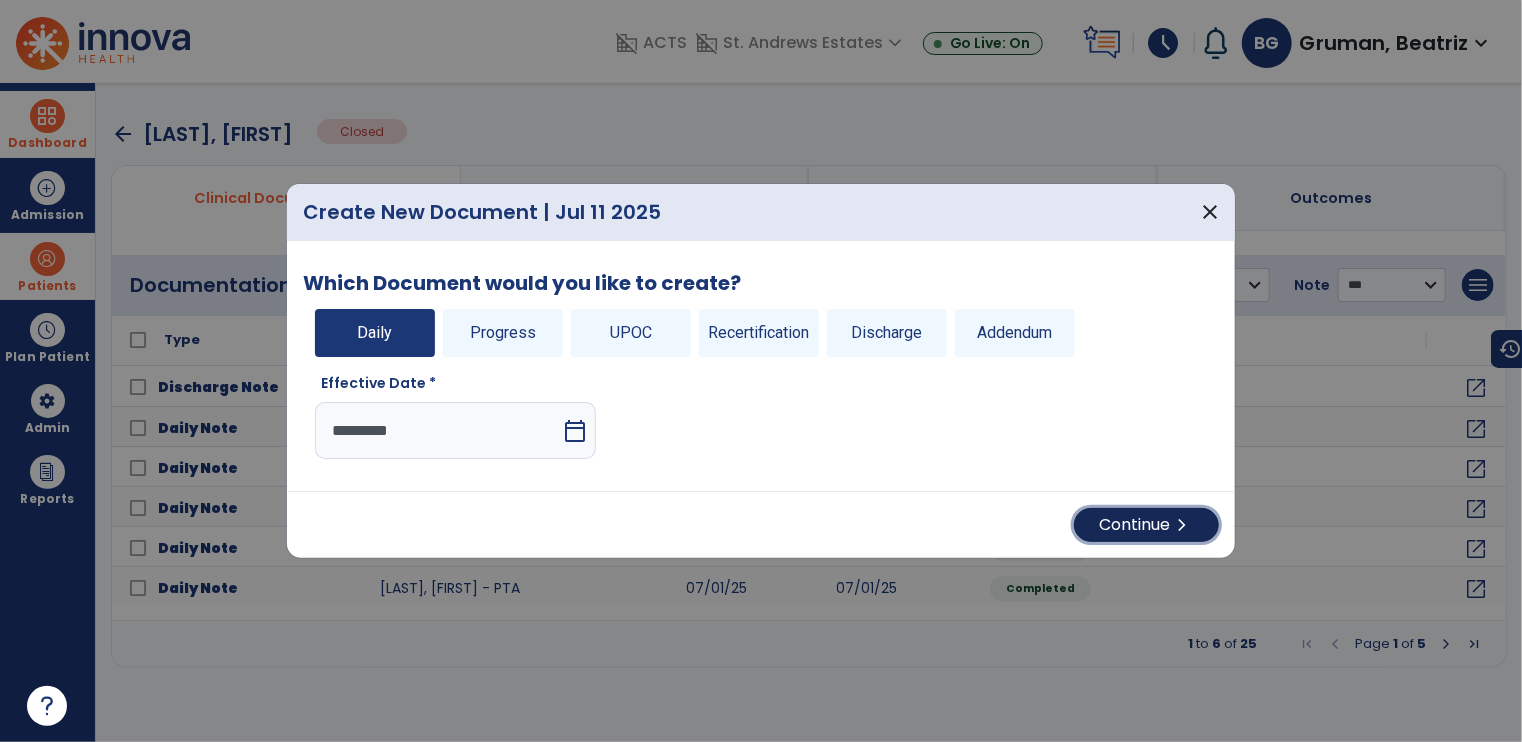 click on "Continue   chevron_right" at bounding box center [1146, 525] 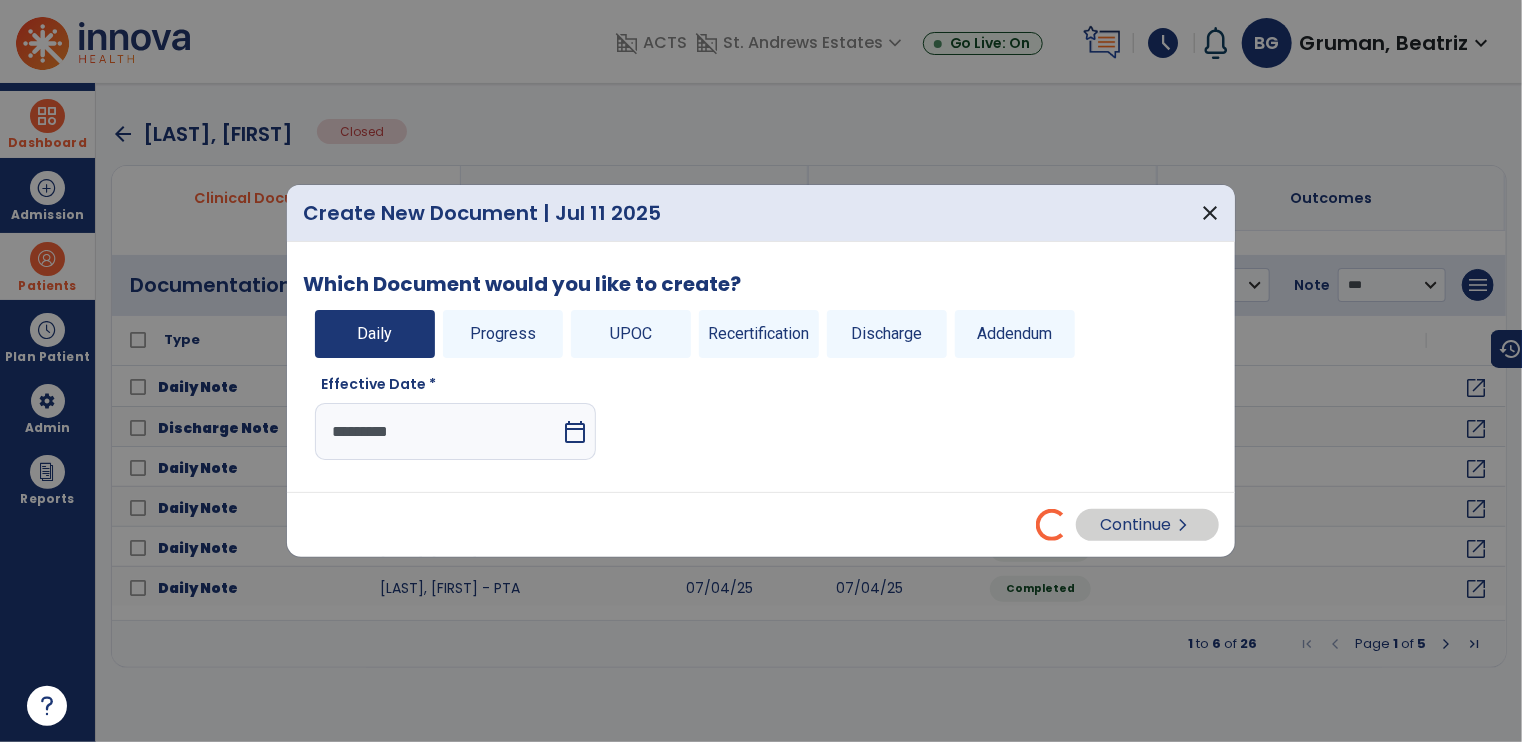 select on "*" 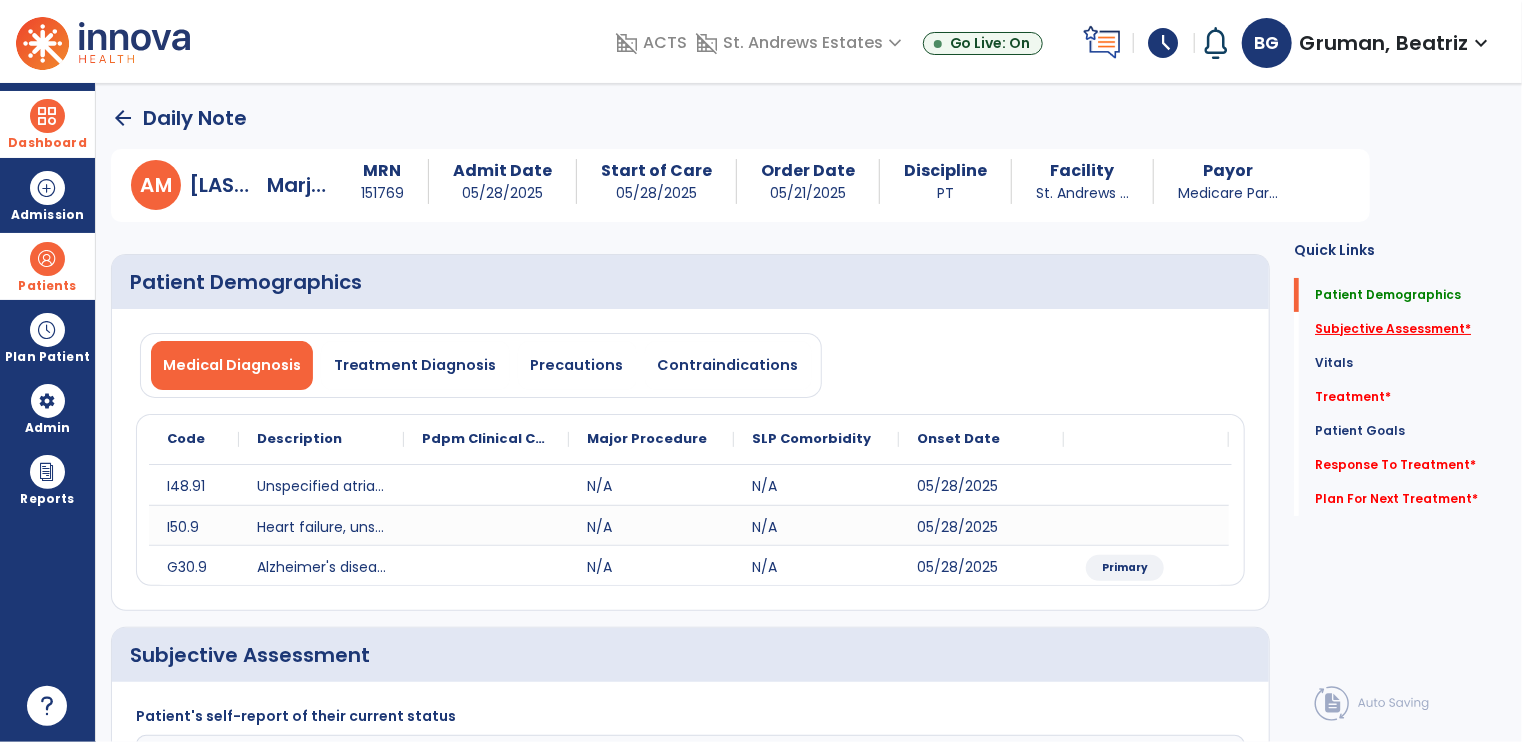 click on "Subjective Assessment   *" 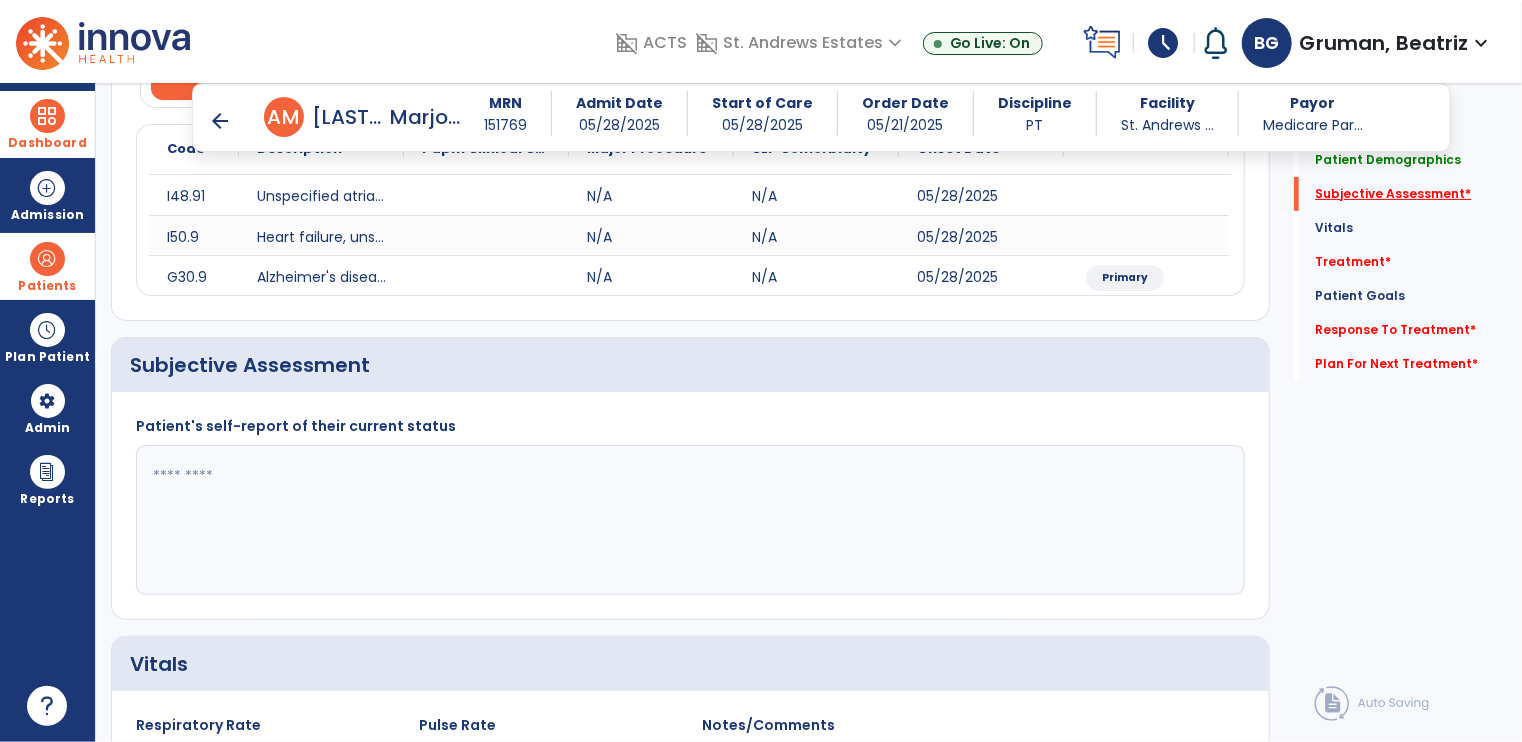 scroll, scrollTop: 355, scrollLeft: 0, axis: vertical 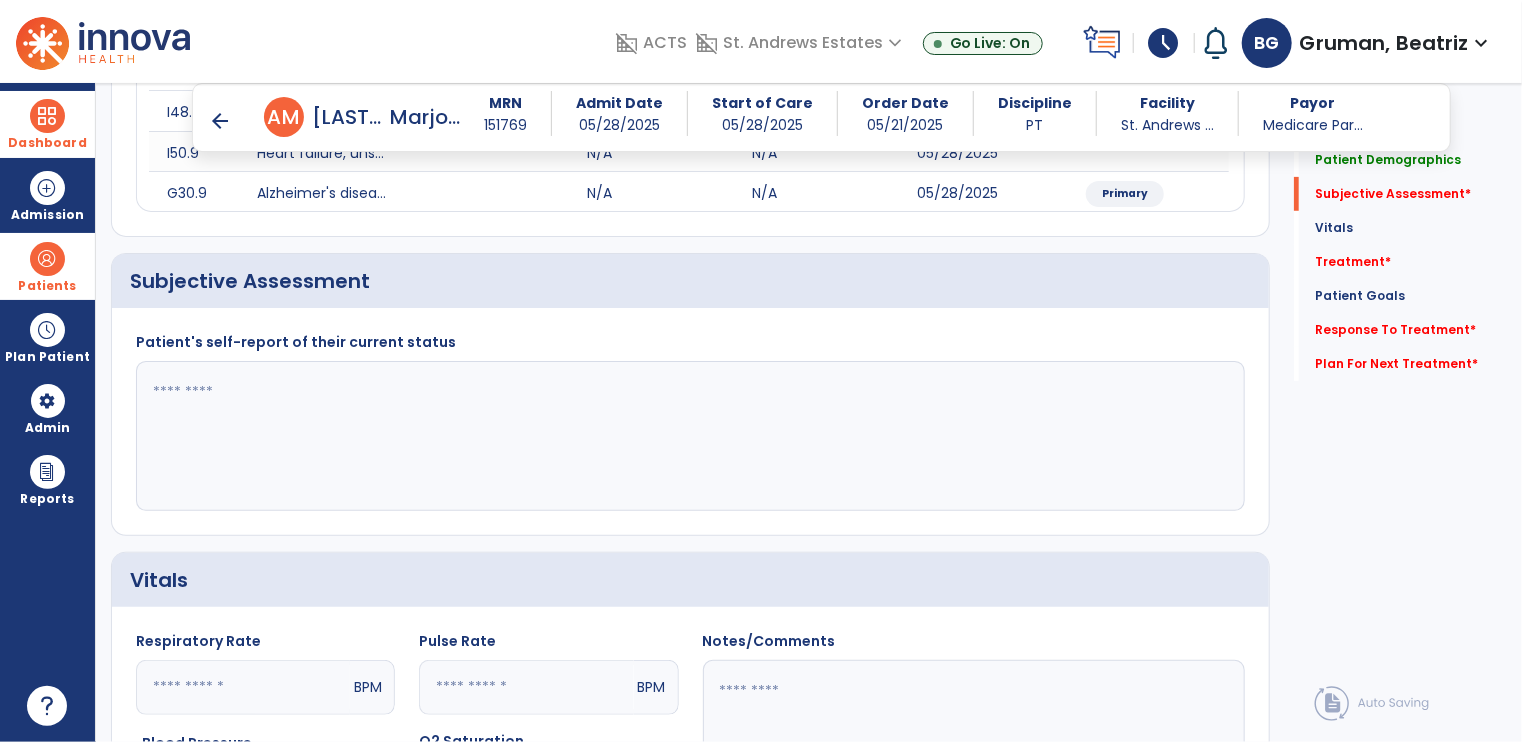 click 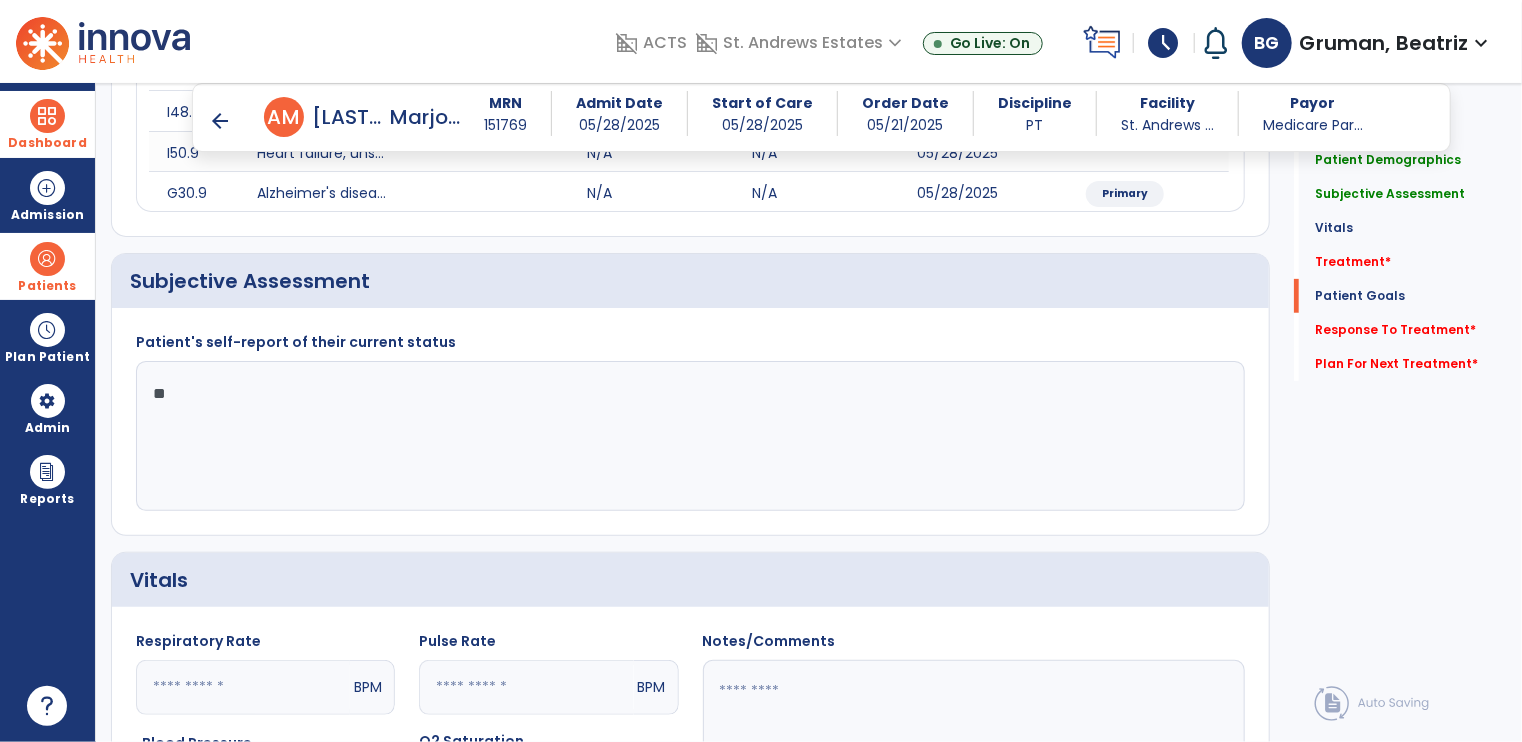 scroll, scrollTop: 1355, scrollLeft: 0, axis: vertical 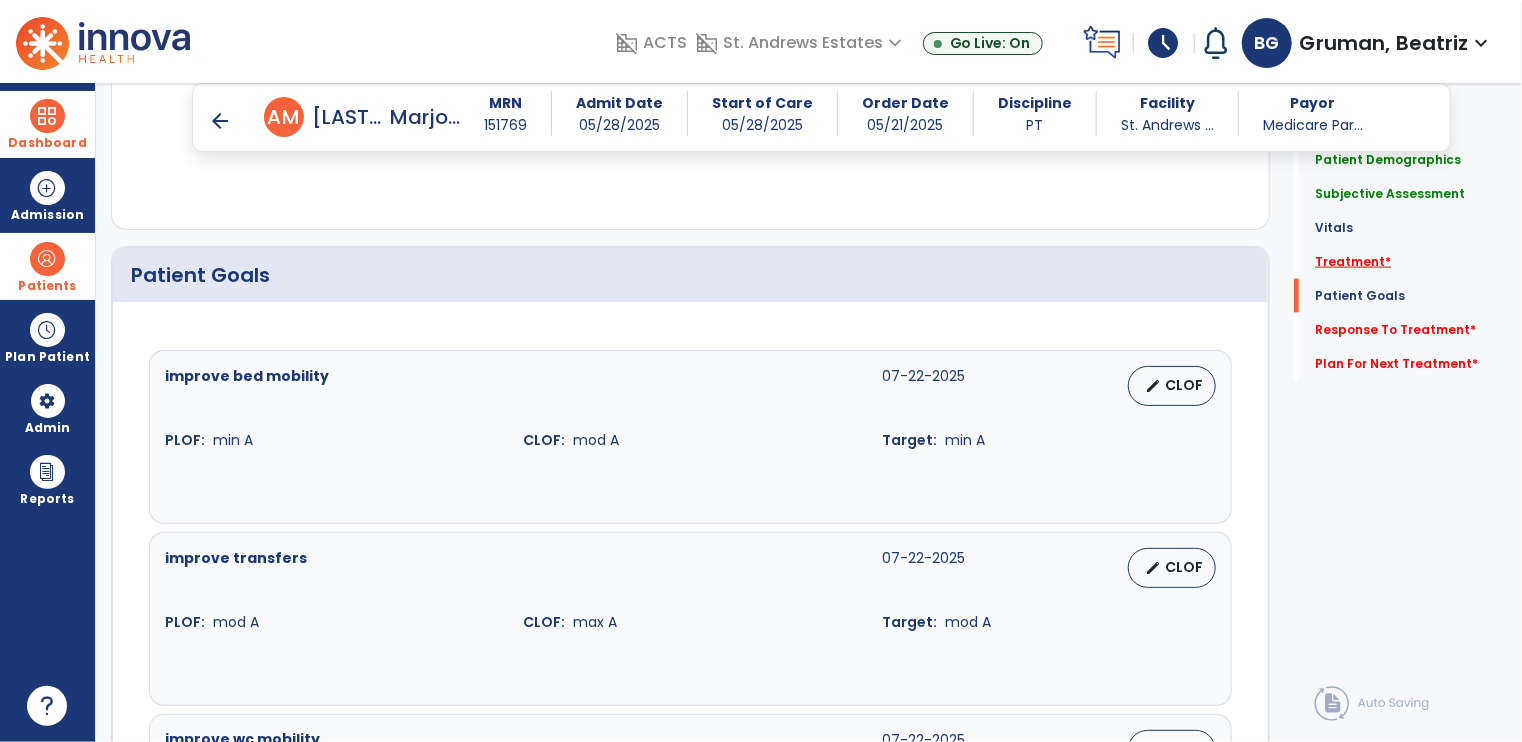type on "**" 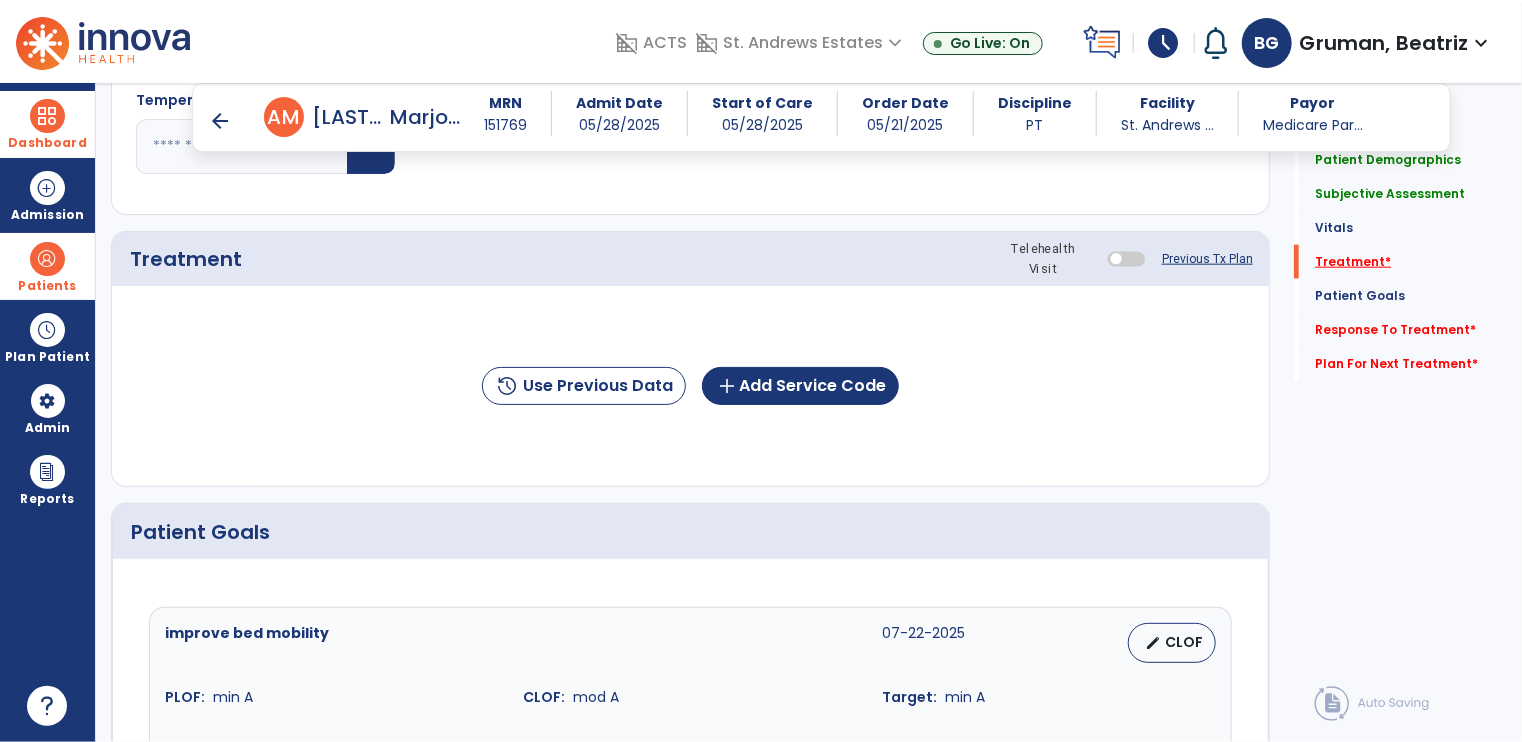 scroll, scrollTop: 1044, scrollLeft: 0, axis: vertical 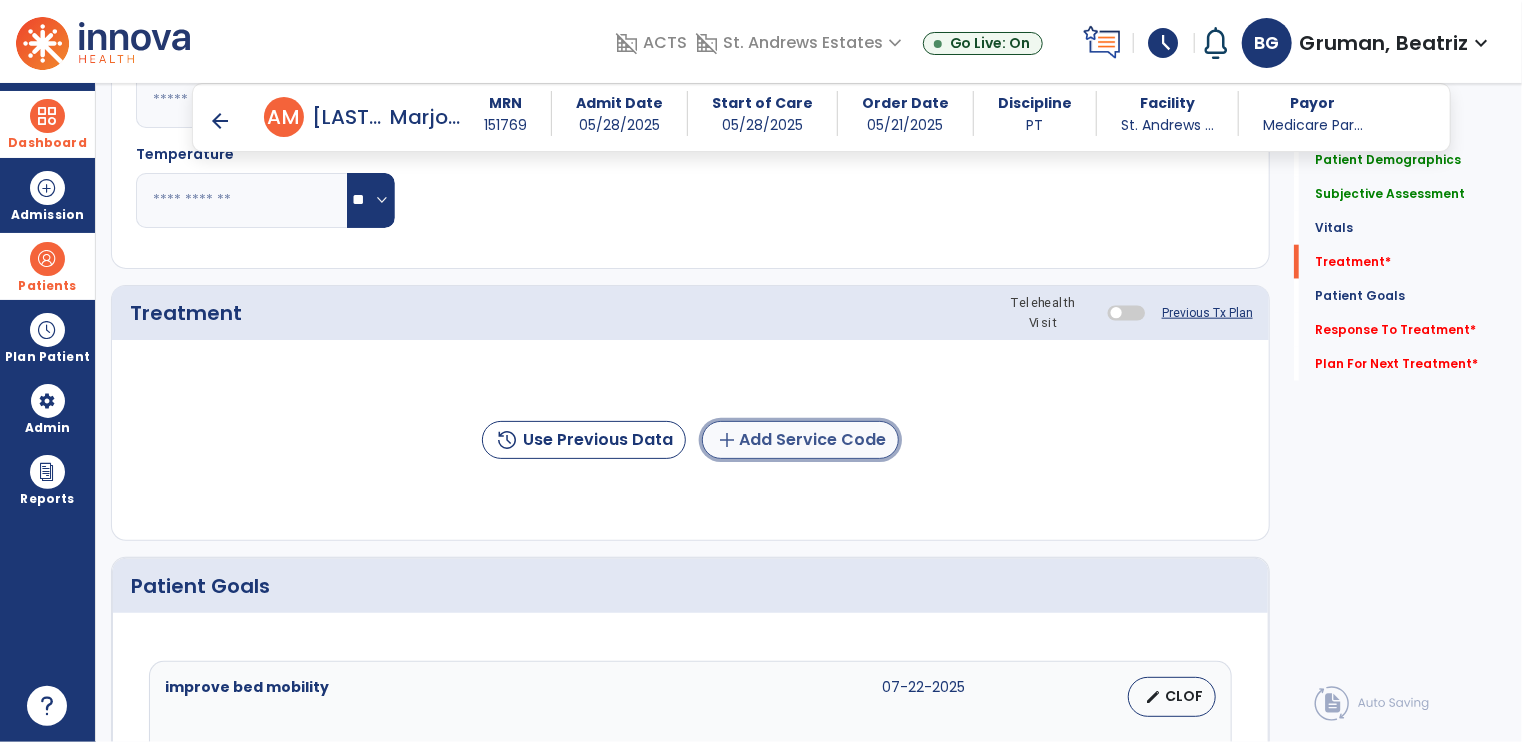 click on "add  Add Service Code" 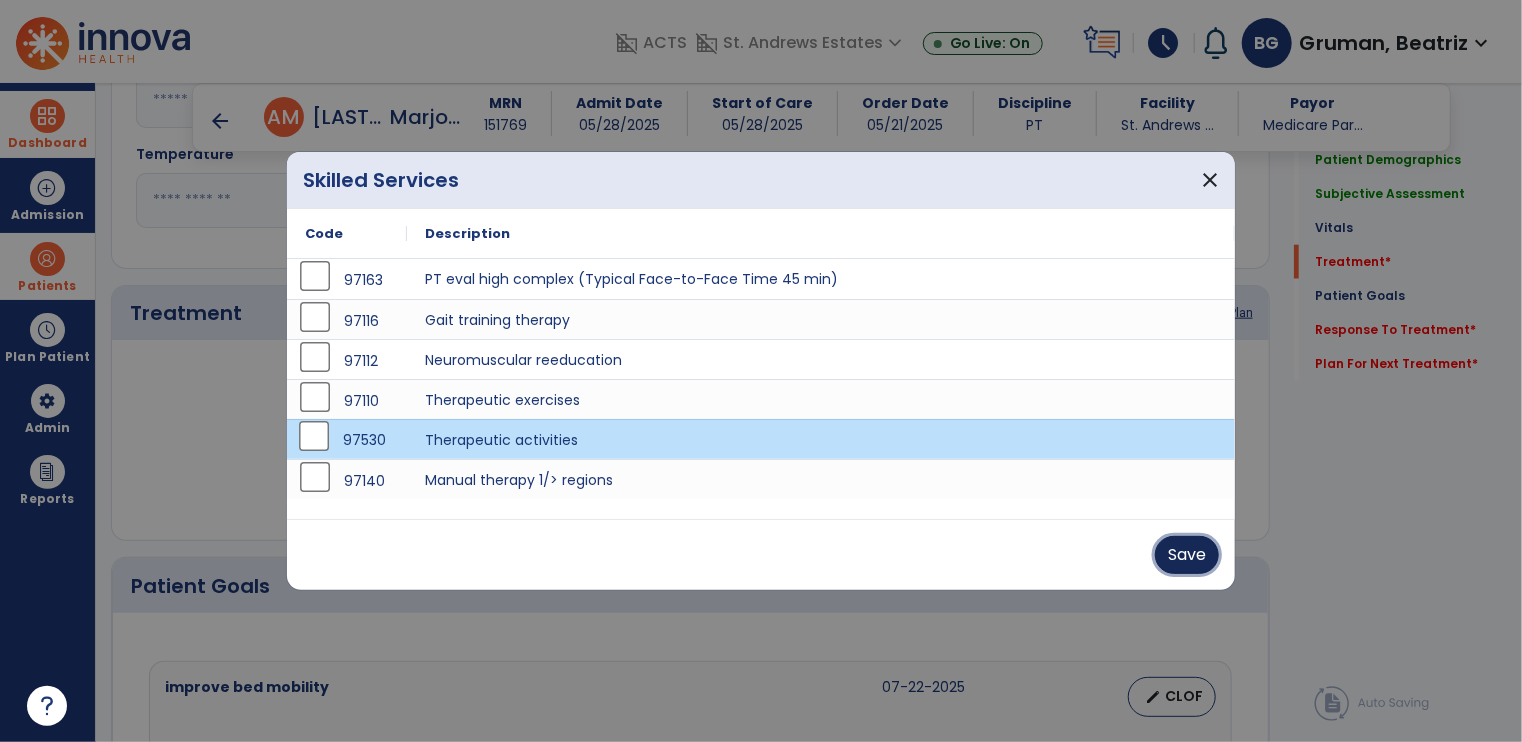 click on "Save" at bounding box center (1187, 555) 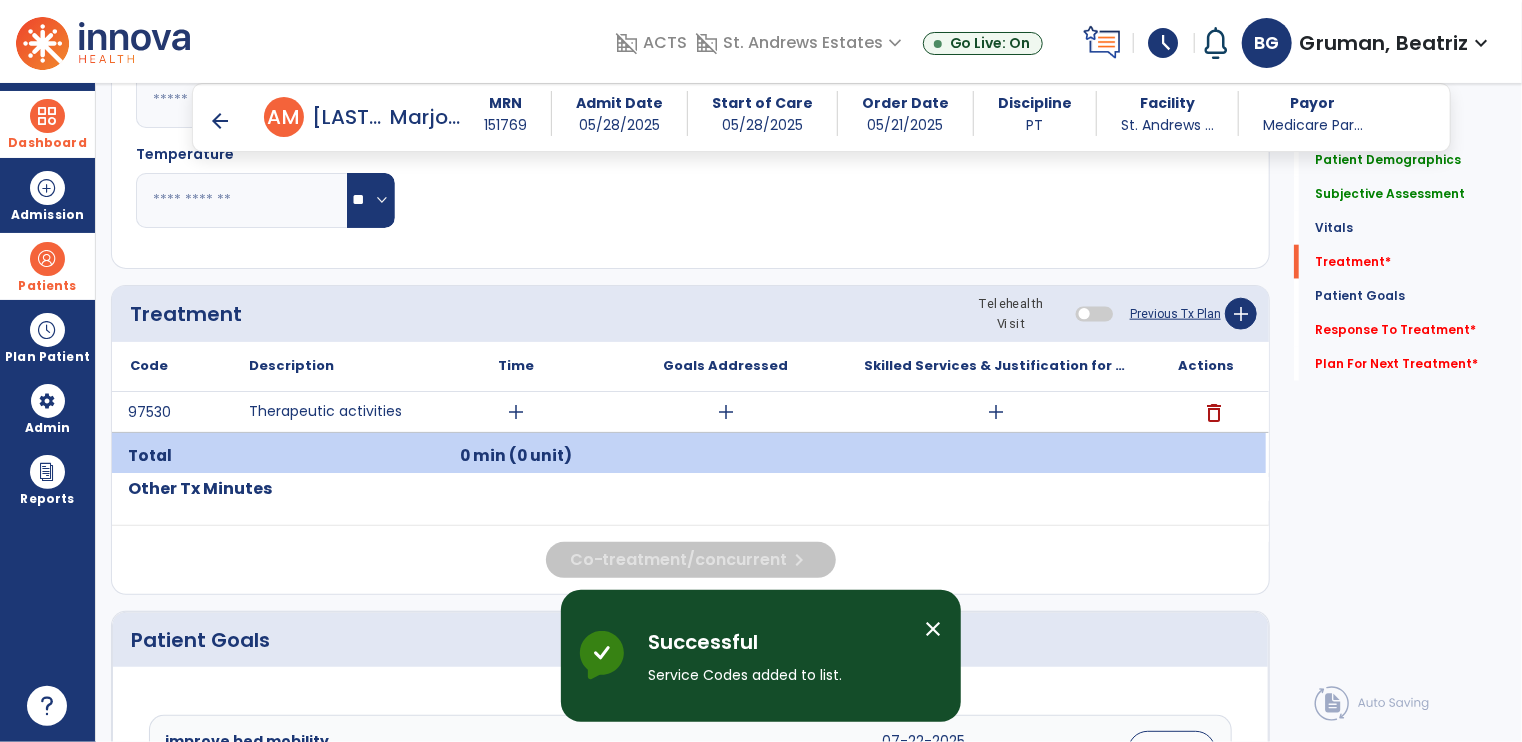 click on "close" at bounding box center [933, 629] 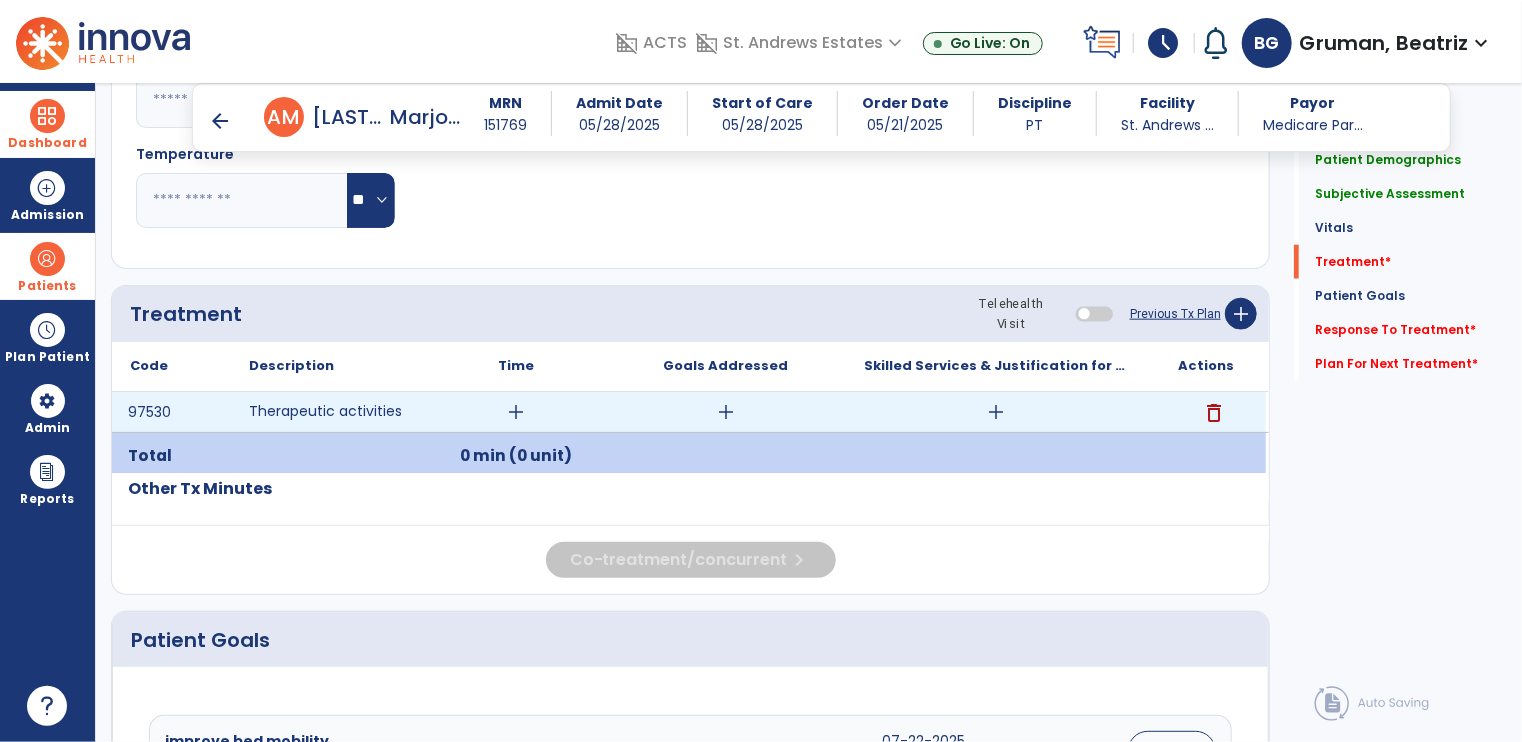 click on "add" at bounding box center [516, 412] 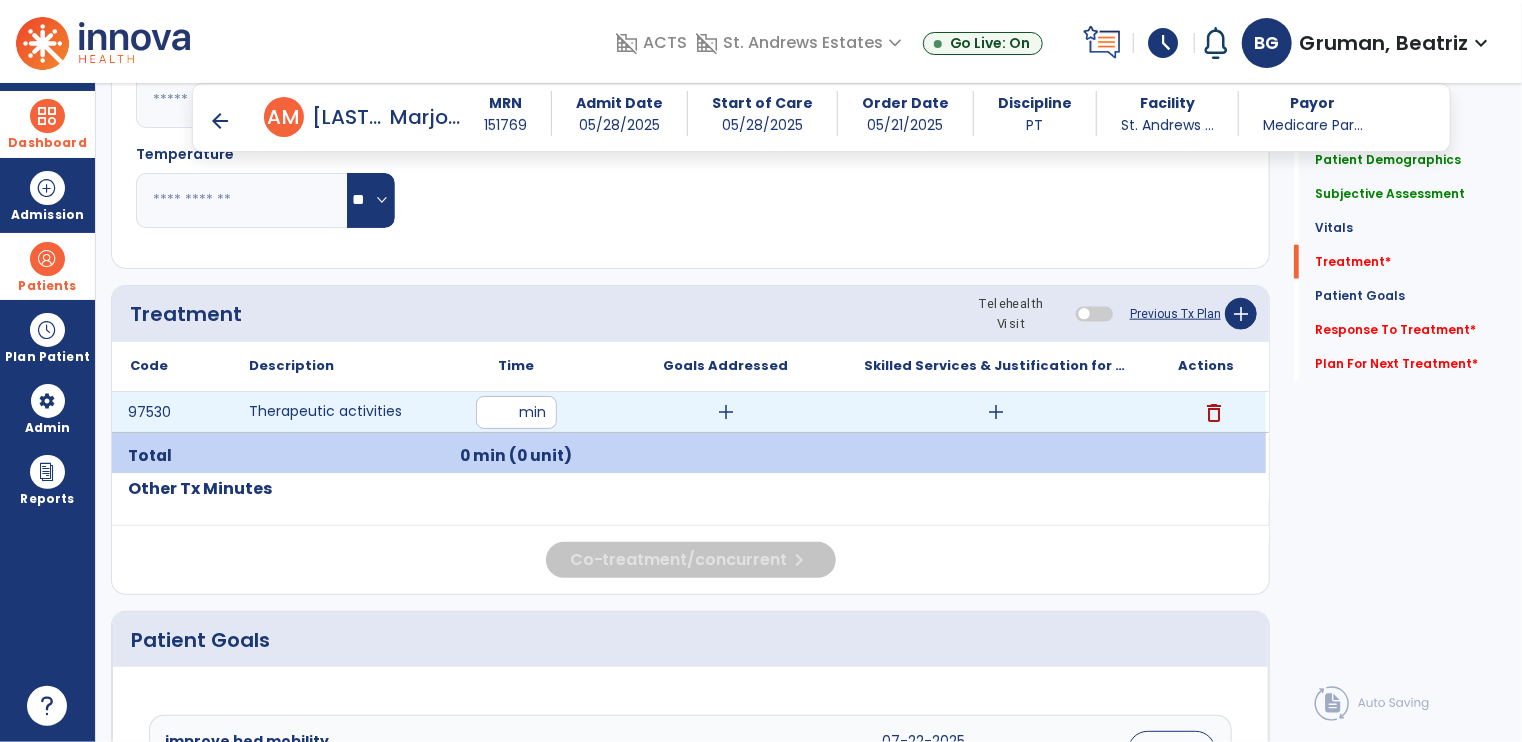 type on "**" 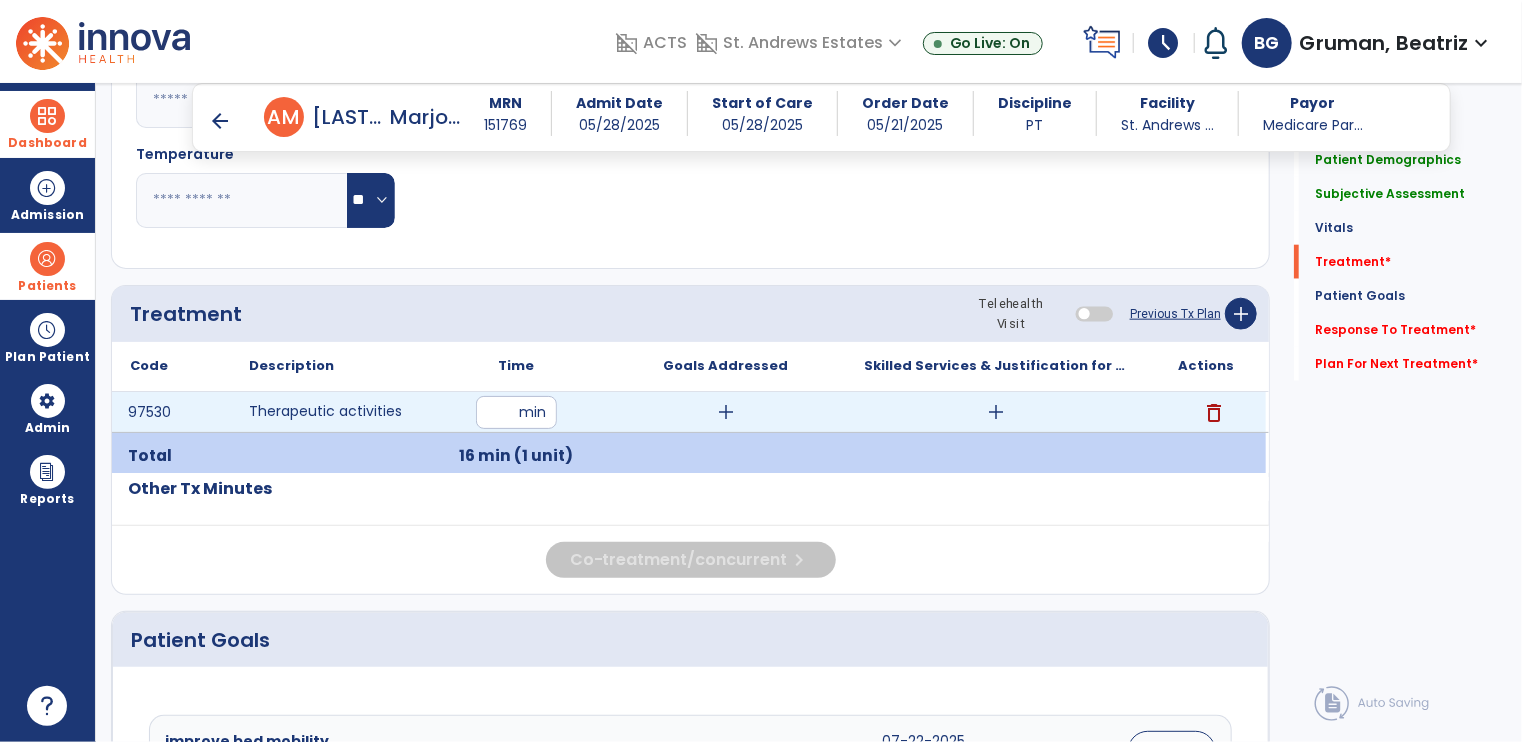 click on "add" at bounding box center (996, 412) 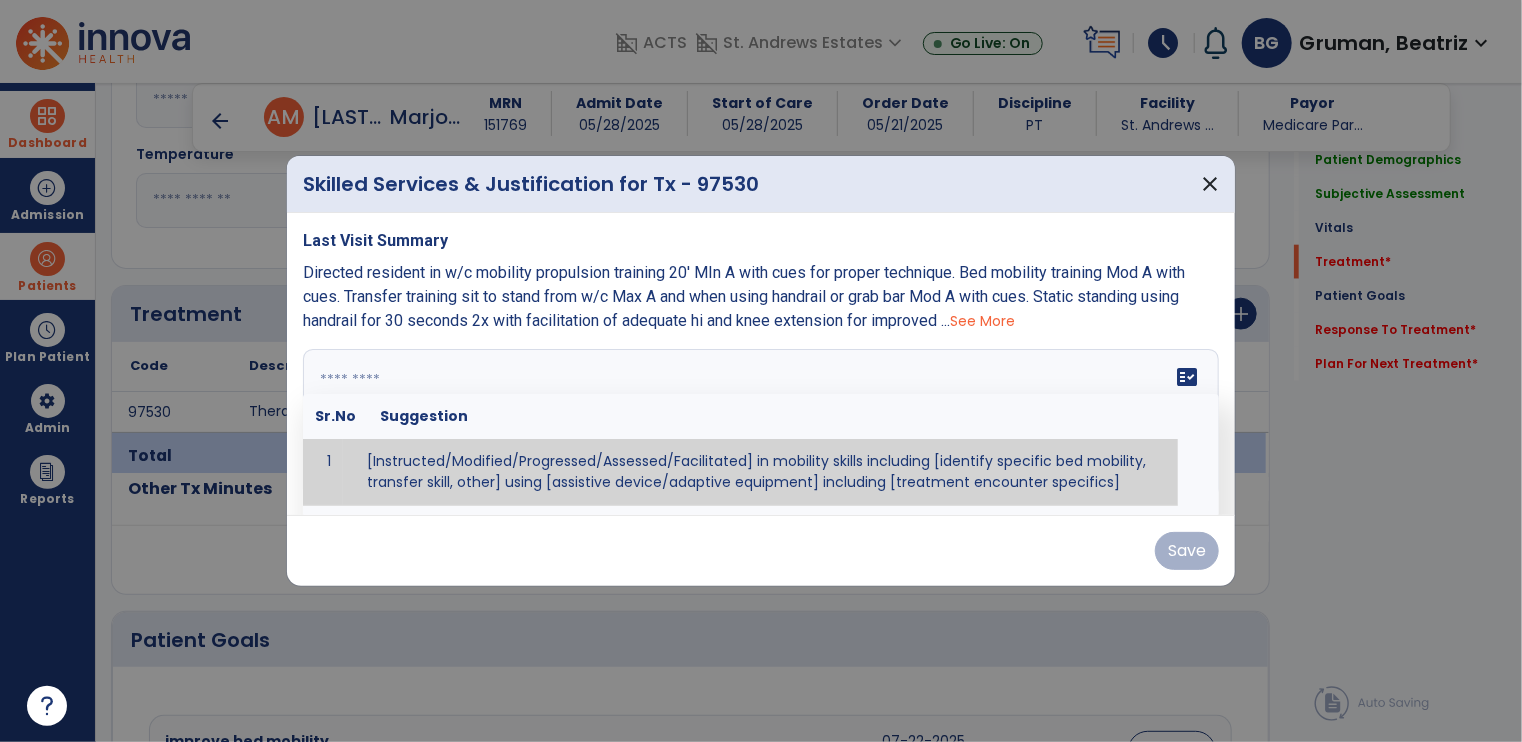 click on "fact_check  Sr.No Suggestion 1 [Instructed/Modified/Progressed/Assessed/Facilitated] in mobility skills including [identify specific bed mobility, transfer skill, other] using [assistive device/adaptive equipment] including [treatment encounter specifics]" at bounding box center (761, 424) 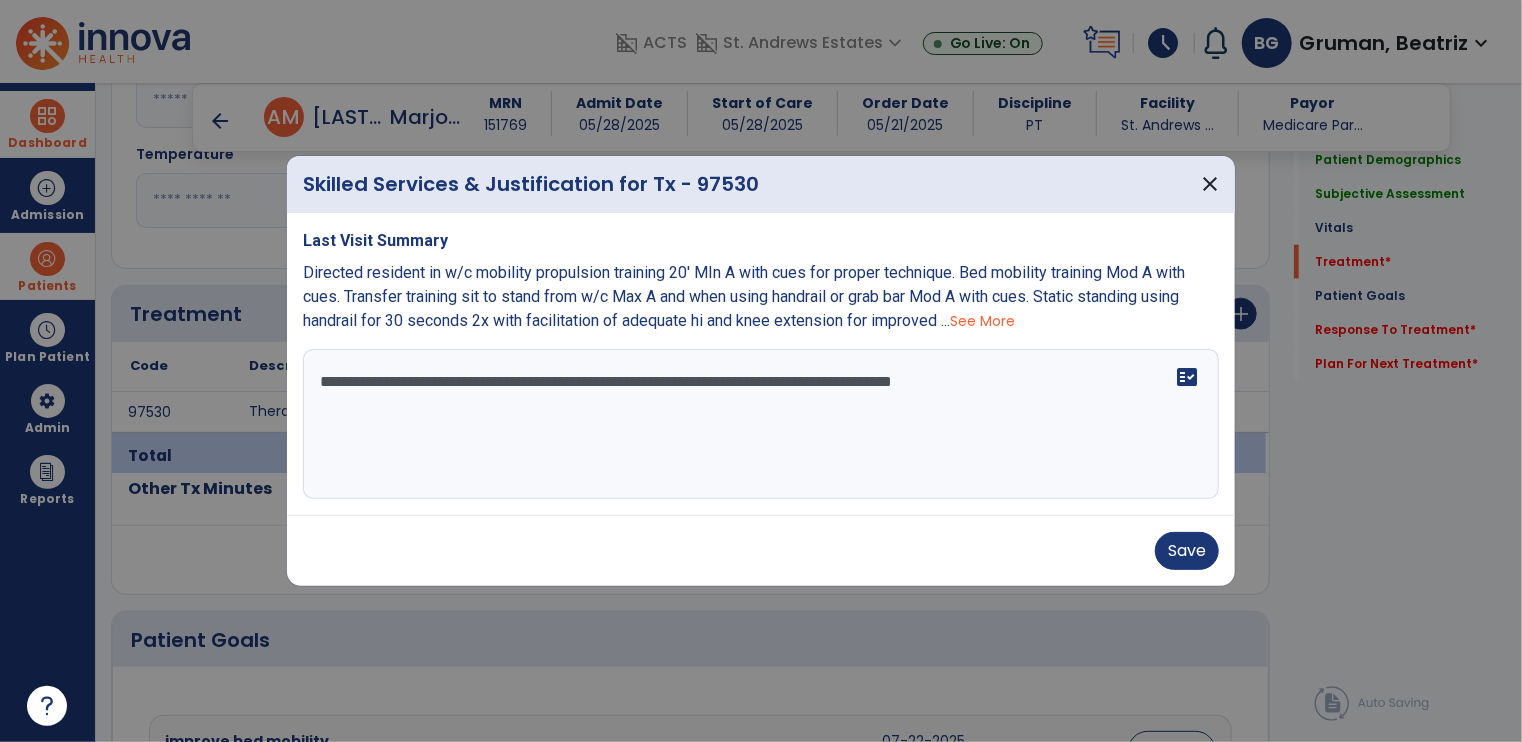 click on "**********" at bounding box center [761, 424] 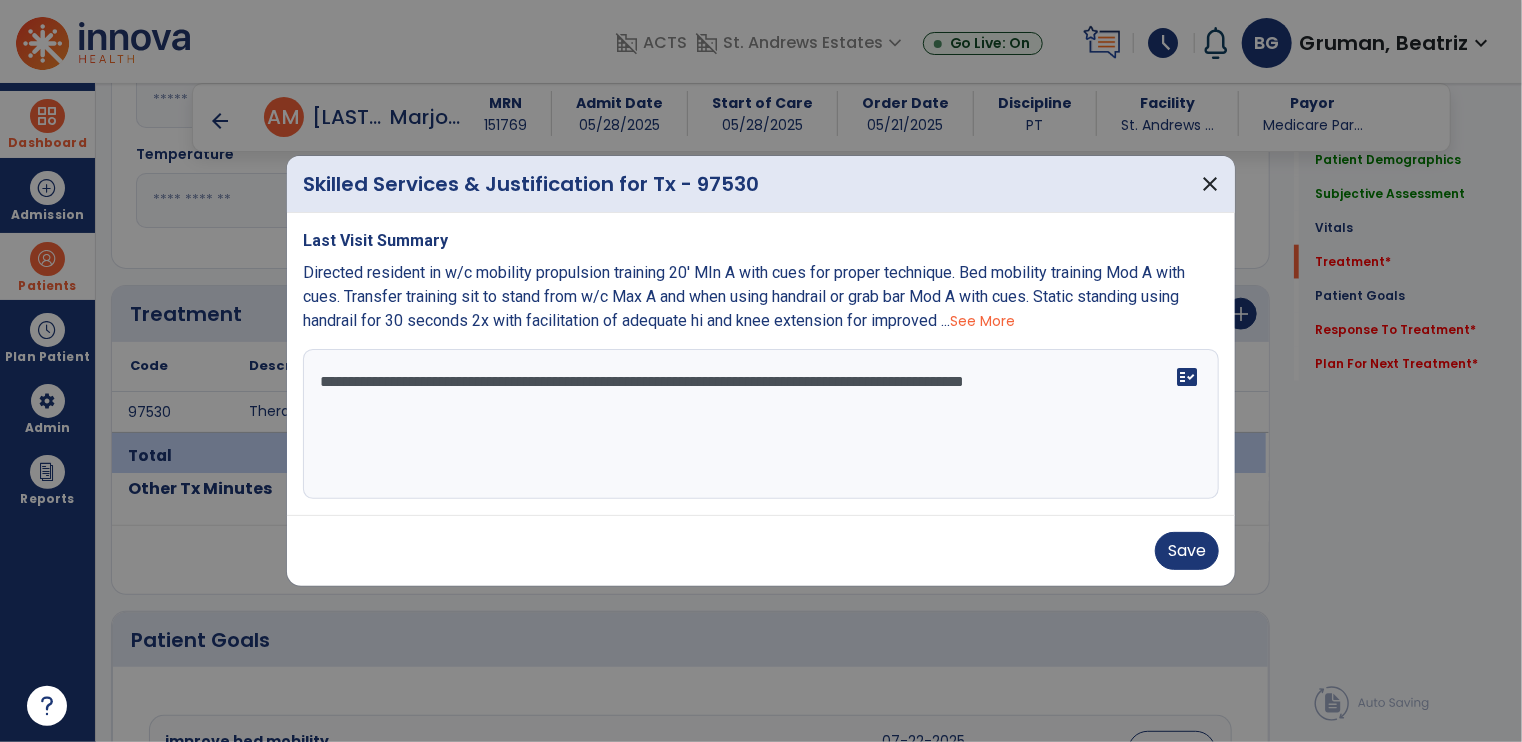 click on "**********" at bounding box center [761, 424] 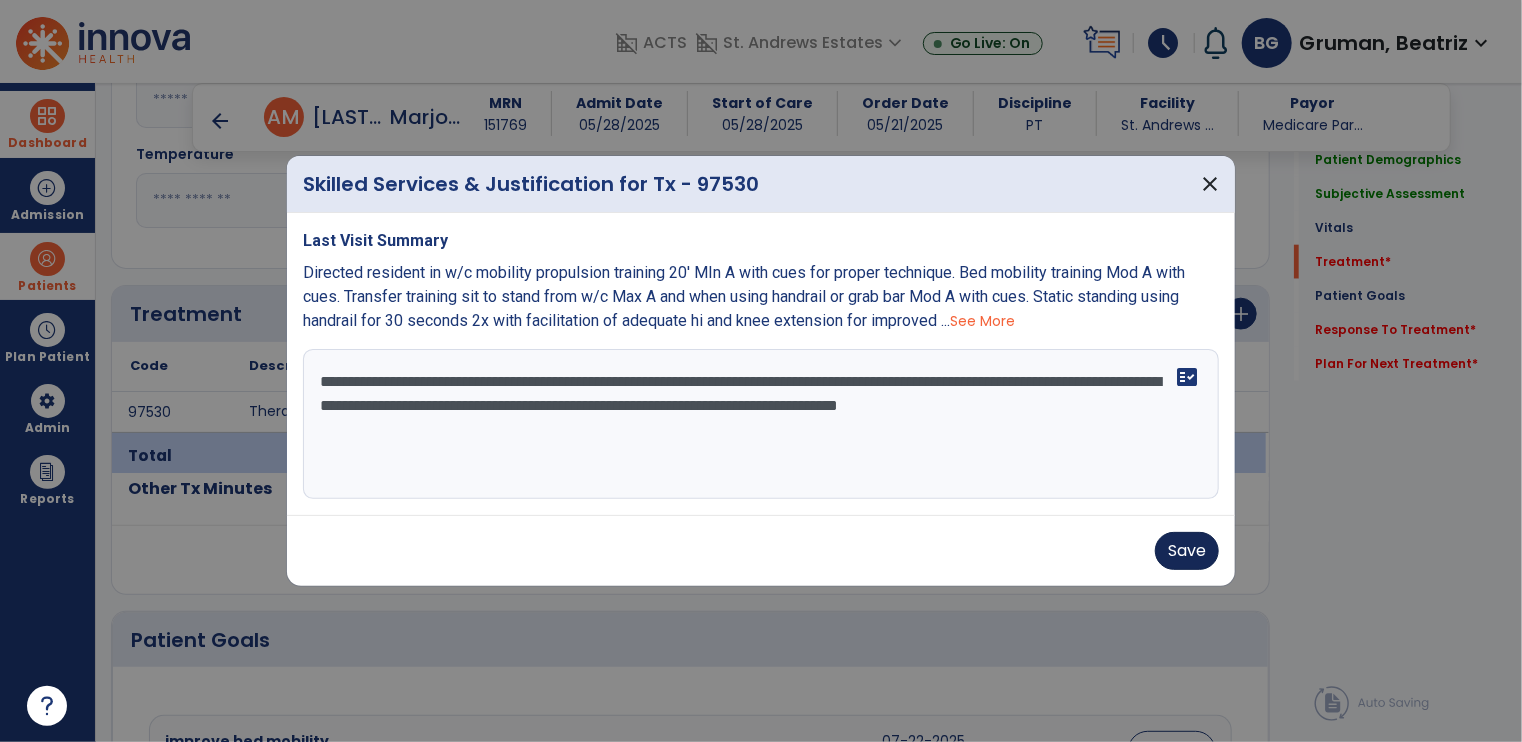type on "**********" 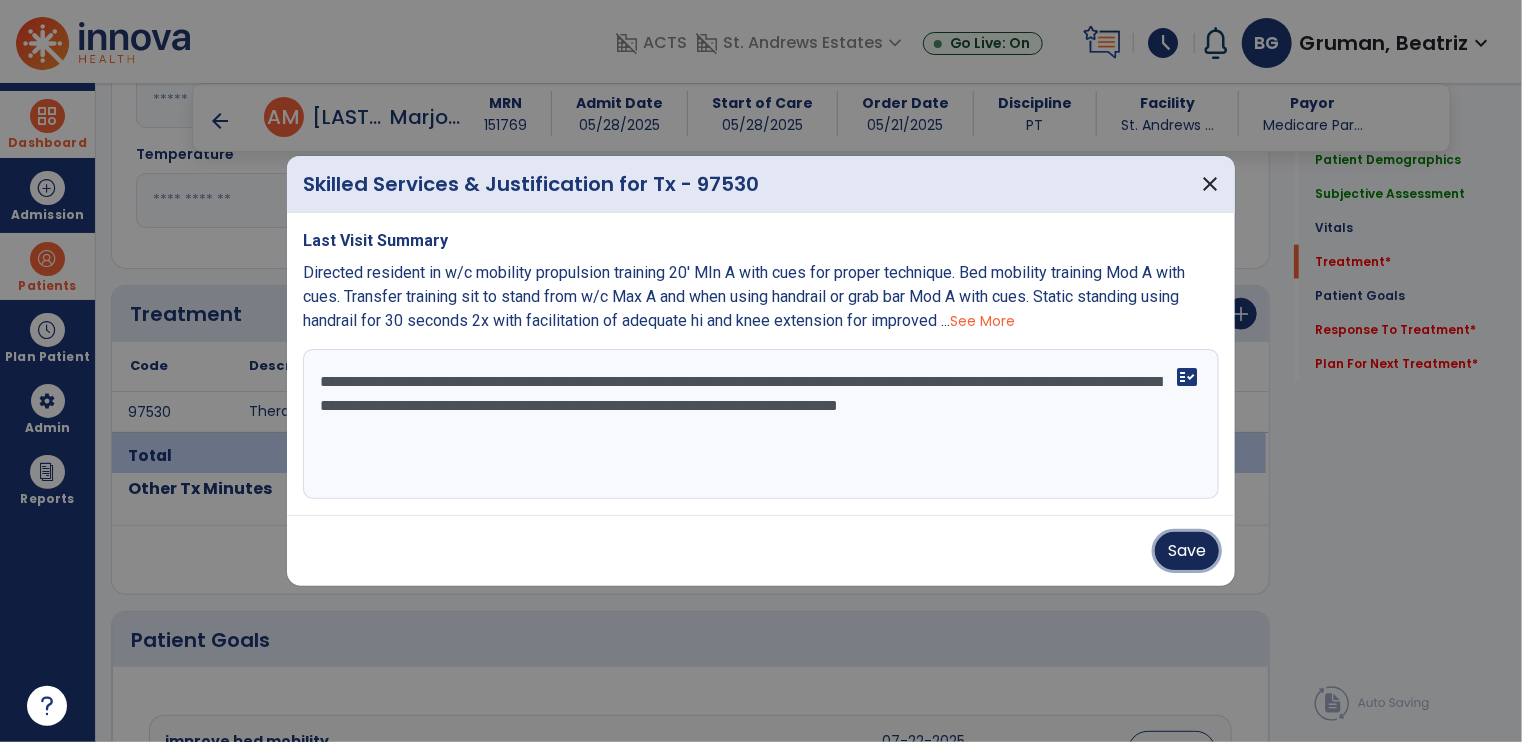 click on "Save" at bounding box center (1187, 551) 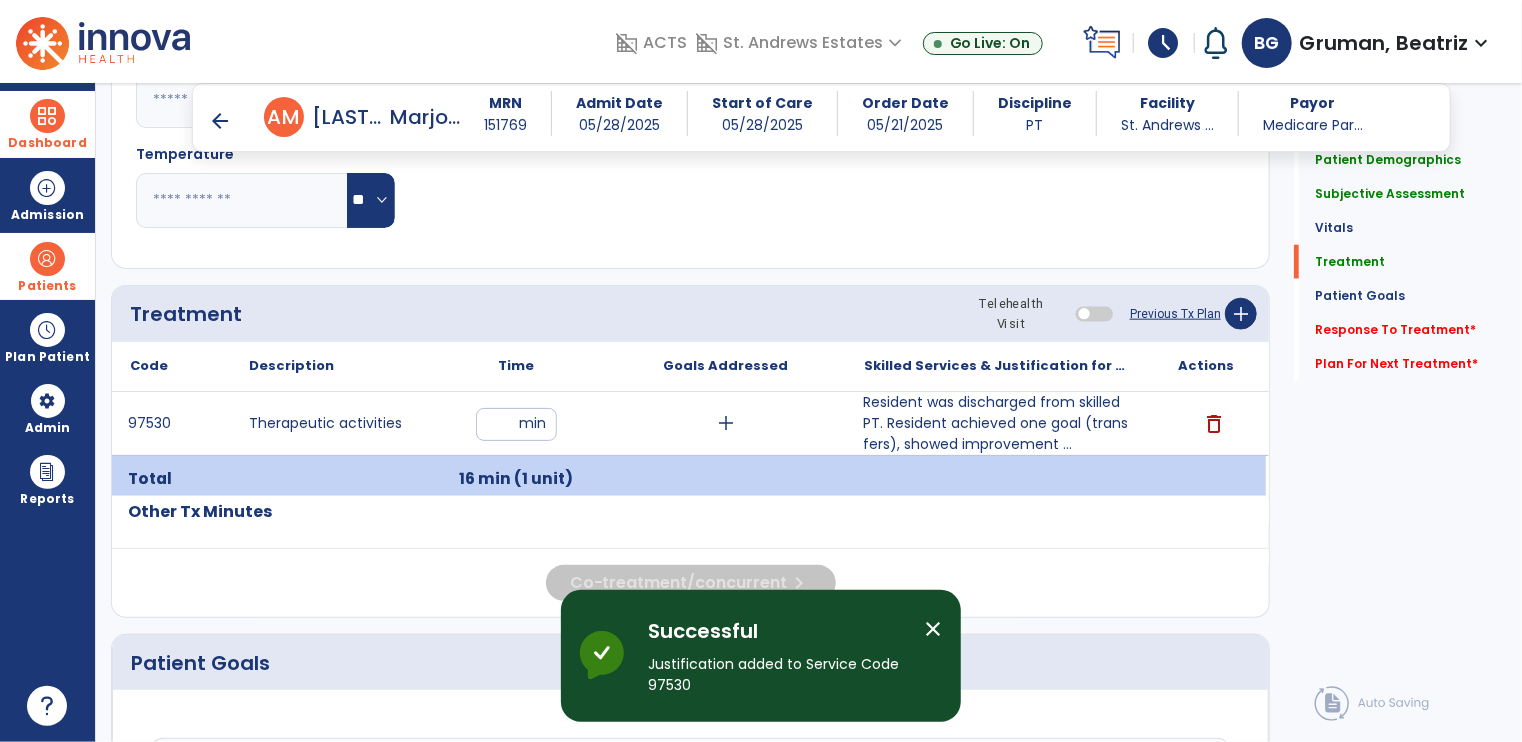 click on "close" at bounding box center (933, 629) 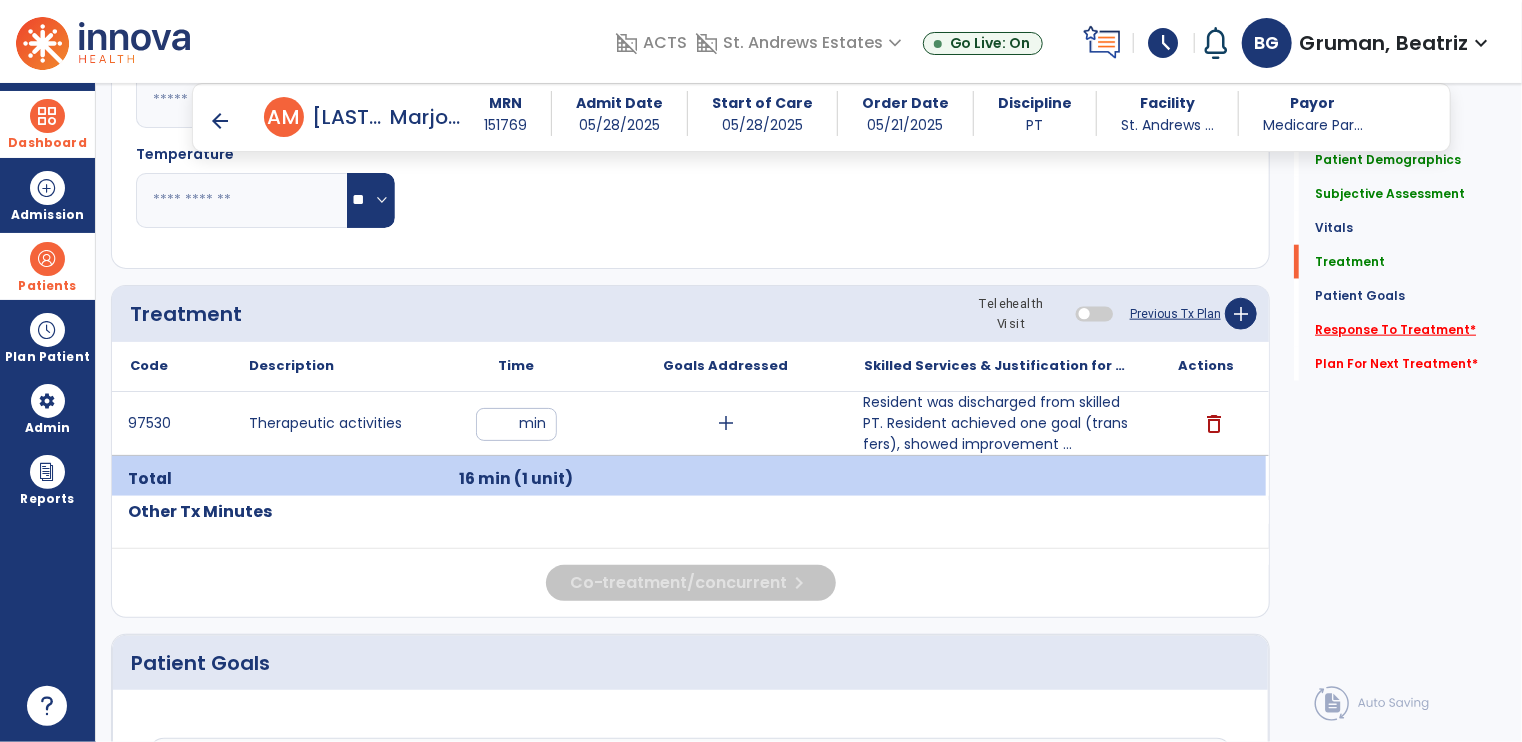 click on "Response To Treatment   *" 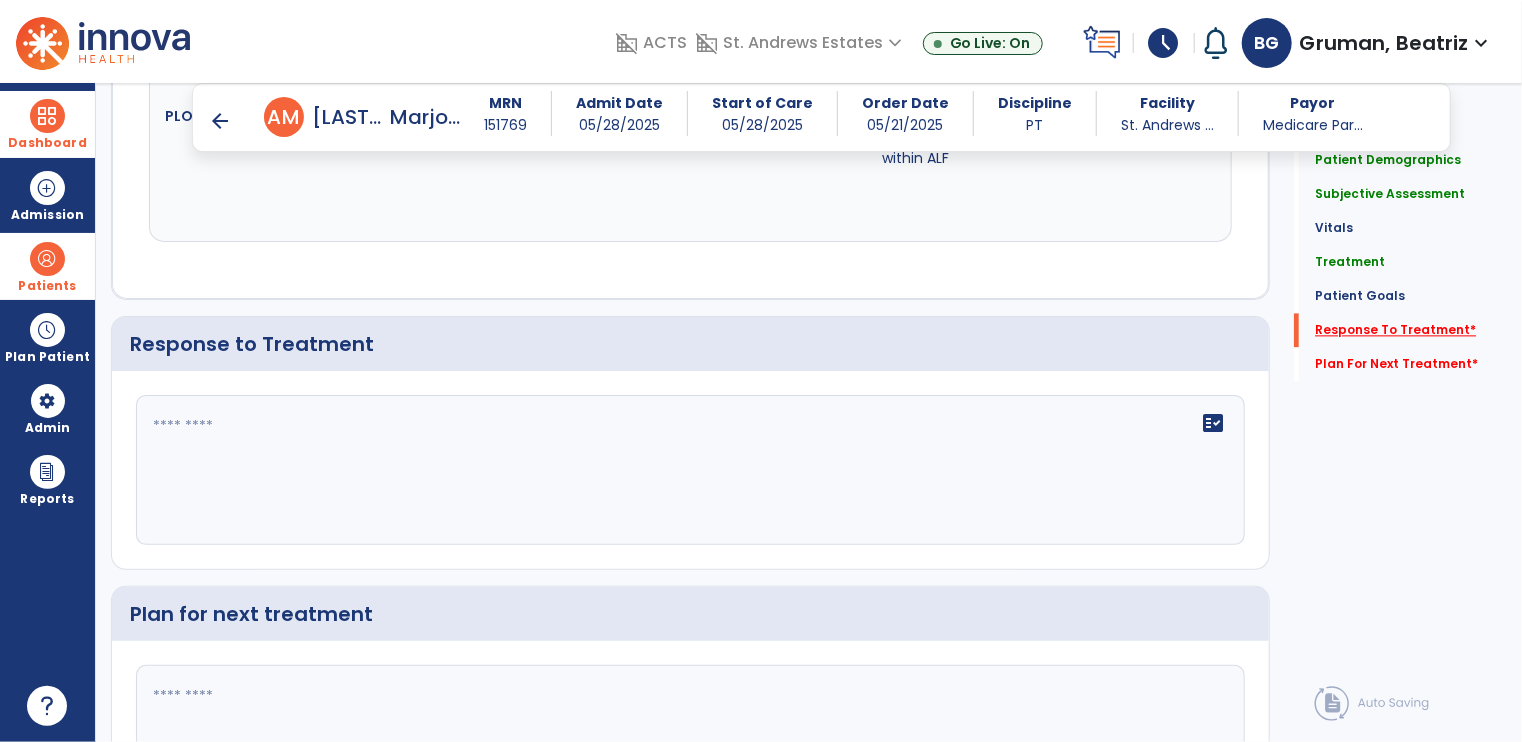 scroll, scrollTop: 2147, scrollLeft: 0, axis: vertical 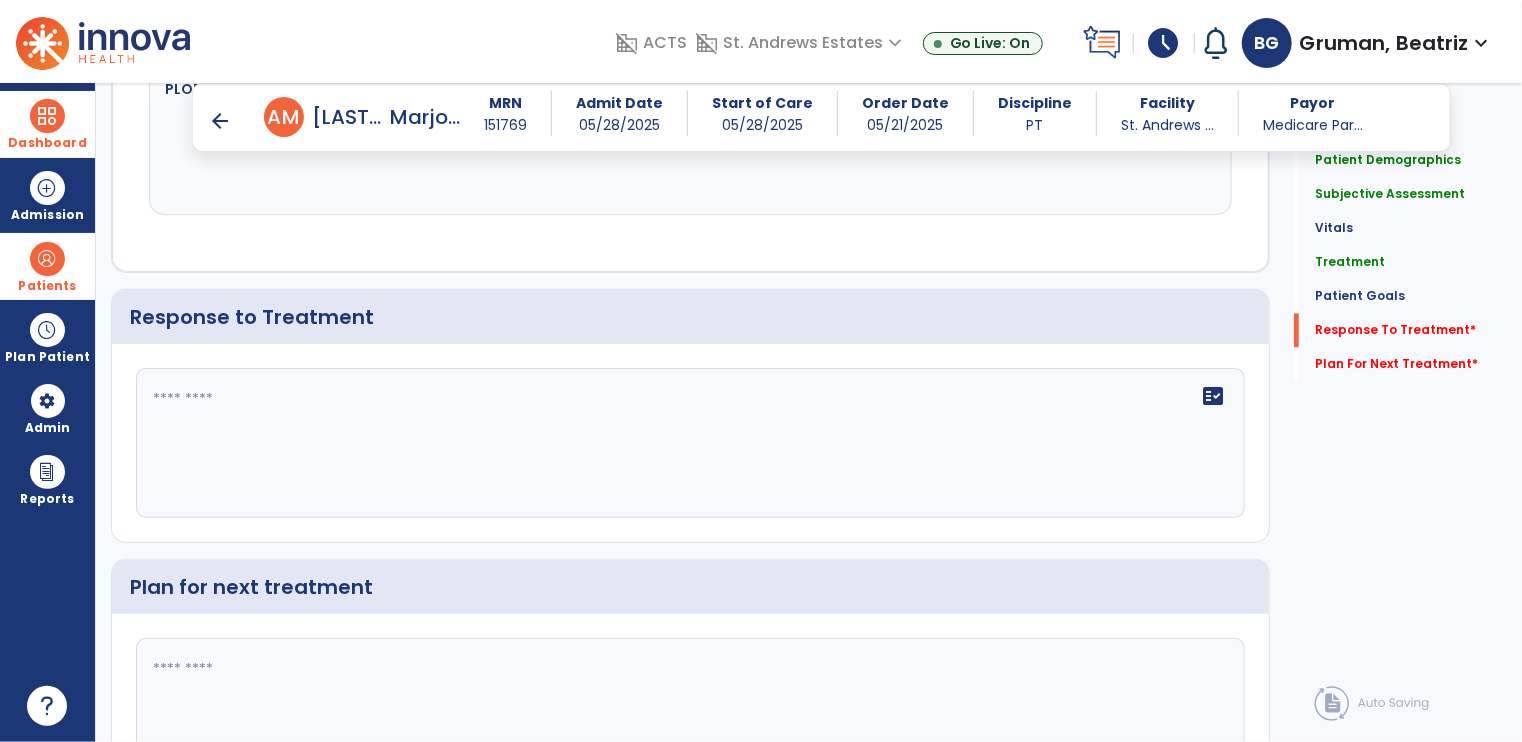 click on "fact_check" 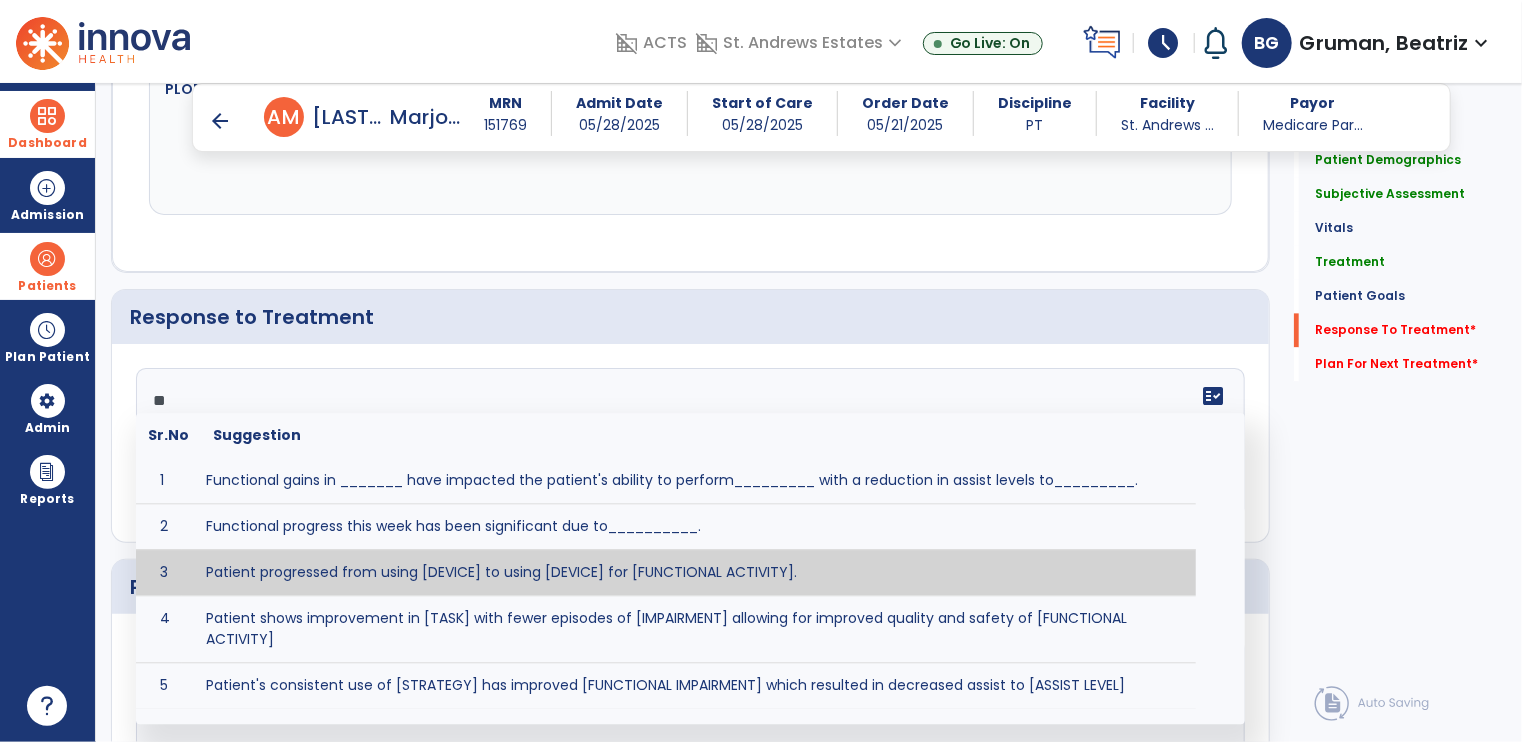 type on "**" 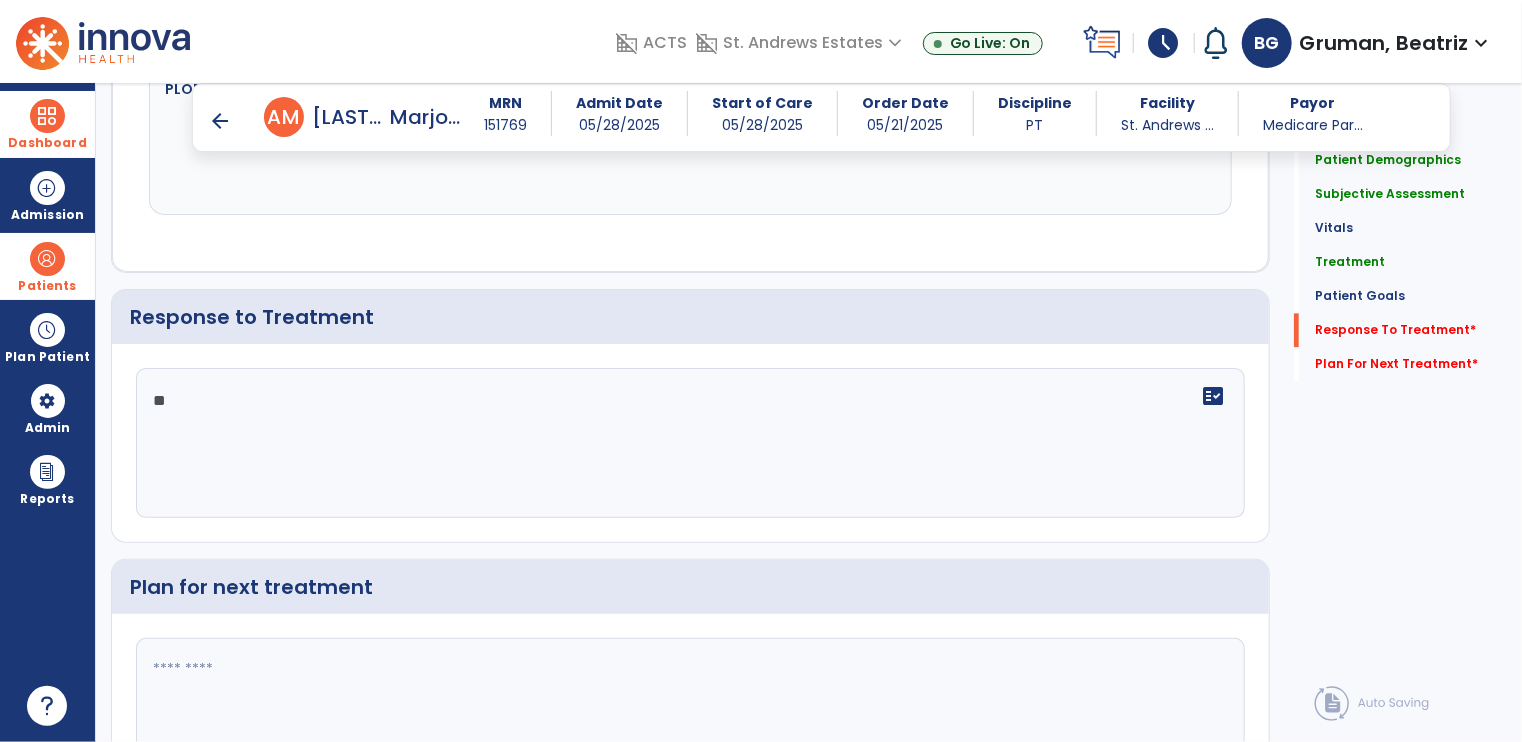 click on "Quick Links  Patient Demographics   Patient Demographics   Subjective Assessment   Subjective Assessment   Vitals   Vitals   Treatment   Treatment   Patient Goals   Patient Goals   Response To Treatment   *  Response To Treatment   *  Plan For Next Treatment   *  Plan For Next Treatment   *" 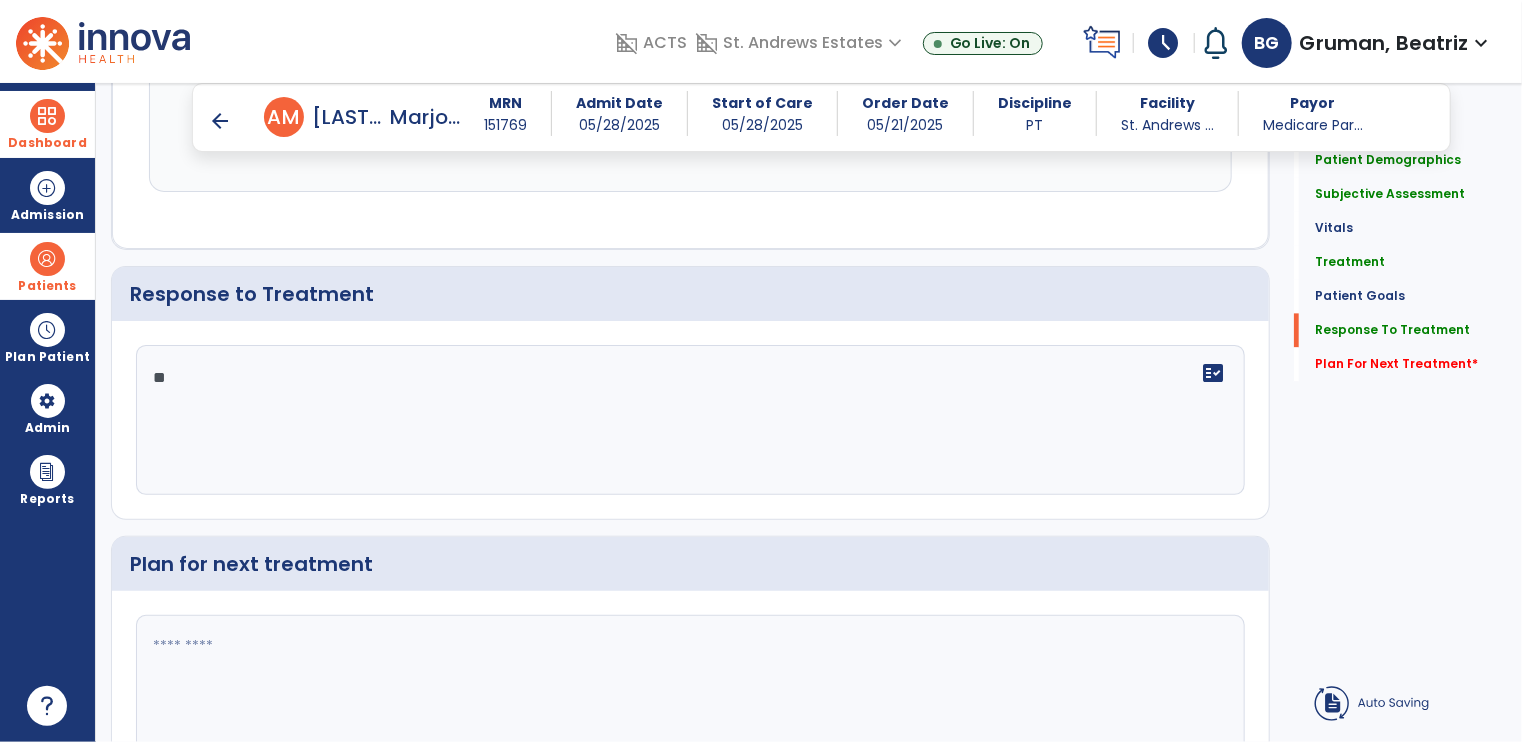 click 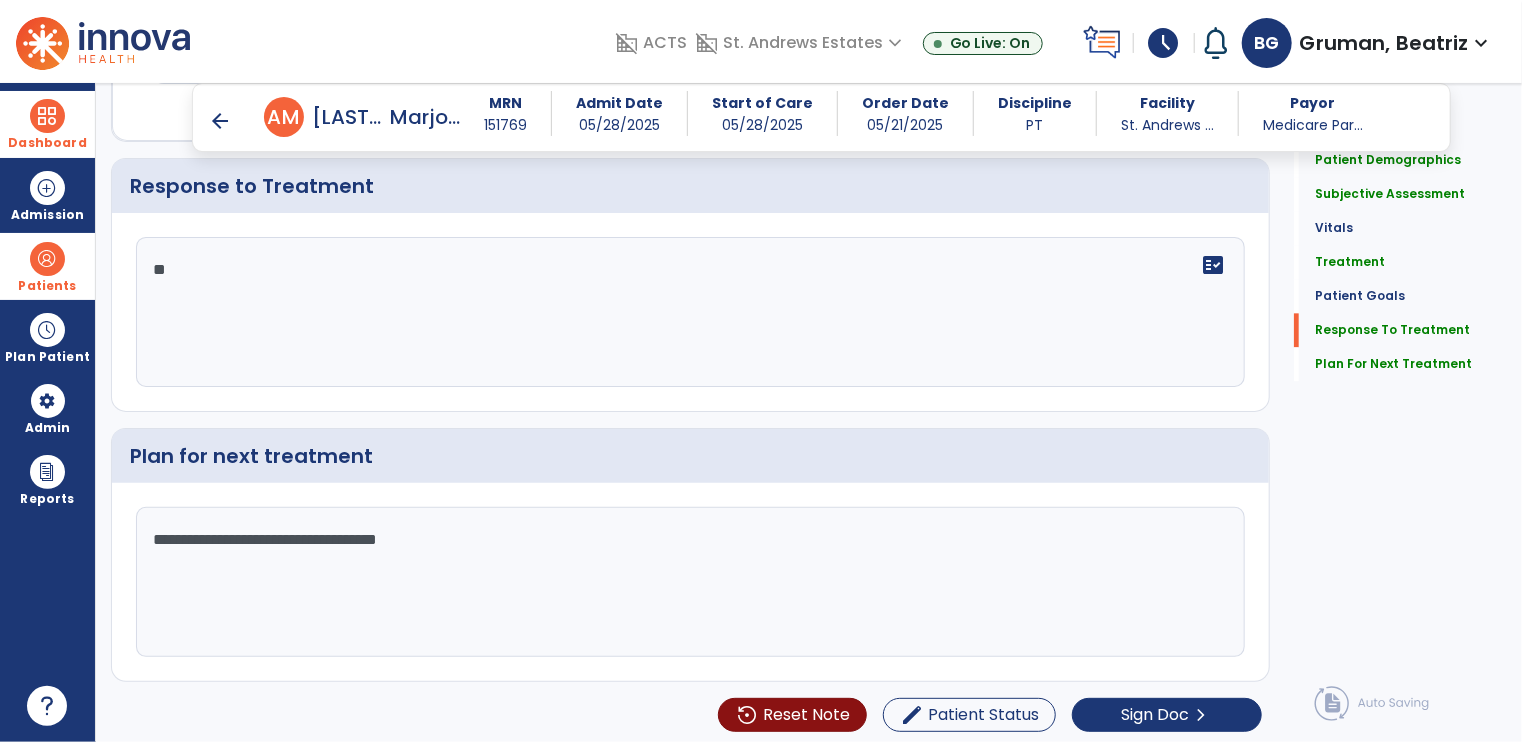 scroll, scrollTop: 2278, scrollLeft: 0, axis: vertical 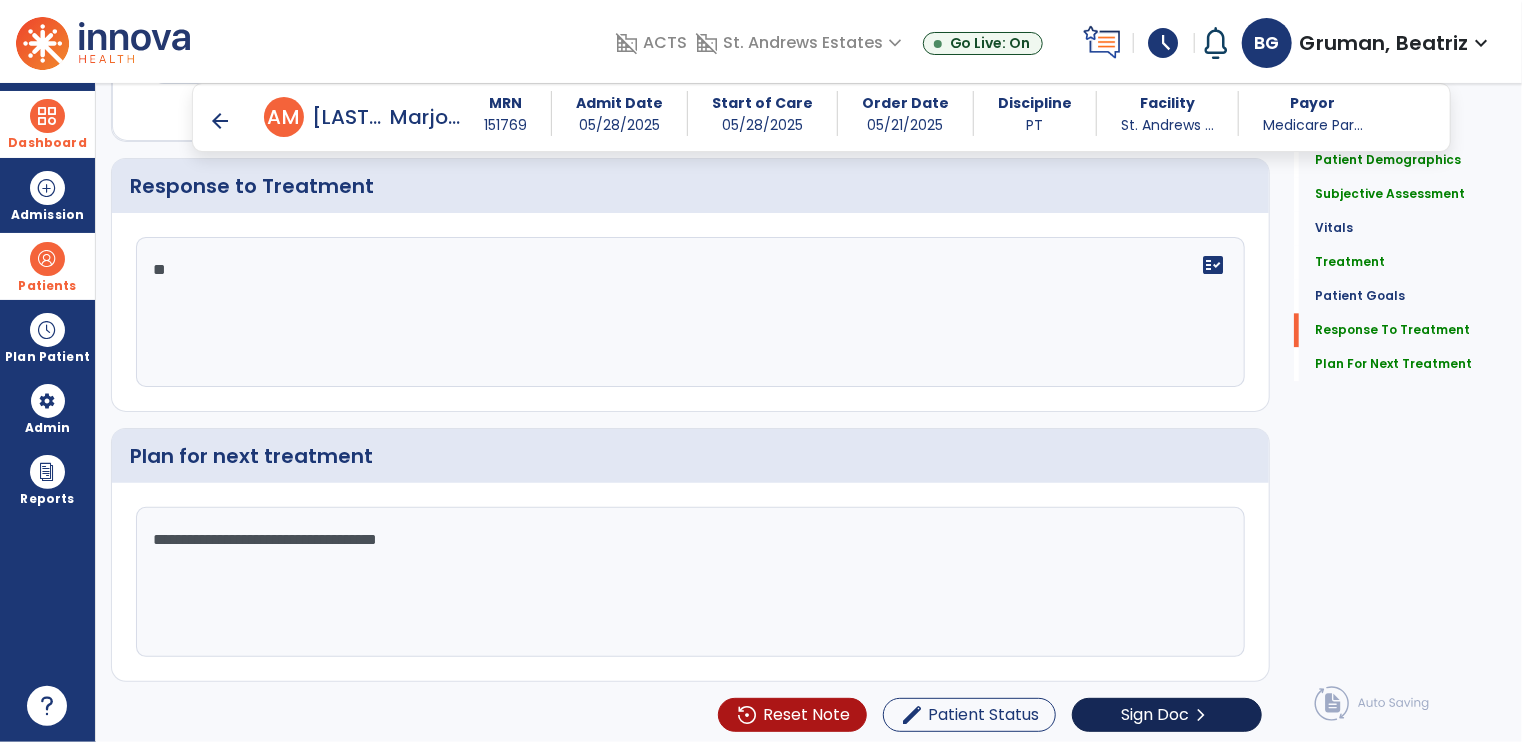 type on "**********" 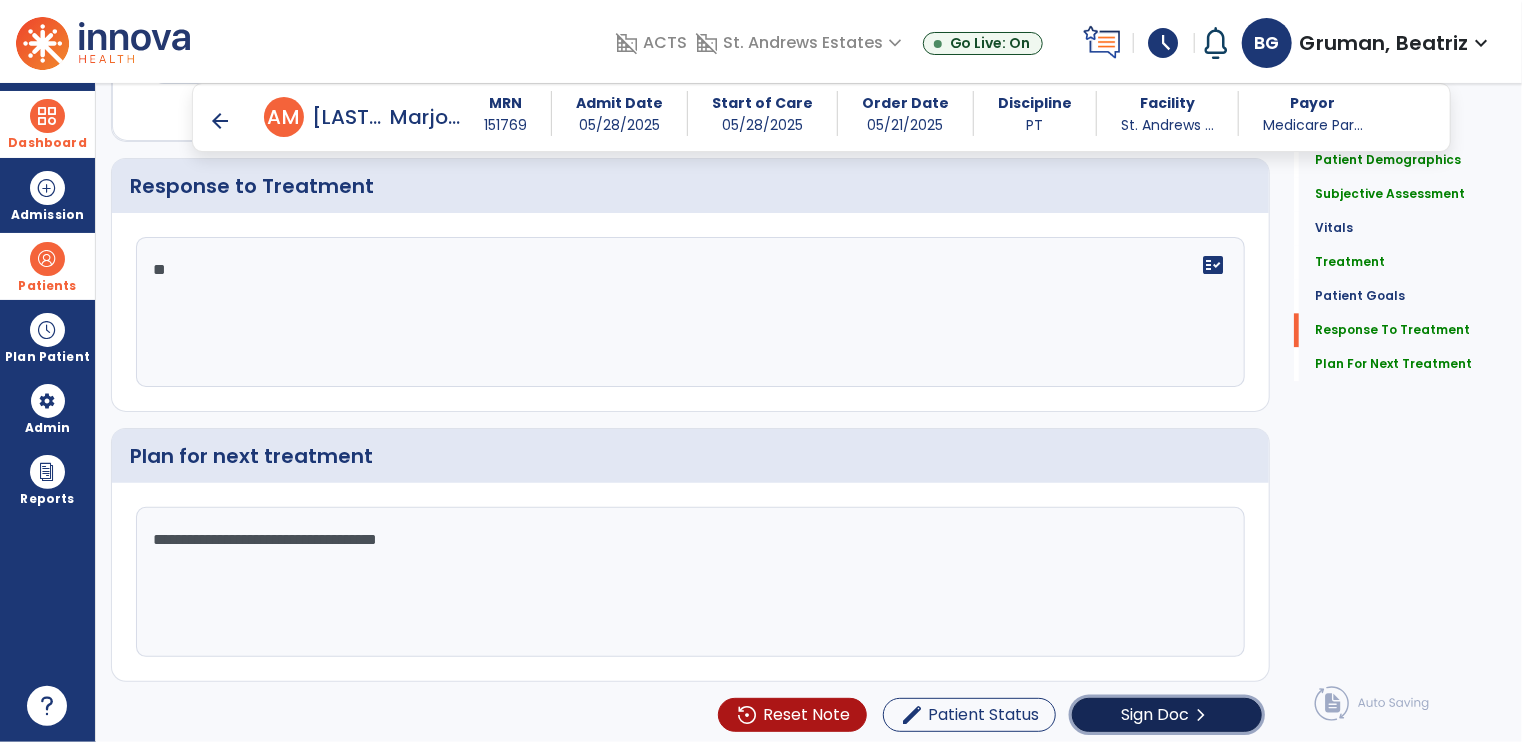 click on "Sign Doc" 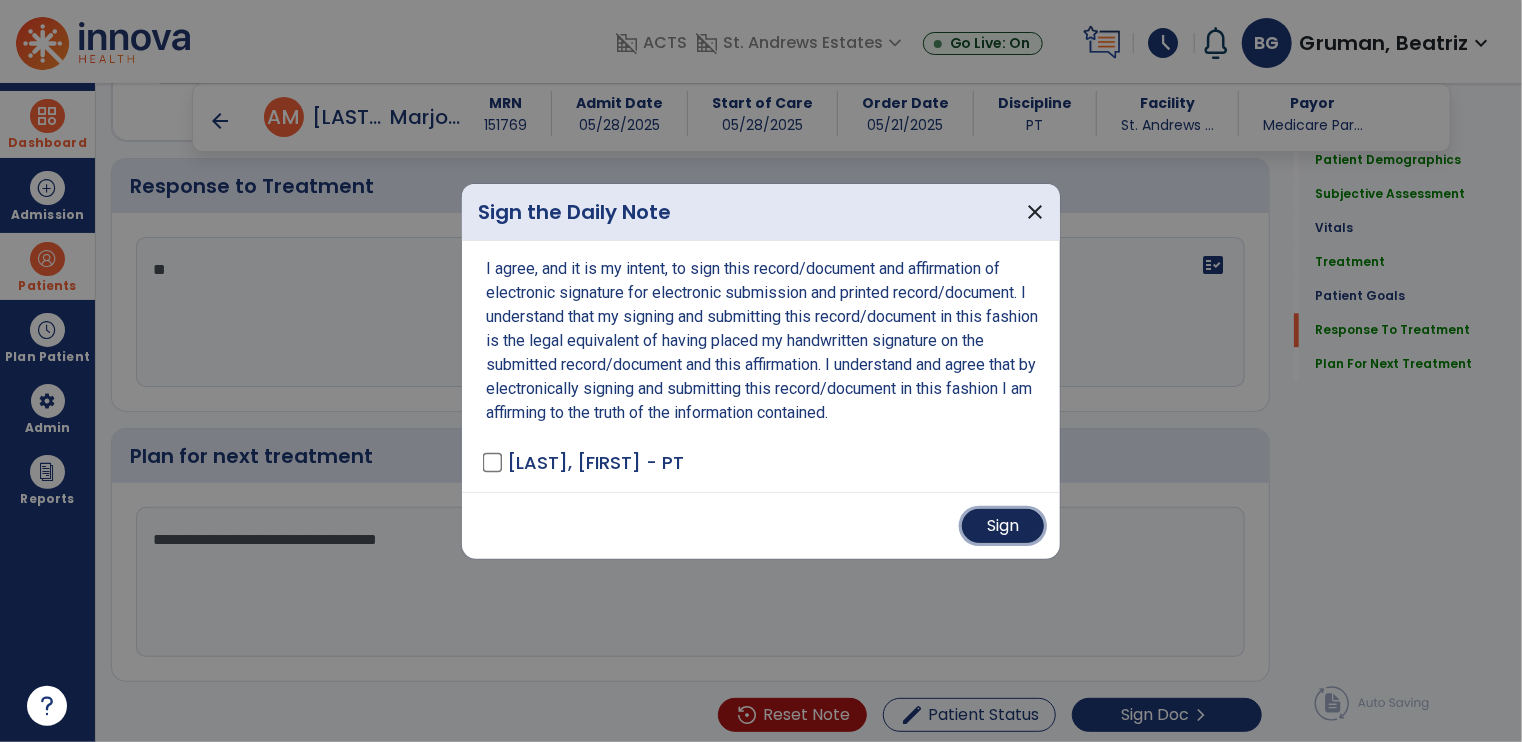 click on "Sign" at bounding box center (1003, 526) 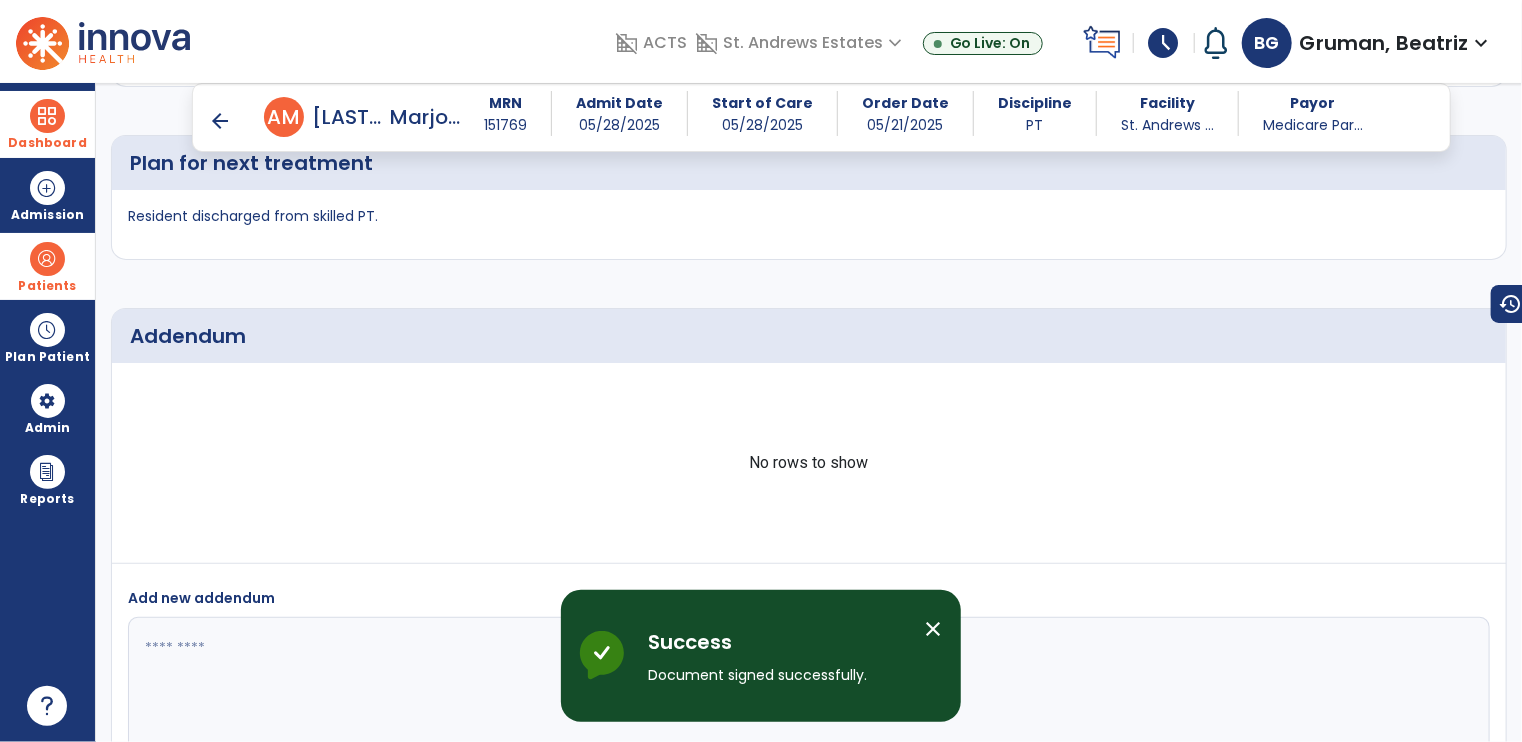 scroll, scrollTop: 2780, scrollLeft: 0, axis: vertical 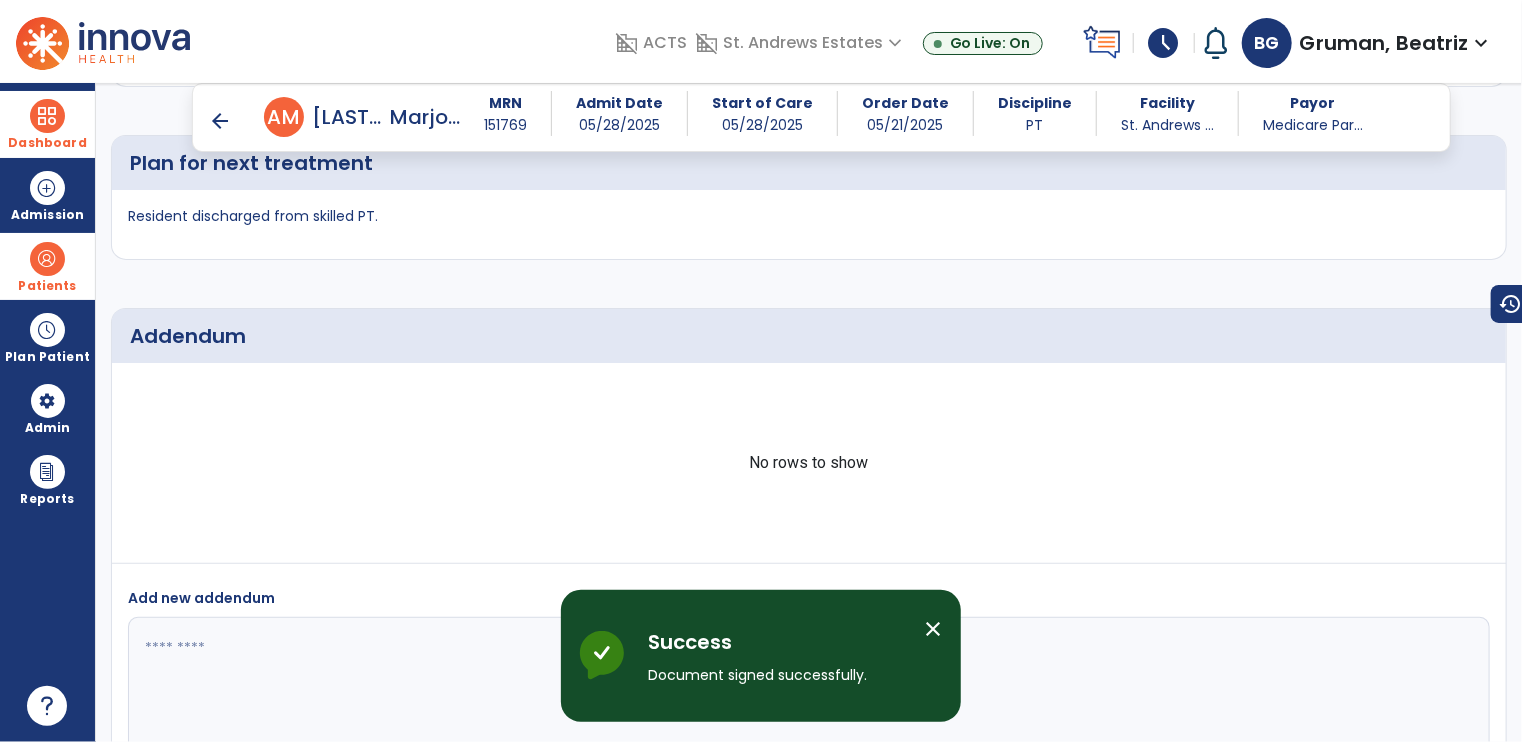 click on "close" at bounding box center [933, 629] 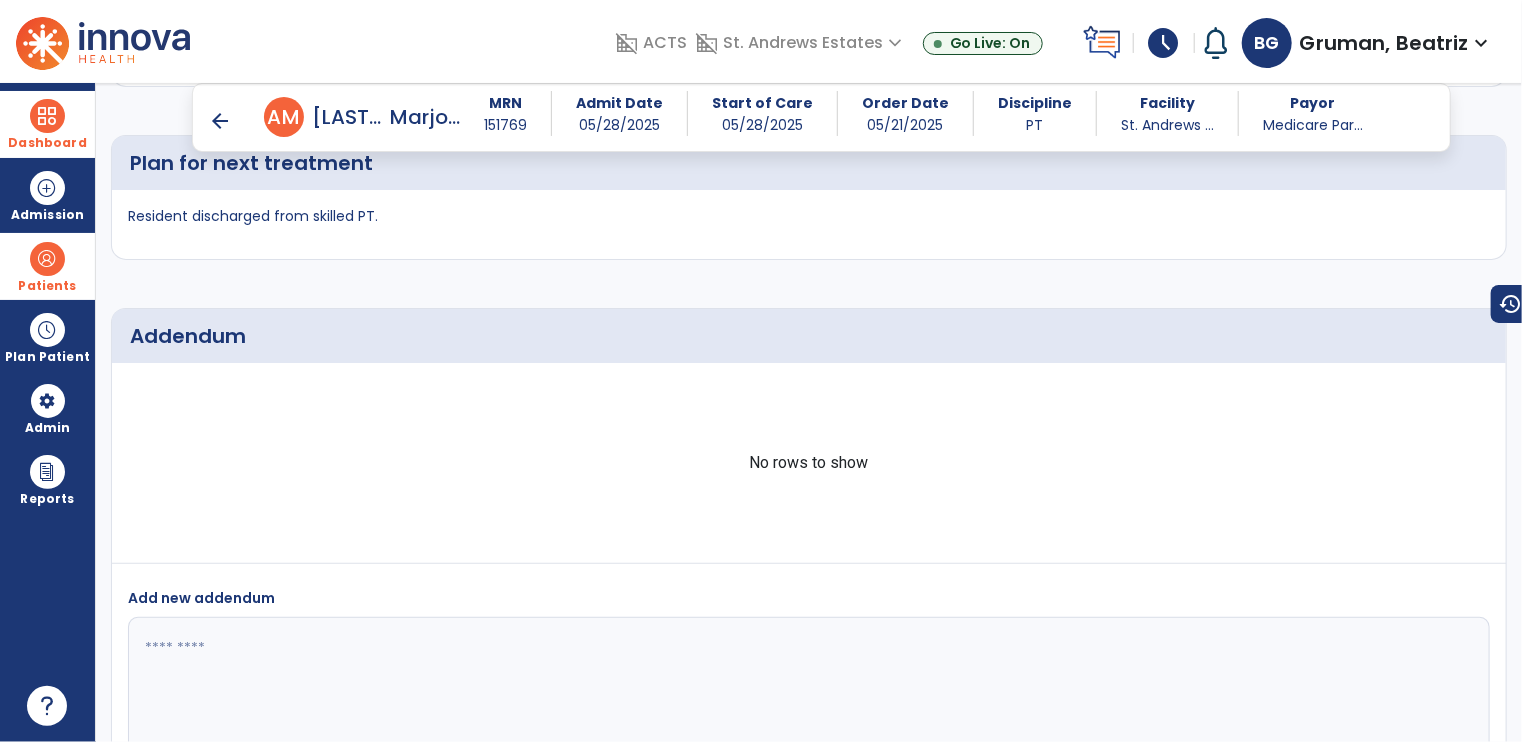 click on "arrow_back" at bounding box center (220, 121) 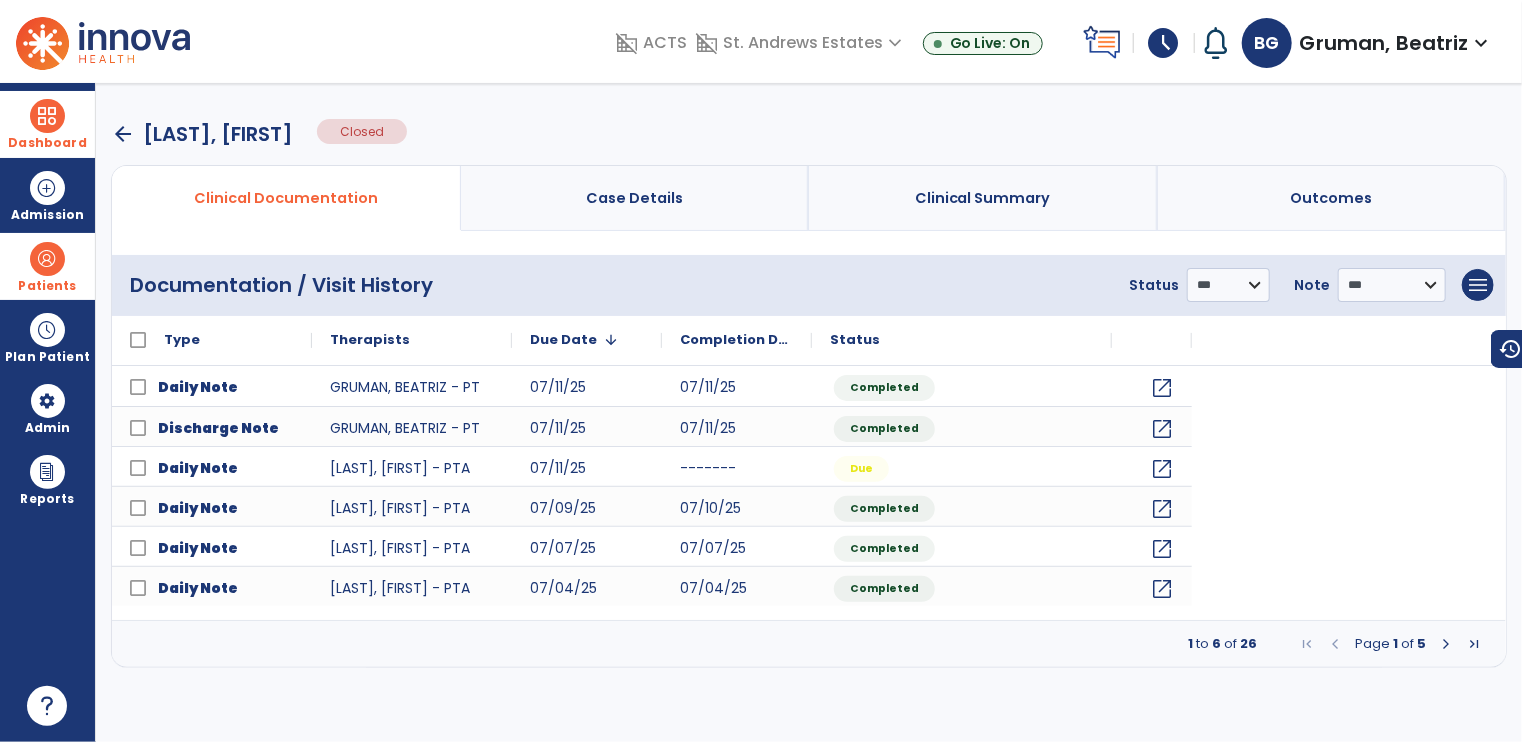 scroll, scrollTop: 0, scrollLeft: 0, axis: both 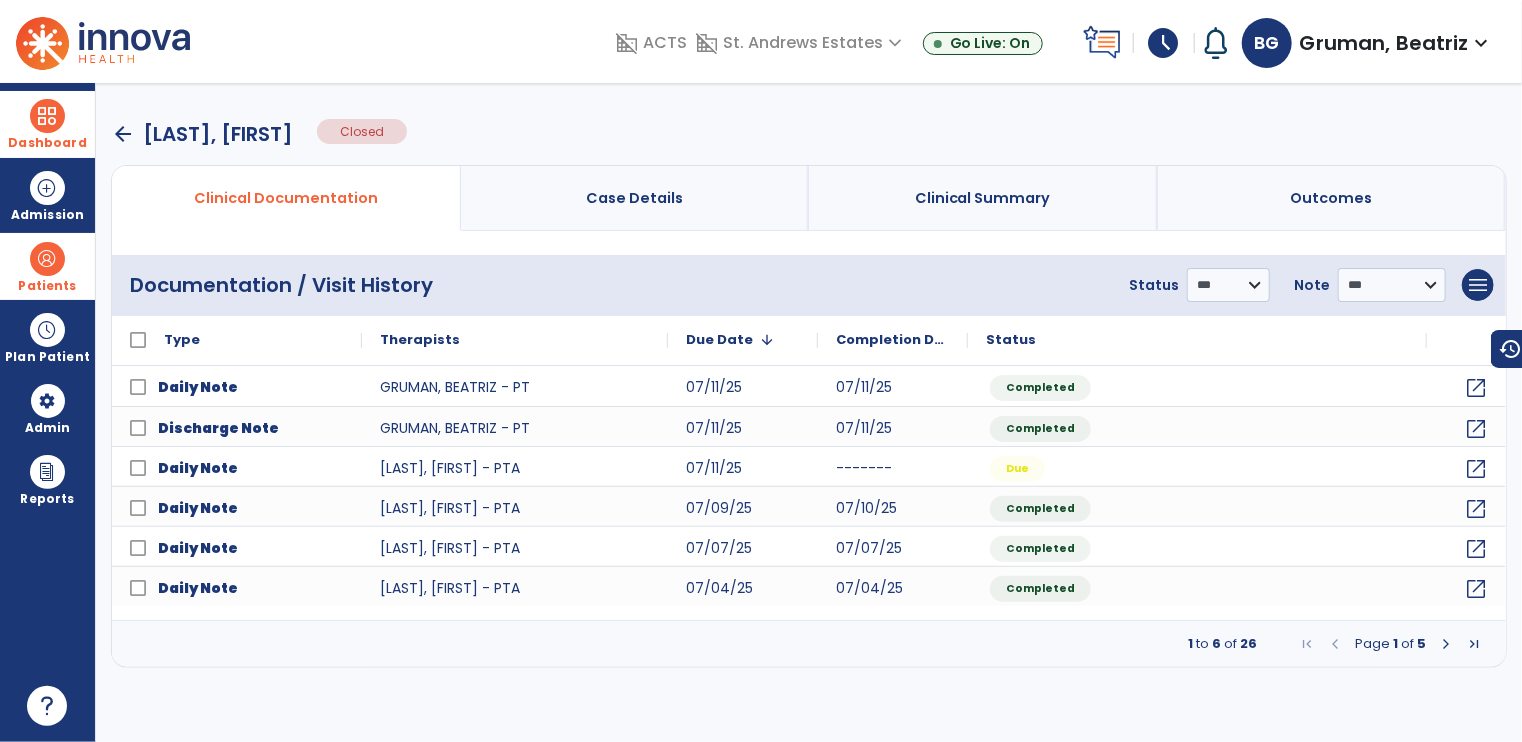 click on "arrow_back" at bounding box center (123, 134) 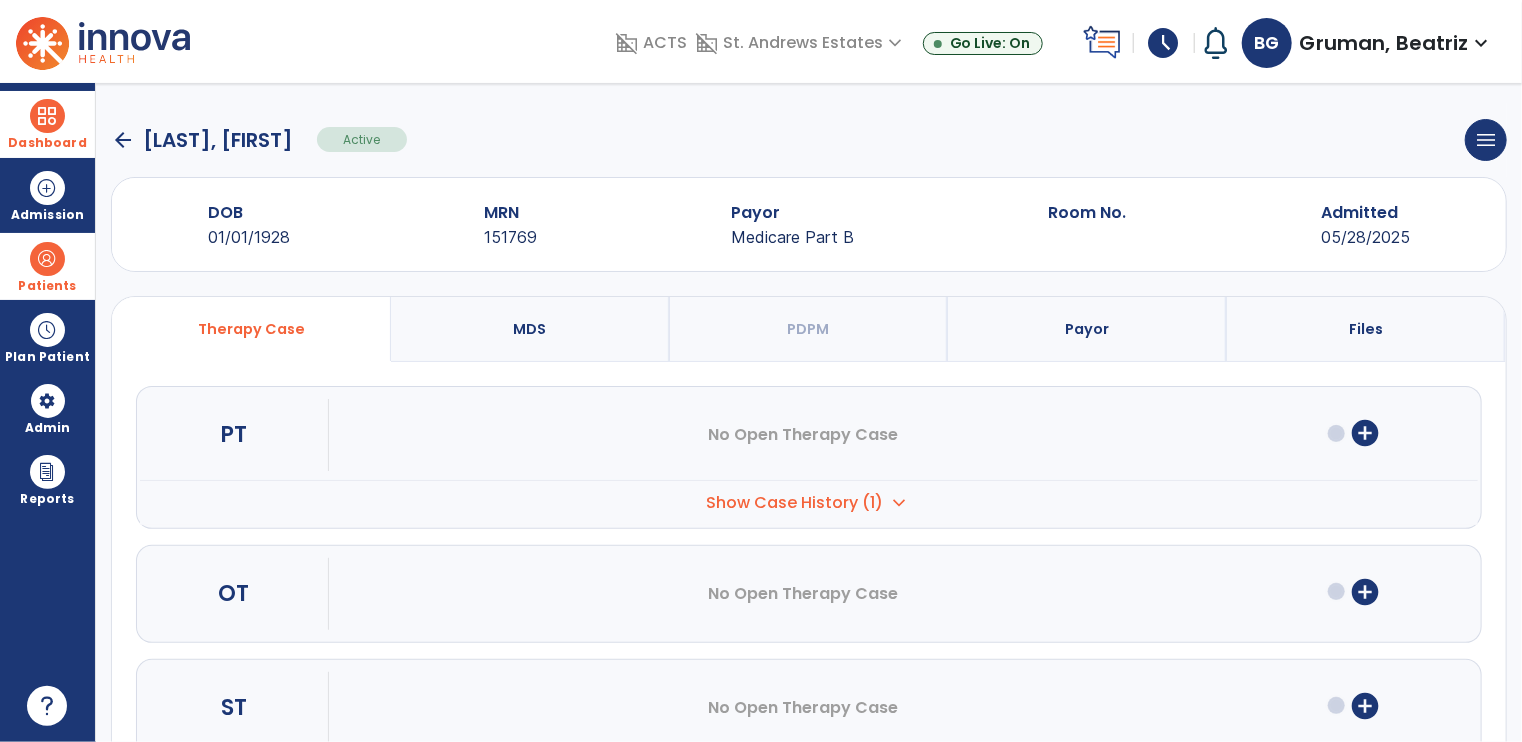 click at bounding box center [47, 116] 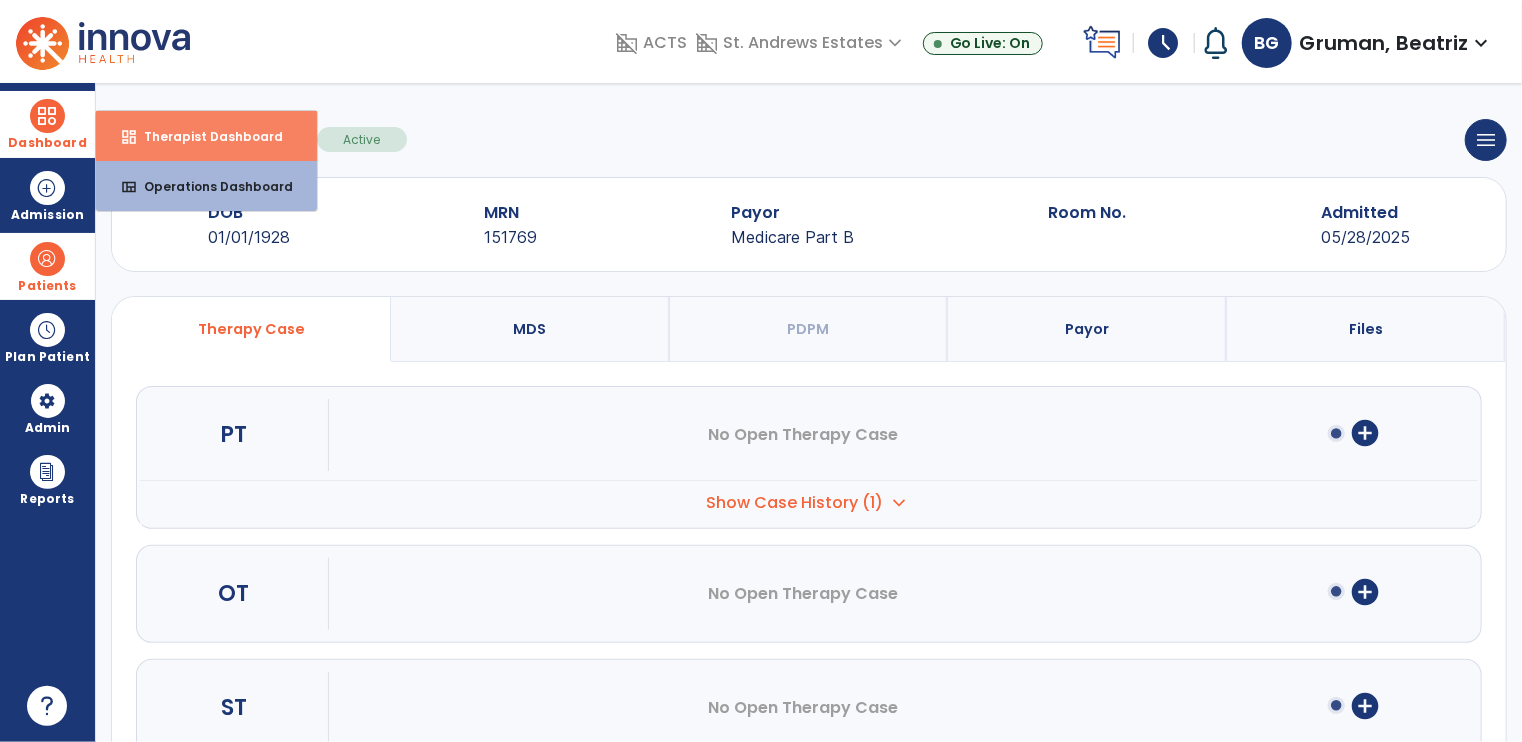 click on "dashboard  Therapist Dashboard" at bounding box center [206, 136] 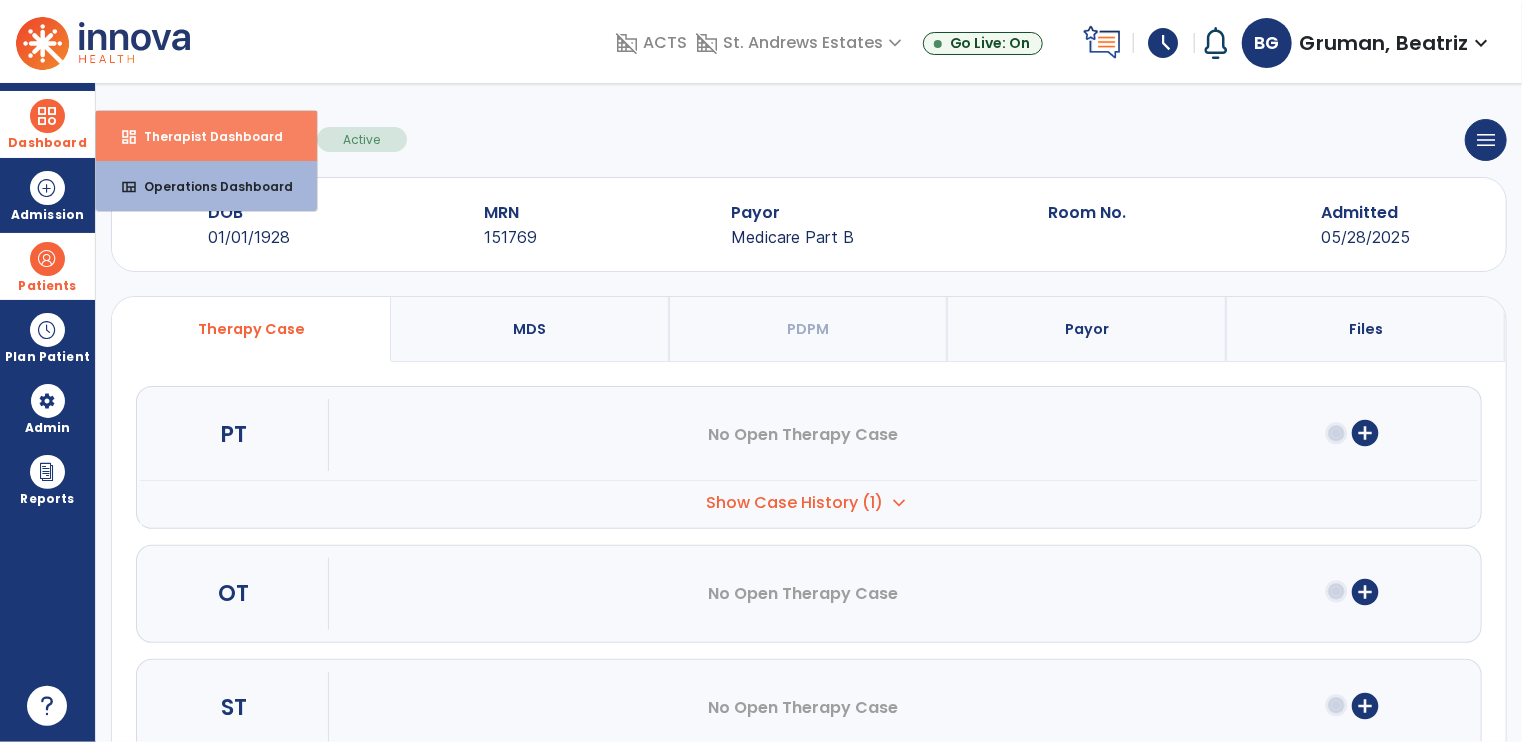 select on "****" 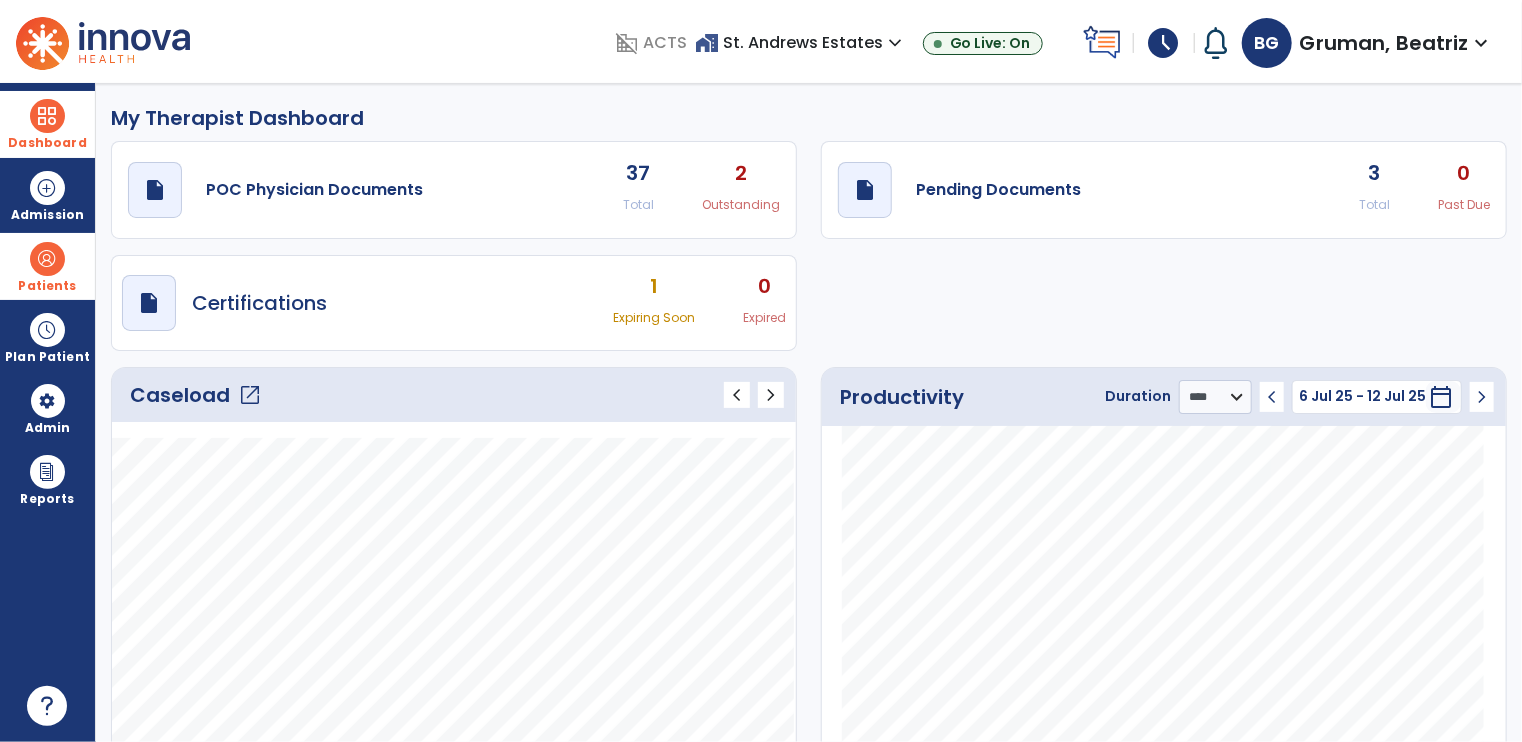 click on "draft   open_in_new  Pending Documents 3 Total 0 Past Due" 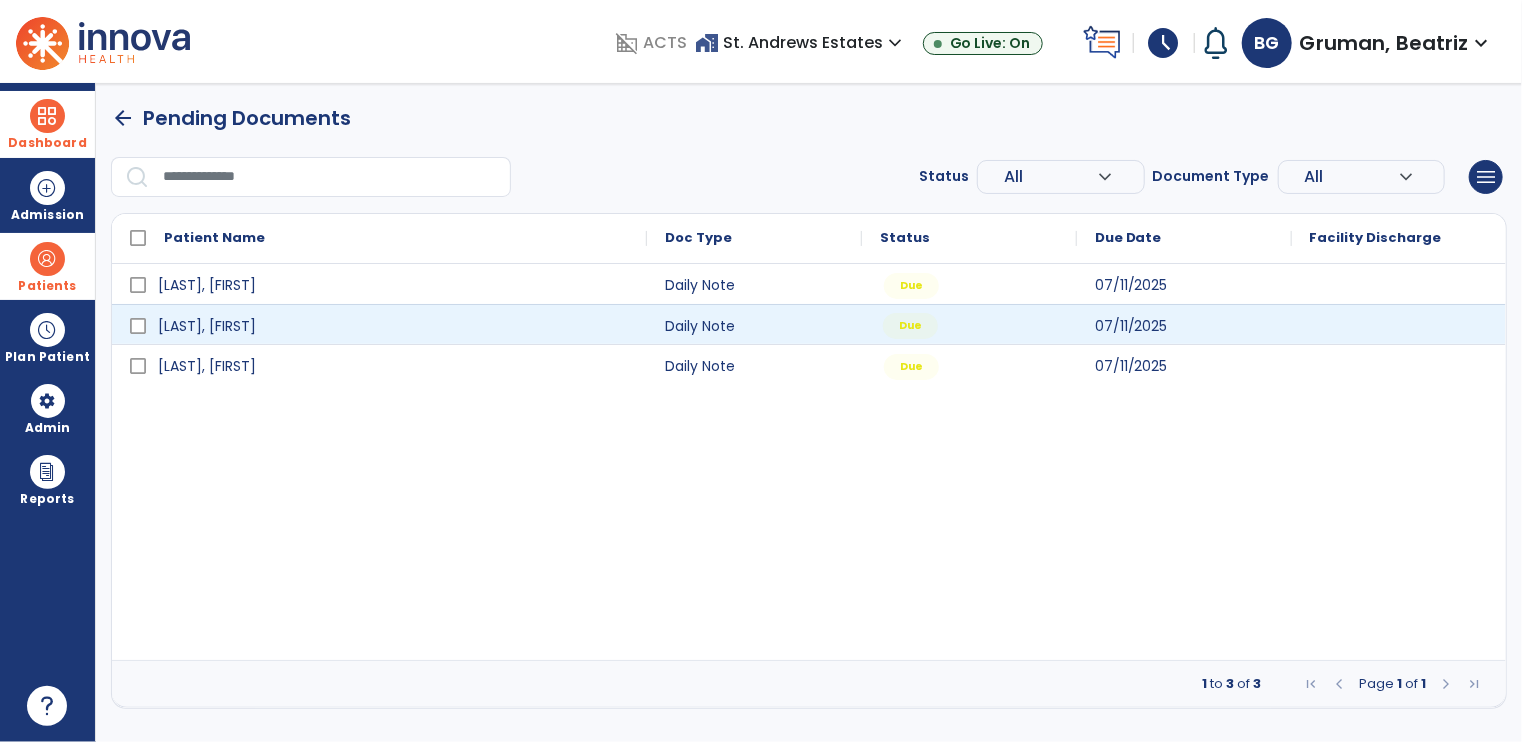 click on "Due" at bounding box center (969, 324) 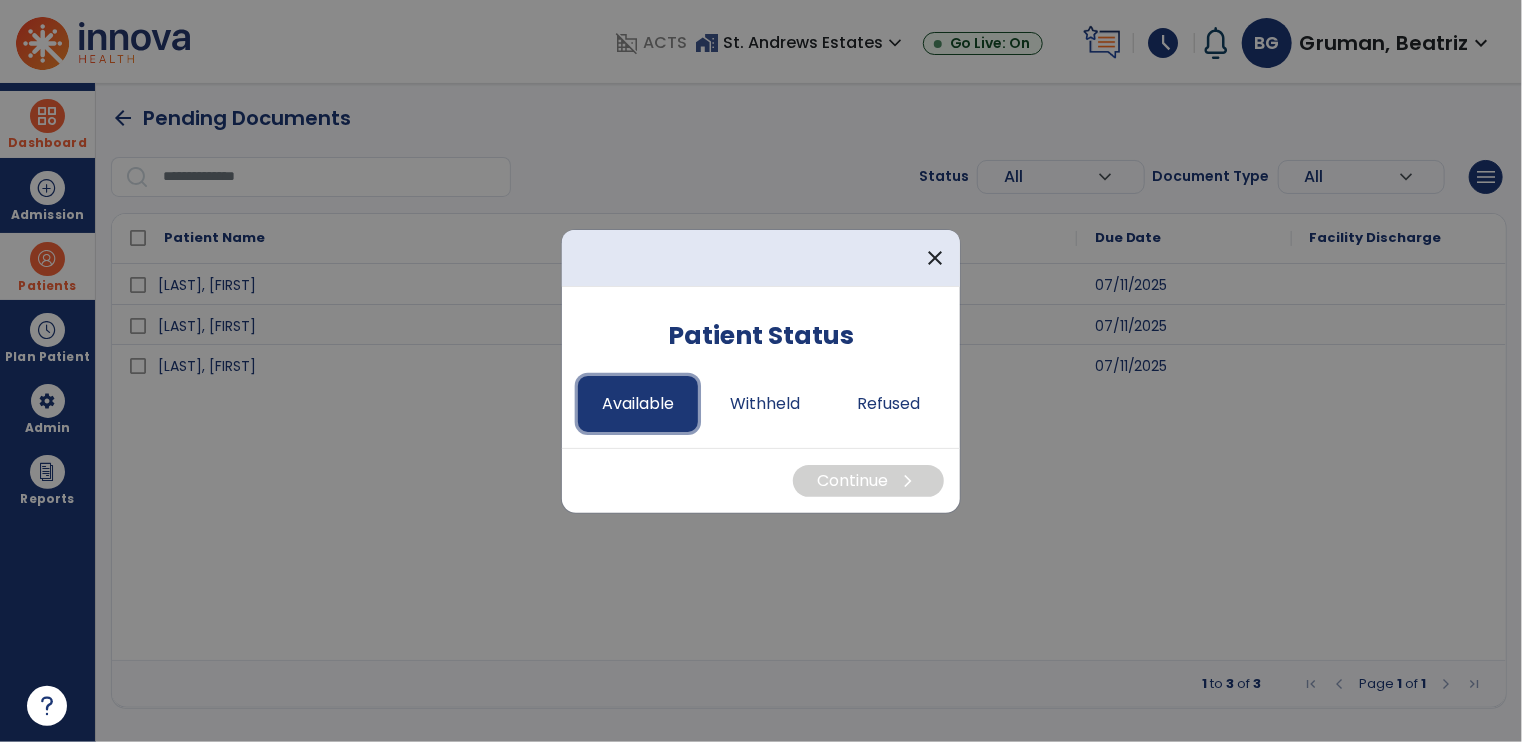click on "Available" at bounding box center (638, 404) 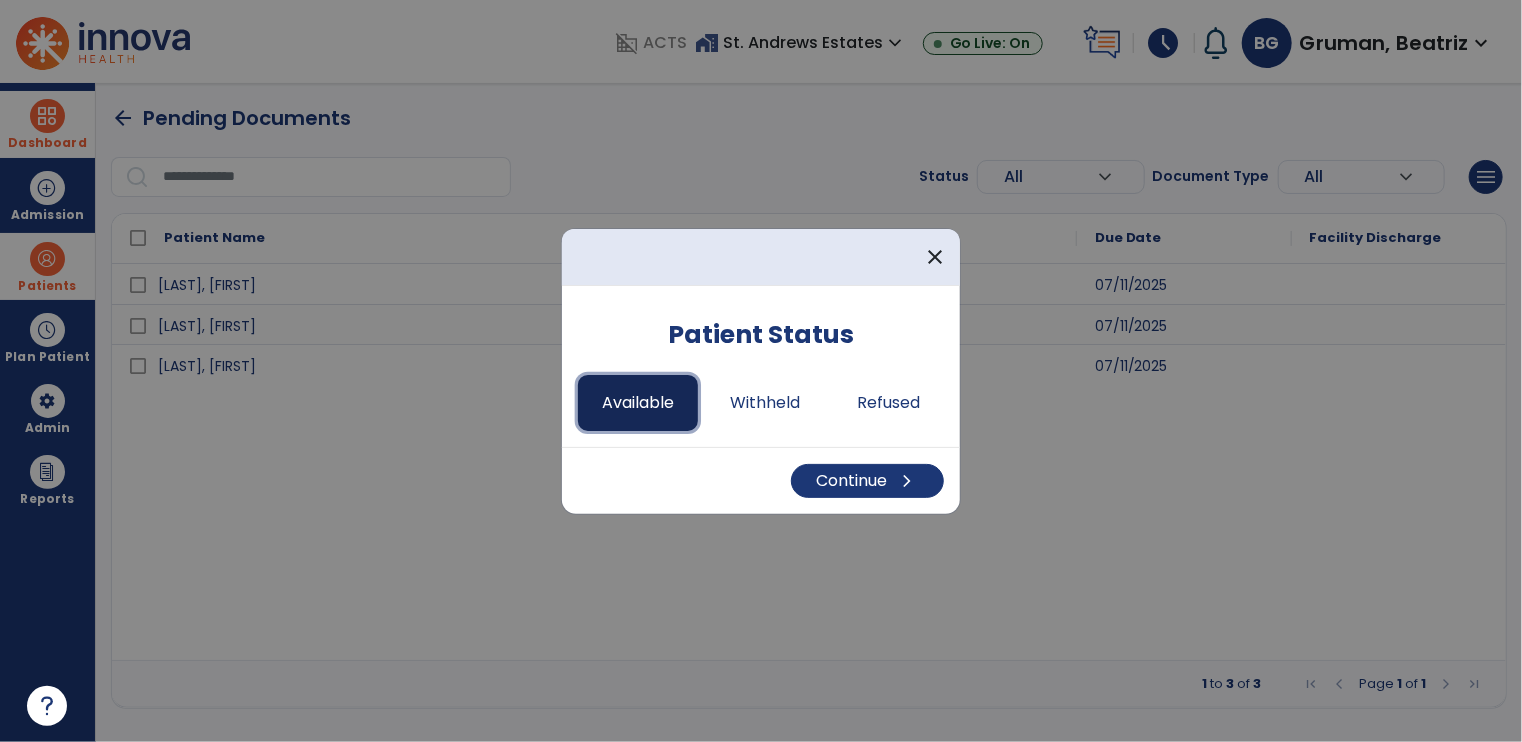 click on "Available" at bounding box center [638, 403] 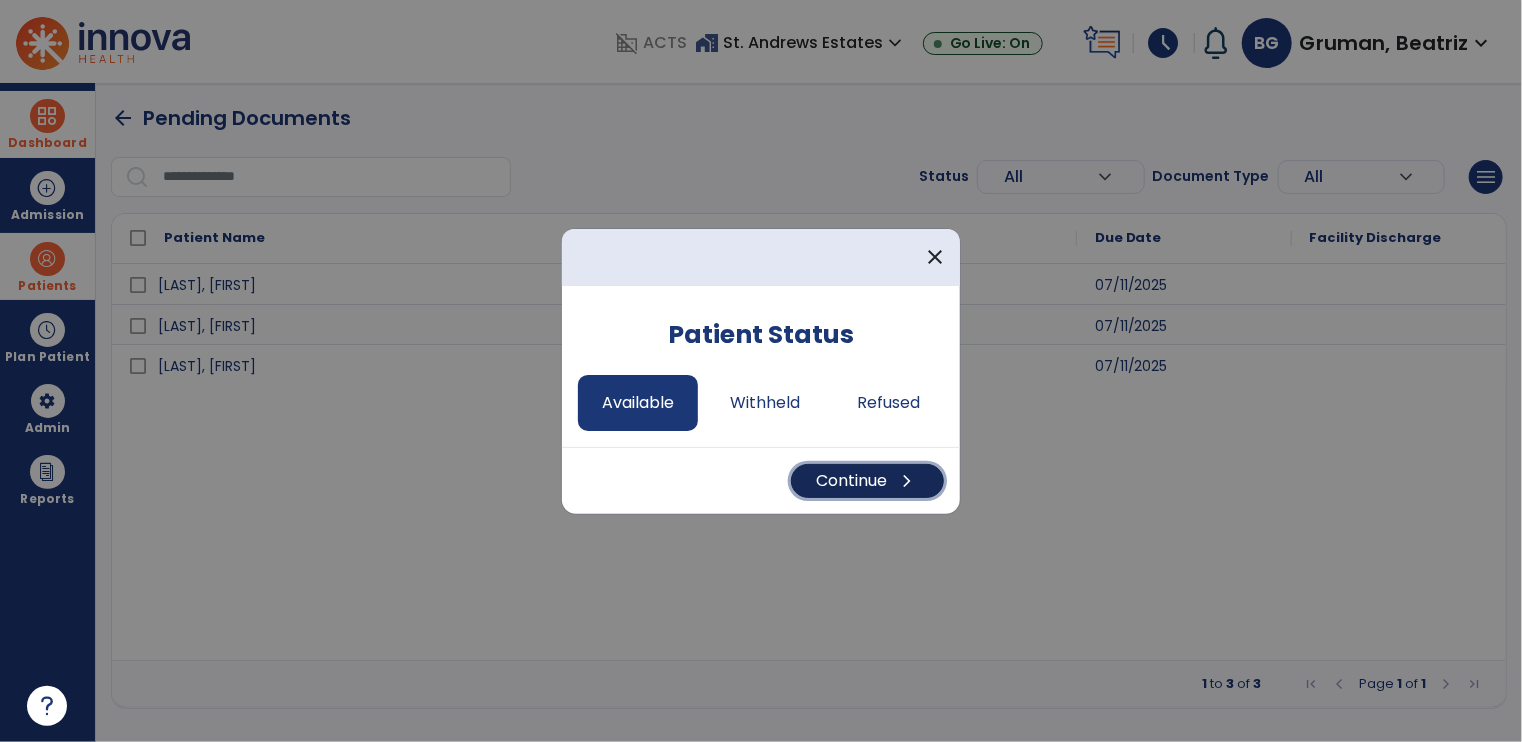 click on "Continue   chevron_right" at bounding box center [867, 481] 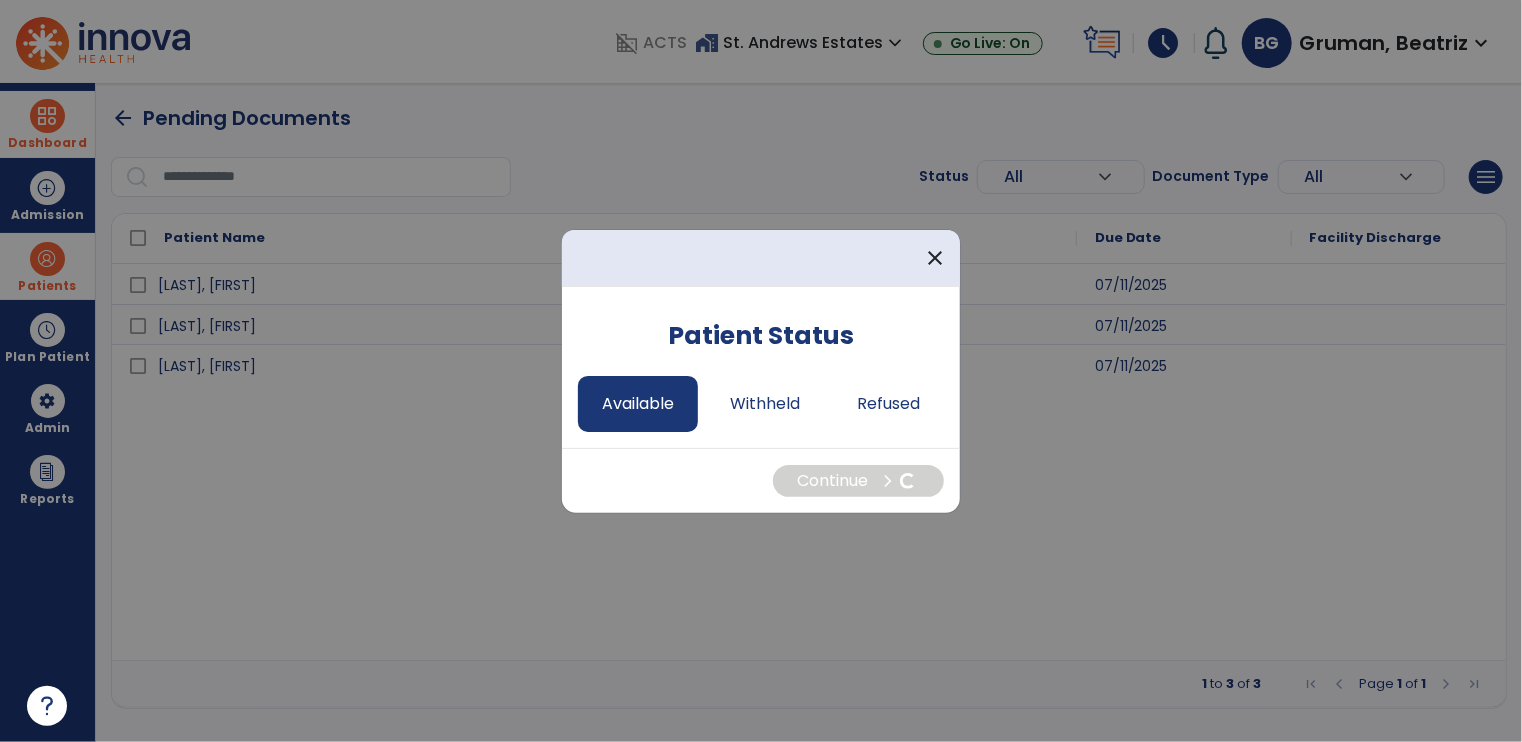 select on "*" 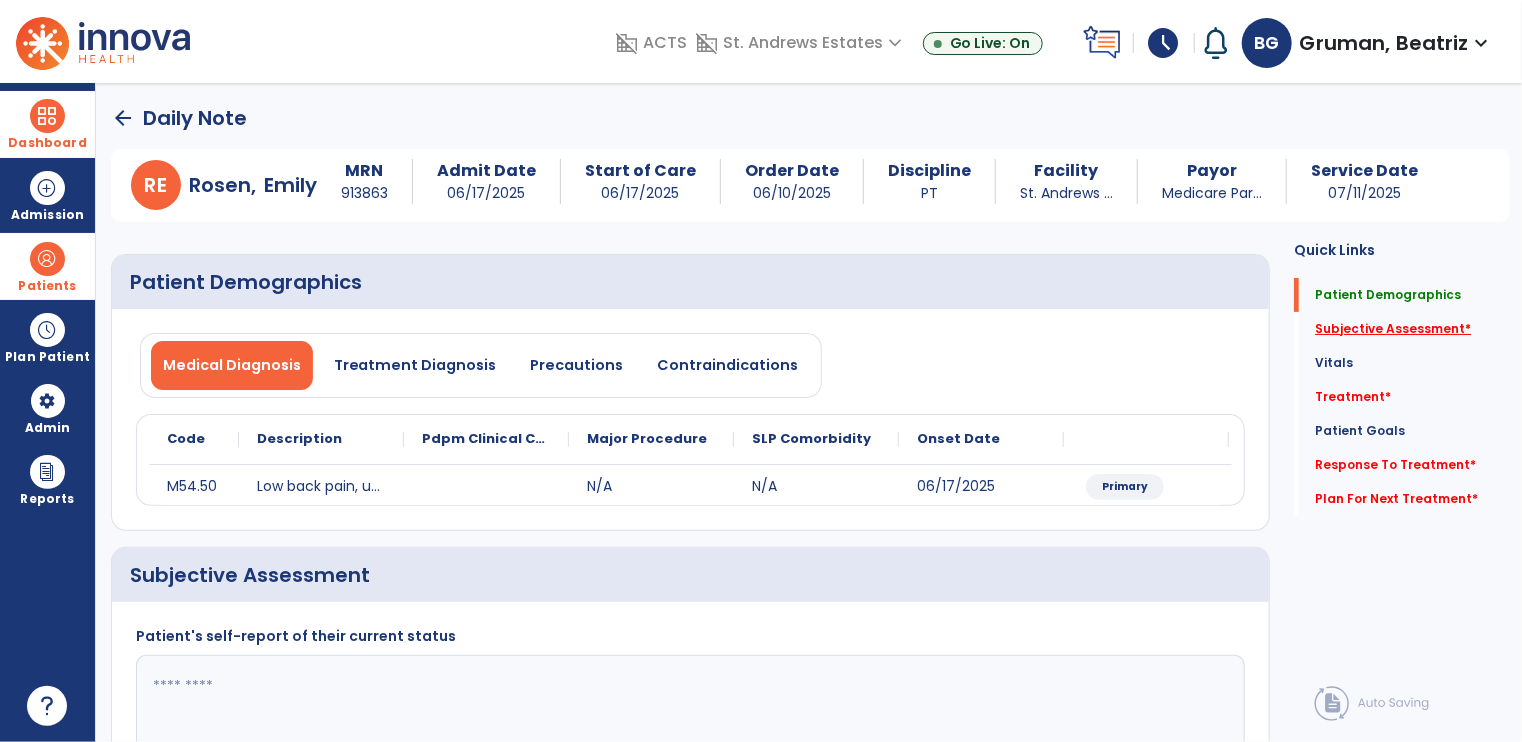 click on "Subjective Assessment   *" 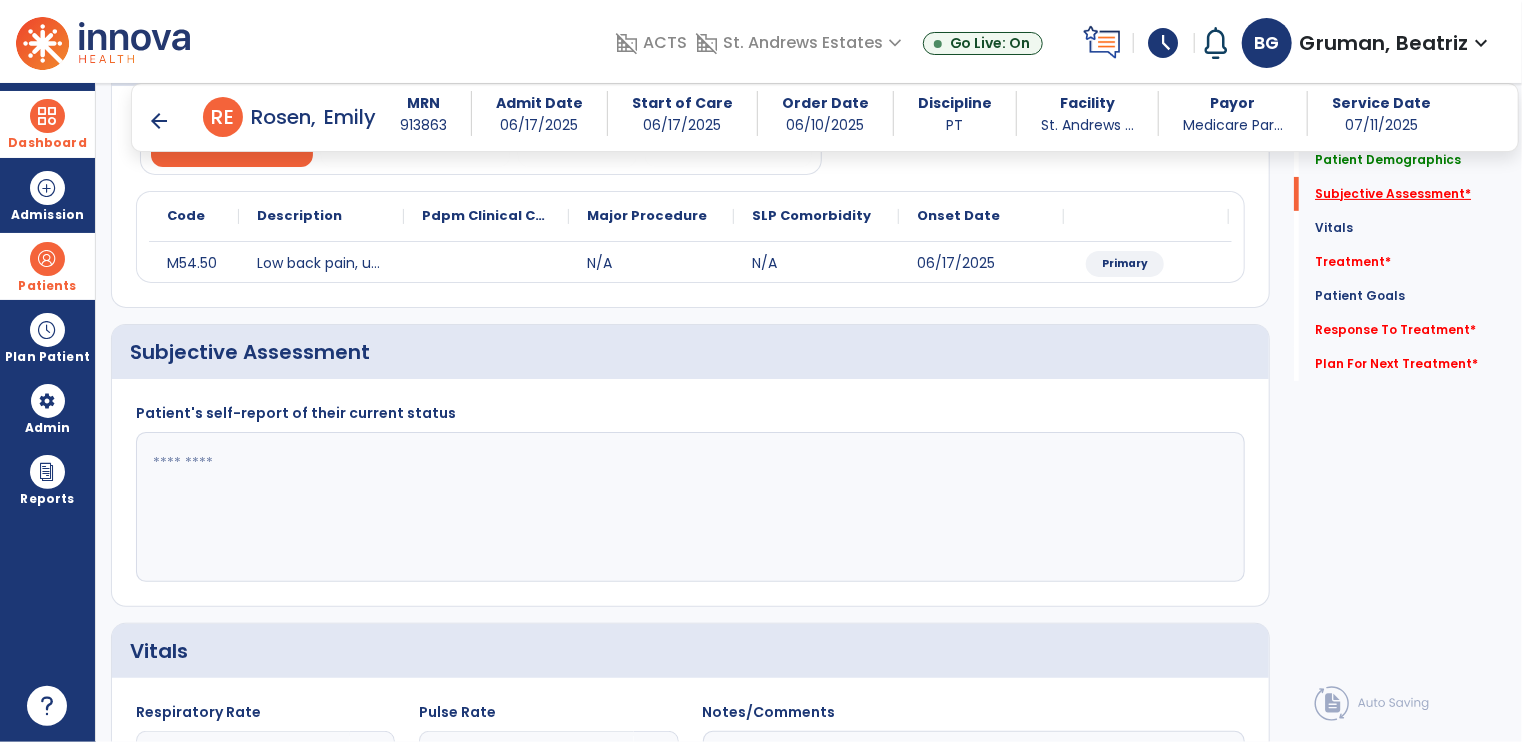 scroll, scrollTop: 275, scrollLeft: 0, axis: vertical 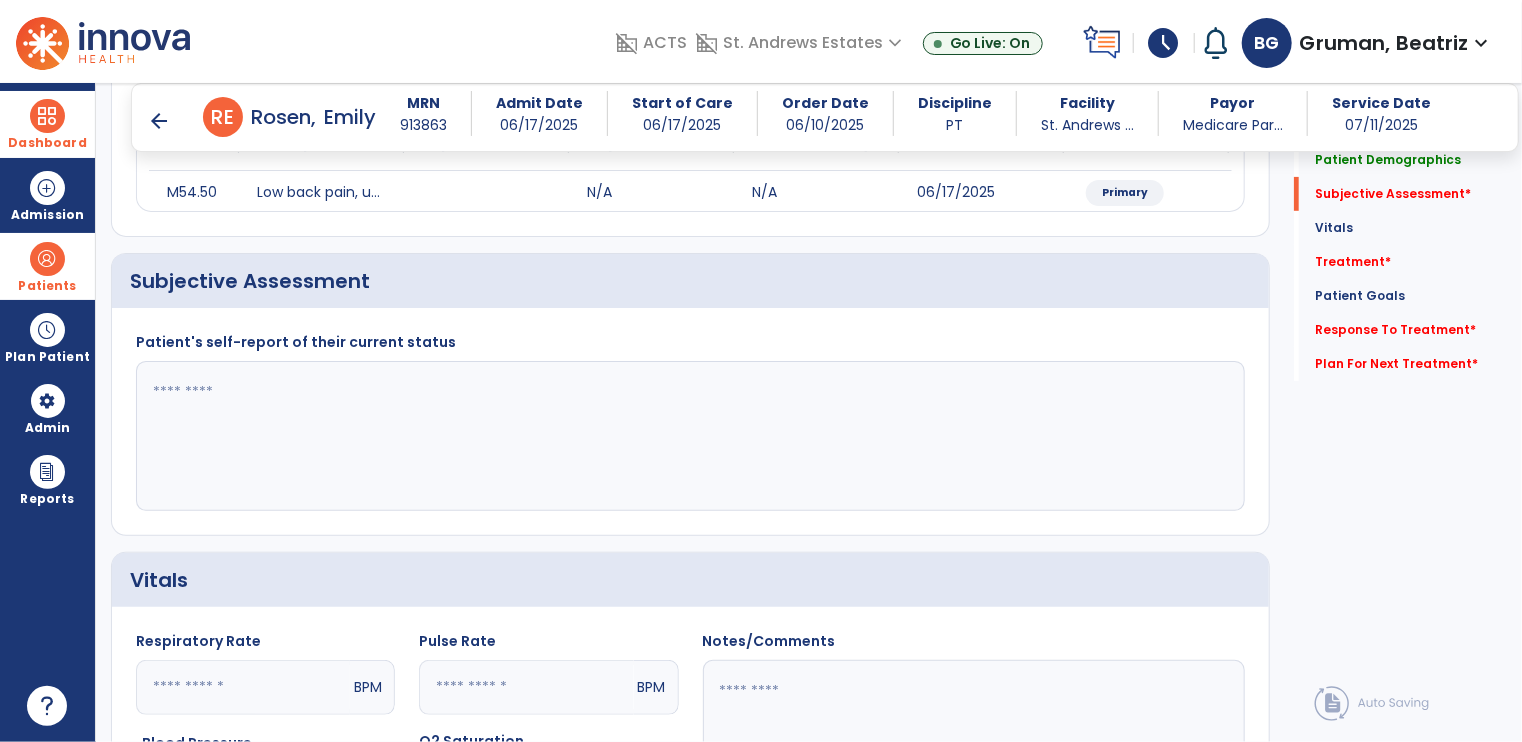 click 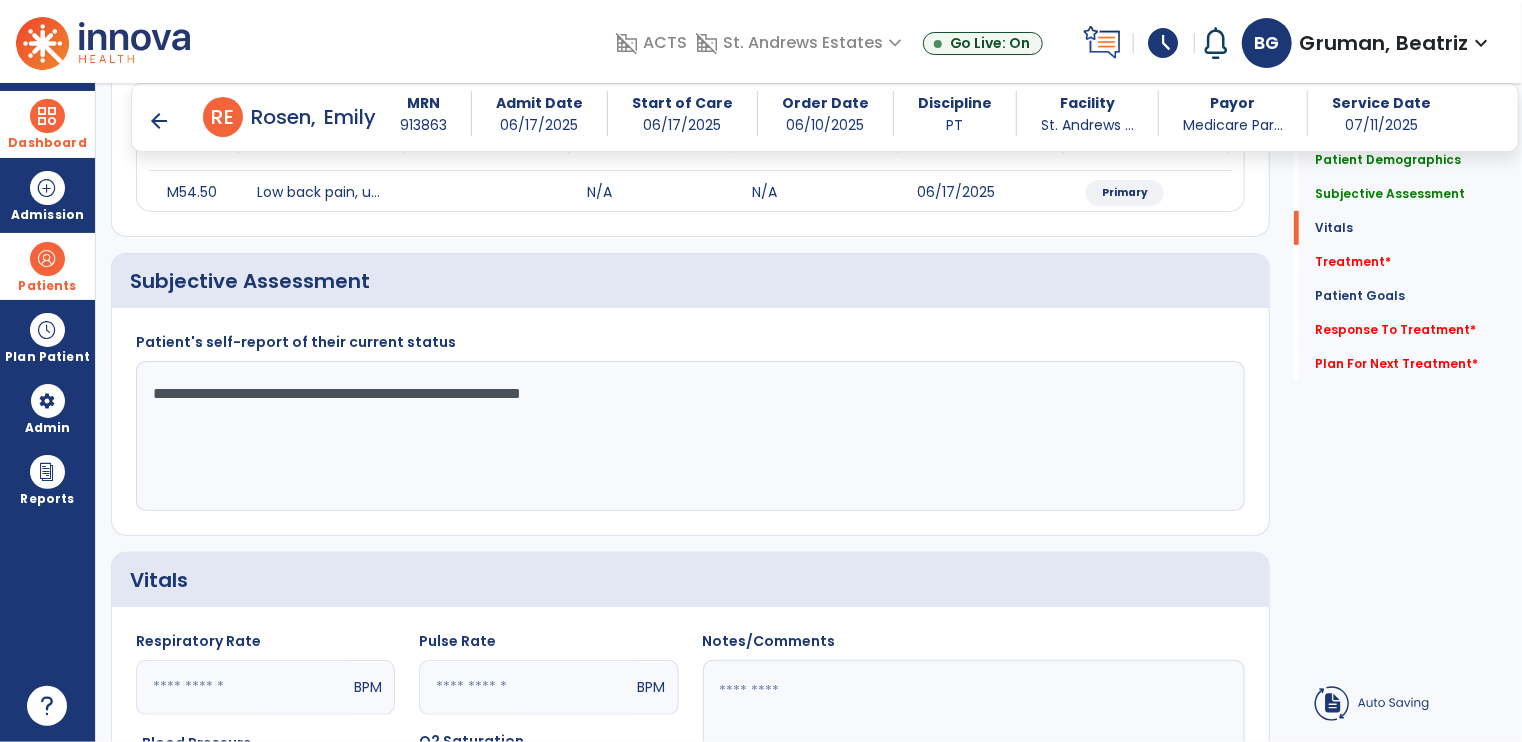 scroll, scrollTop: 775, scrollLeft: 0, axis: vertical 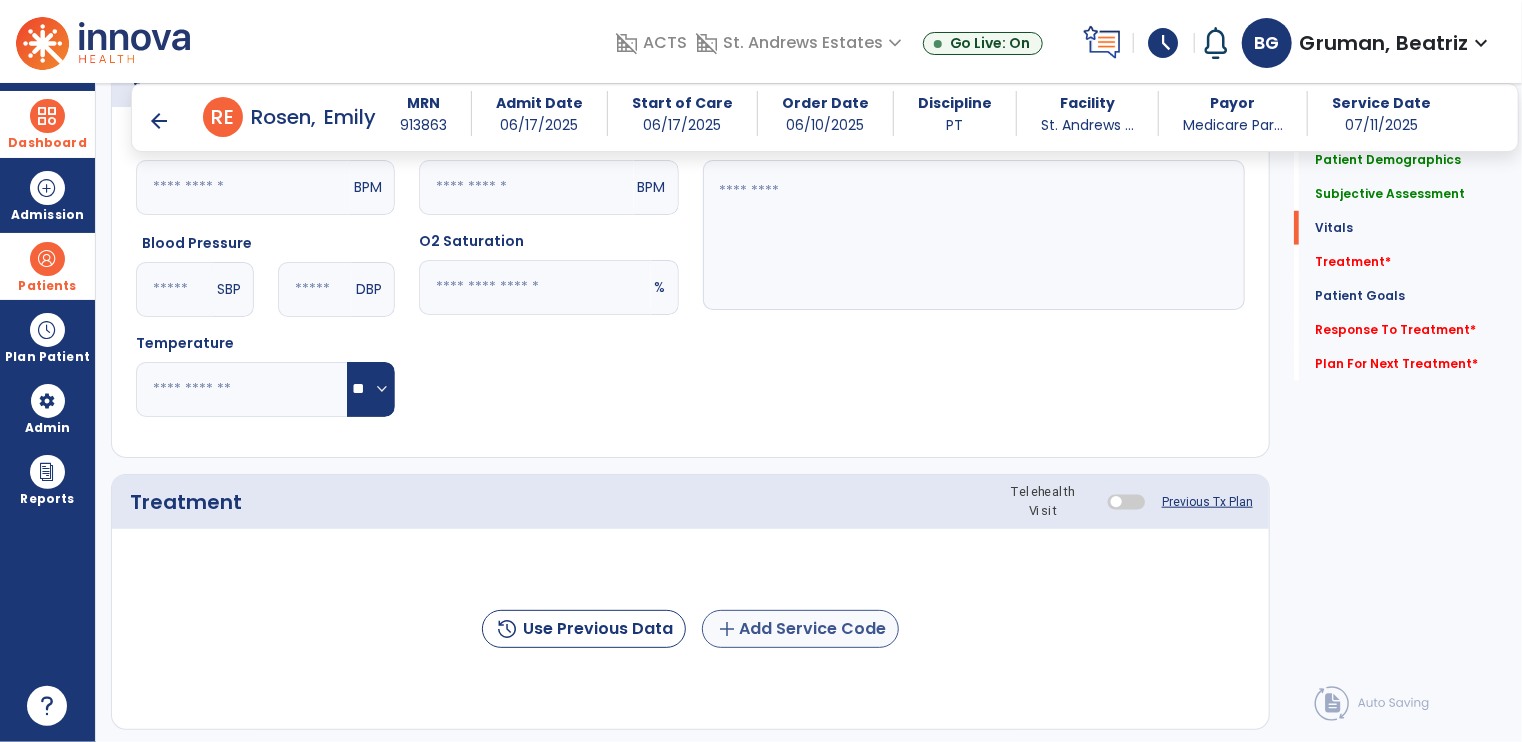type on "**********" 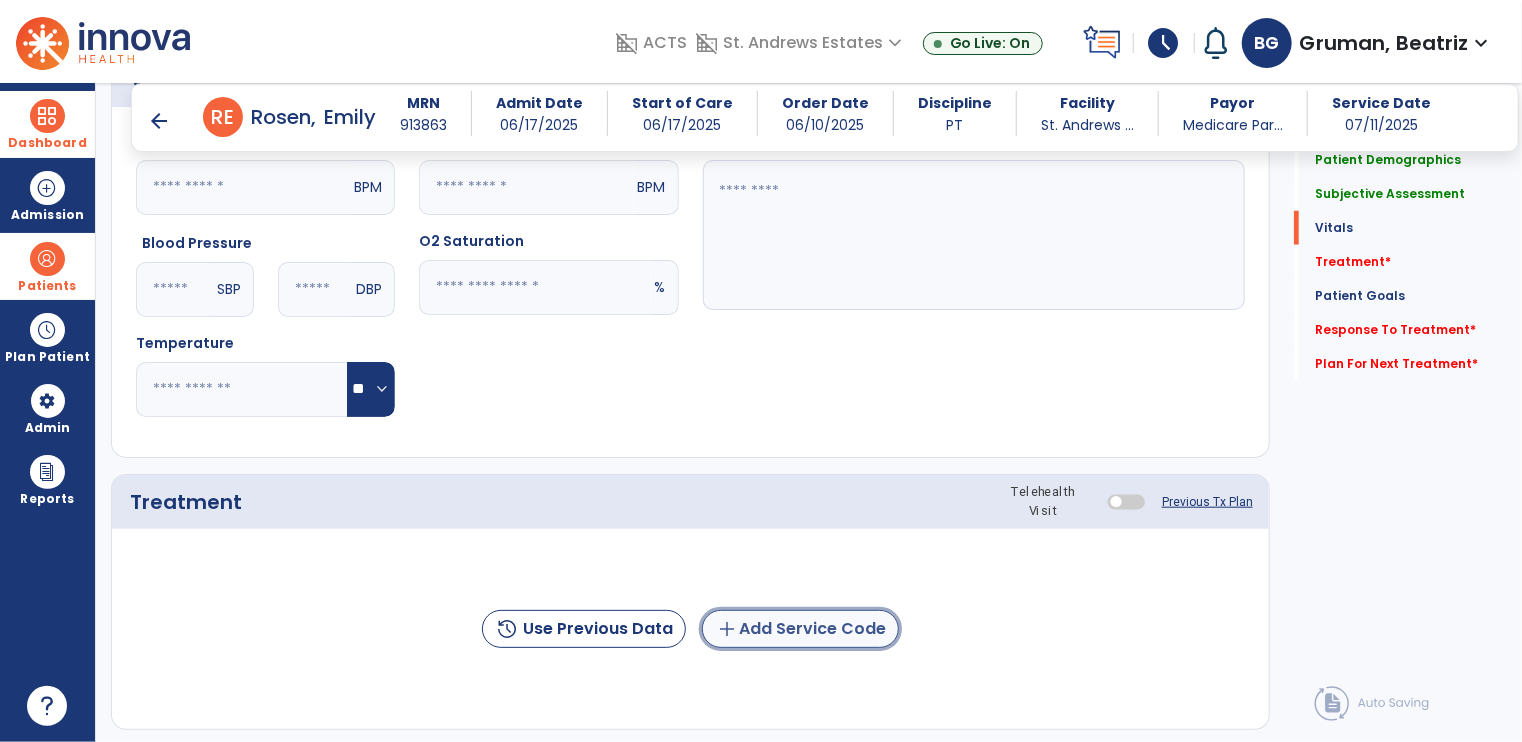 click on "add  Add Service Code" 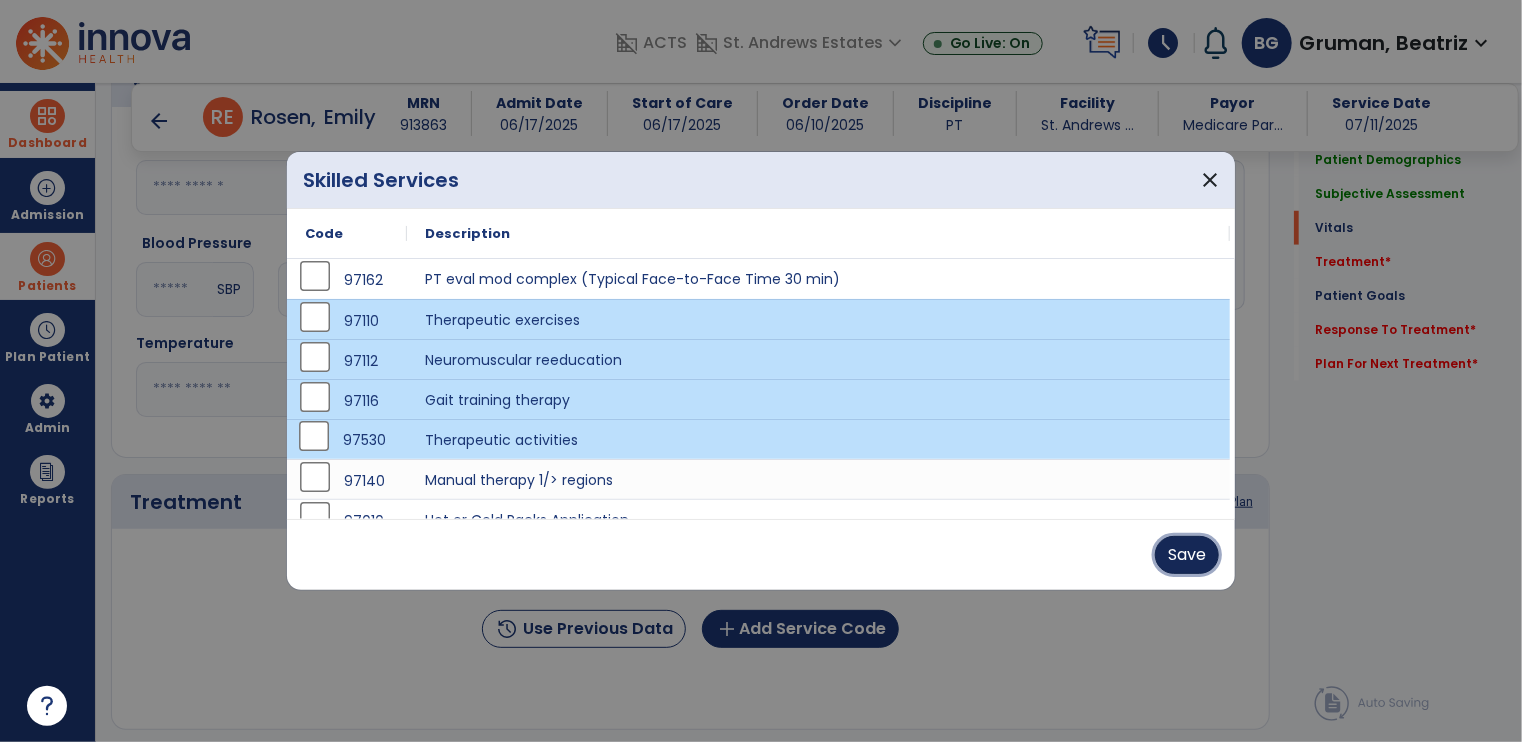 click on "Save" at bounding box center [1187, 555] 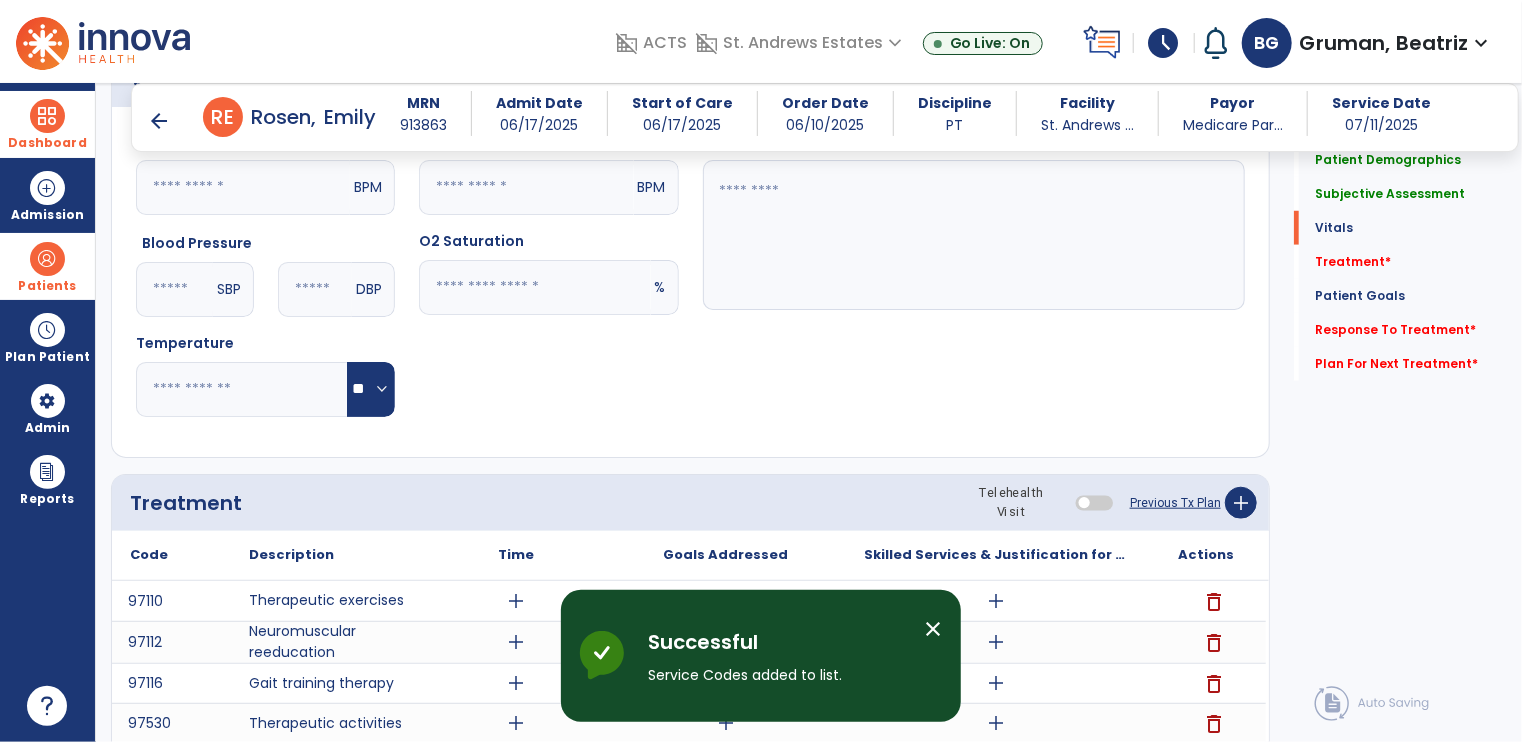 click on "close" at bounding box center (933, 629) 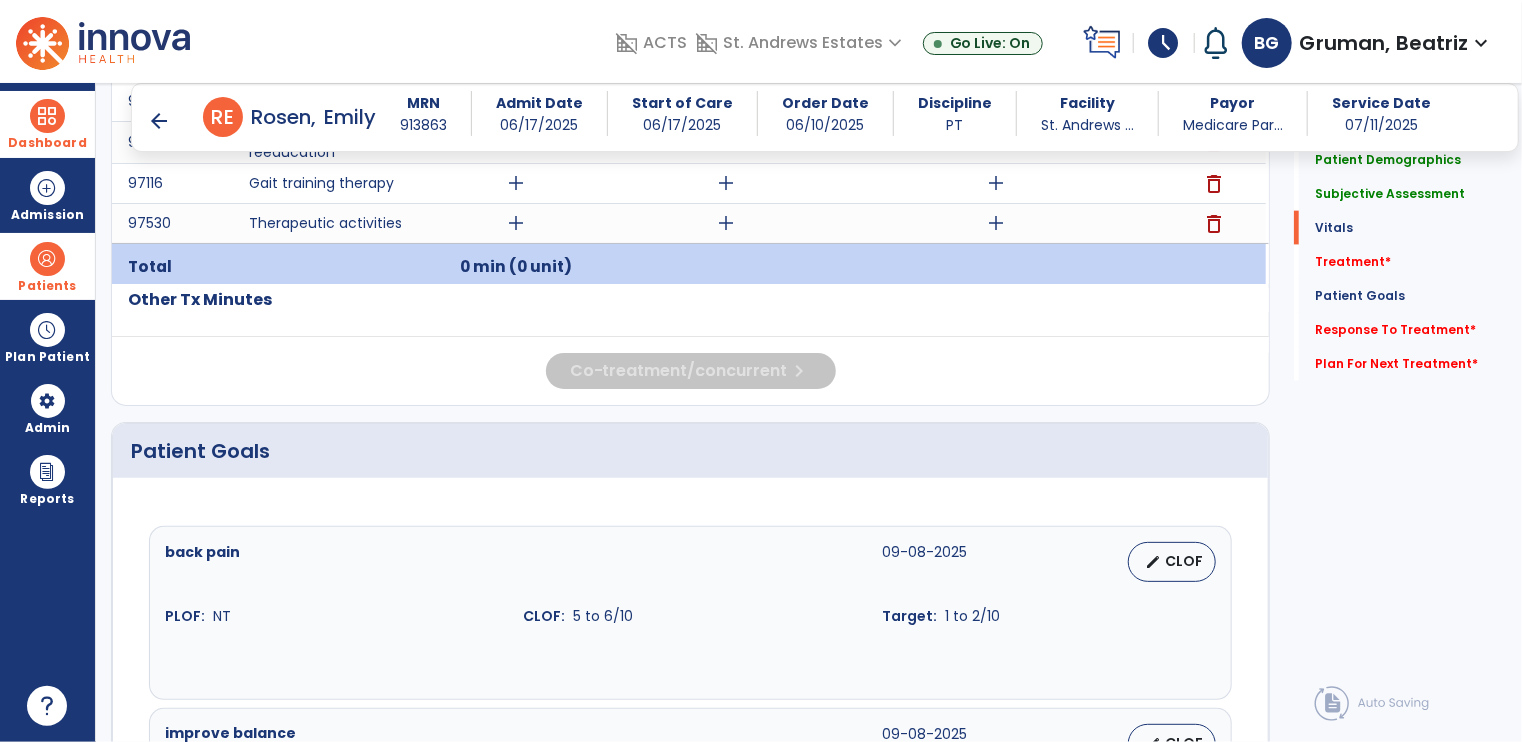 scroll, scrollTop: 775, scrollLeft: 0, axis: vertical 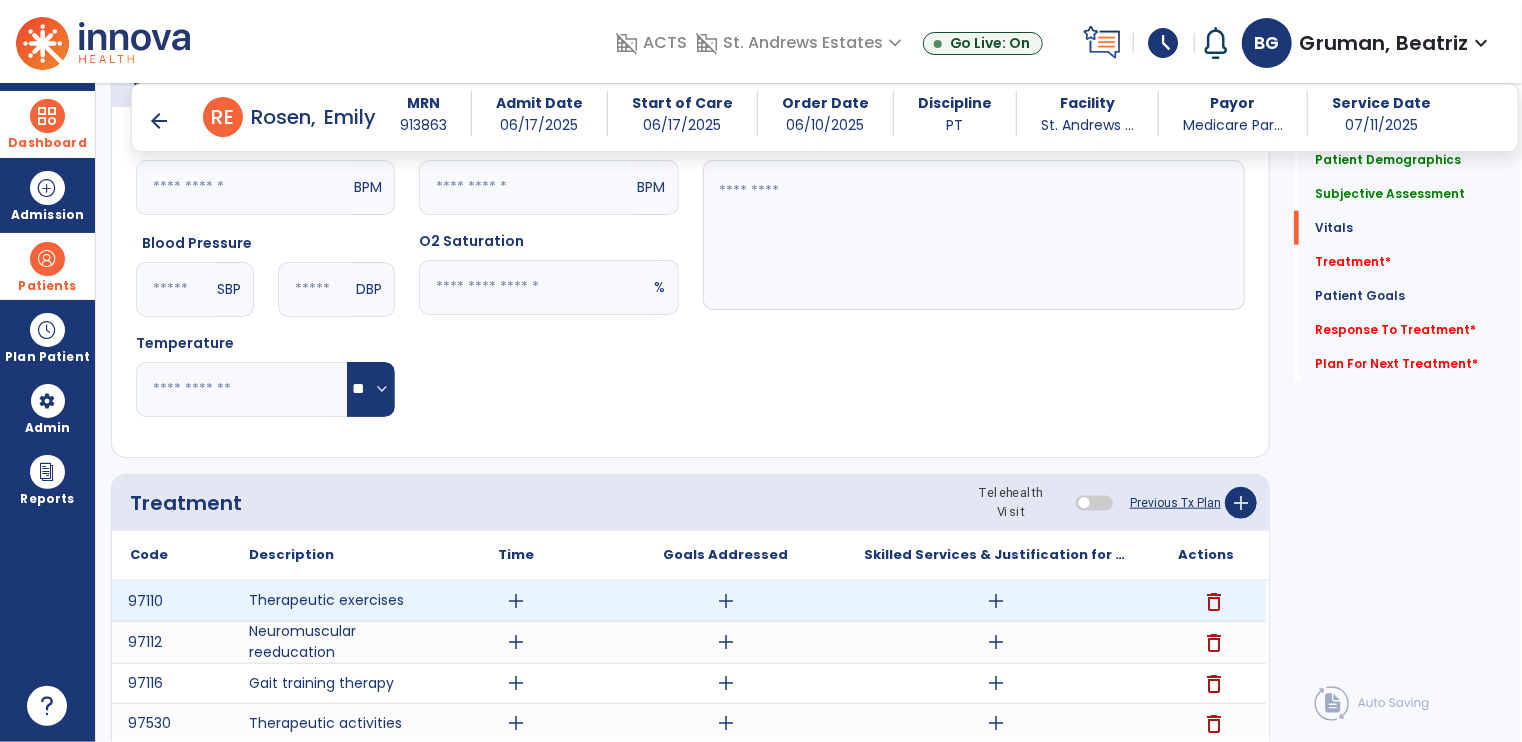 click on "add" at bounding box center (996, 601) 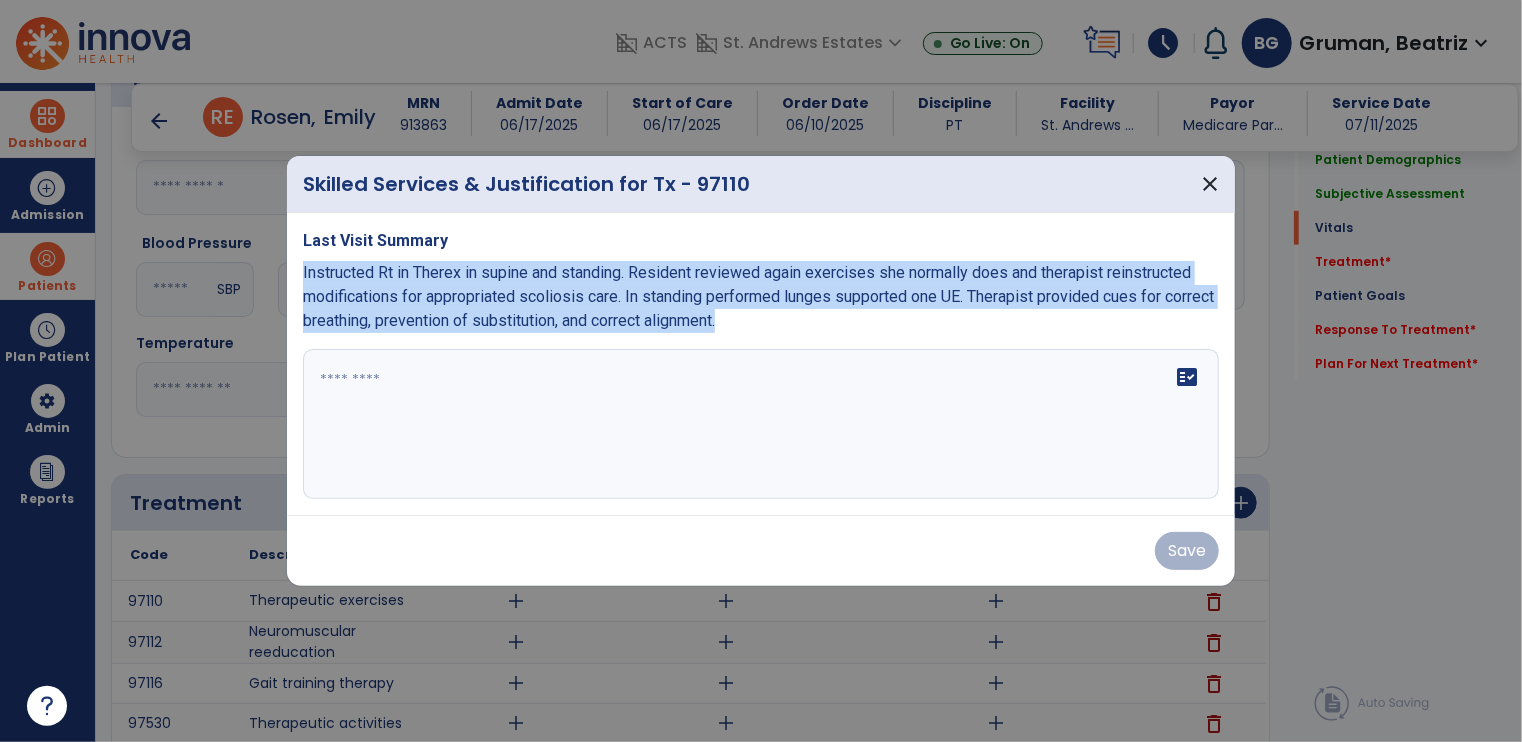 drag, startPoint x: 300, startPoint y: 275, endPoint x: 725, endPoint y: 336, distance: 429.35532 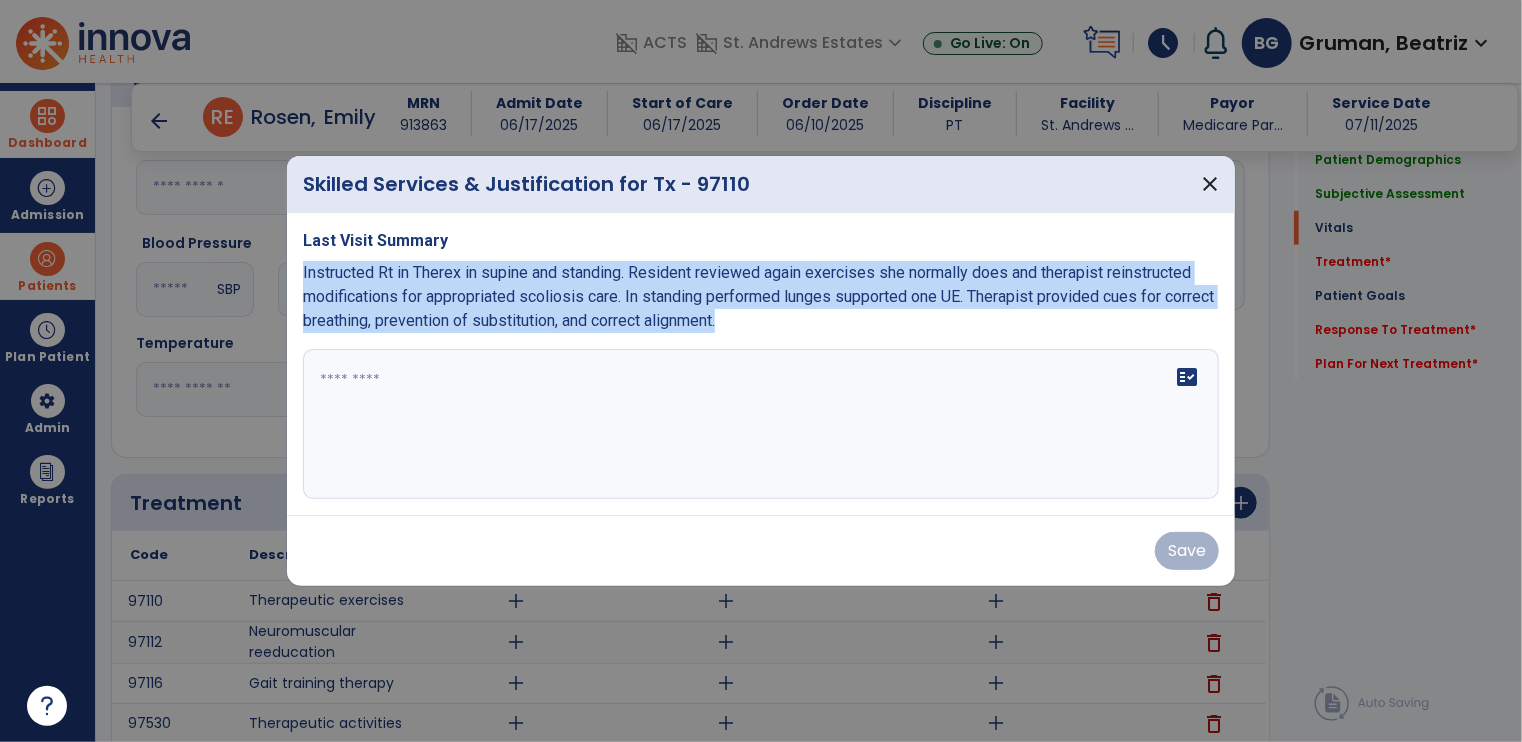 click on "Last Visit Summary Instructed Rt in Therex in supine and standing. Resident reviewed again exercises she normally does and therapist reinstructed modifications for appropriated scoliosis care. In standing performed lunges supported one UE. Therapist provided cues for correct breathing, prevention of substitution, and correct alignment.   fact_check" at bounding box center [761, 364] 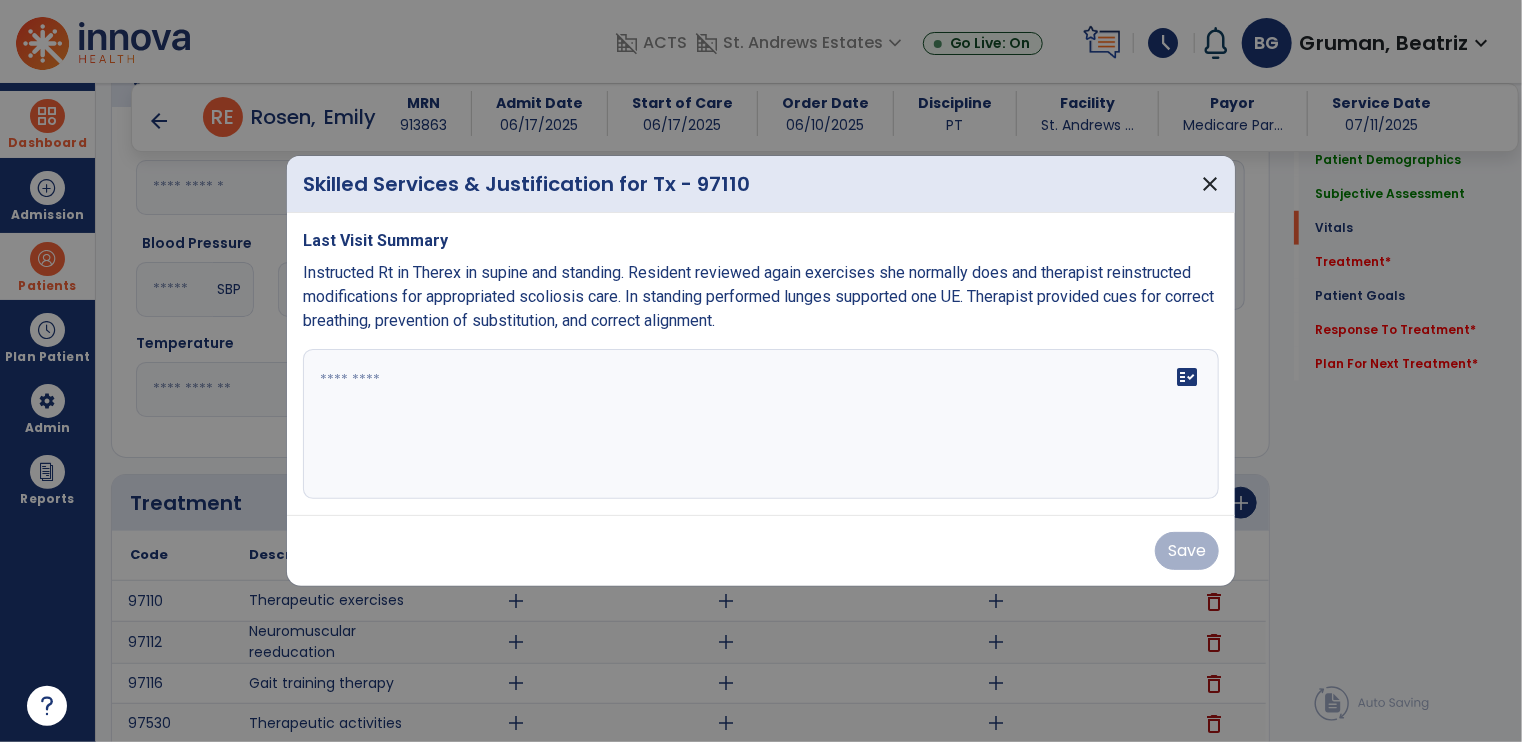 click on "fact_check" at bounding box center (761, 424) 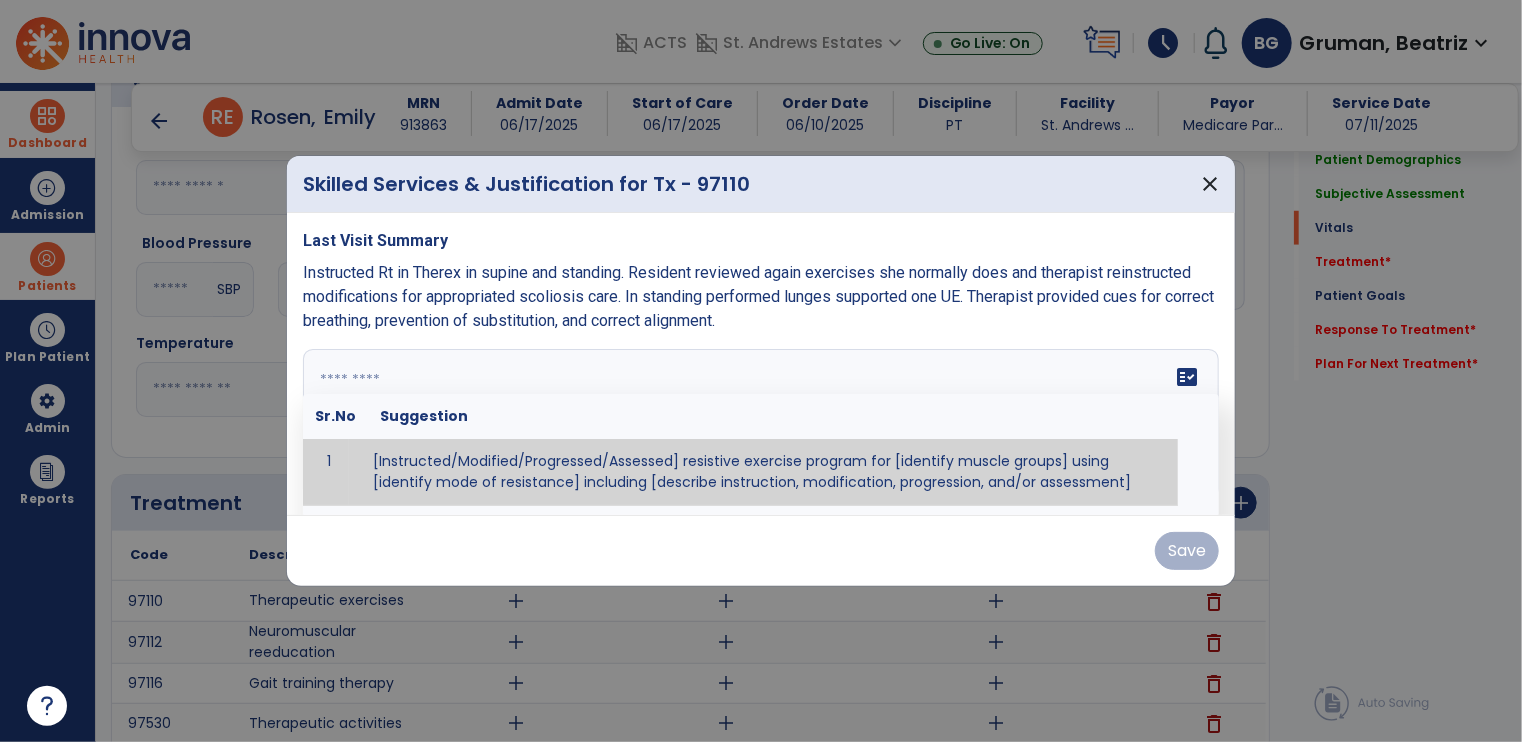 paste on "**********" 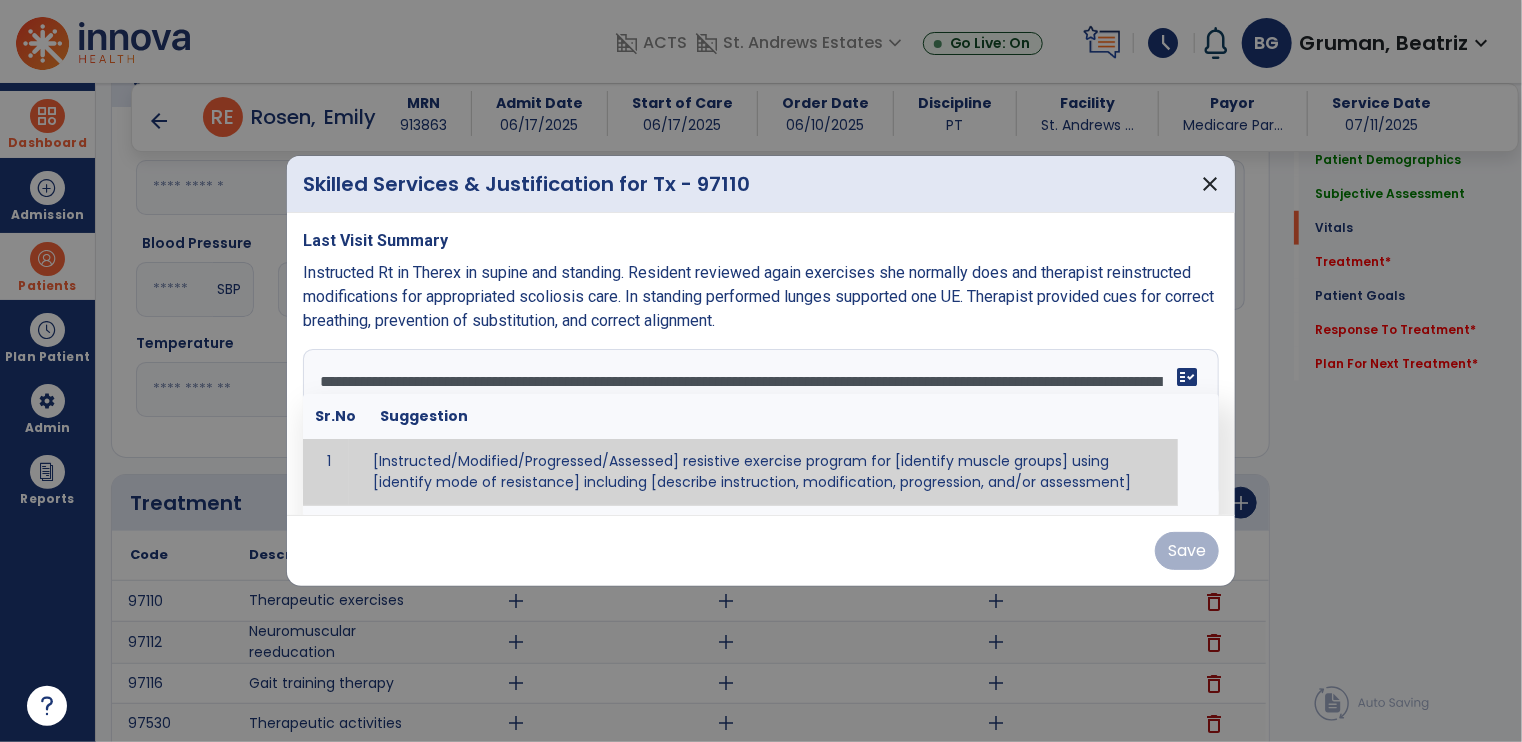 scroll, scrollTop: 15, scrollLeft: 0, axis: vertical 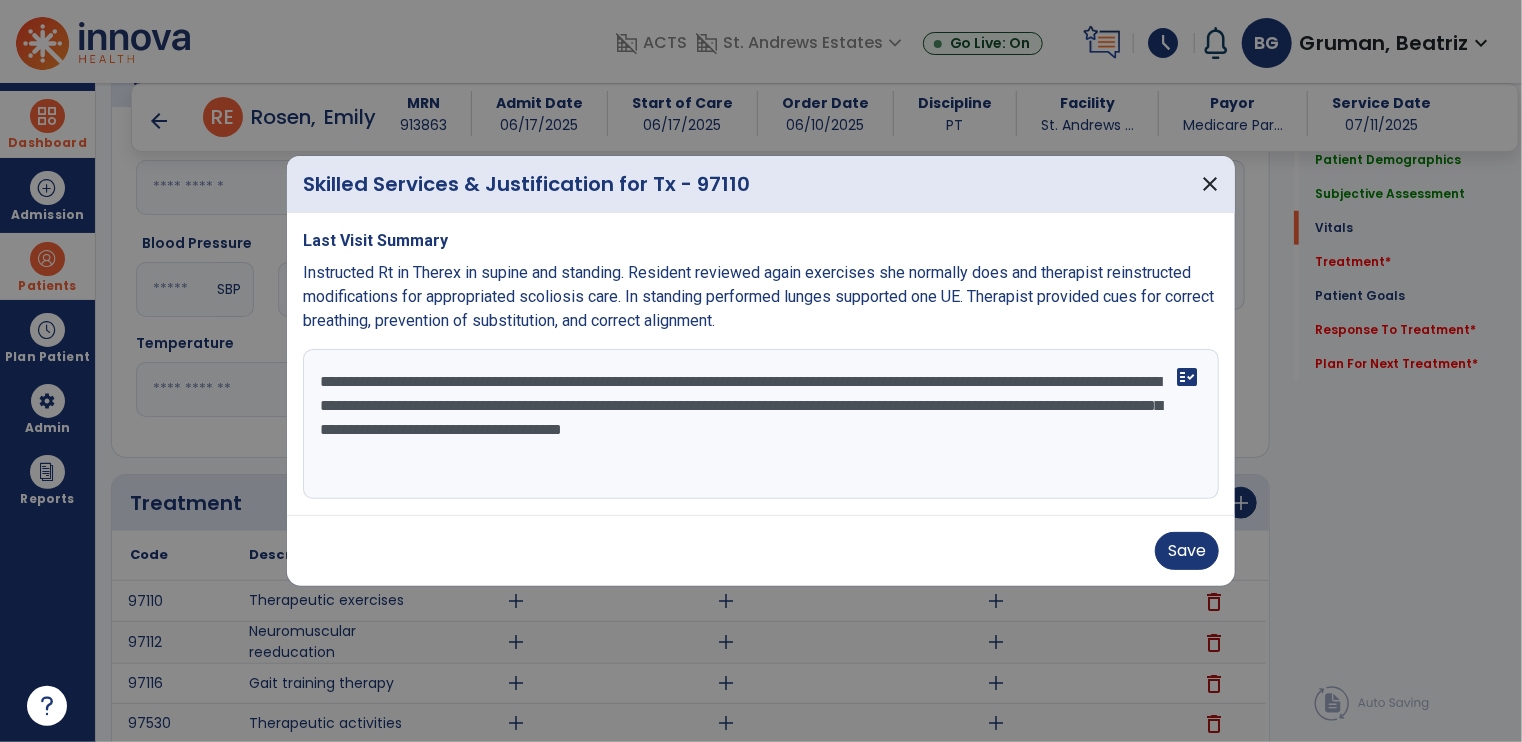 click on "**********" at bounding box center (761, 424) 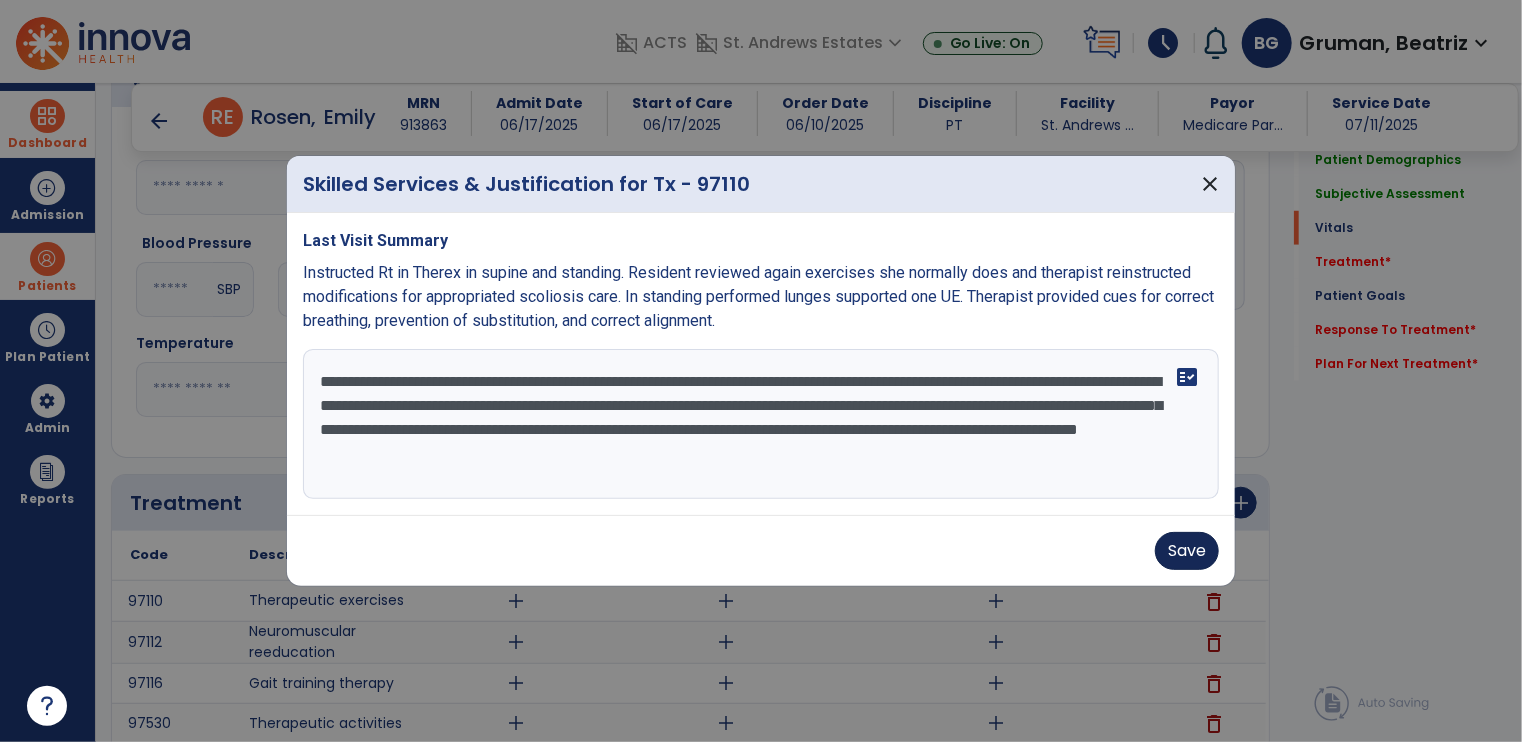 type on "**********" 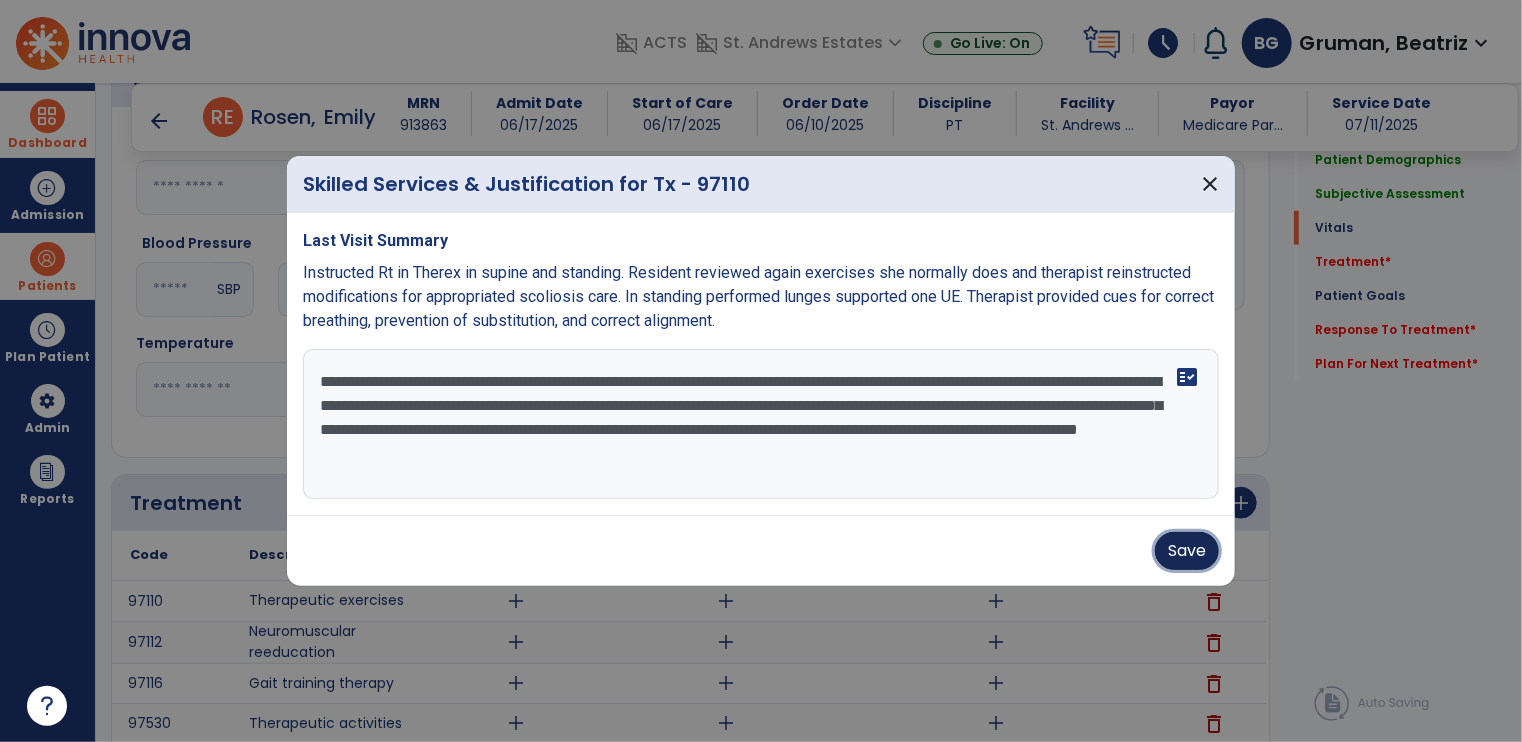 click on "Save" at bounding box center (1187, 551) 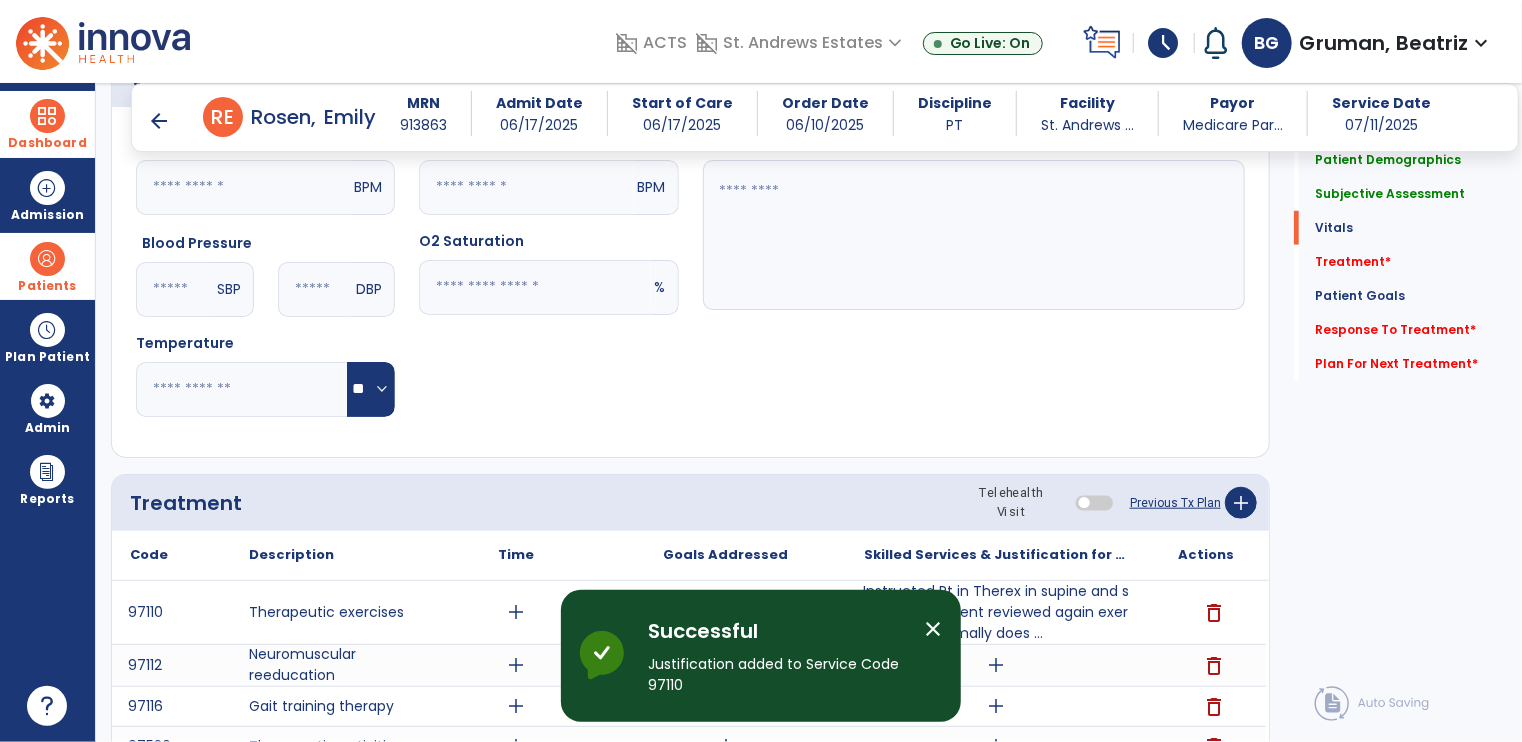 click on "close" at bounding box center [933, 629] 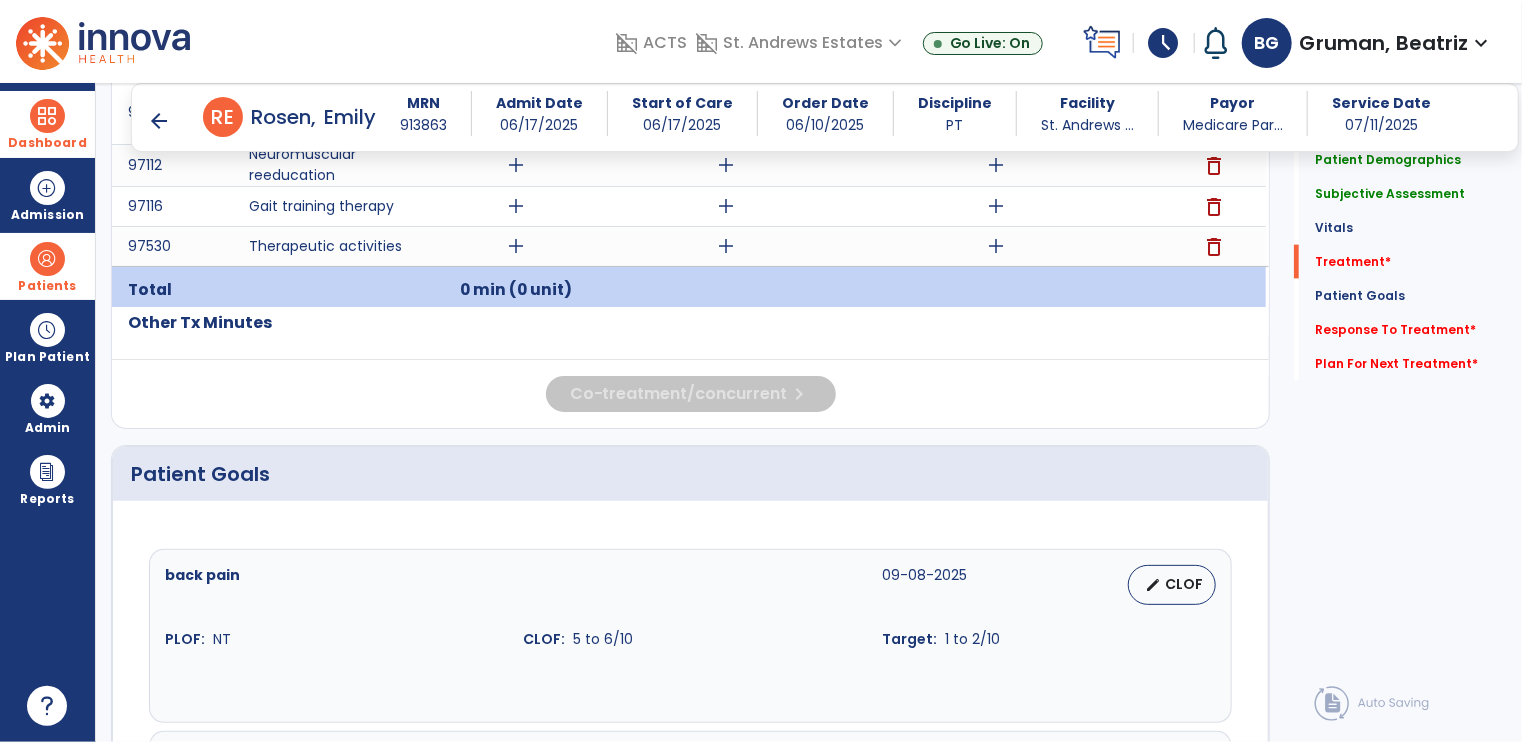 scroll, scrollTop: 775, scrollLeft: 0, axis: vertical 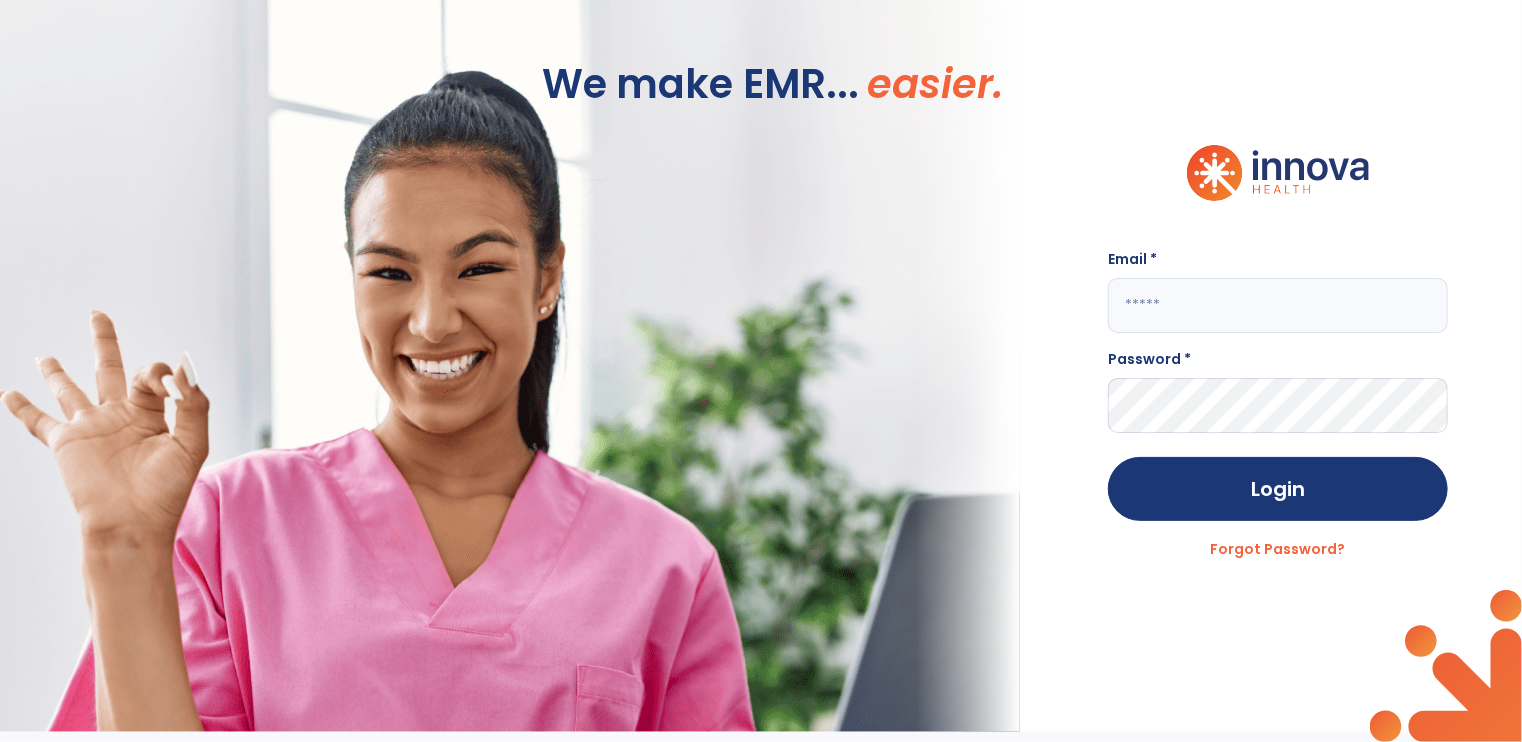 type on "**********" 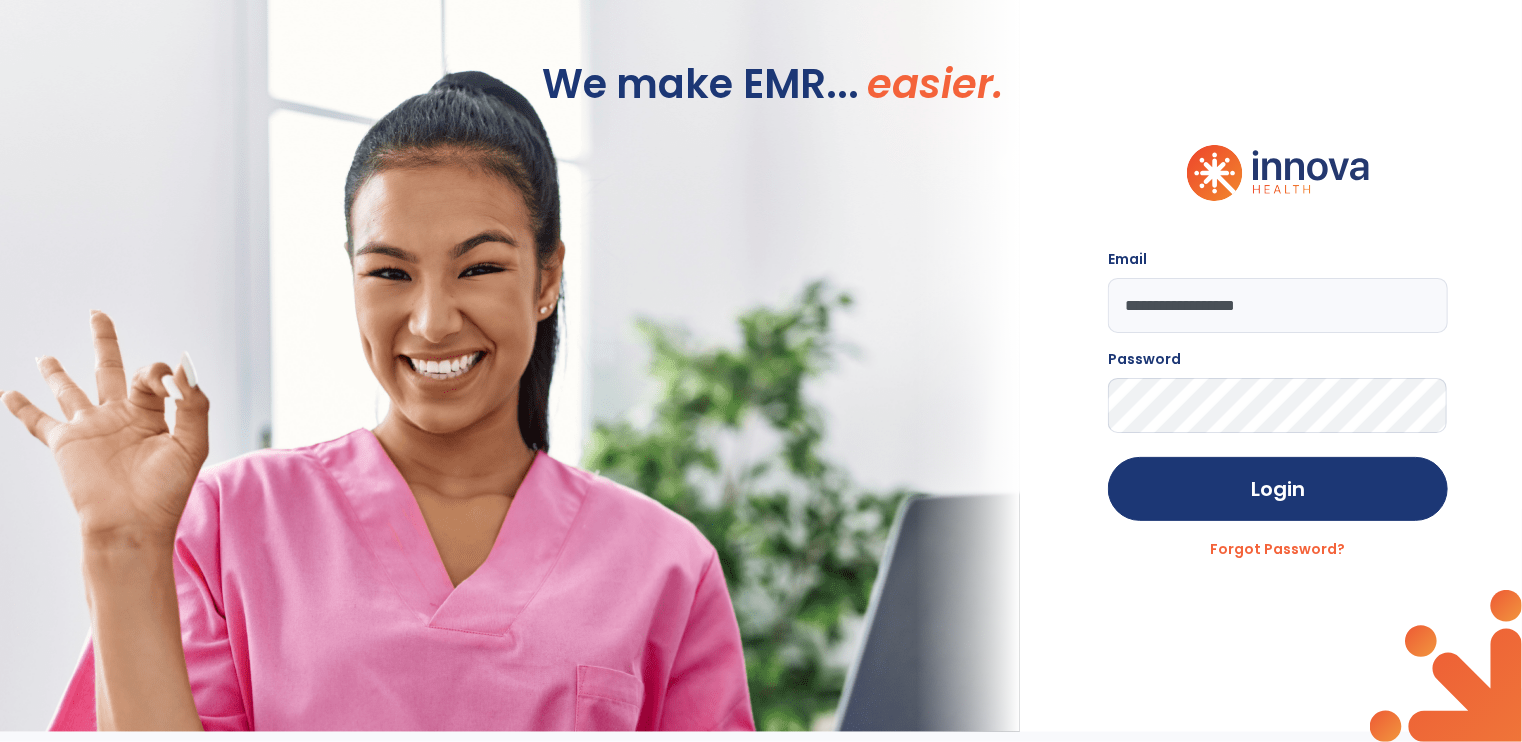 scroll, scrollTop: 0, scrollLeft: 0, axis: both 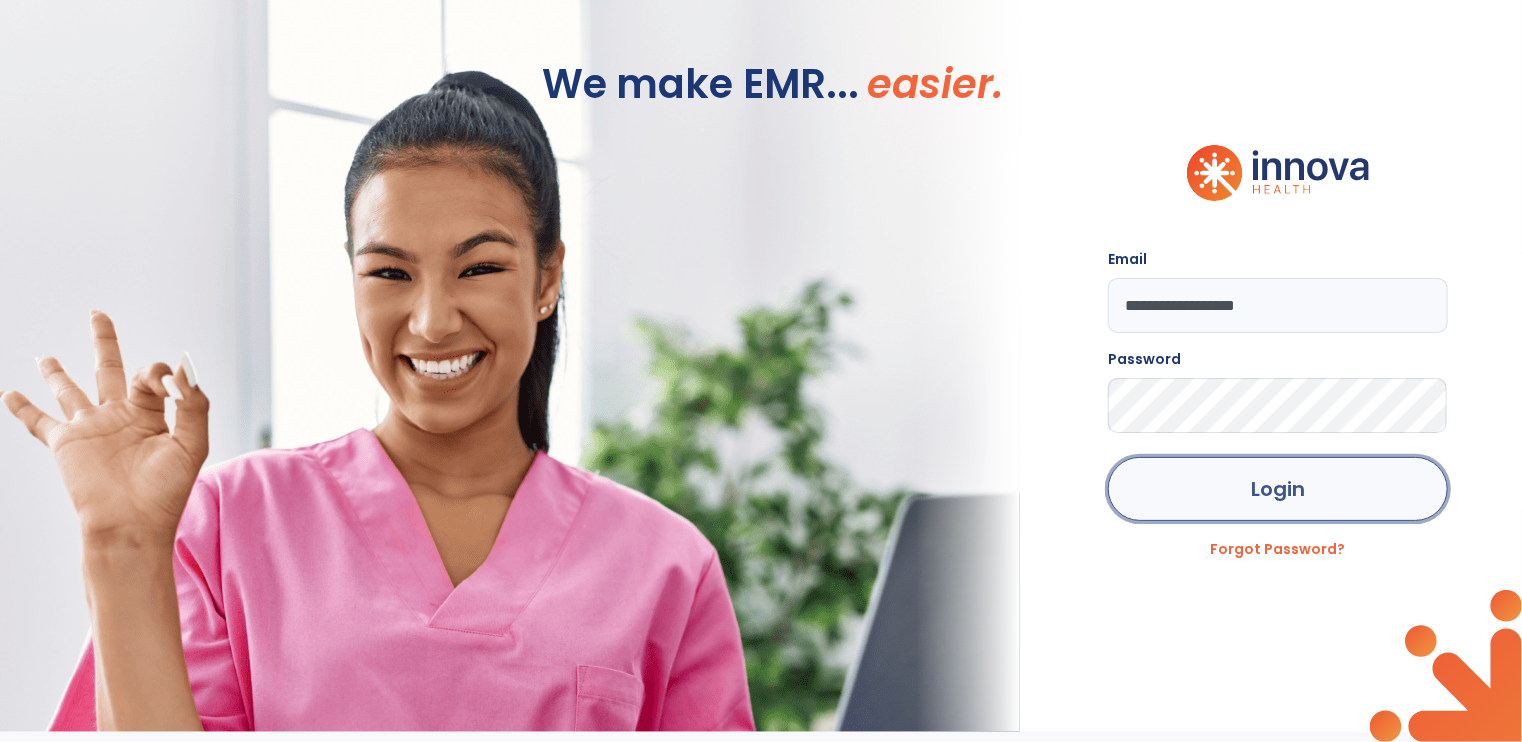click on "Login" 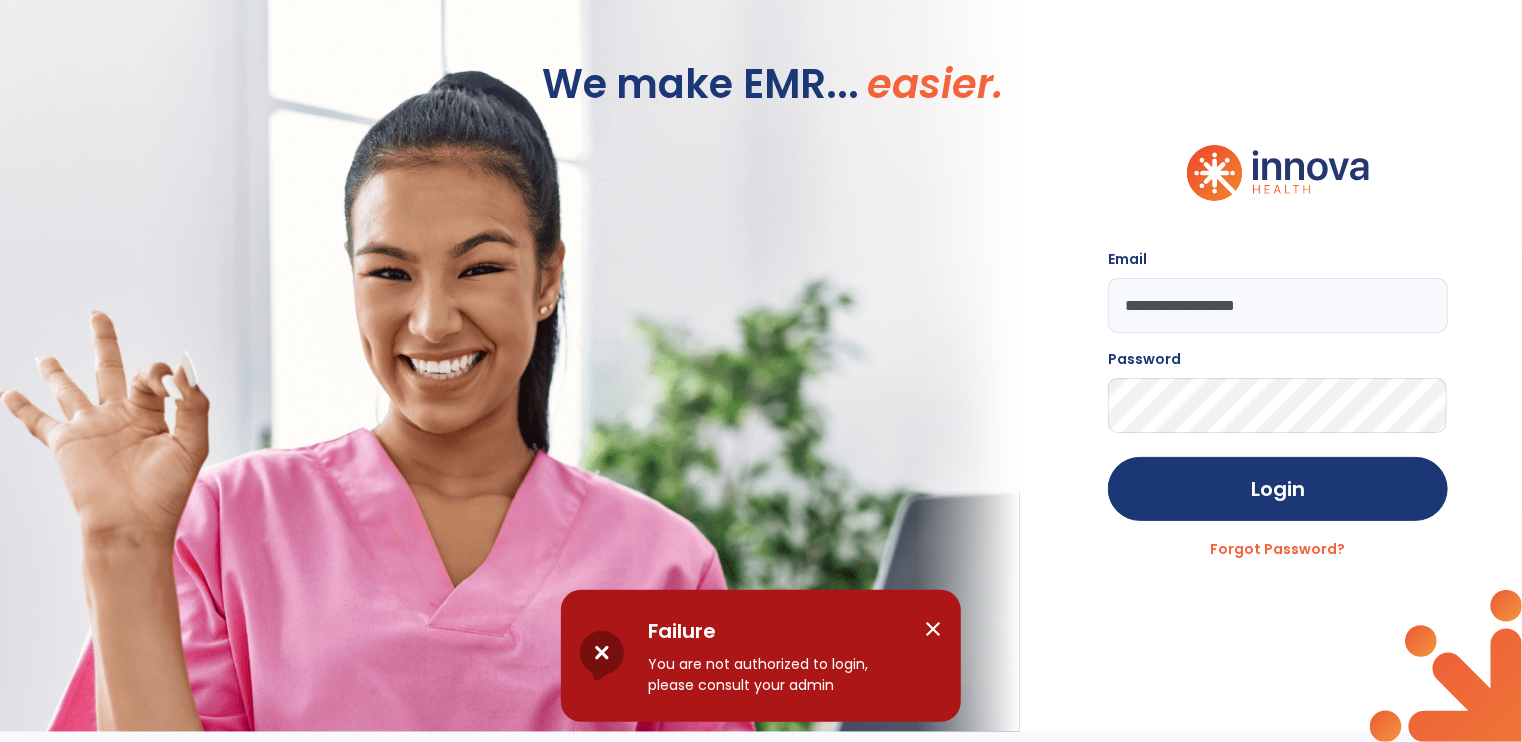 click on "close" at bounding box center [933, 629] 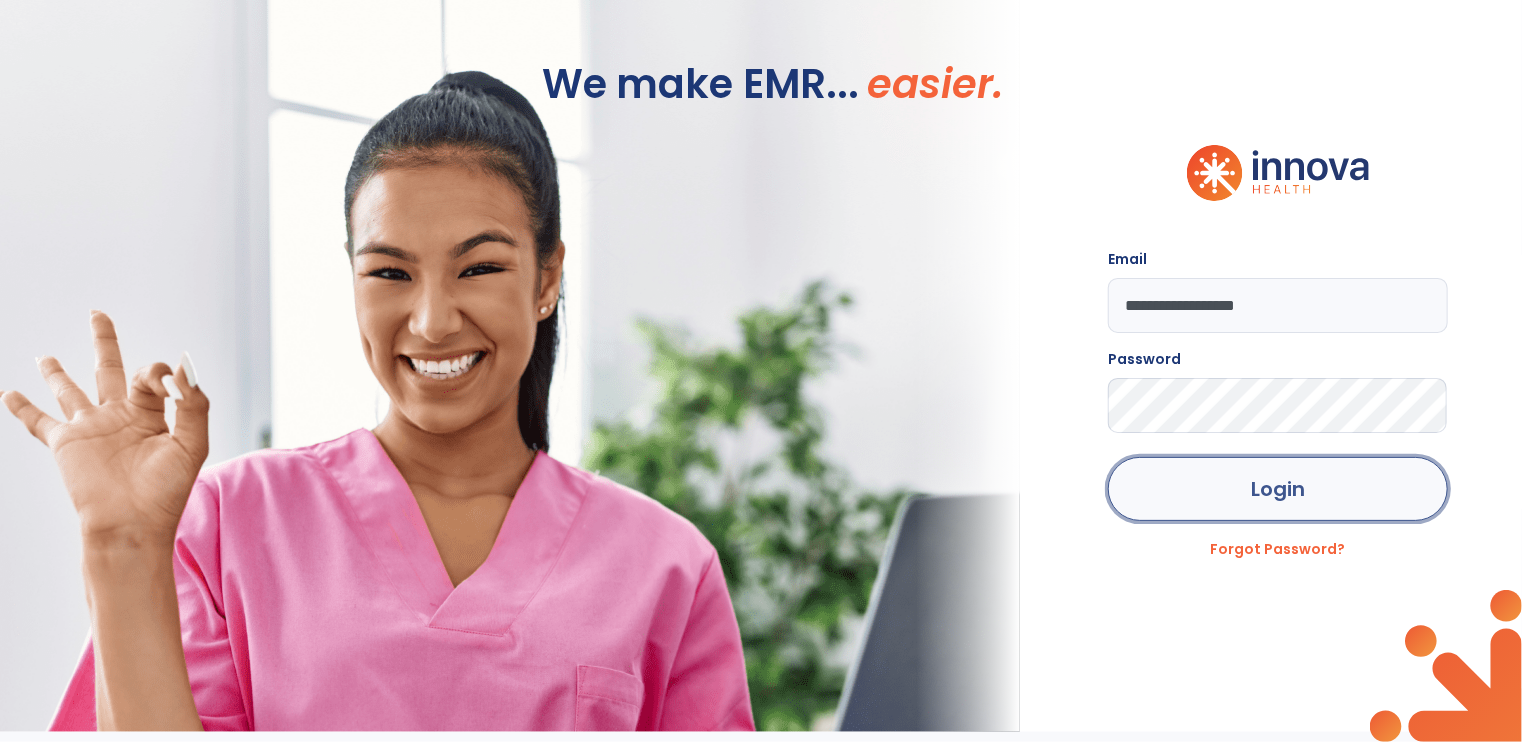 click on "Login" 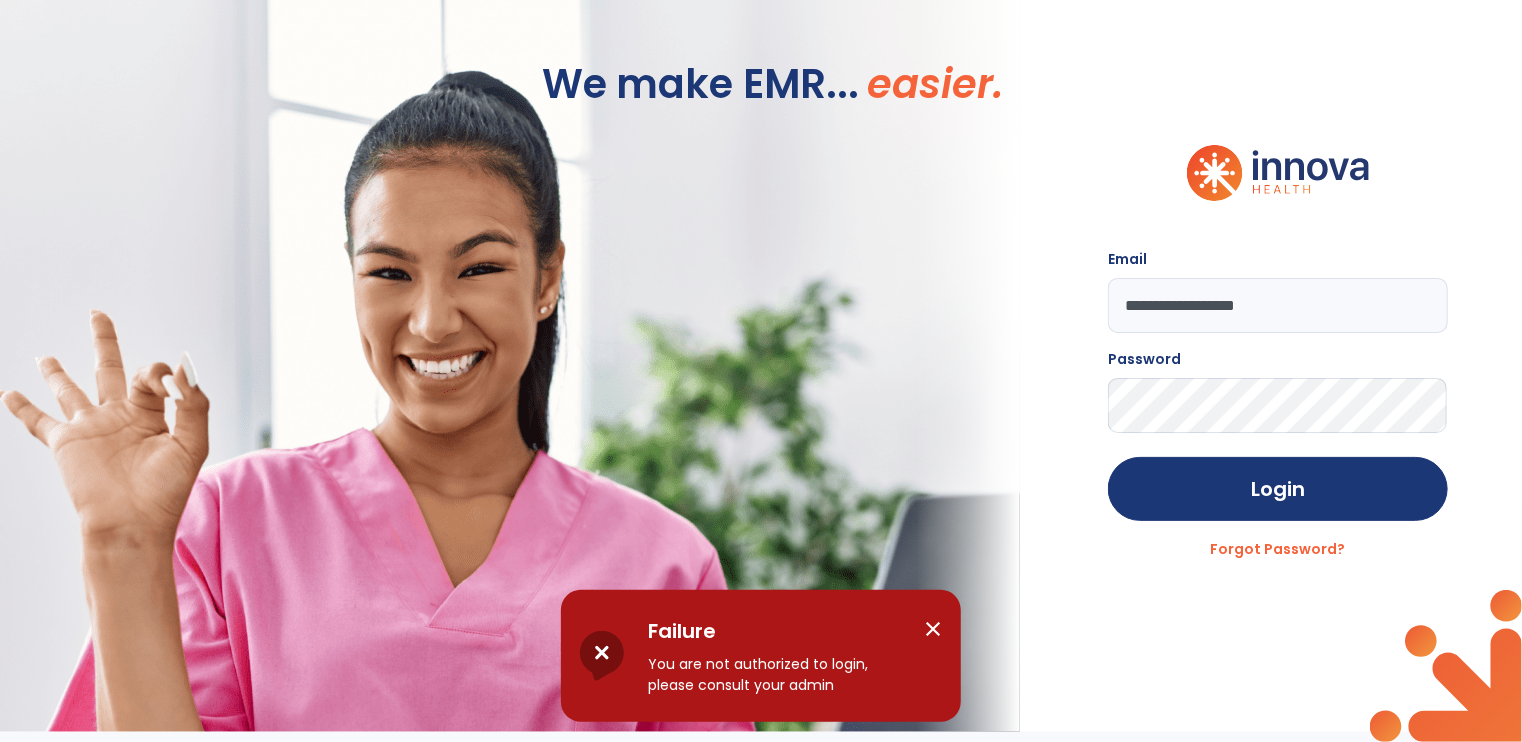 click on "close" at bounding box center [933, 629] 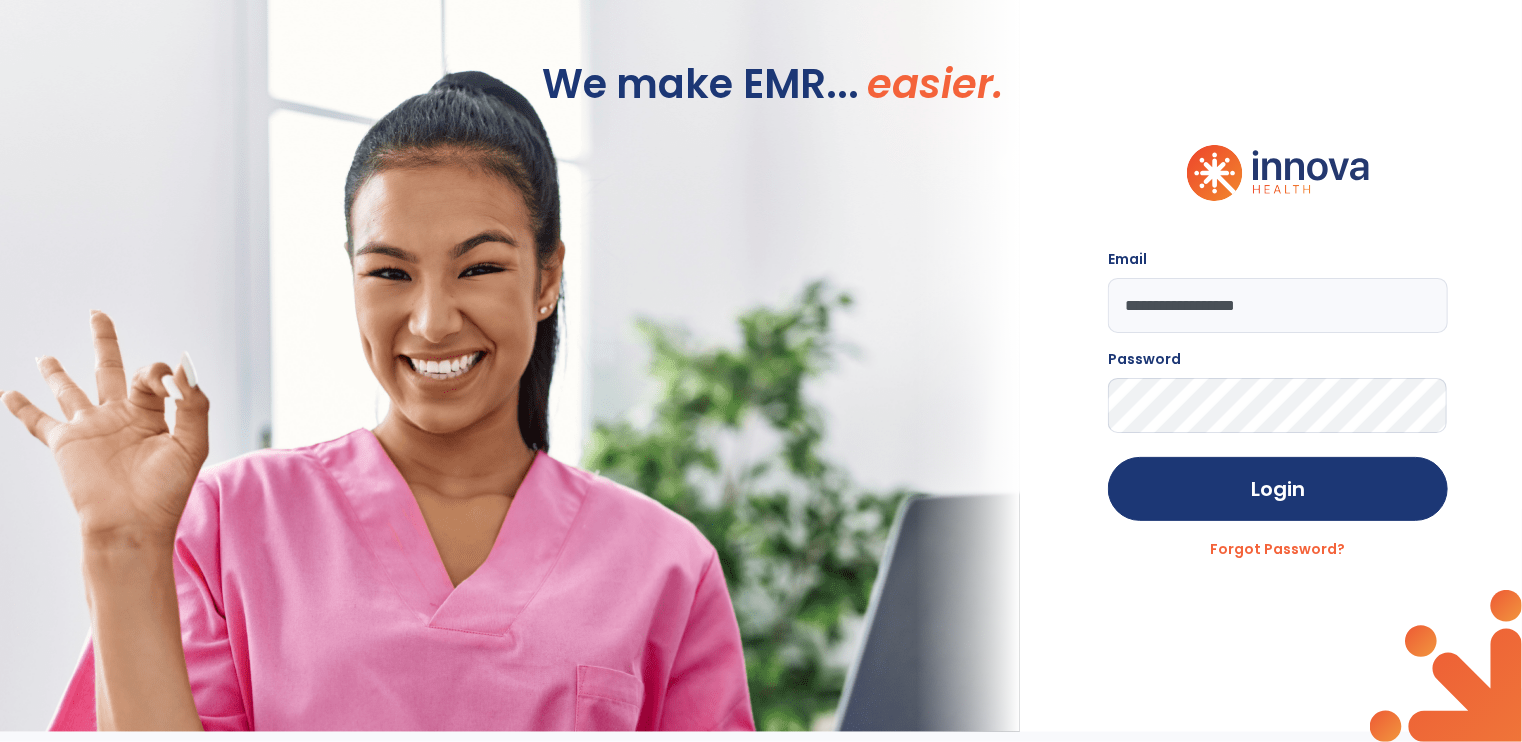 click on "Login" 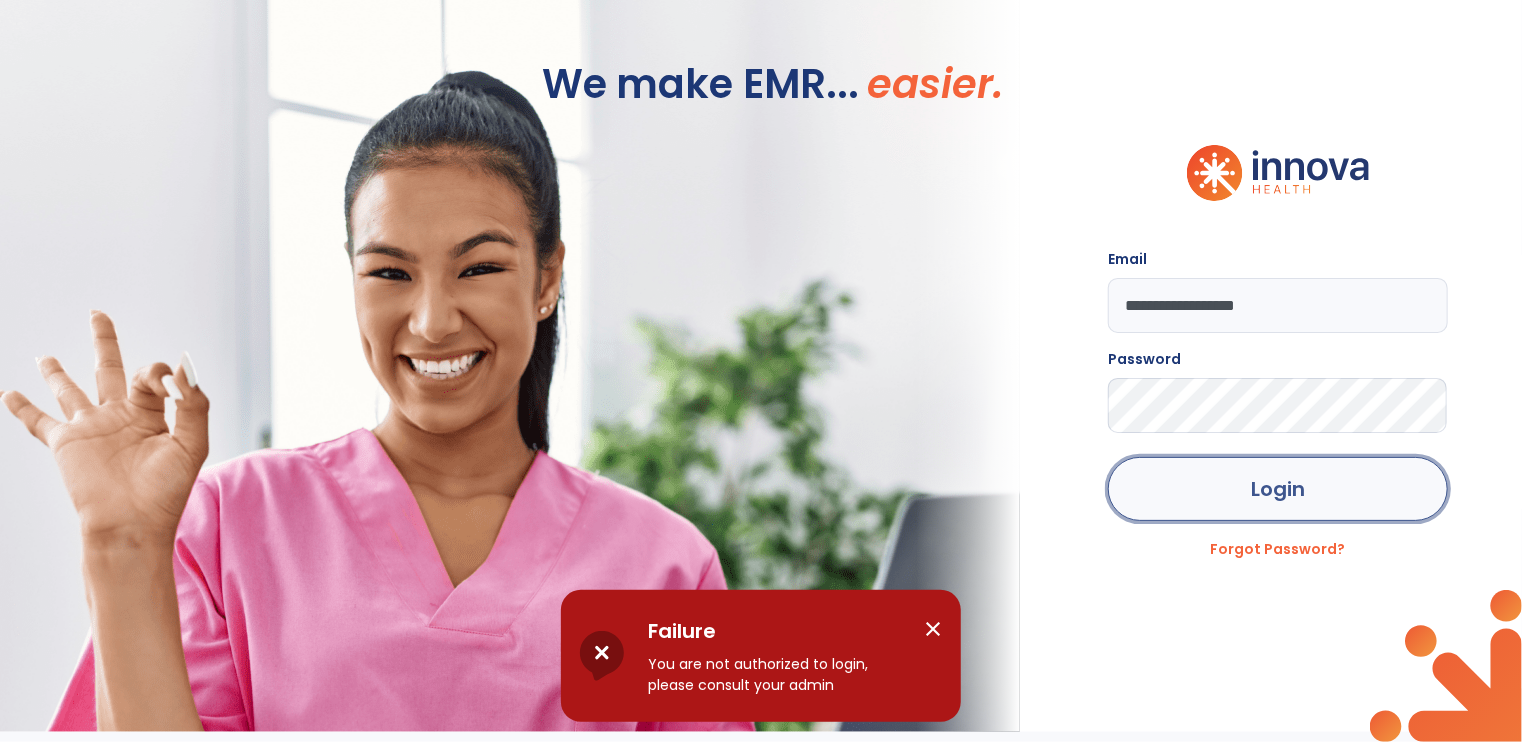 click on "Login" 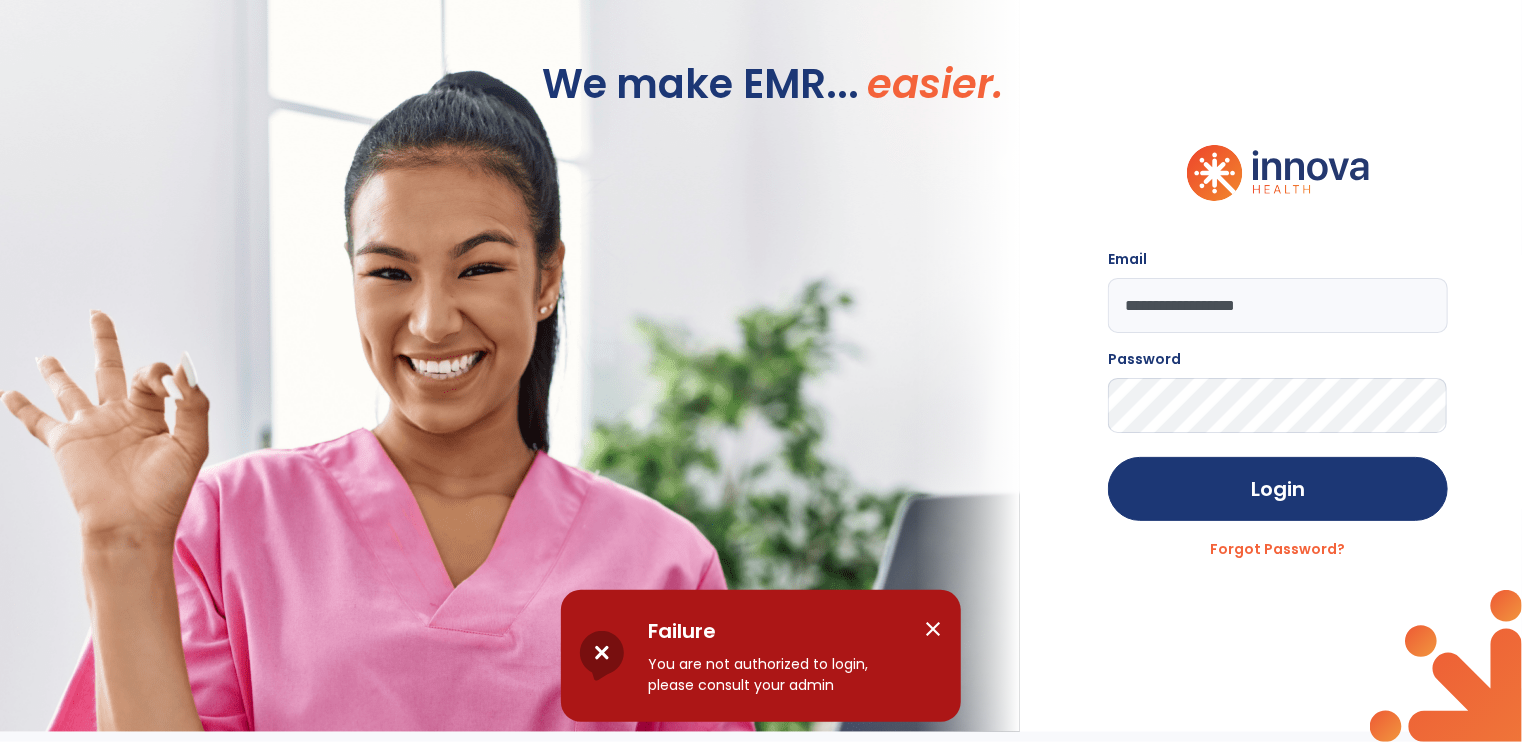 click on "close" at bounding box center [933, 629] 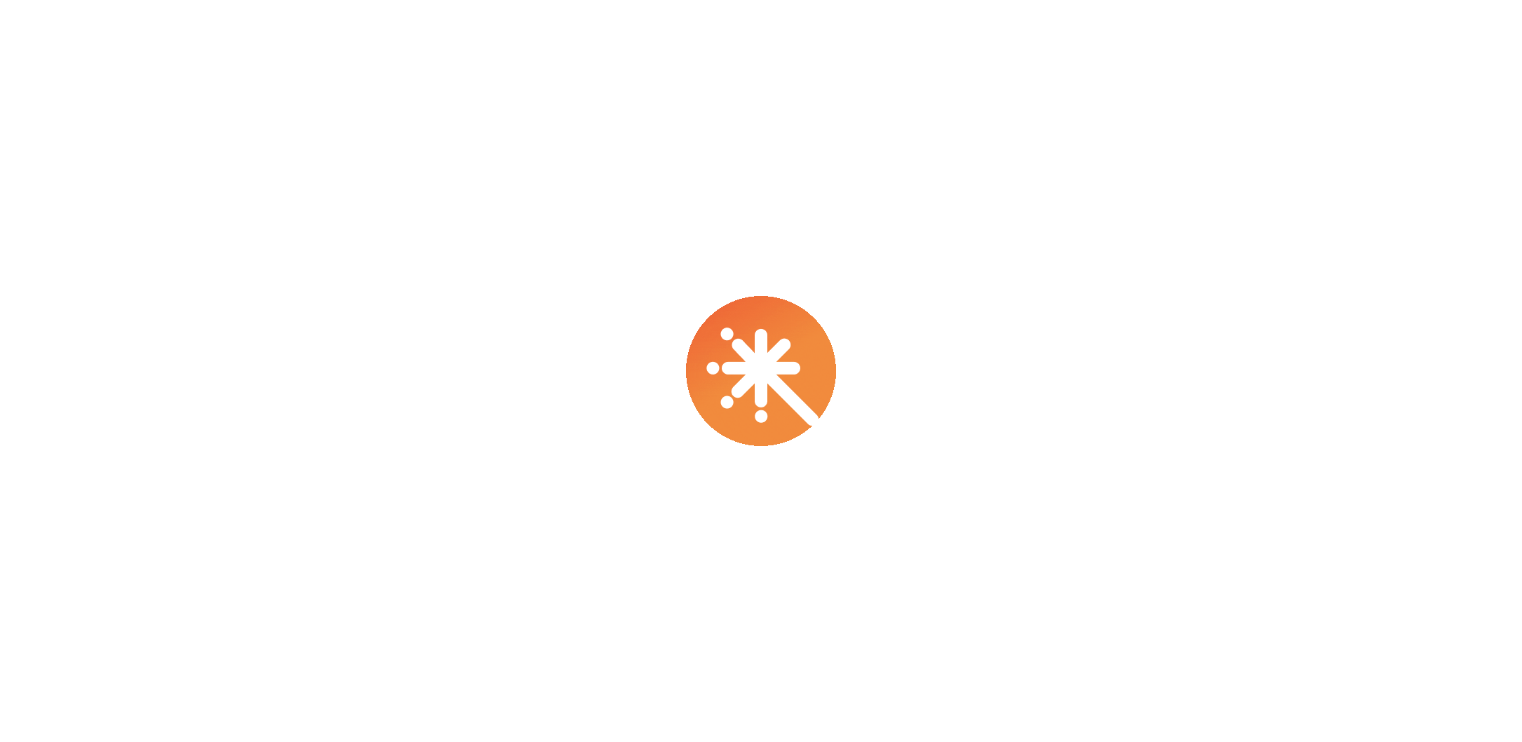 scroll, scrollTop: 0, scrollLeft: 0, axis: both 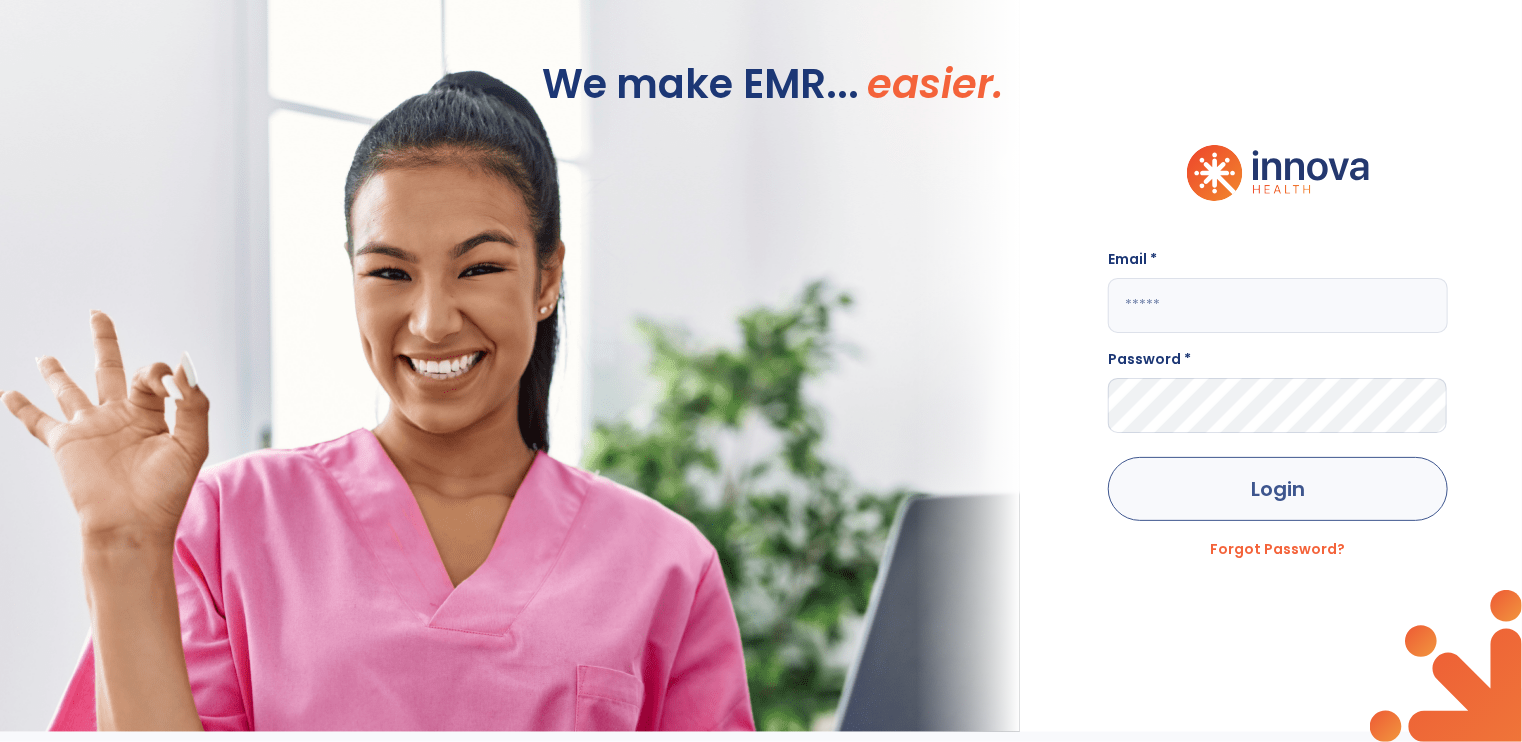 type on "**********" 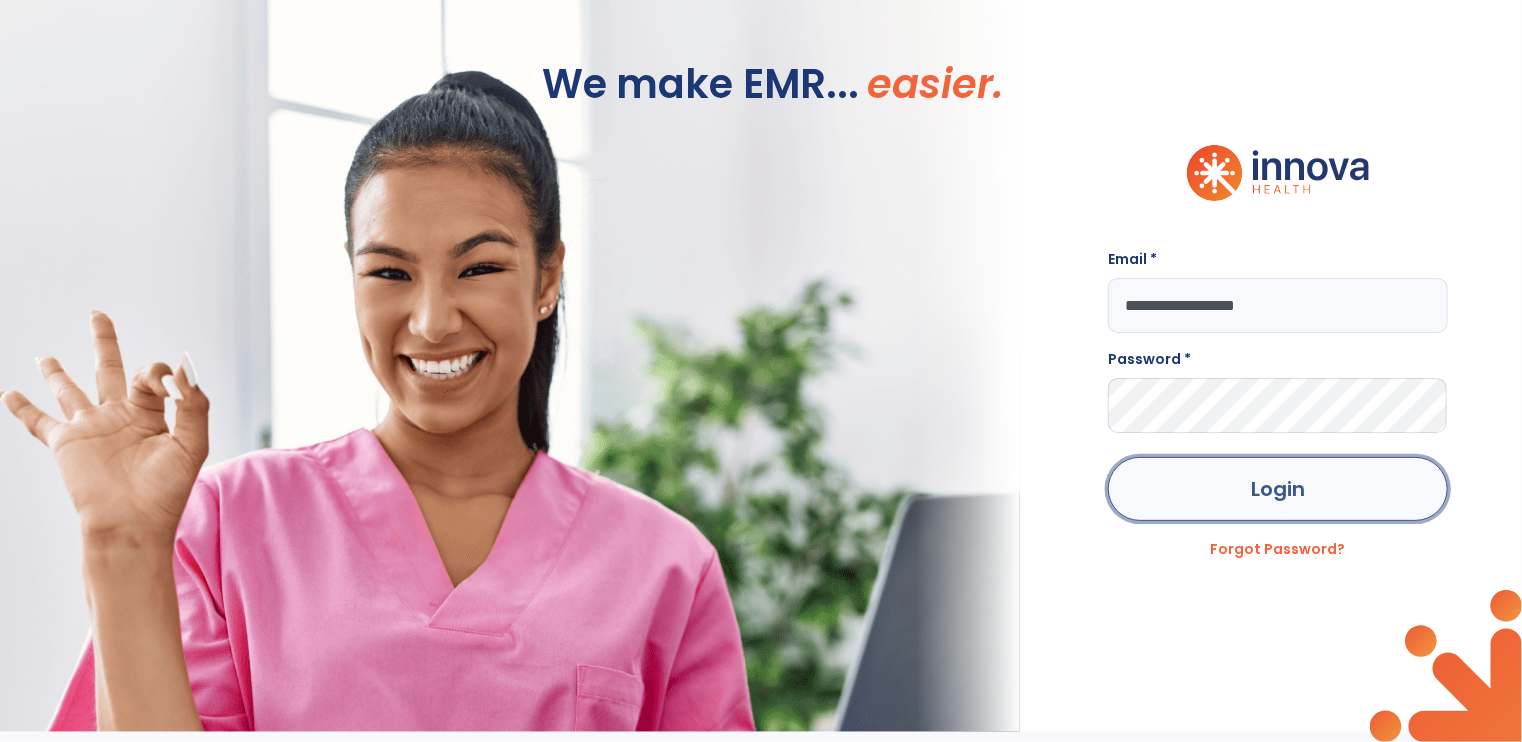 click on "Login" 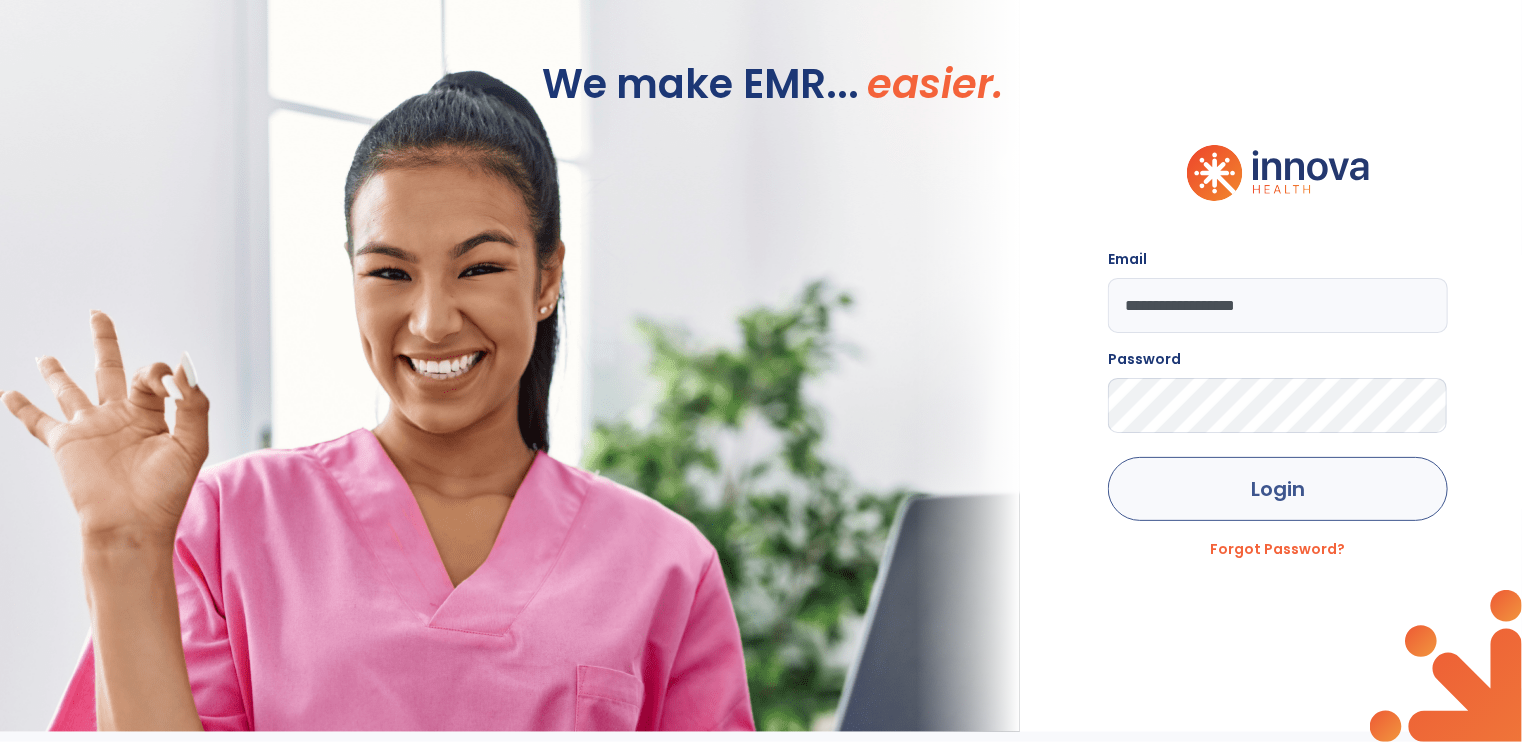 click on "Login" 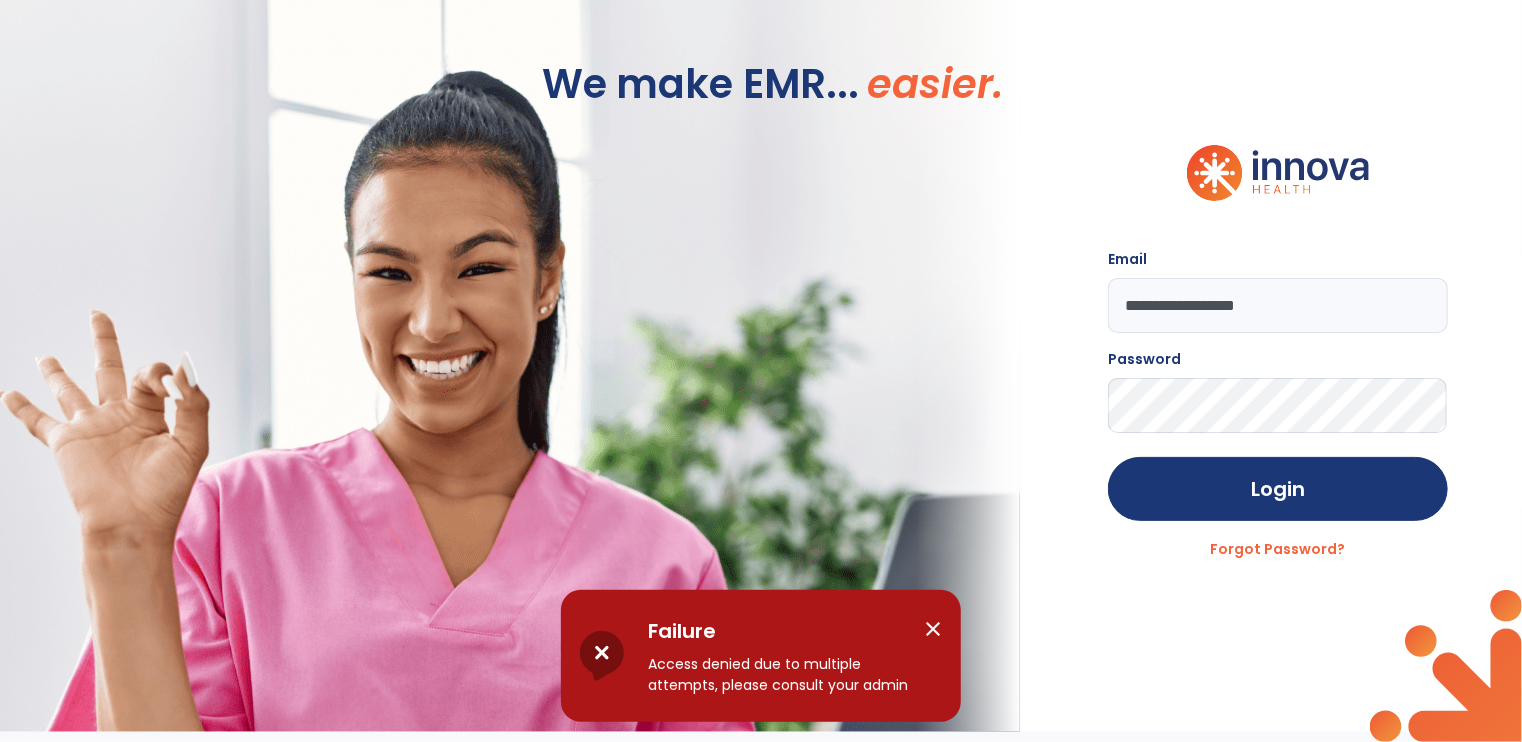 click on "close" at bounding box center [933, 629] 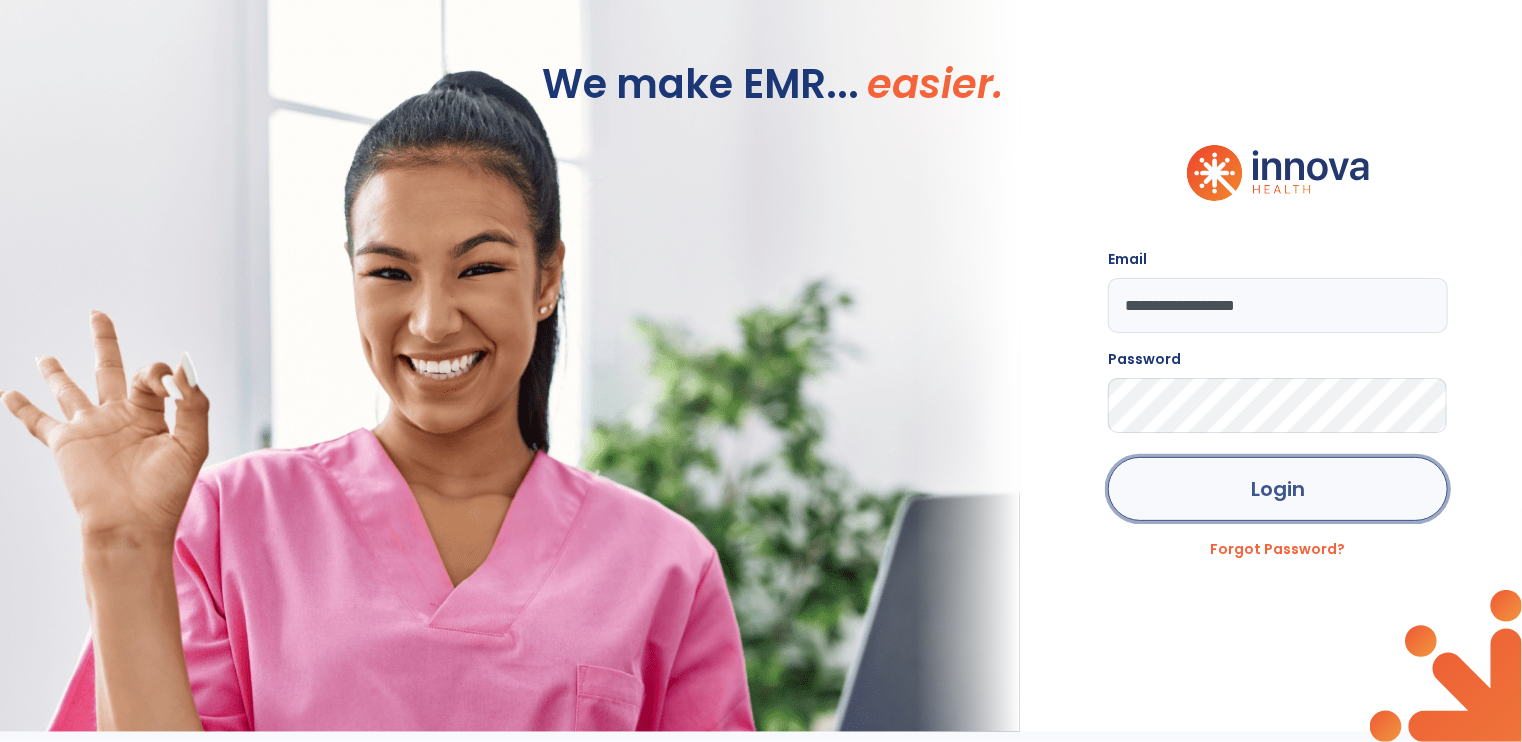 click on "Login" 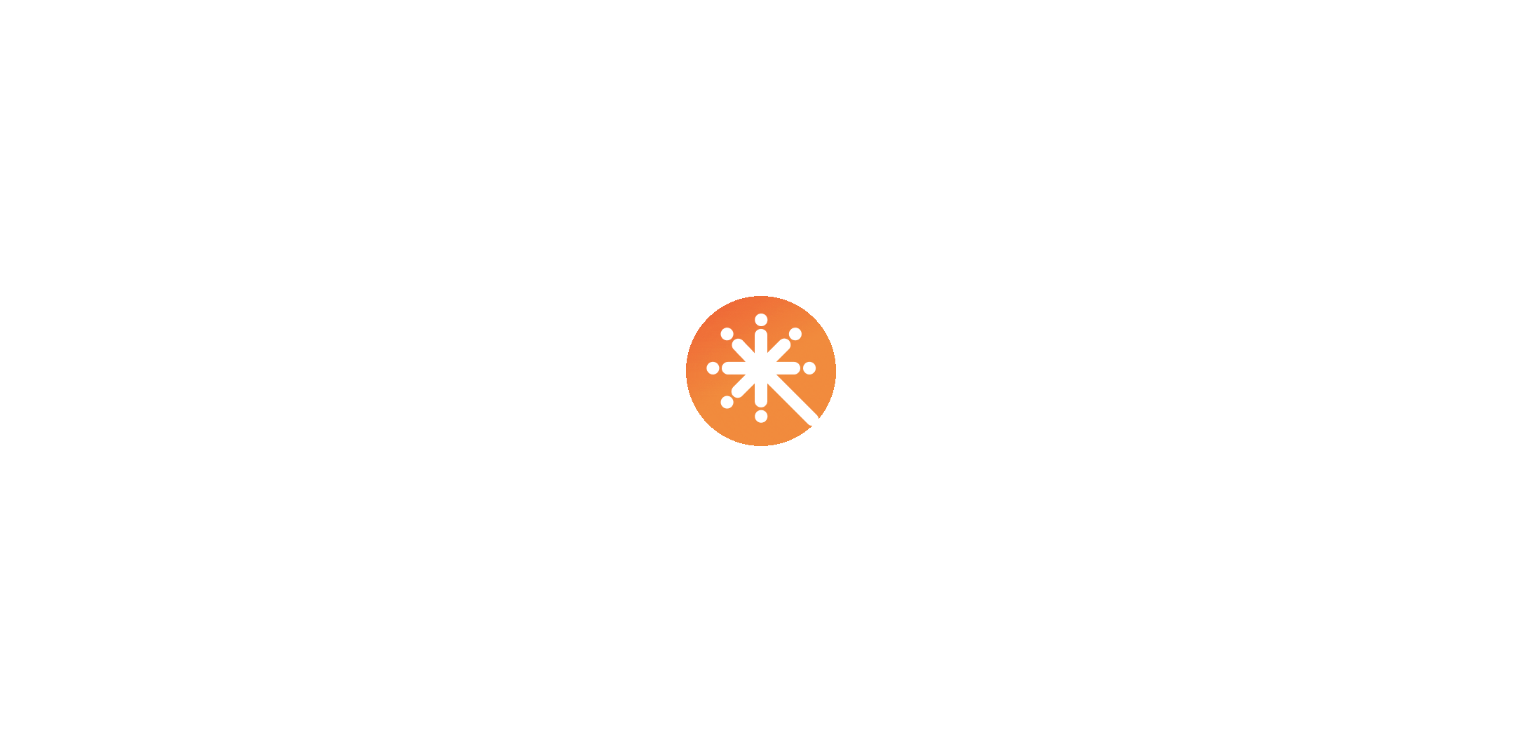 scroll, scrollTop: 0, scrollLeft: 0, axis: both 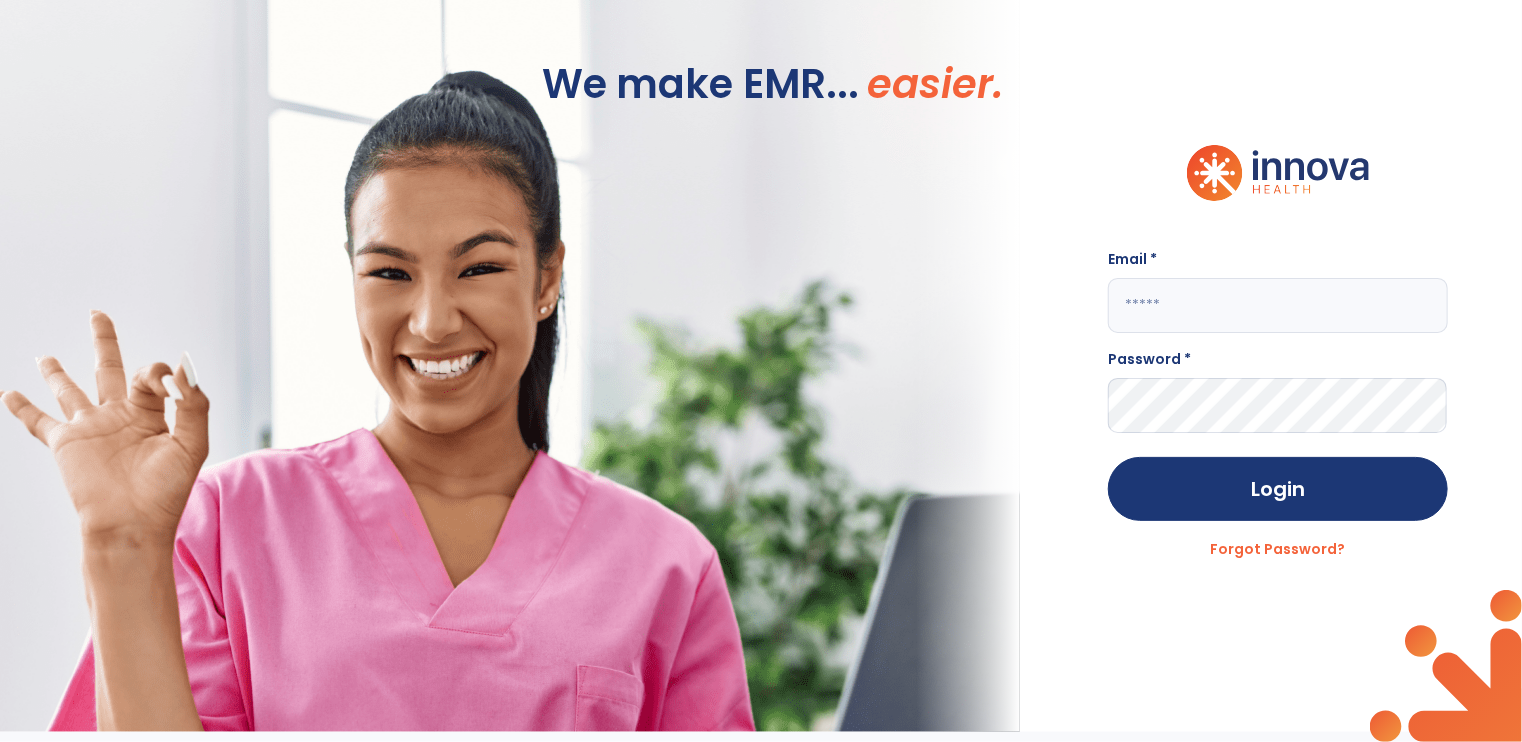 type on "**********" 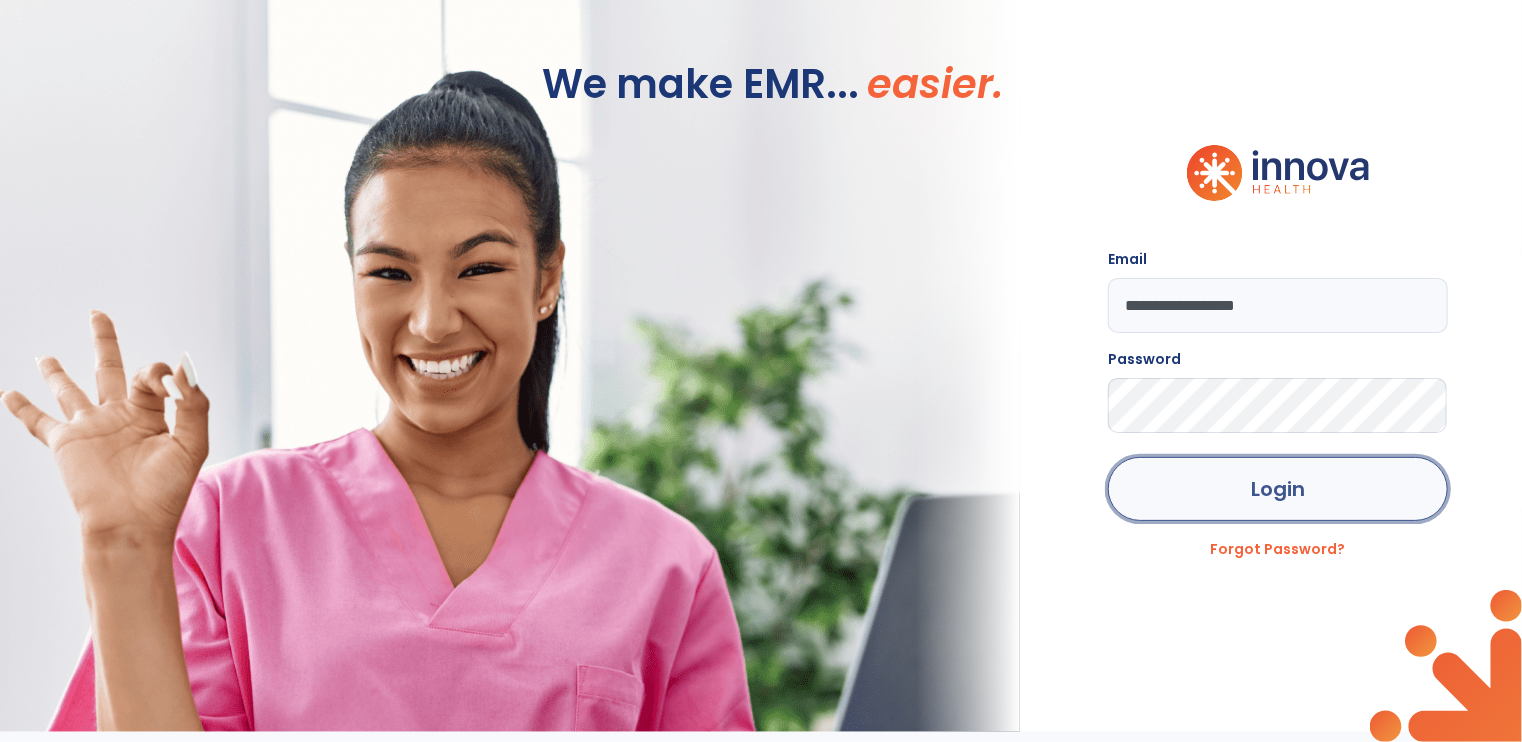click on "Login" 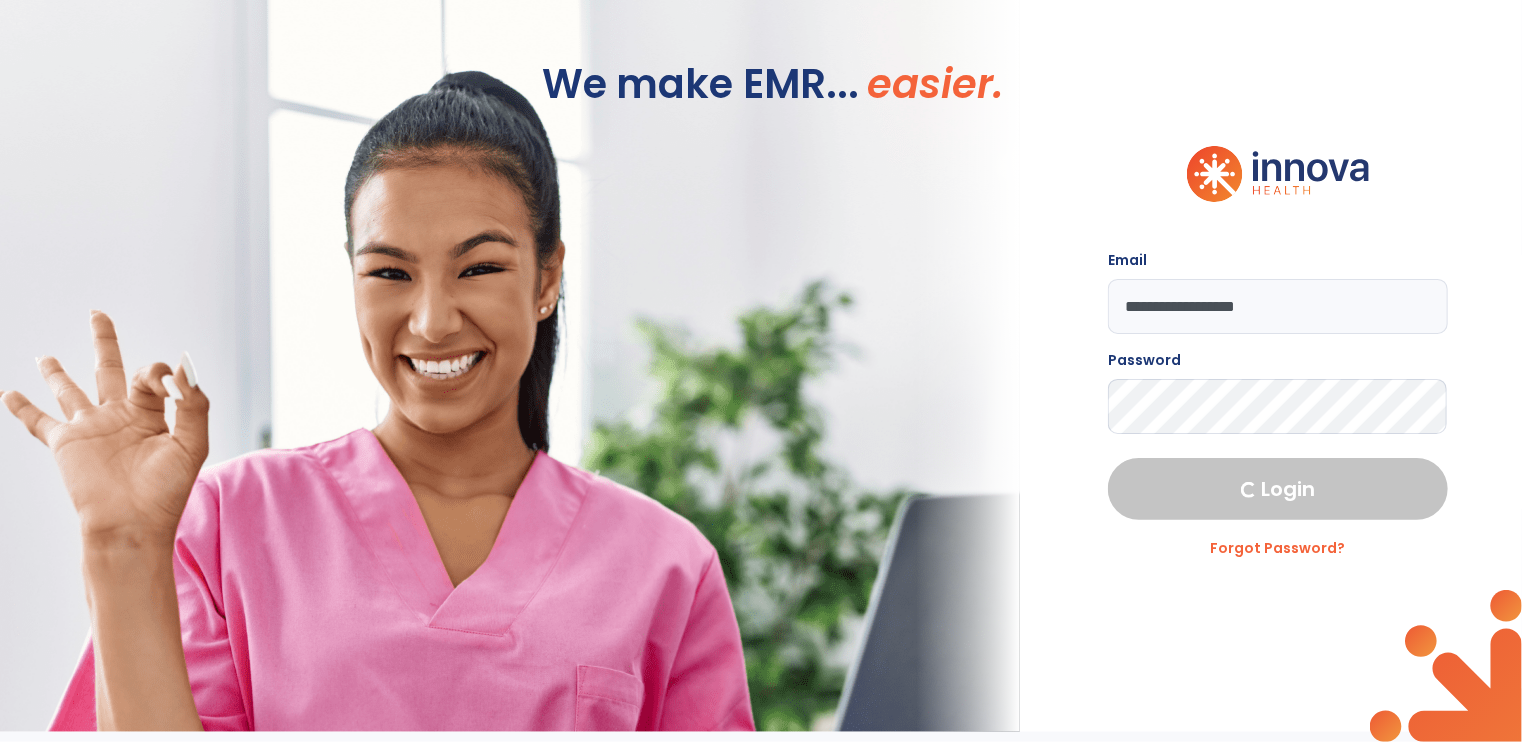 select on "****" 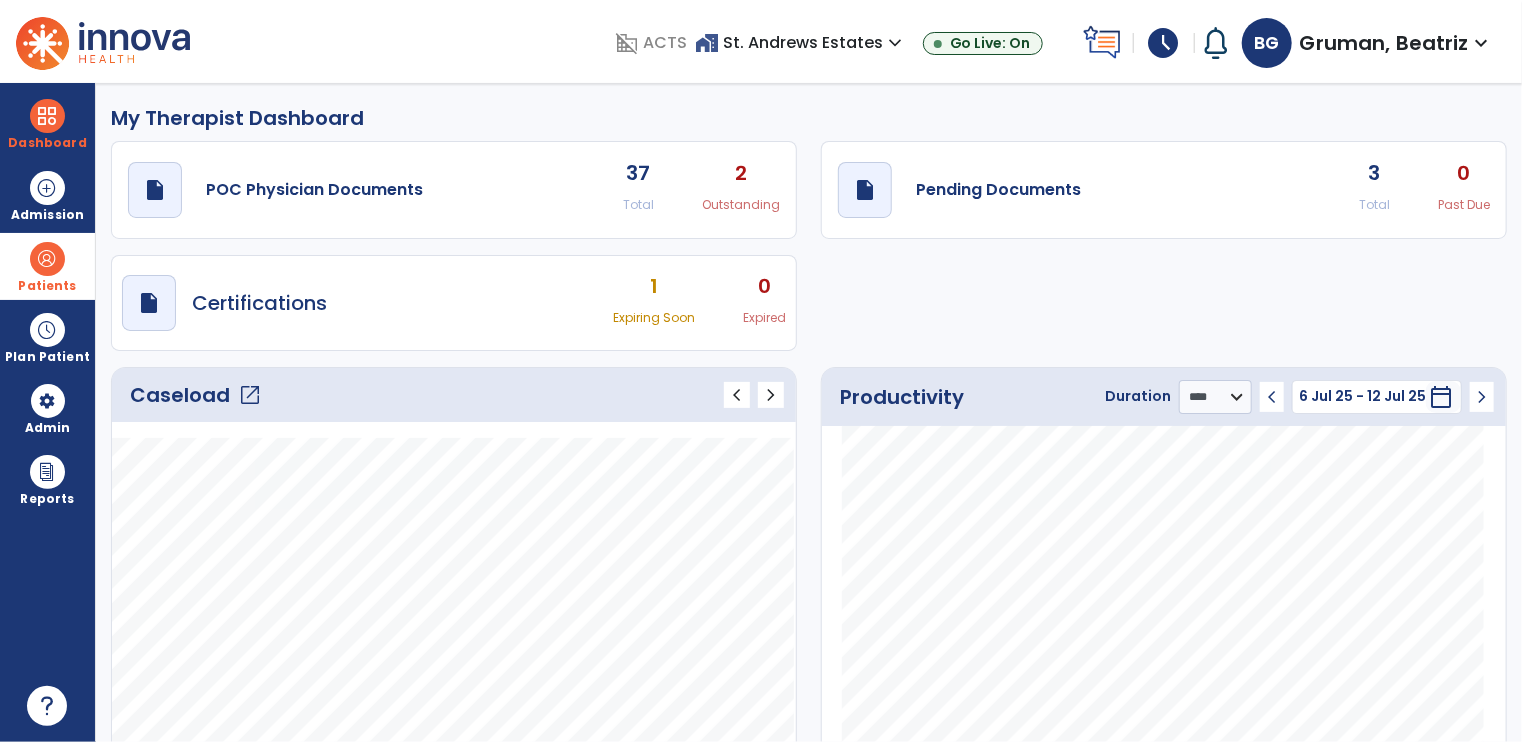 click on "Patients" at bounding box center (47, 266) 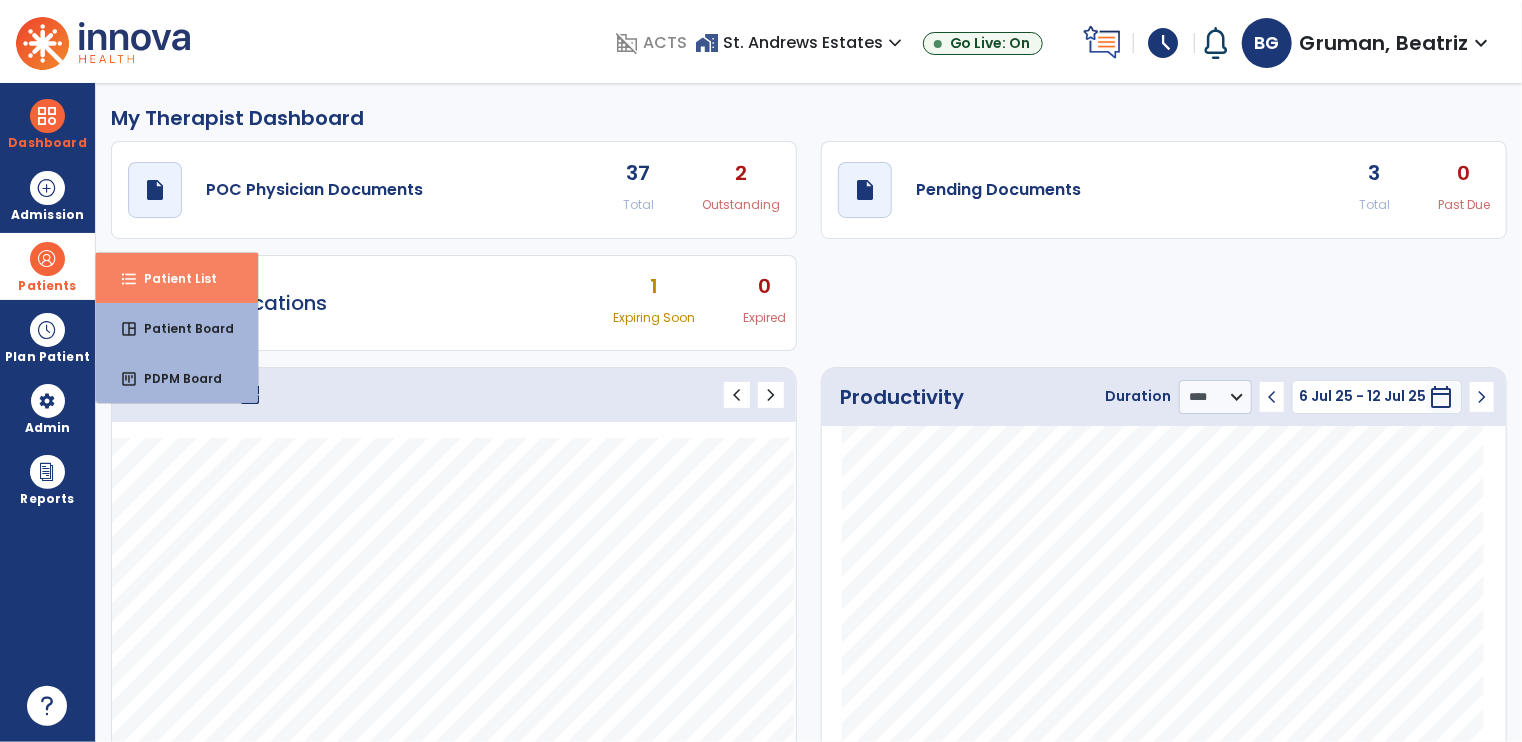 click on "format_list_bulleted" at bounding box center [129, 279] 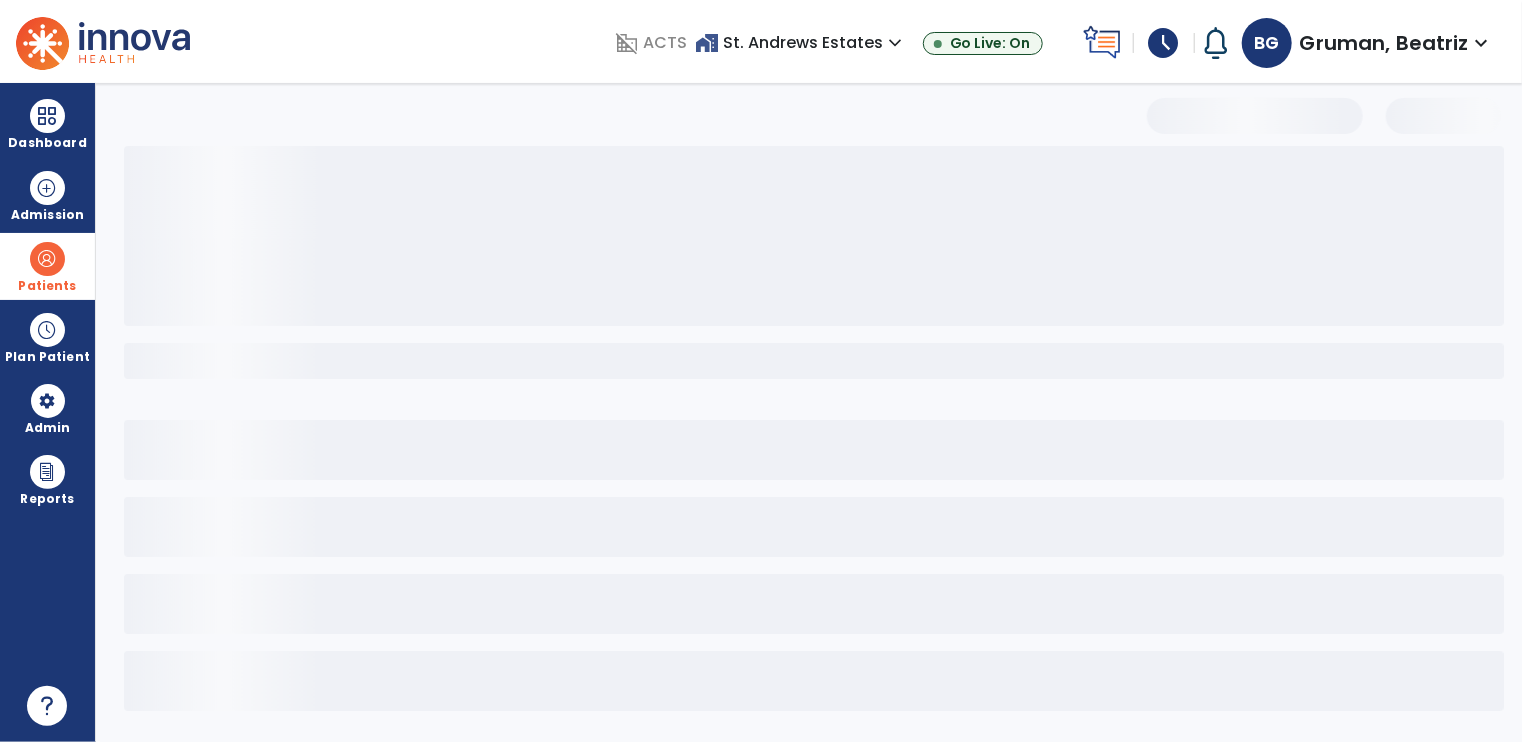 select on "***" 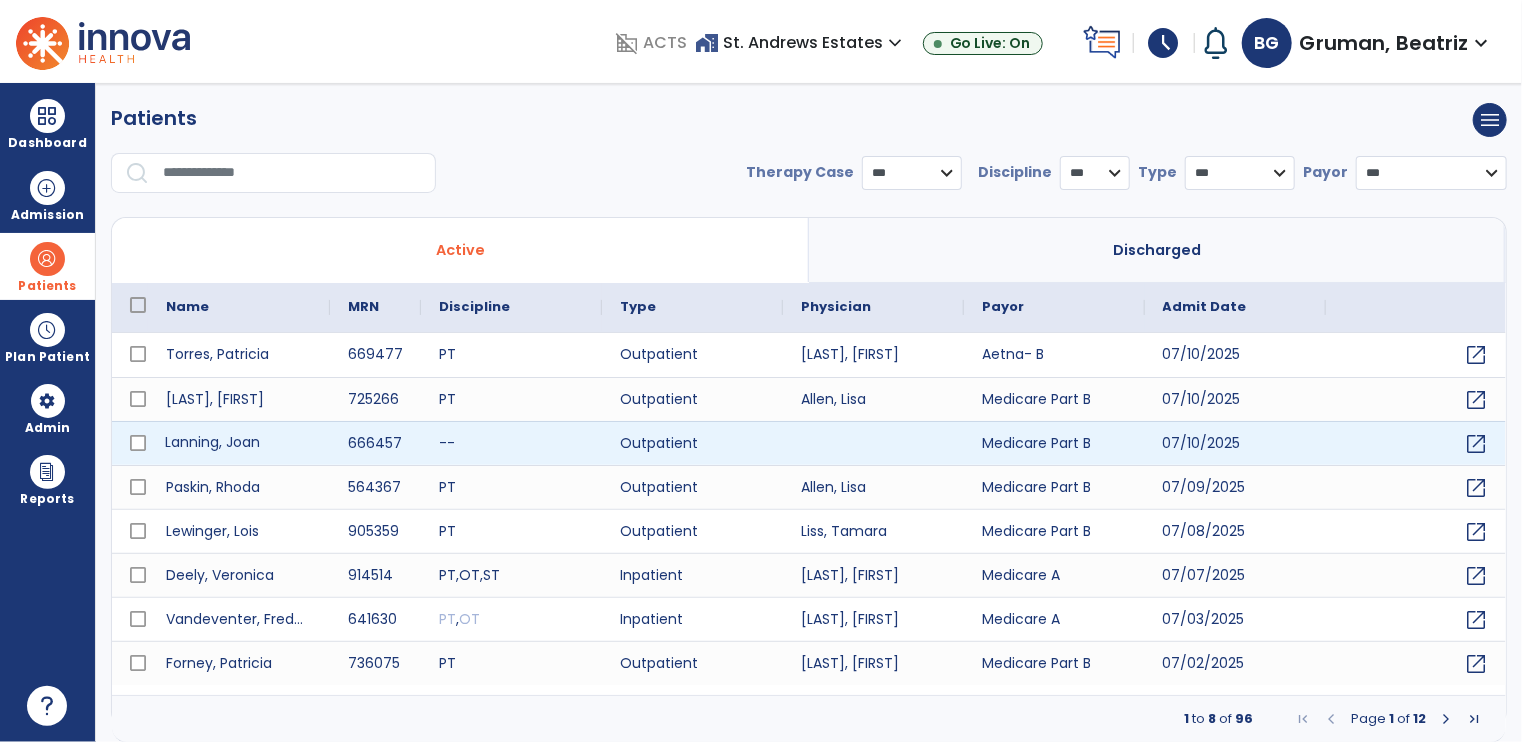 click on "Lanning, Joan" at bounding box center (239, 443) 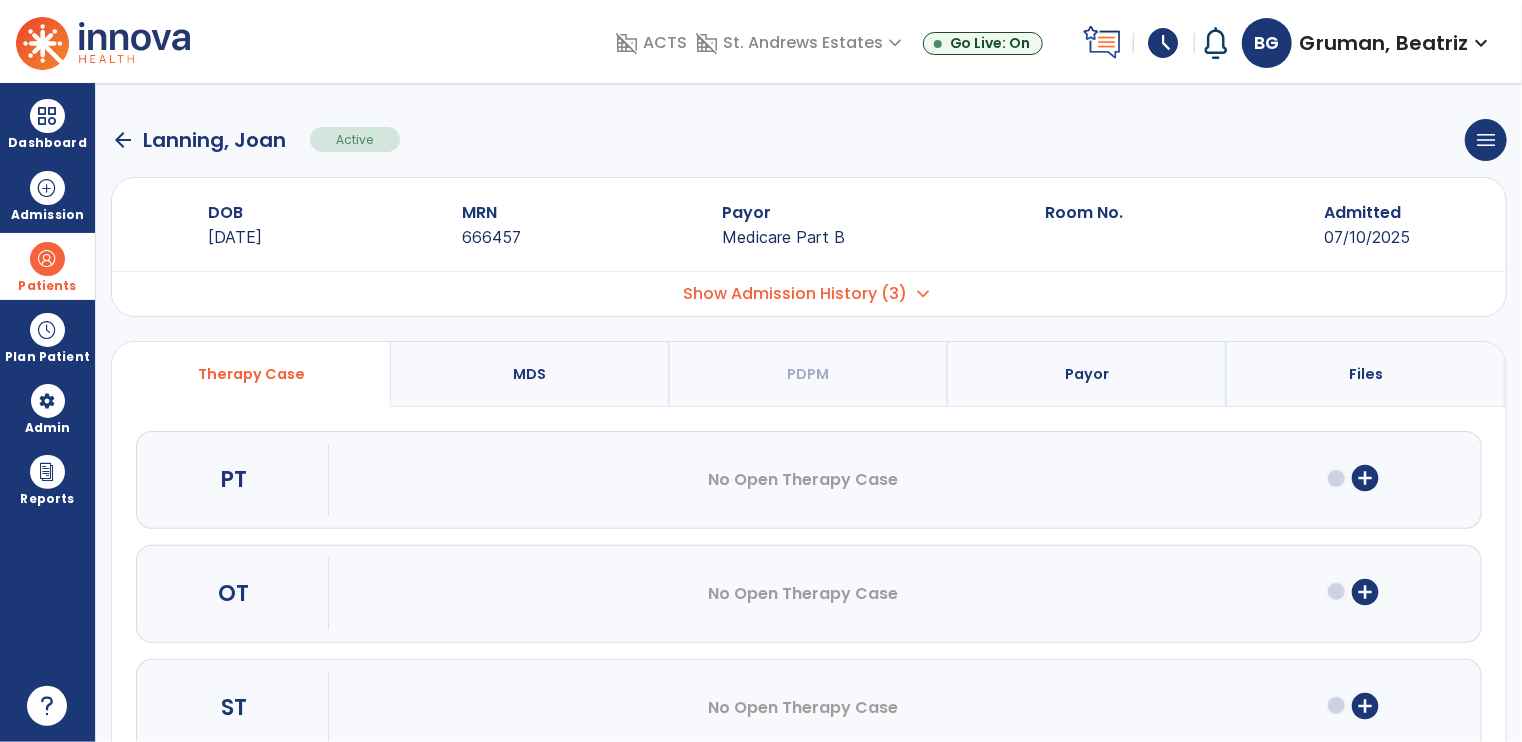 click on "add_circle" at bounding box center [1365, 478] 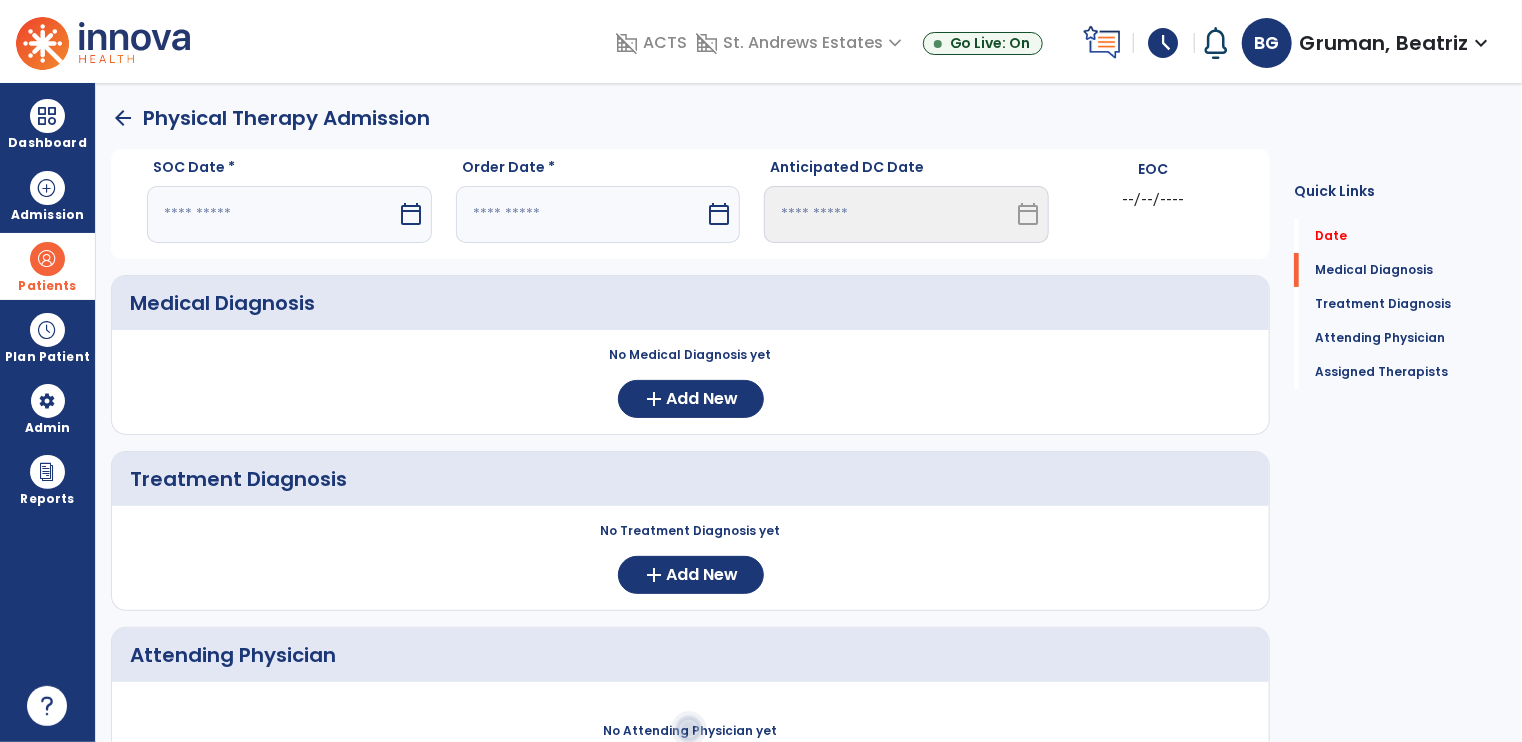 click on "calendar_today" at bounding box center [411, 214] 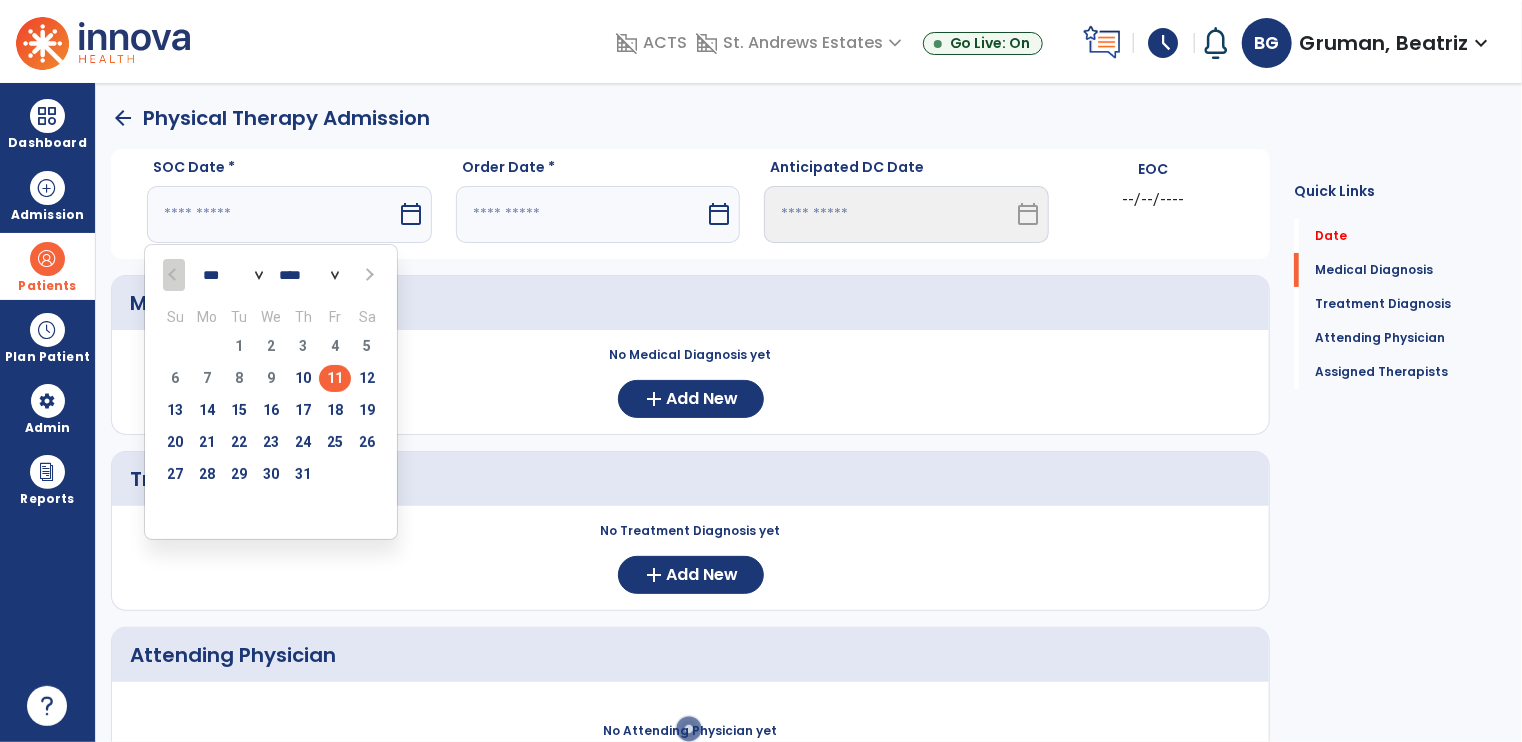 click on "11" at bounding box center (335, 378) 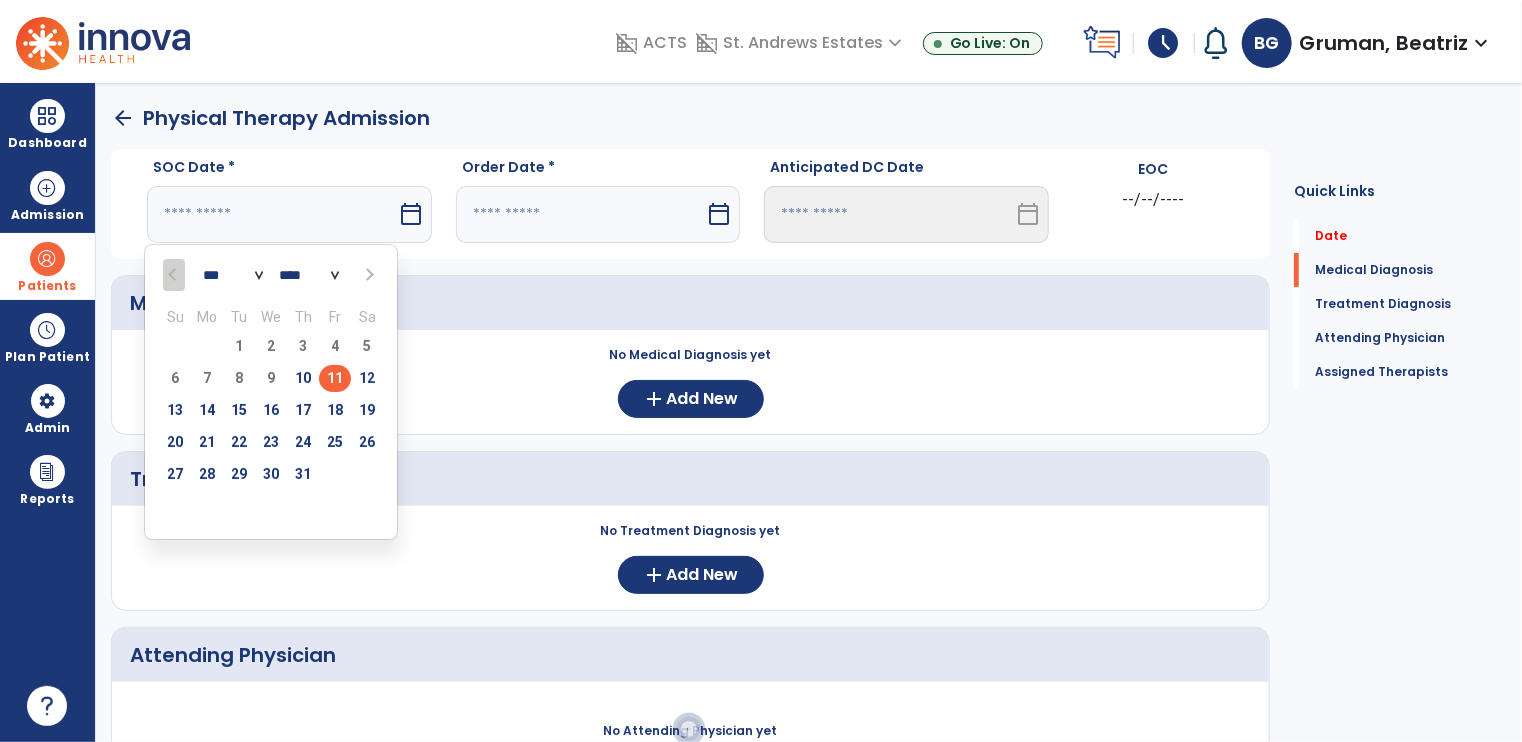 type on "*********" 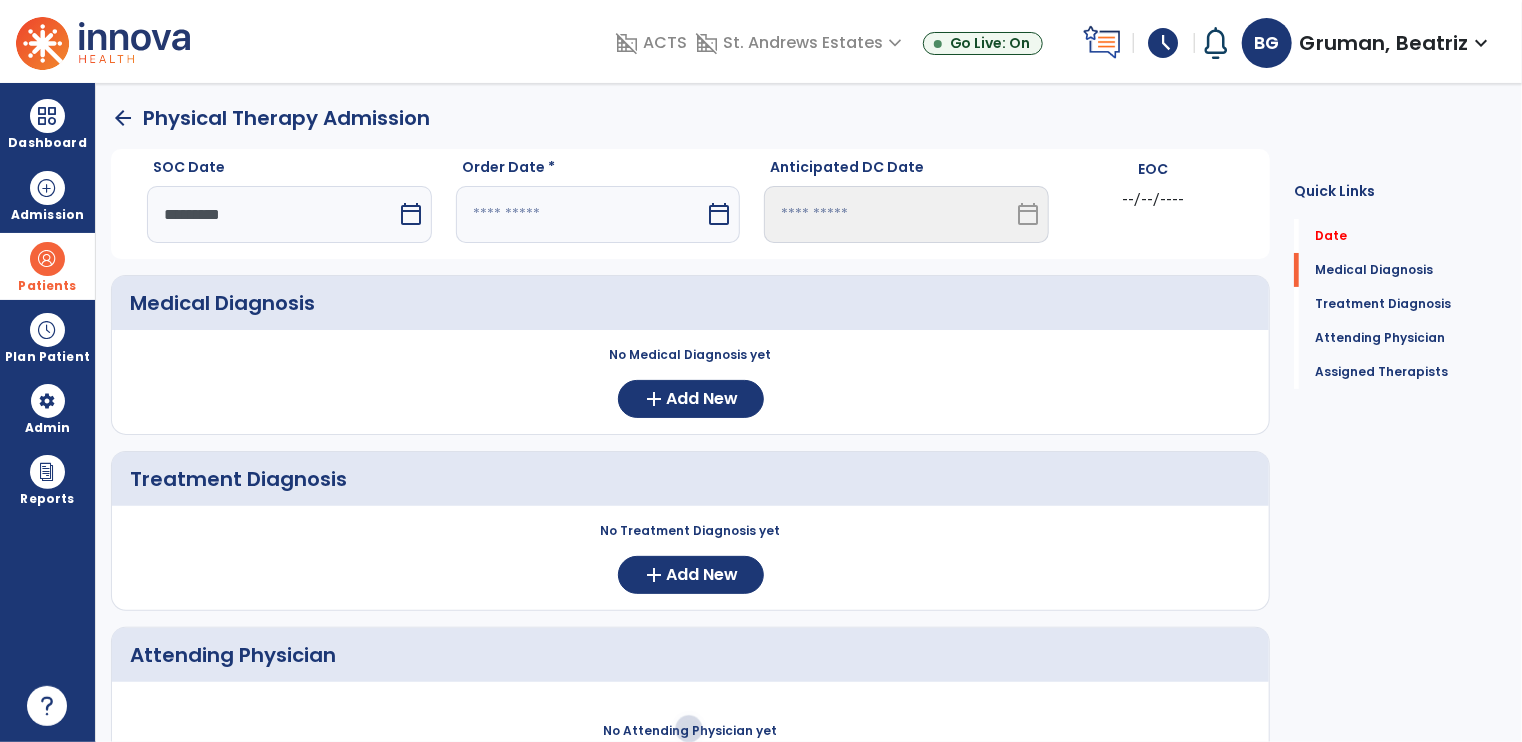 click on "calendar_today" at bounding box center (719, 214) 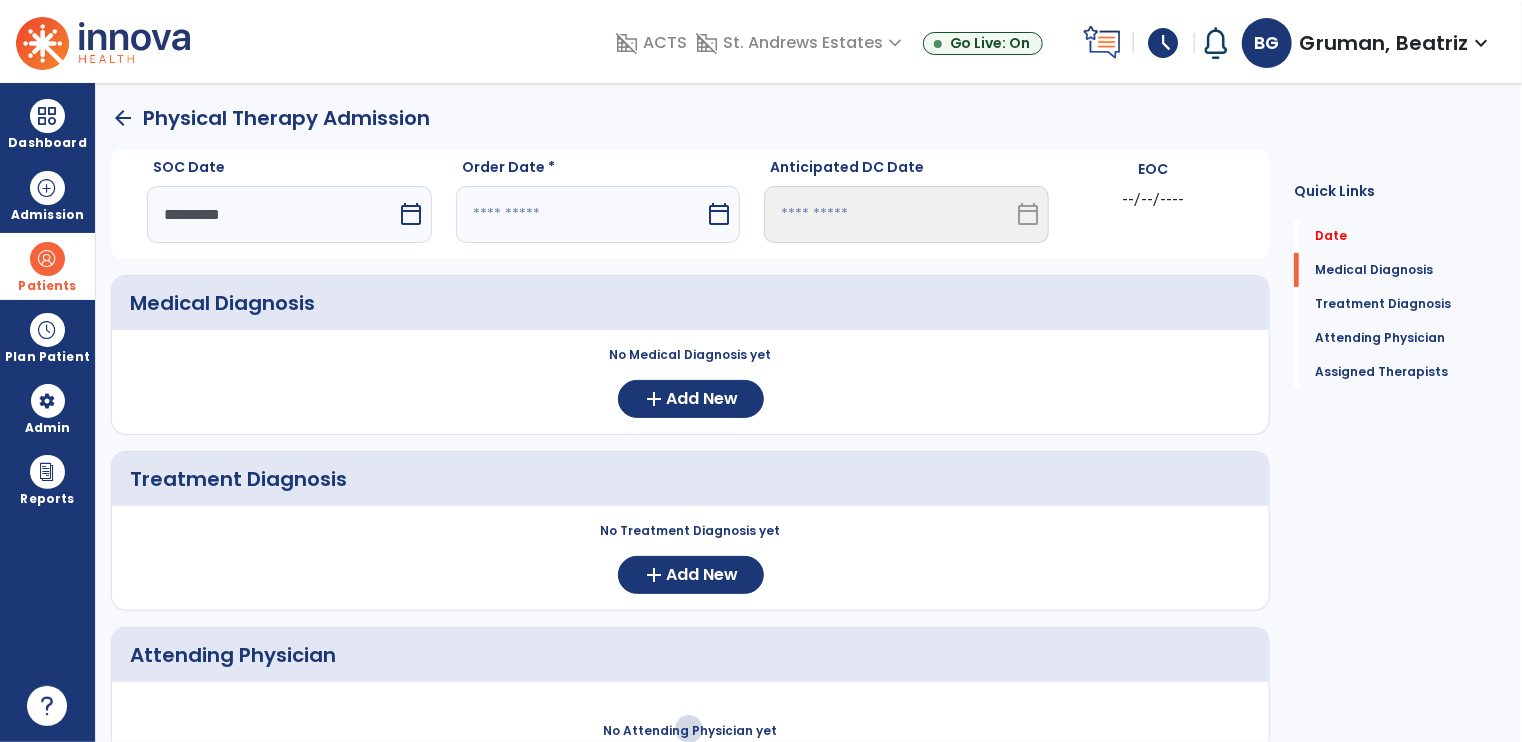 select on "*" 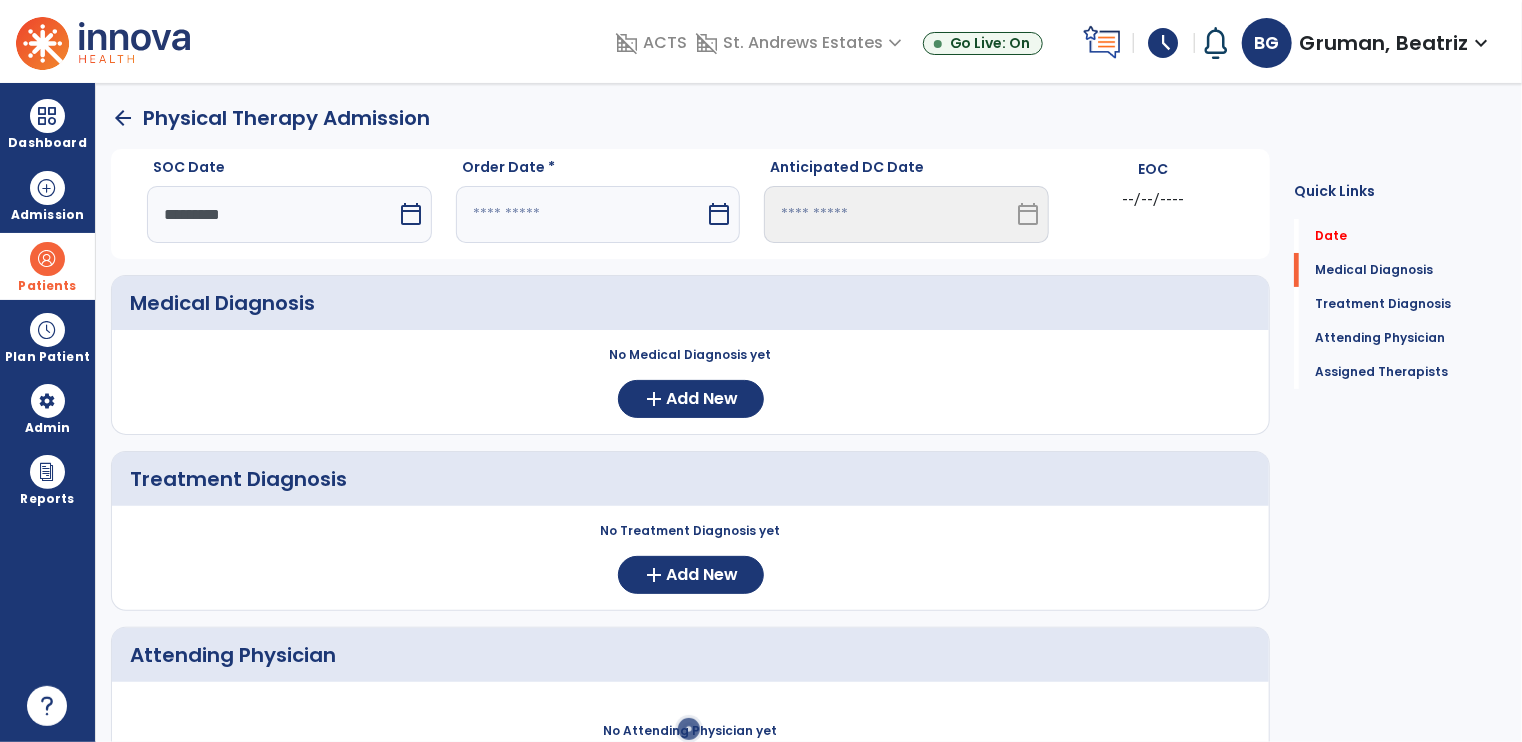 select on "****" 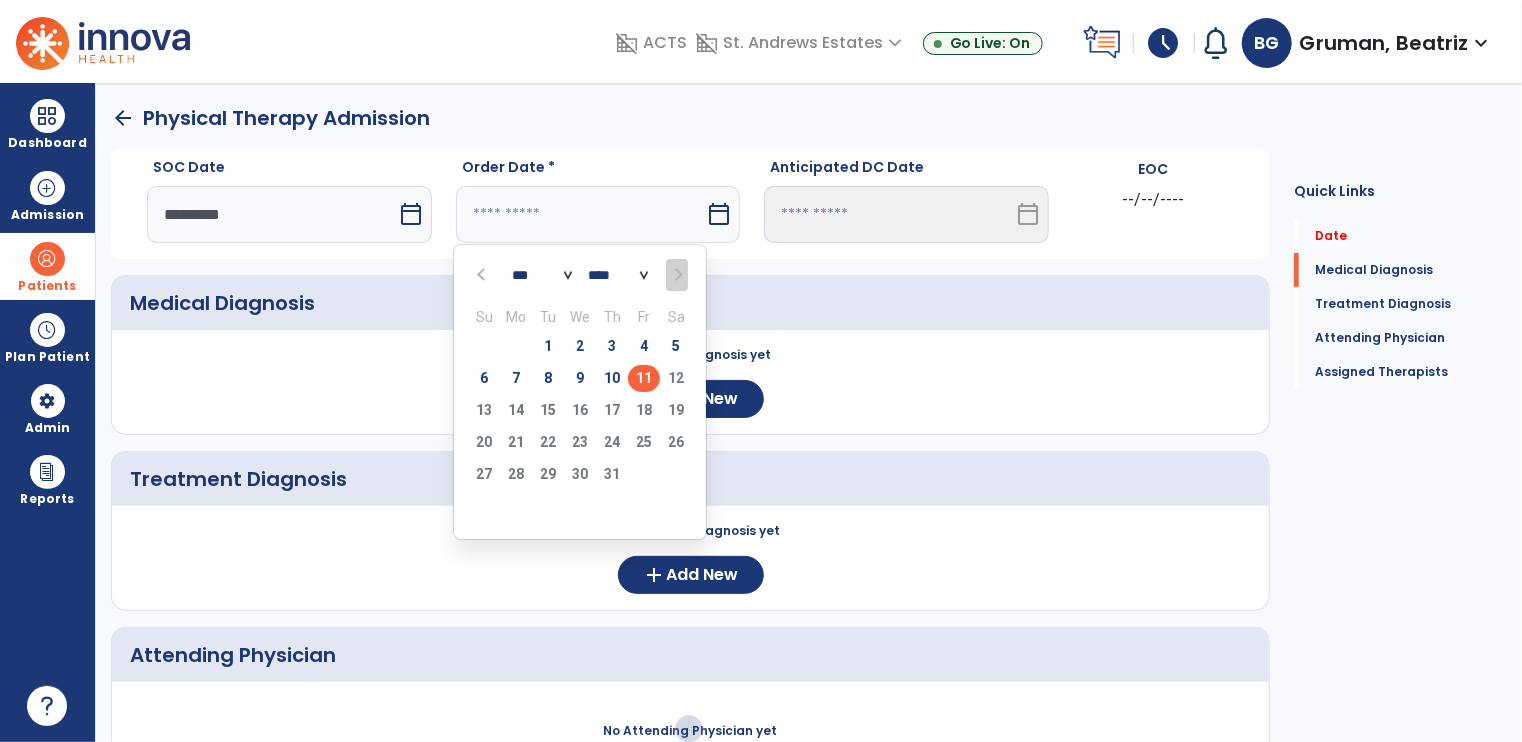 click at bounding box center (483, 274) 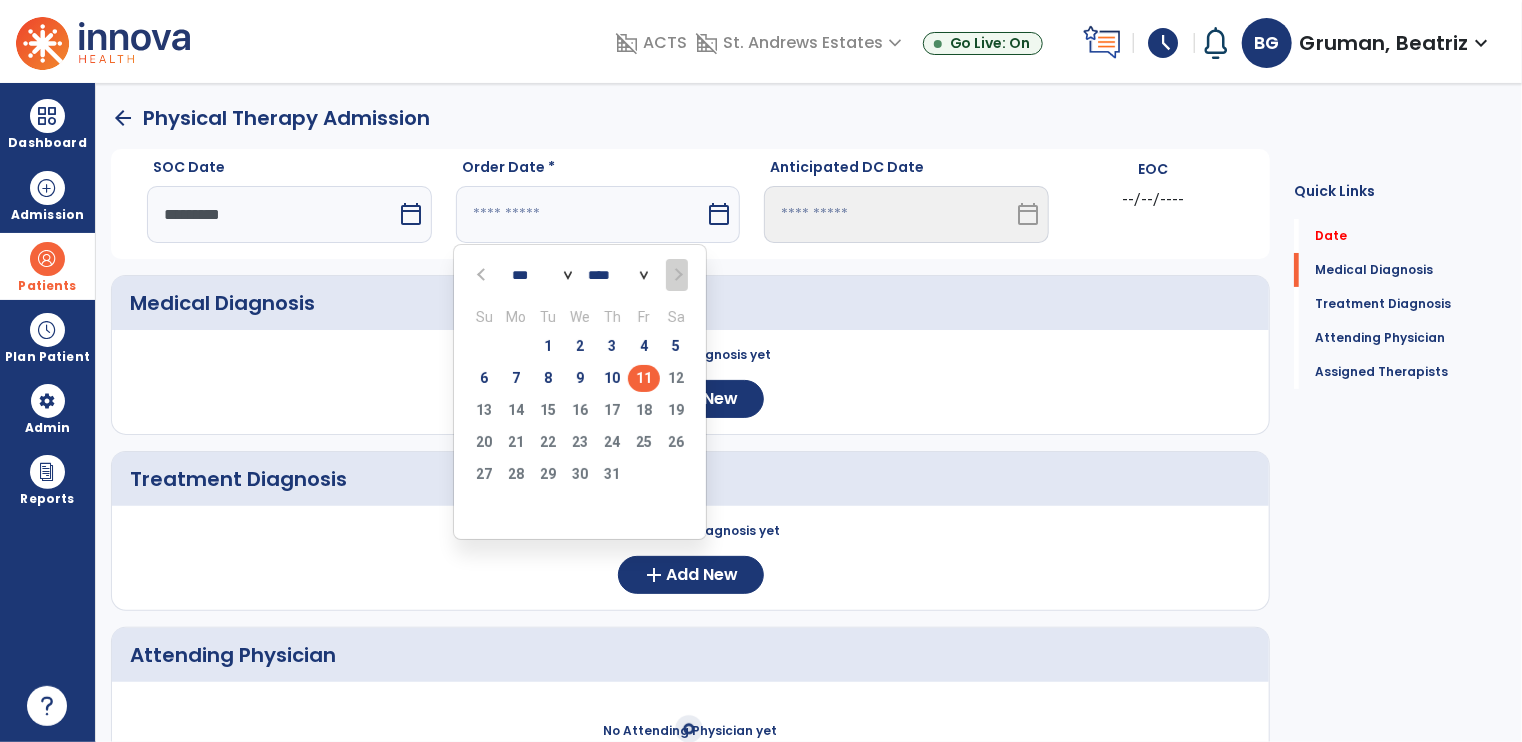 select on "*" 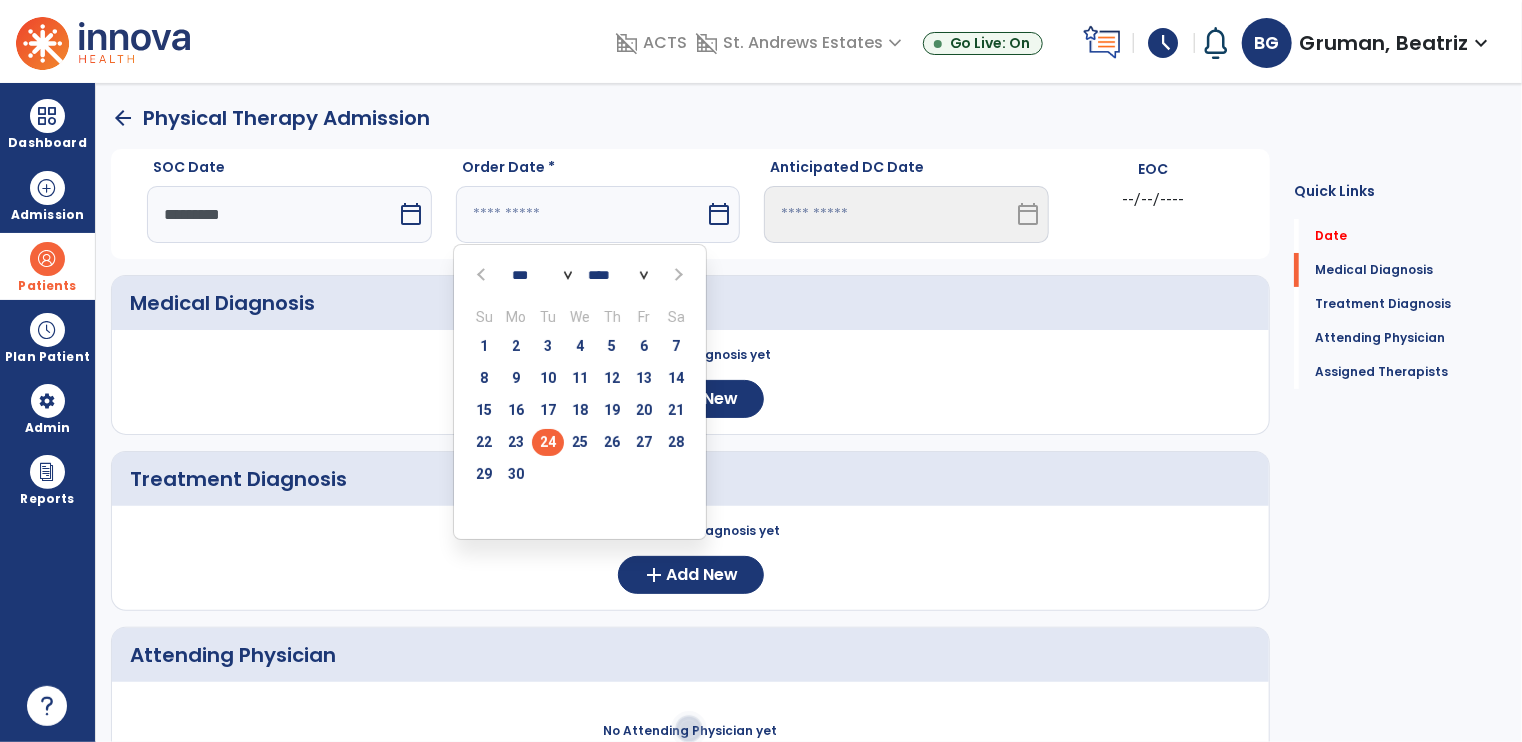 click on "24" at bounding box center (548, 442) 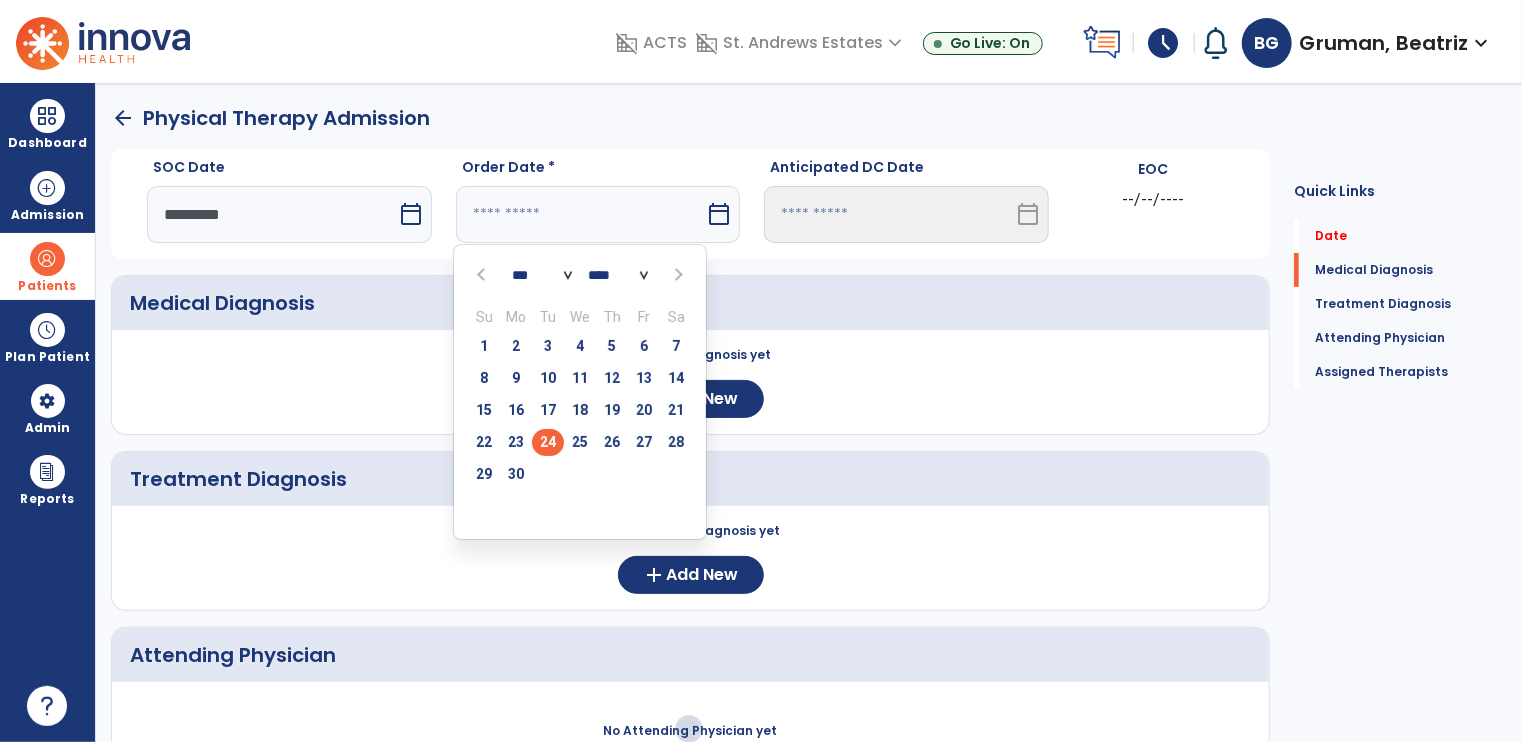 type on "*********" 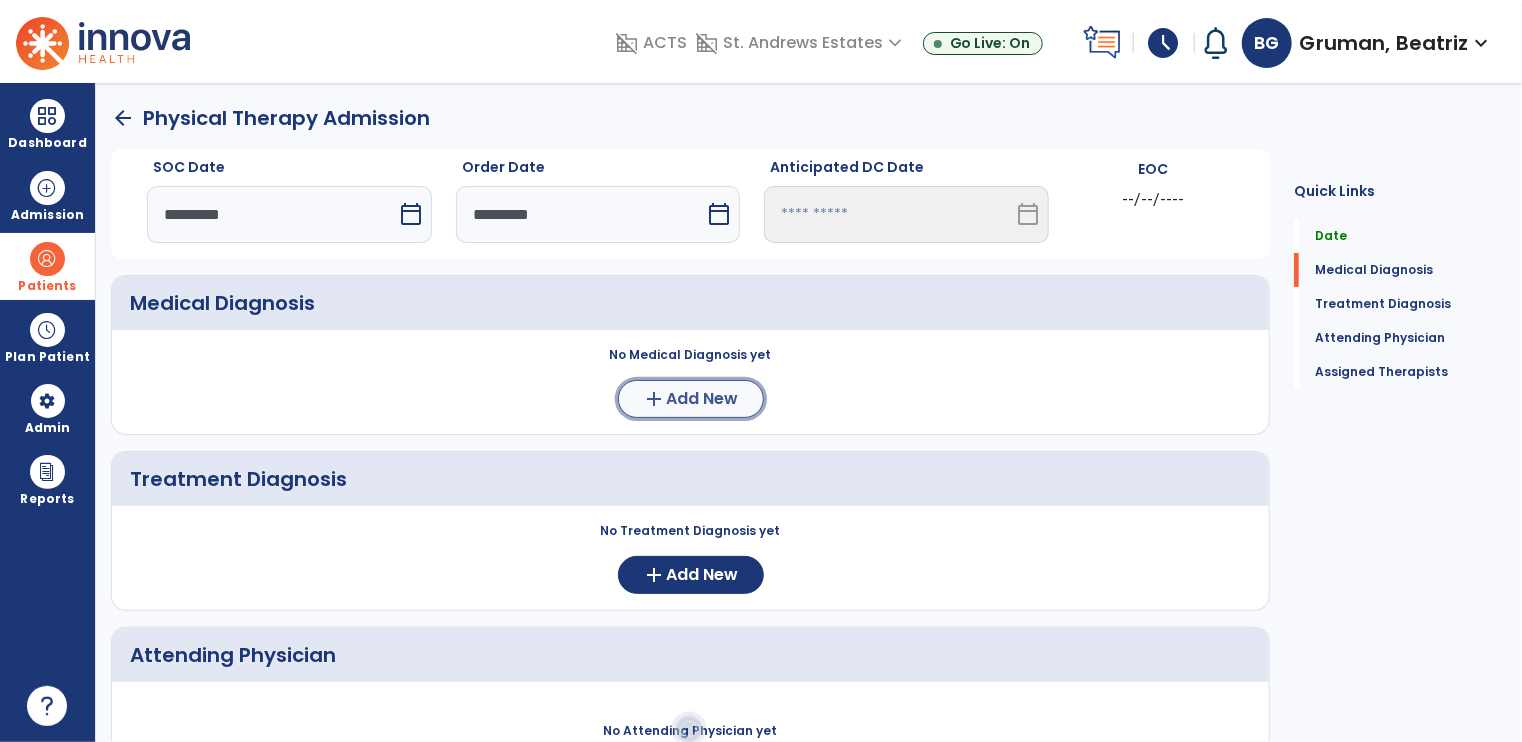 click on "Add New" 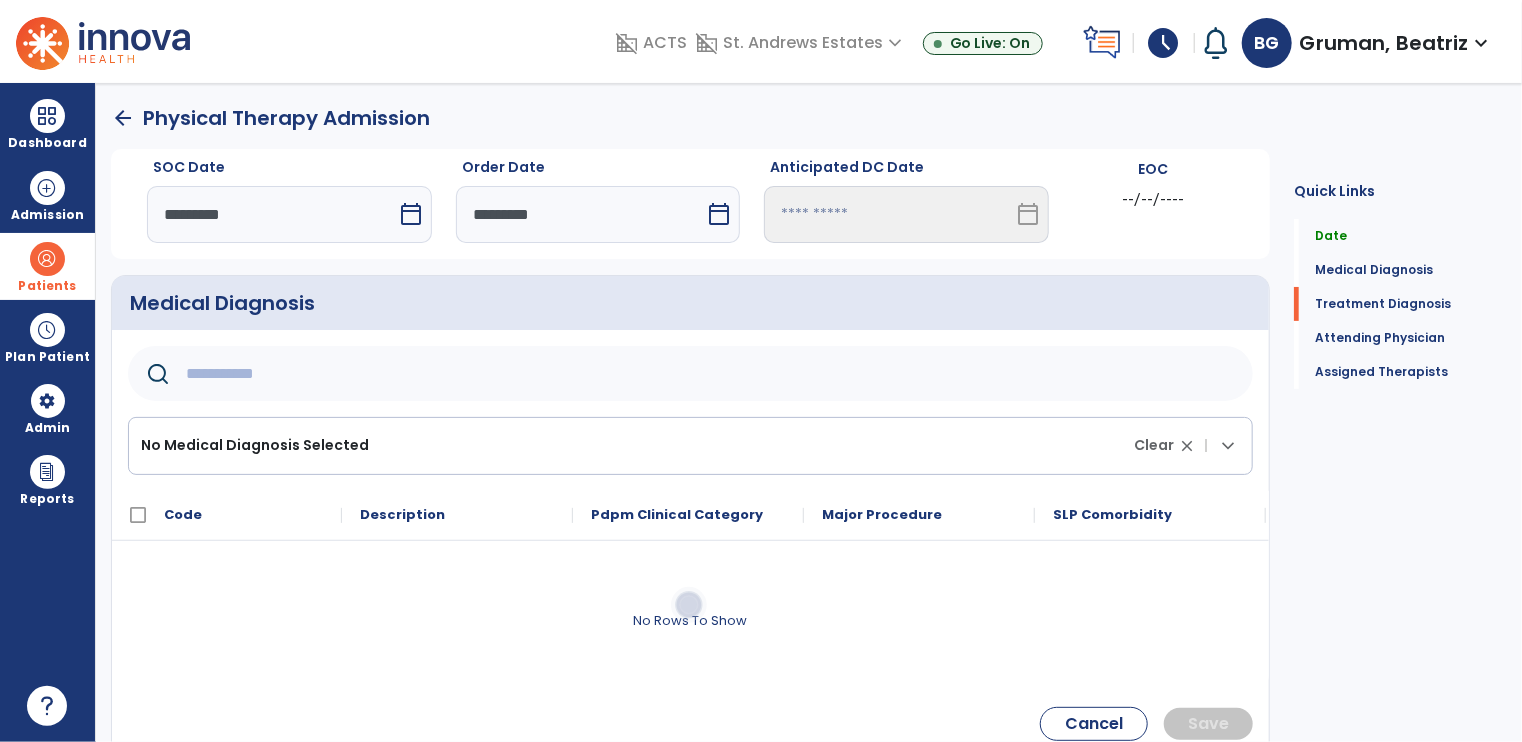scroll, scrollTop: 576, scrollLeft: 0, axis: vertical 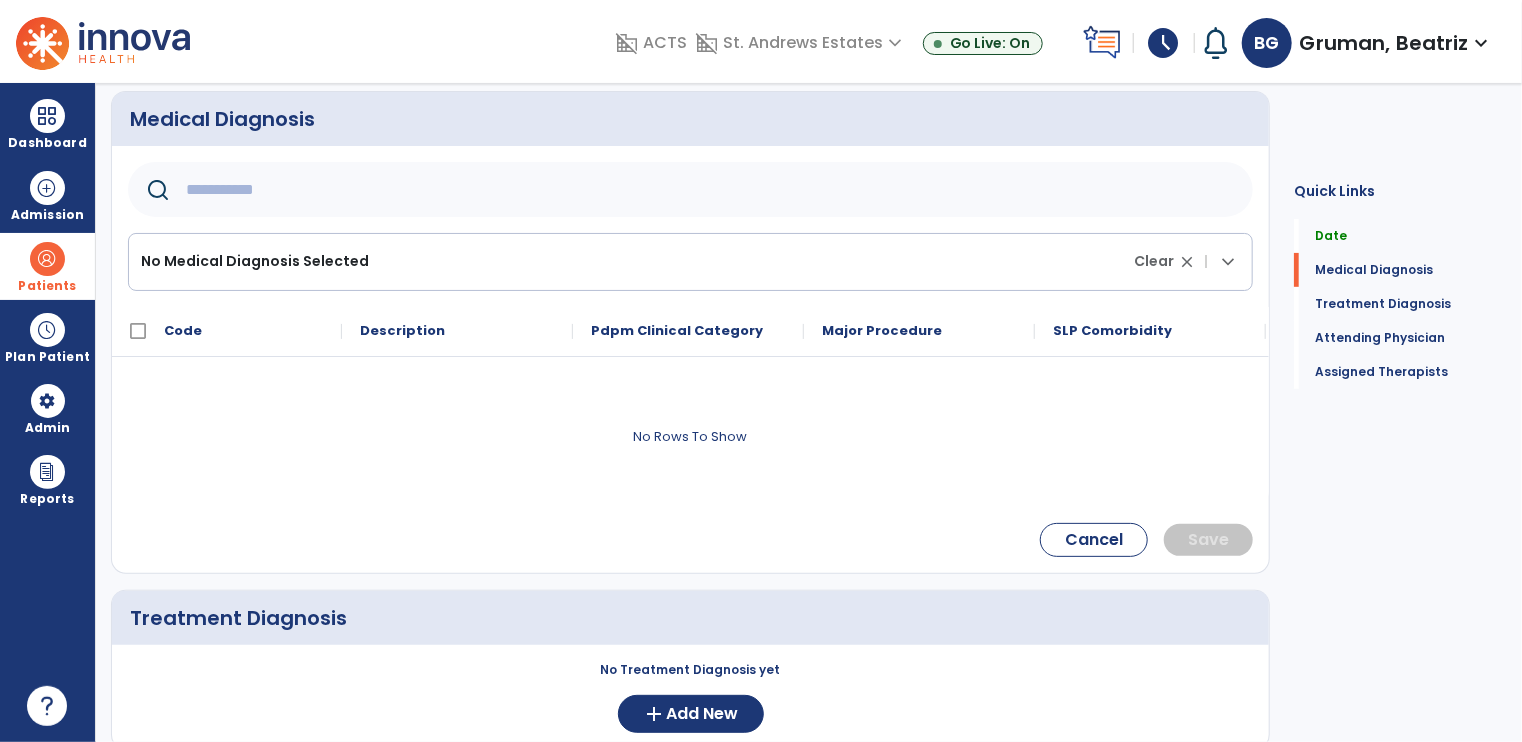 click 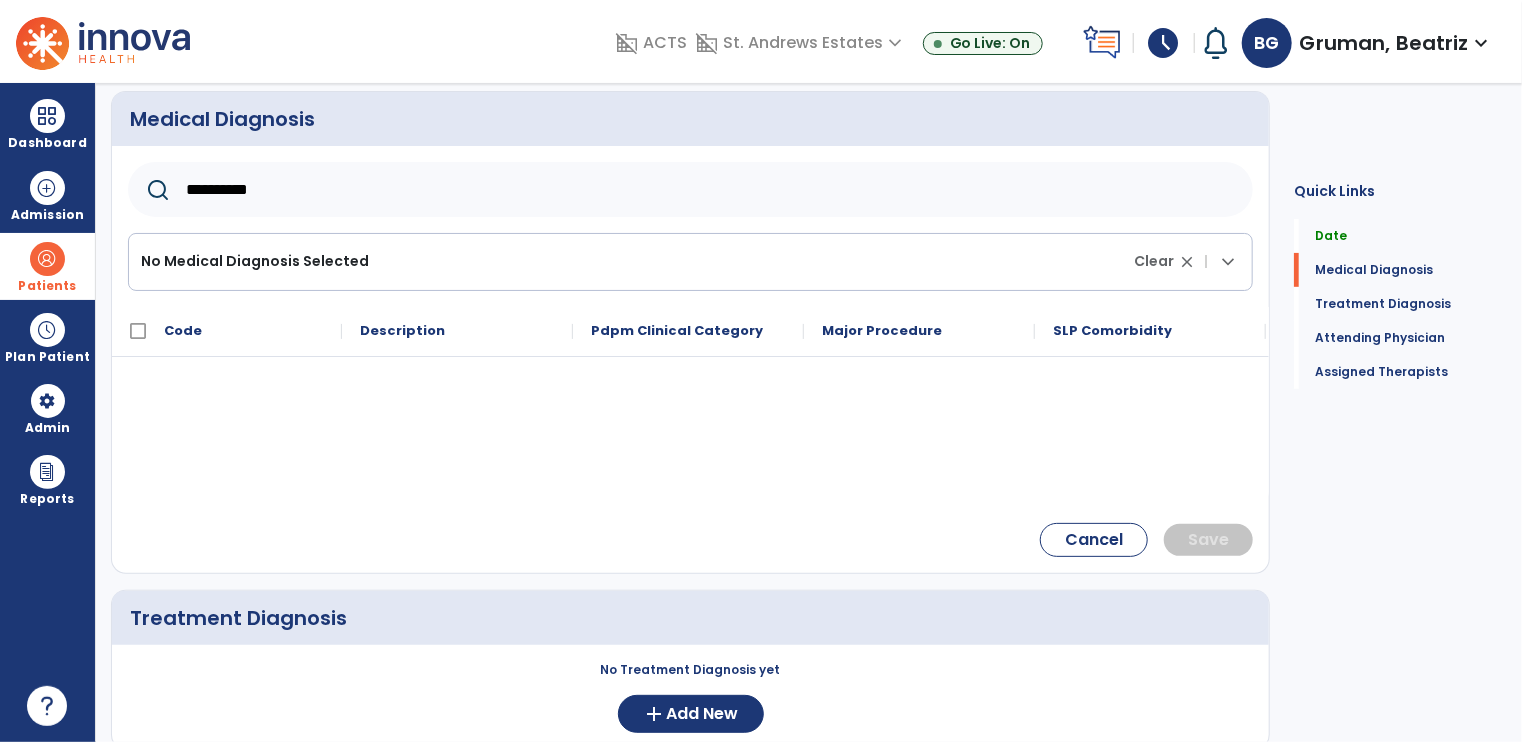 click on "**********" 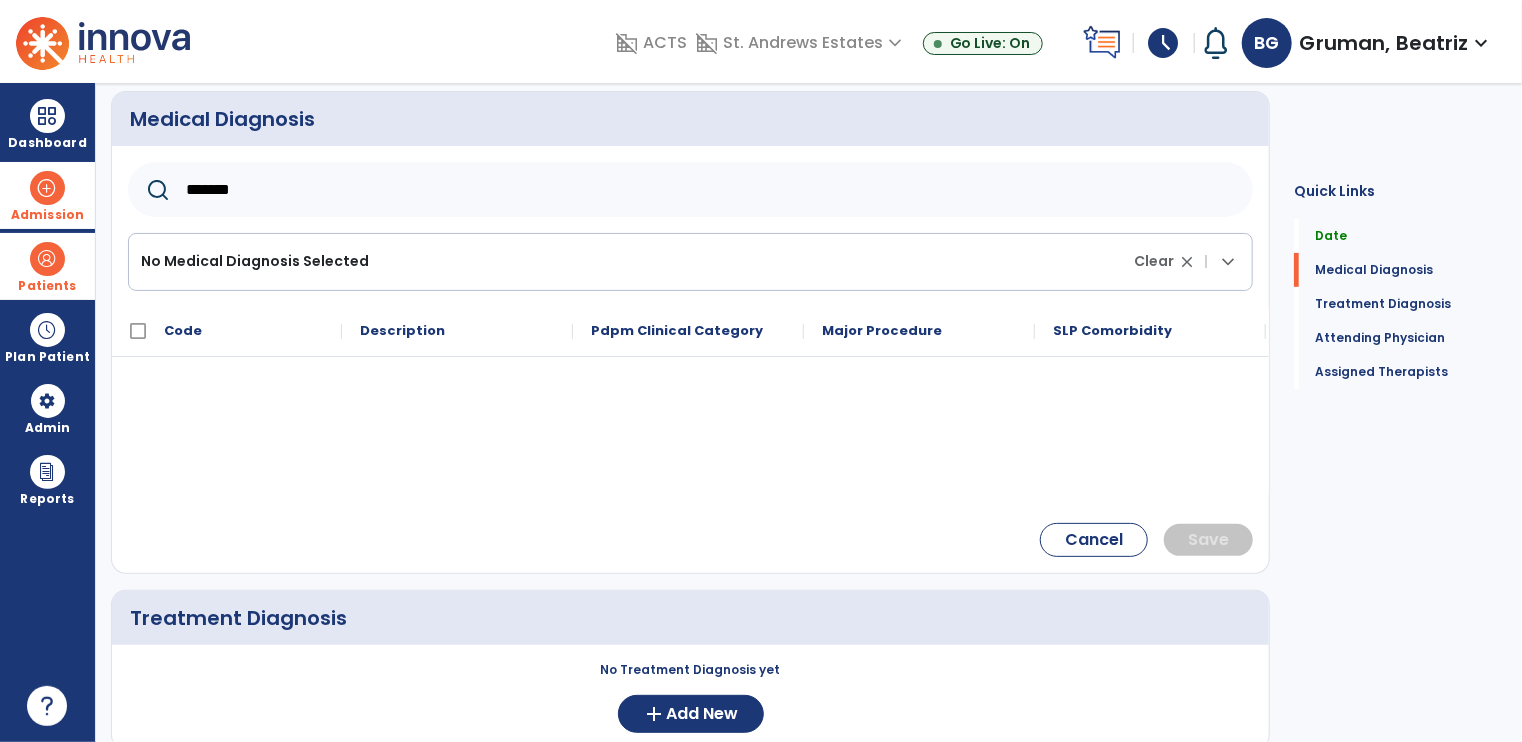 drag, startPoint x: 265, startPoint y: 193, endPoint x: 92, endPoint y: 205, distance: 173.41568 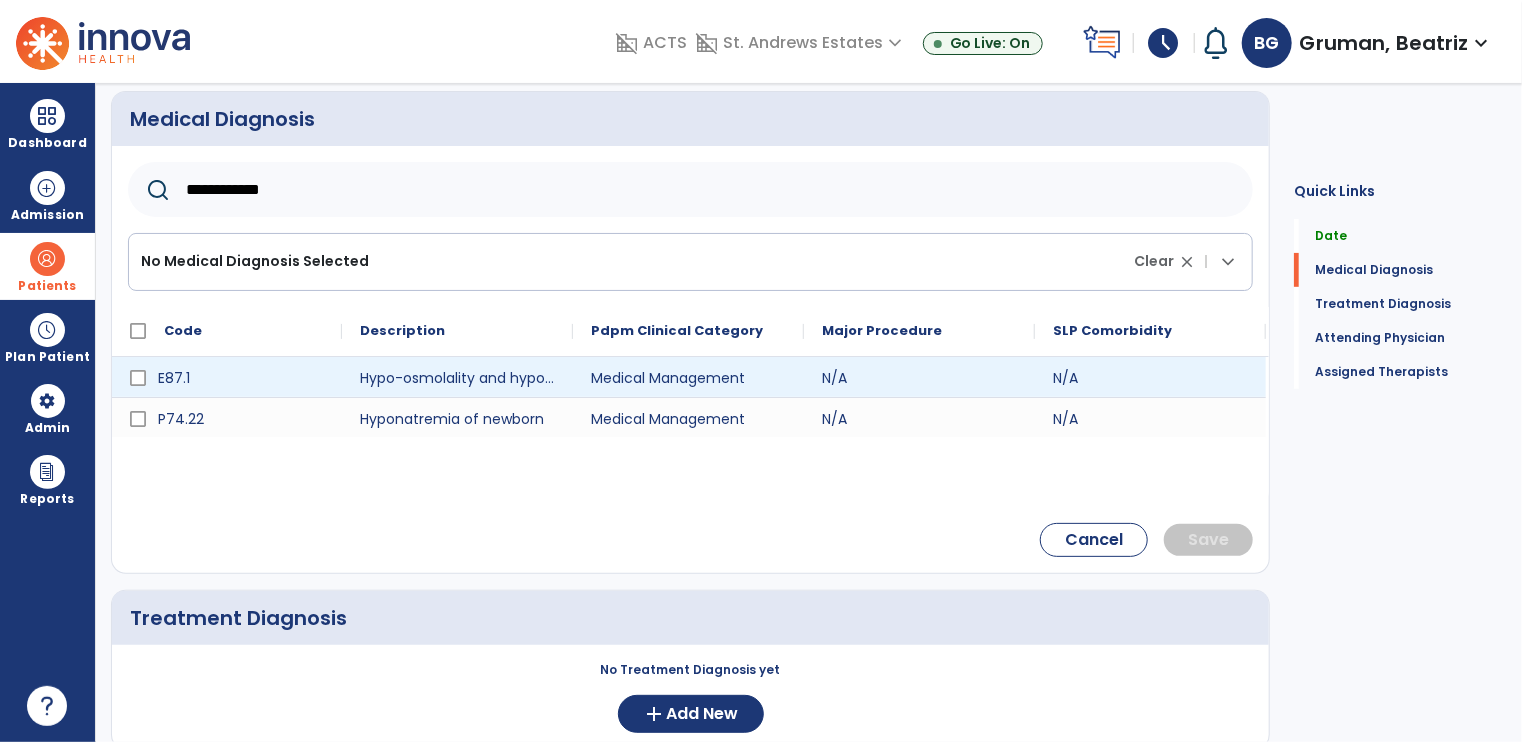 type on "**********" 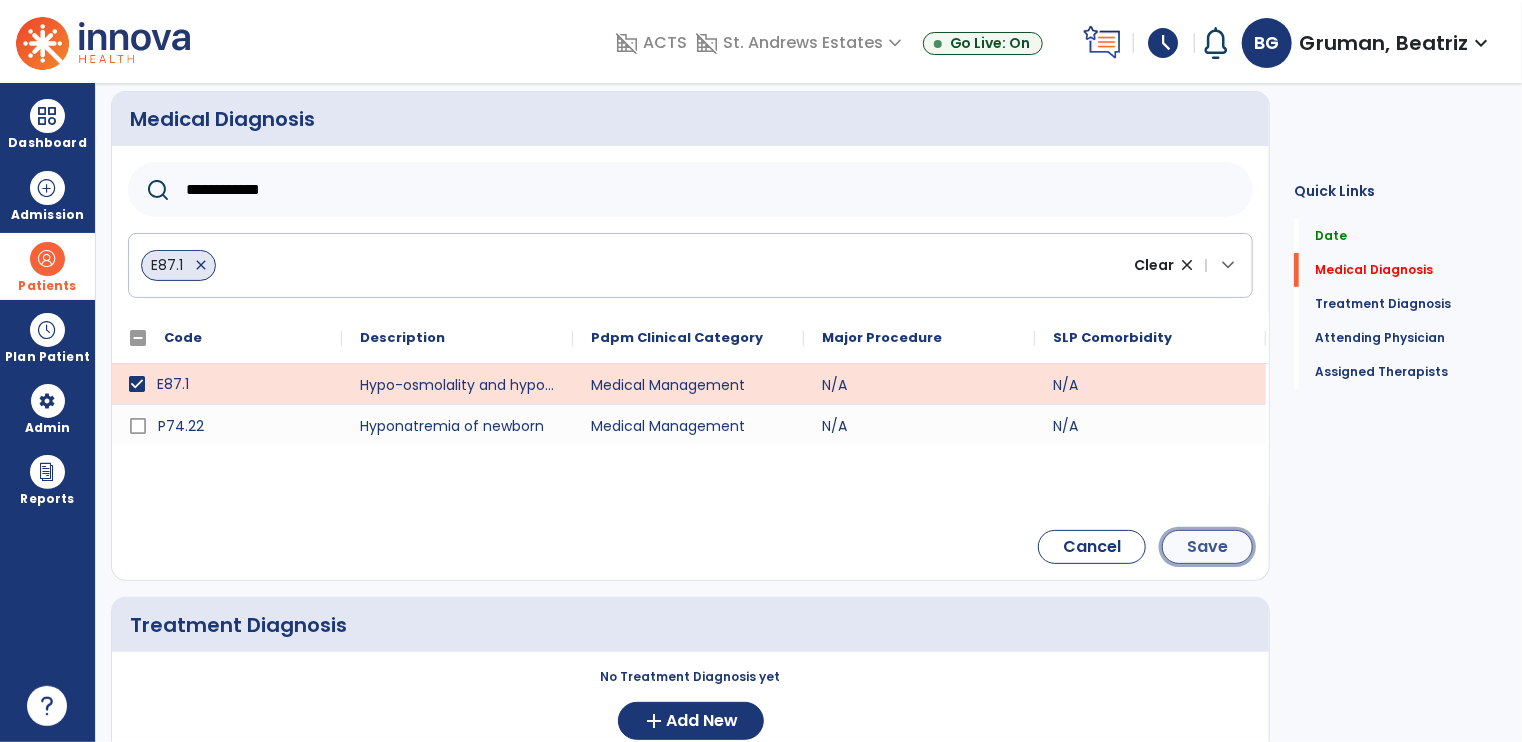 click on "Save" 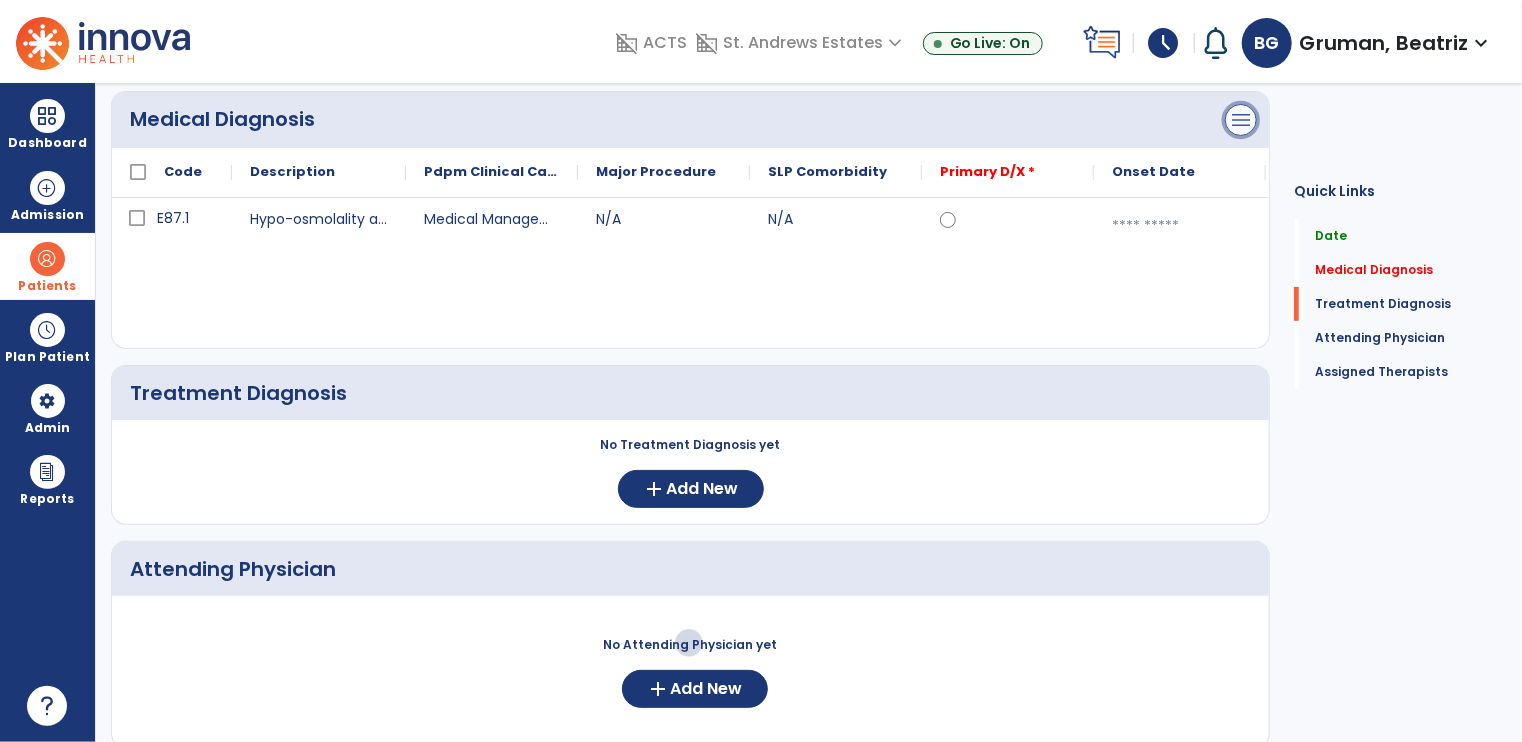 click on "menu" at bounding box center (1241, 120) 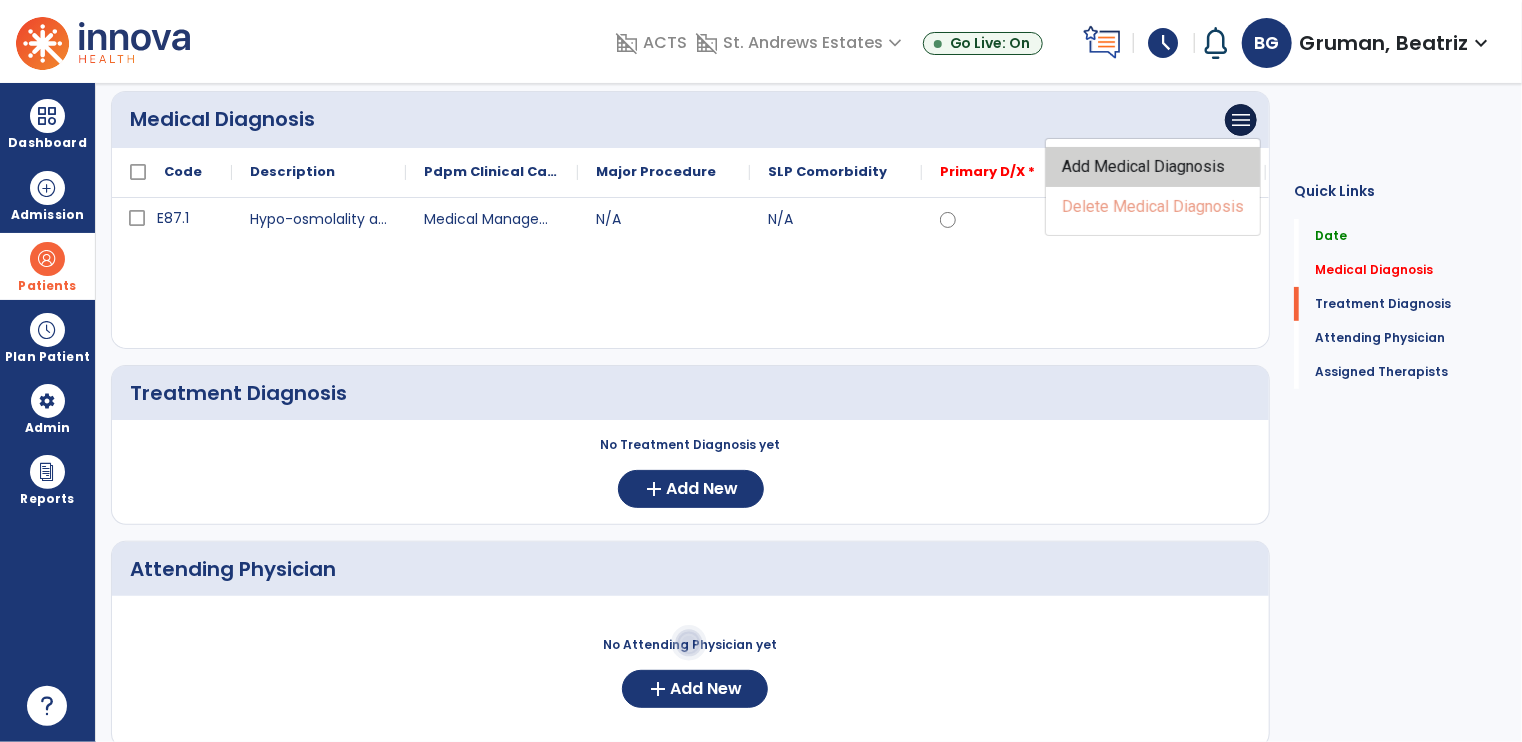 click on "Add Medical Diagnosis" 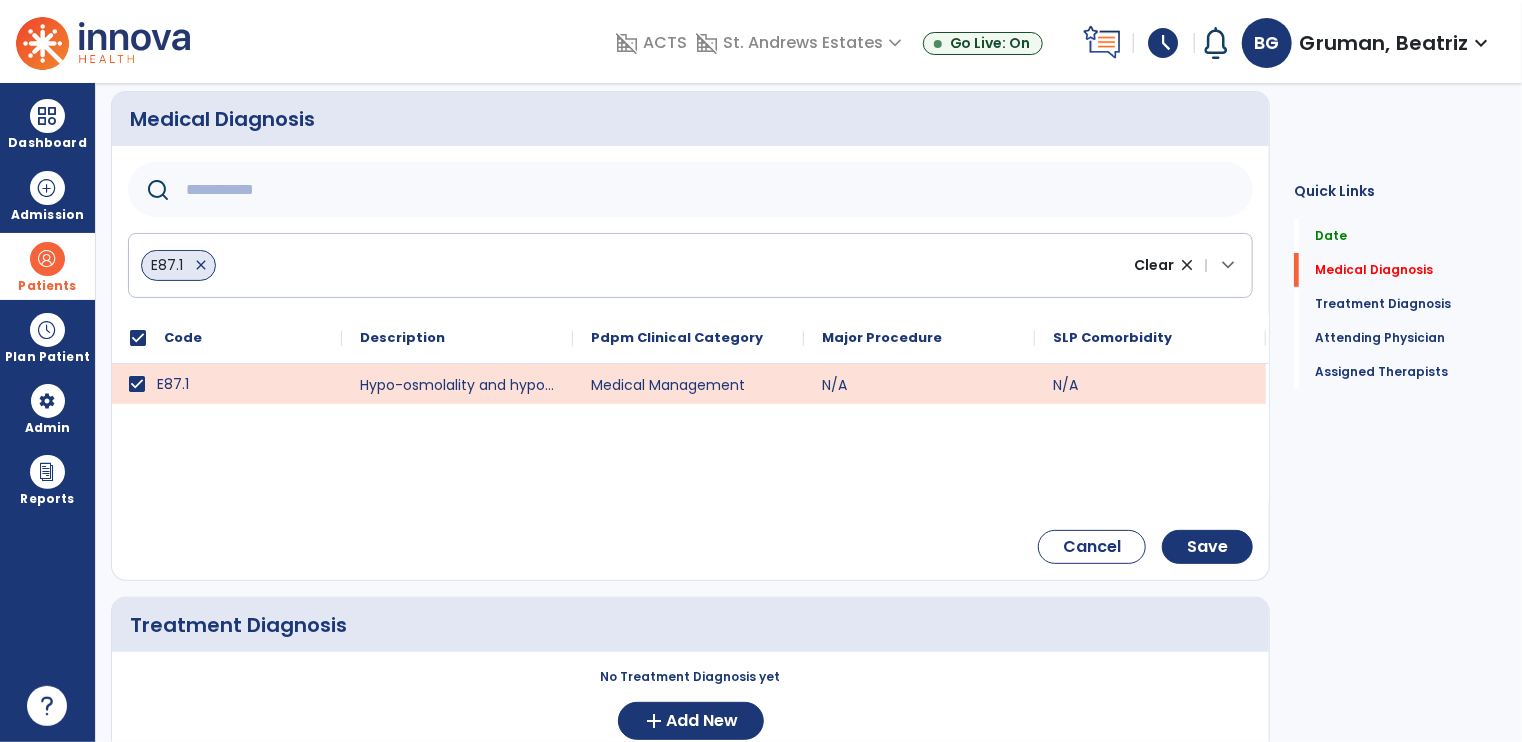 click 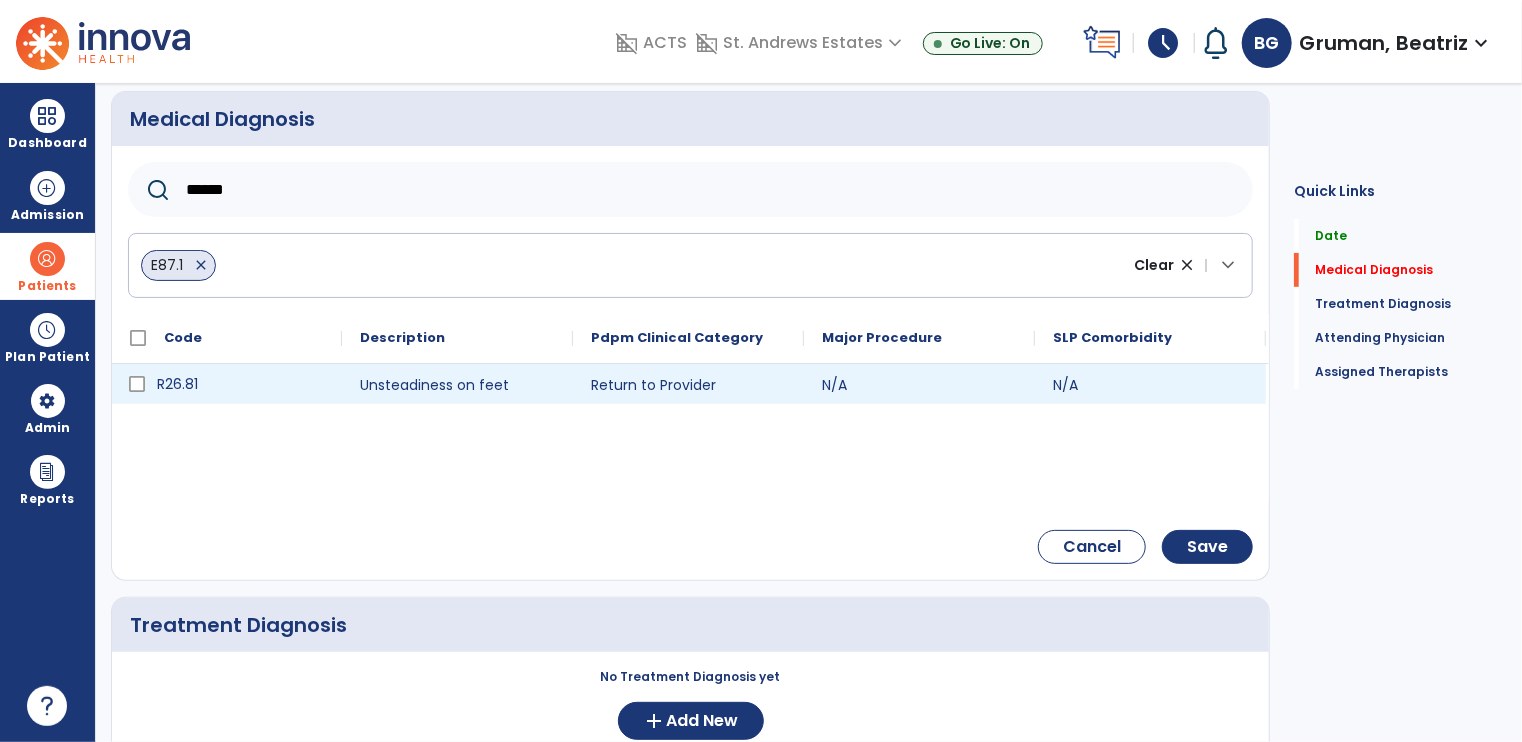type on "******" 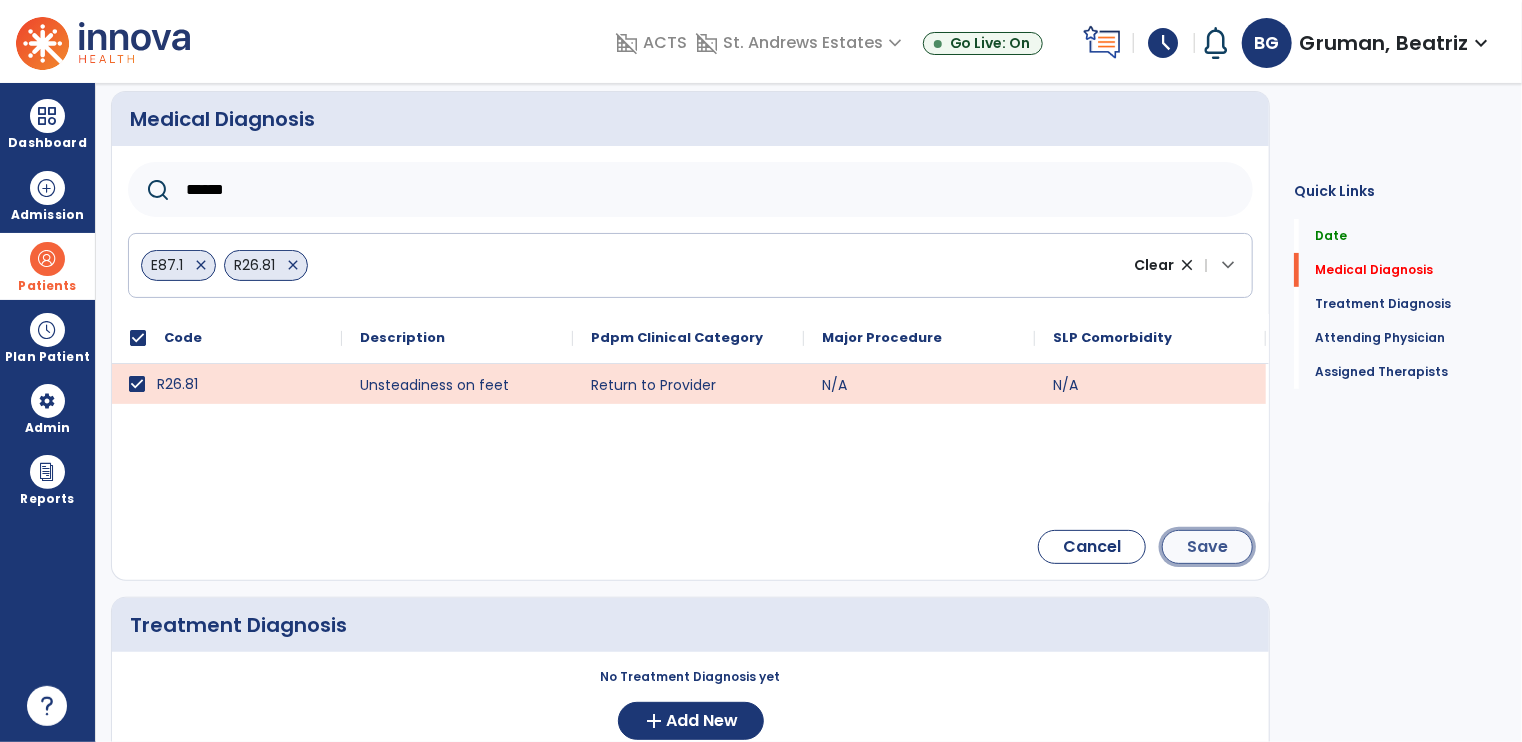 click on "Save" 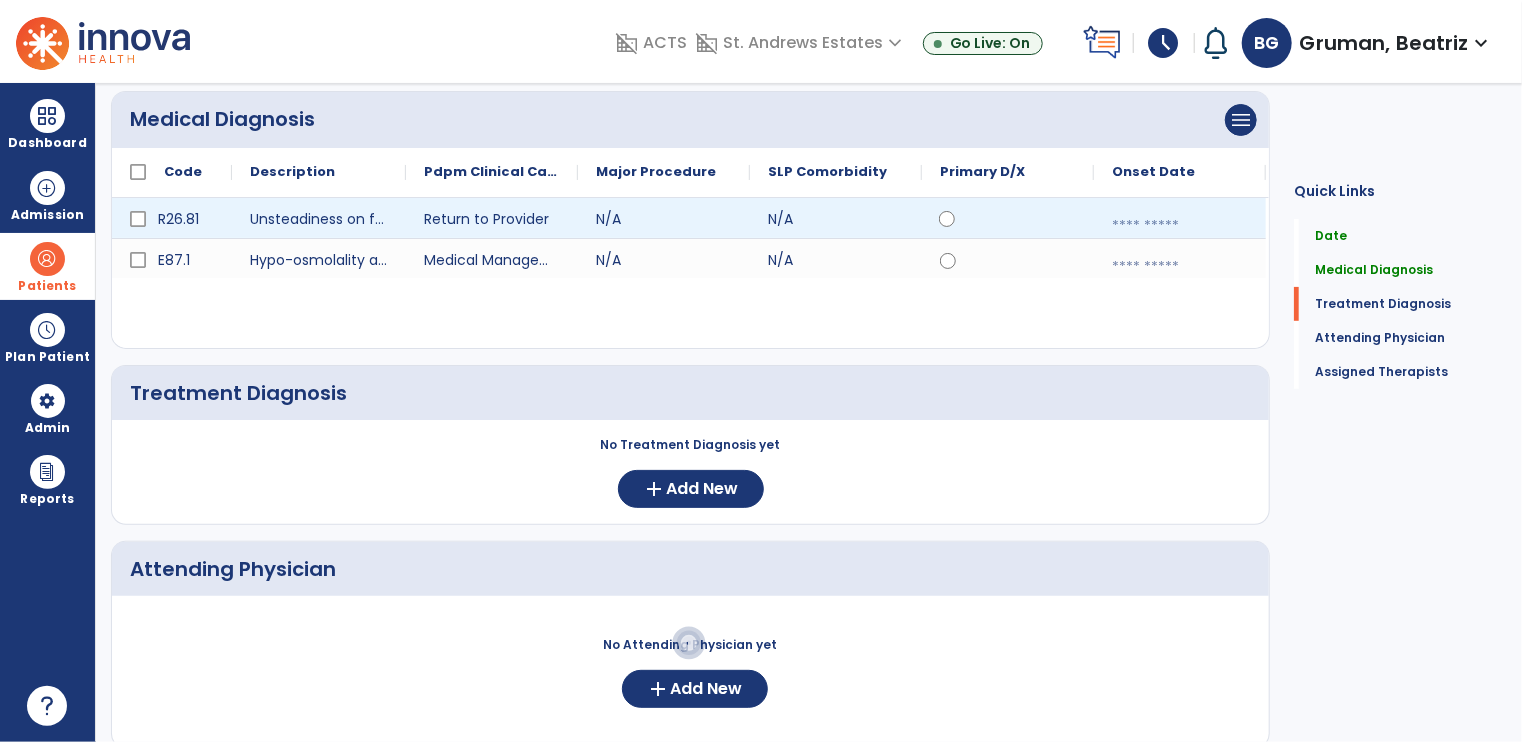 click at bounding box center (1180, 226) 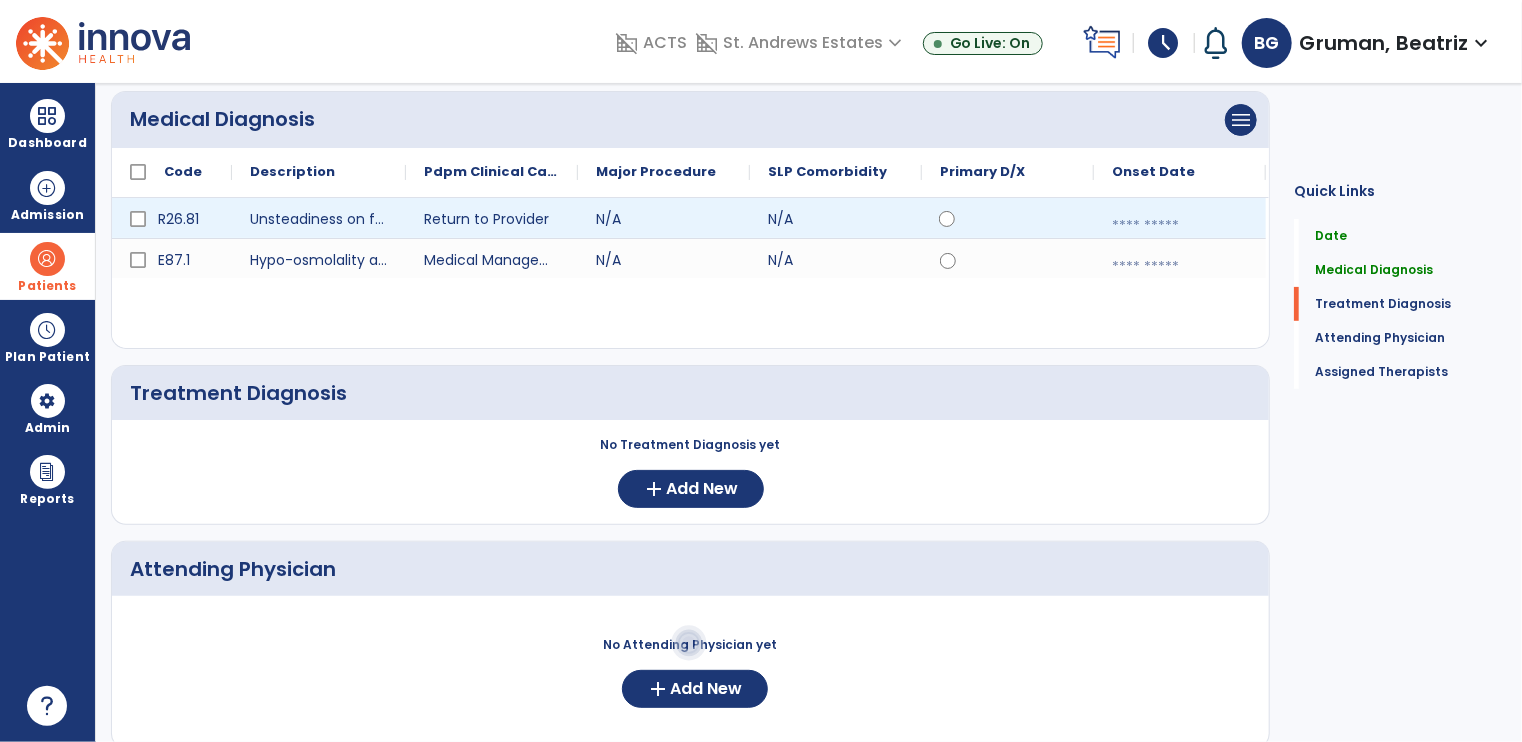 select on "*" 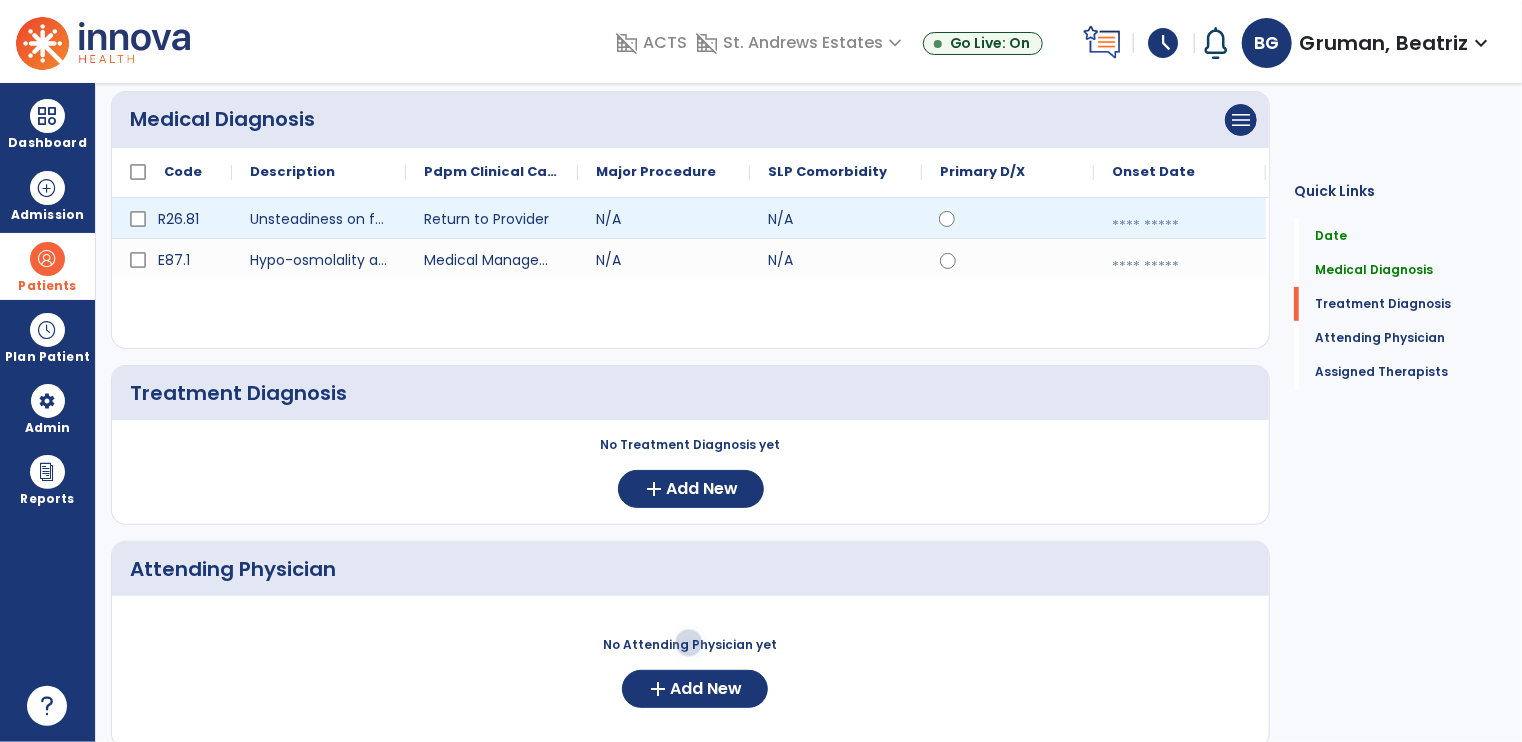 select on "****" 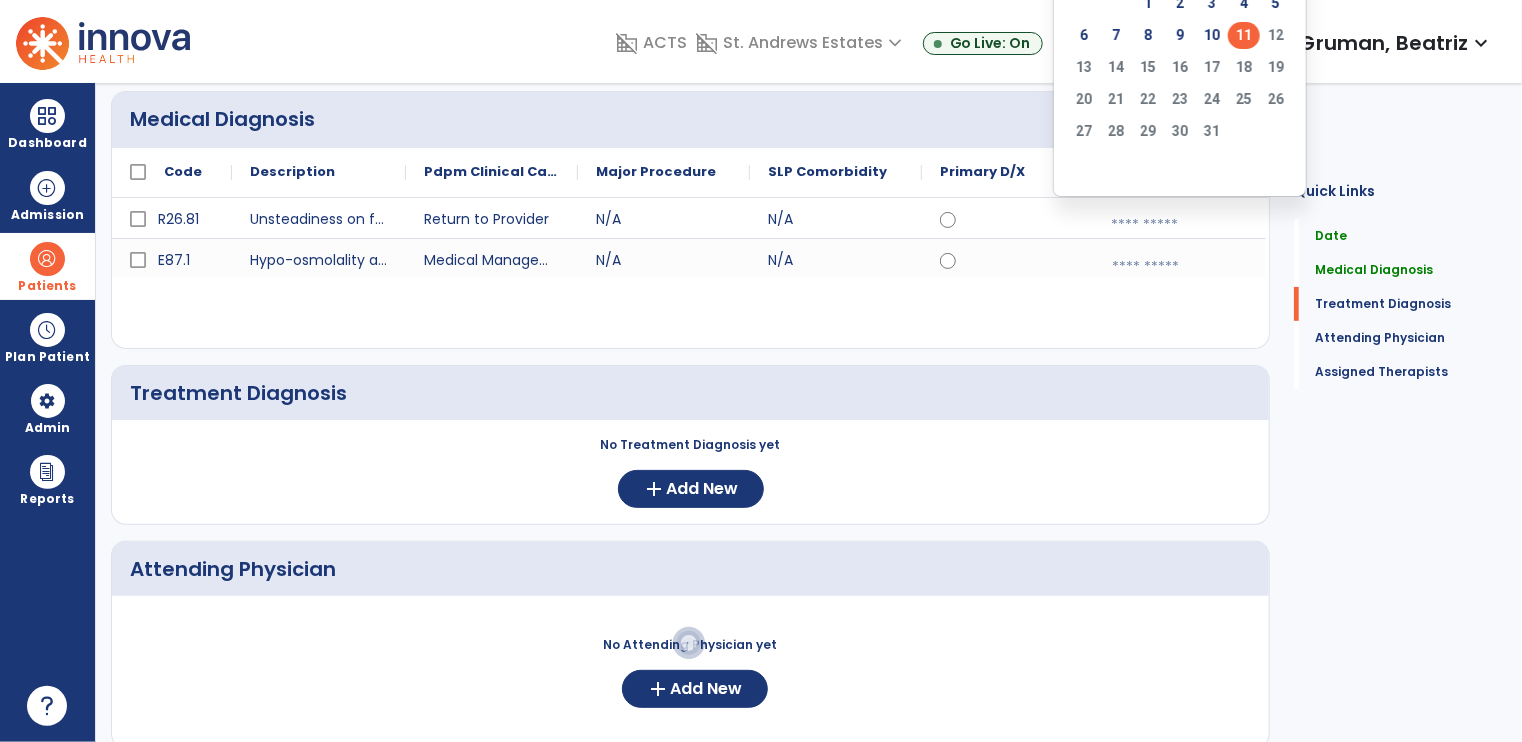 click on "11" 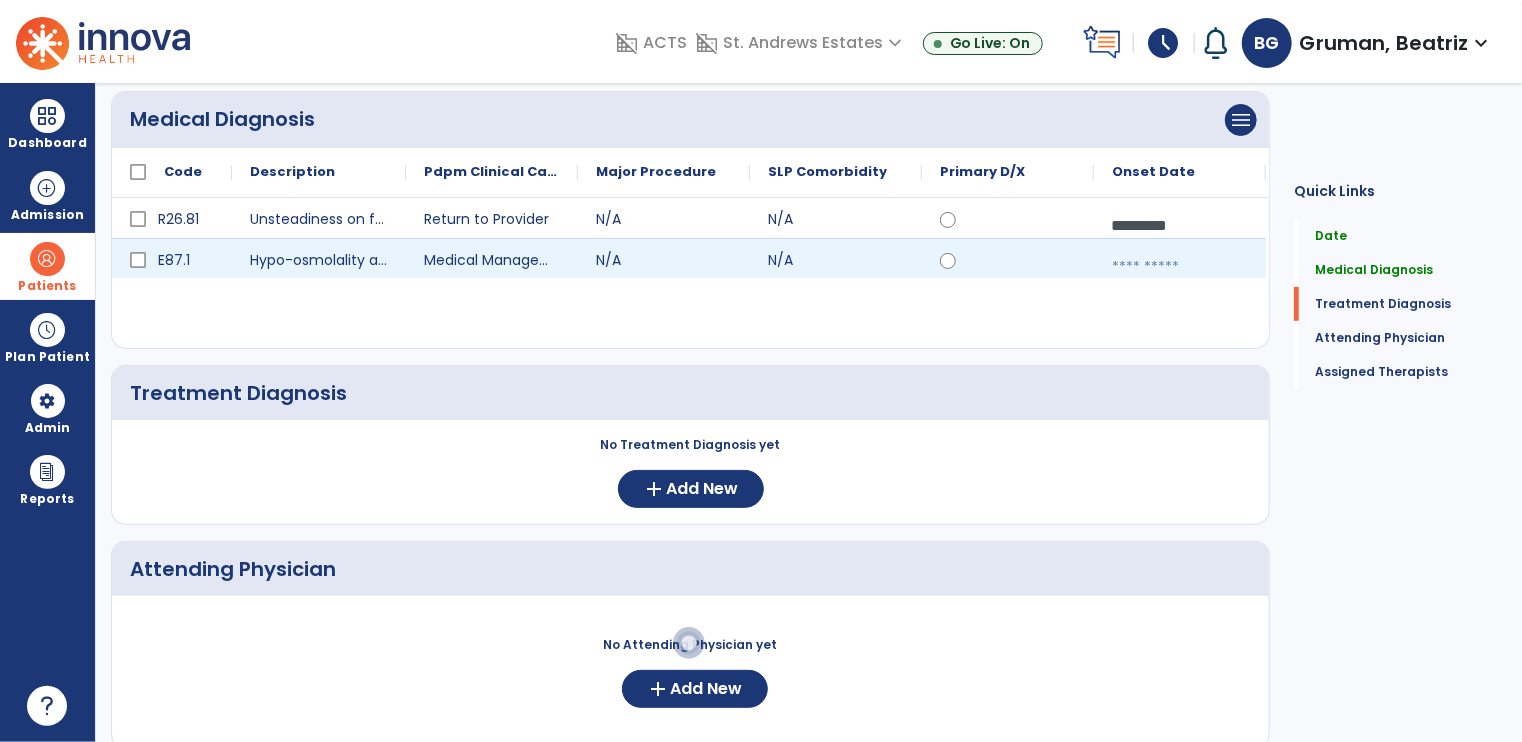 click at bounding box center (1180, 267) 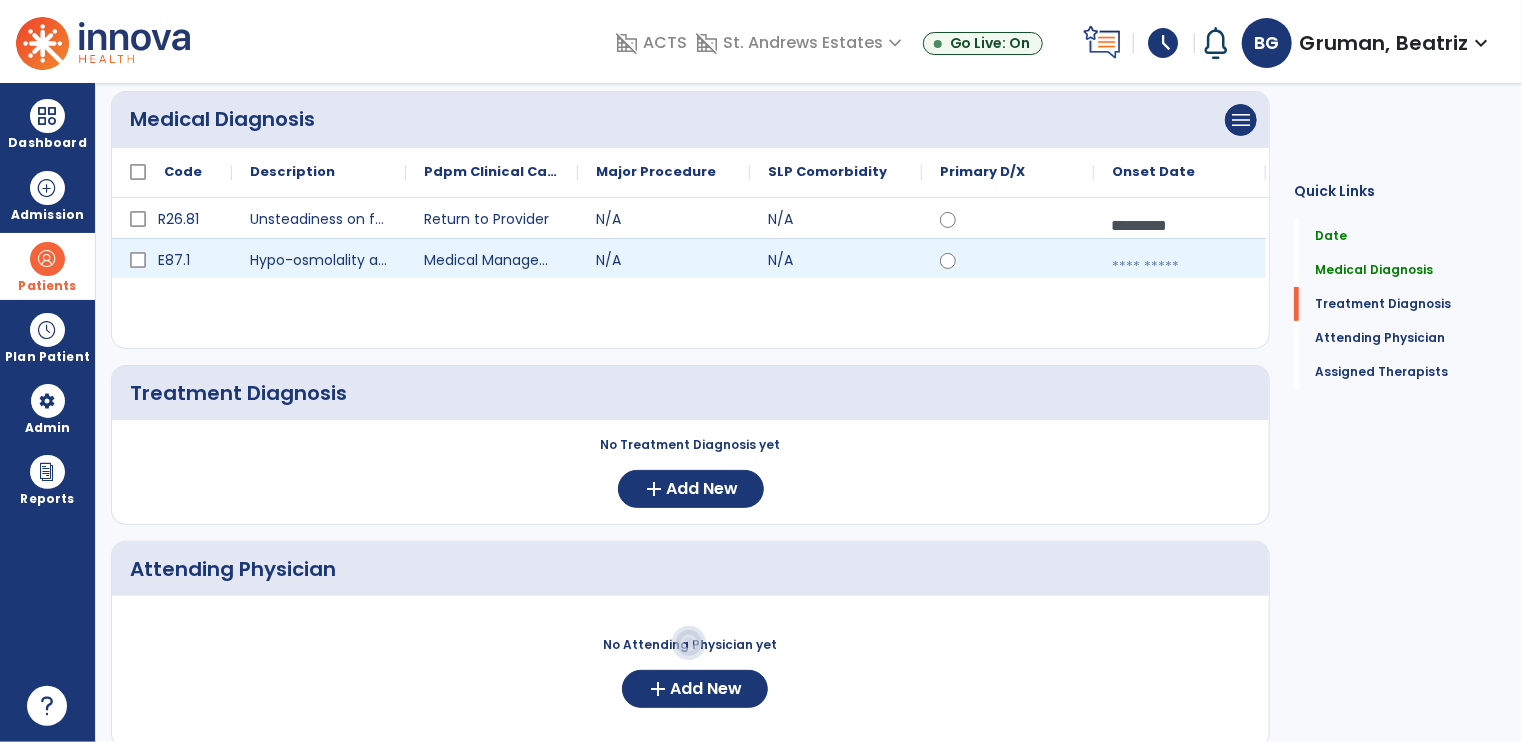 select on "*" 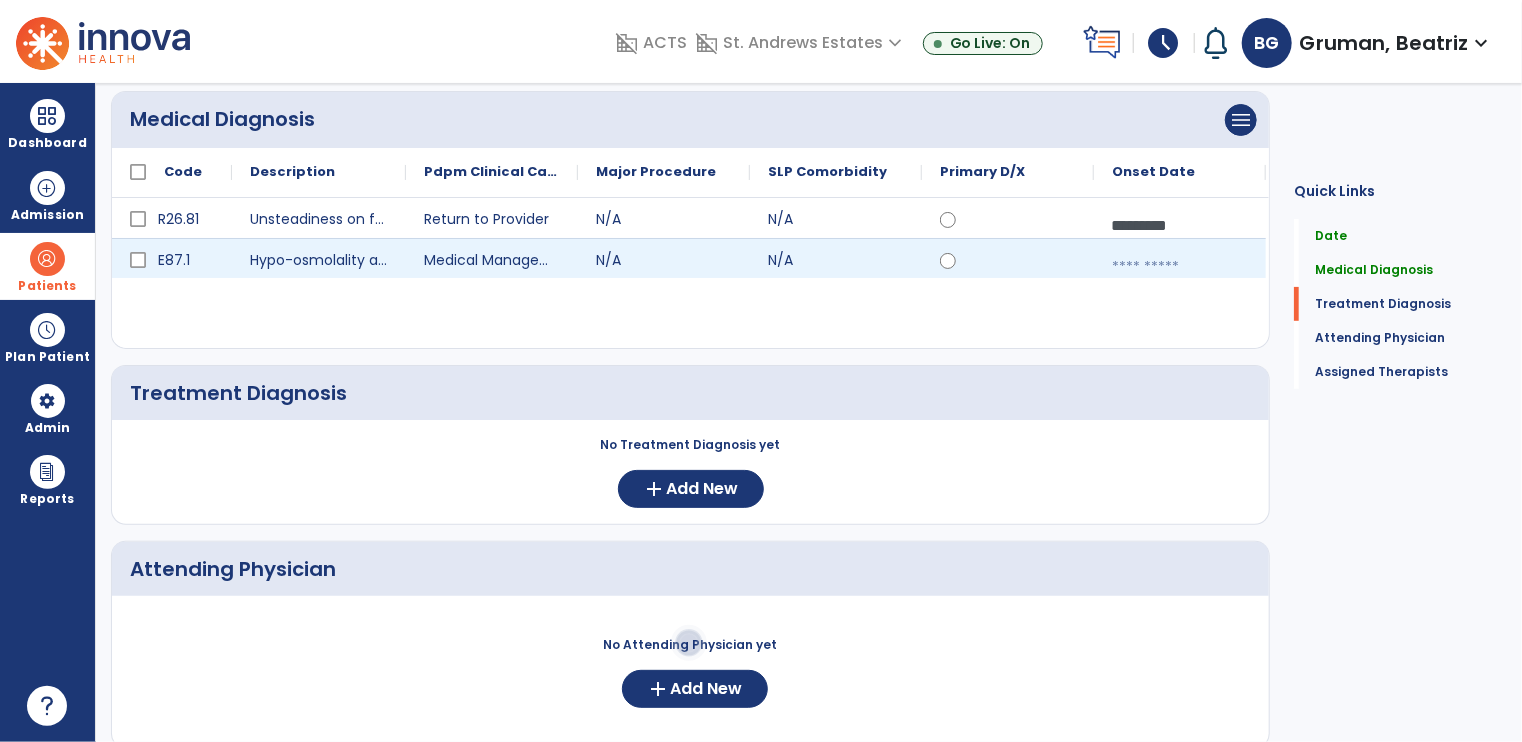 select on "****" 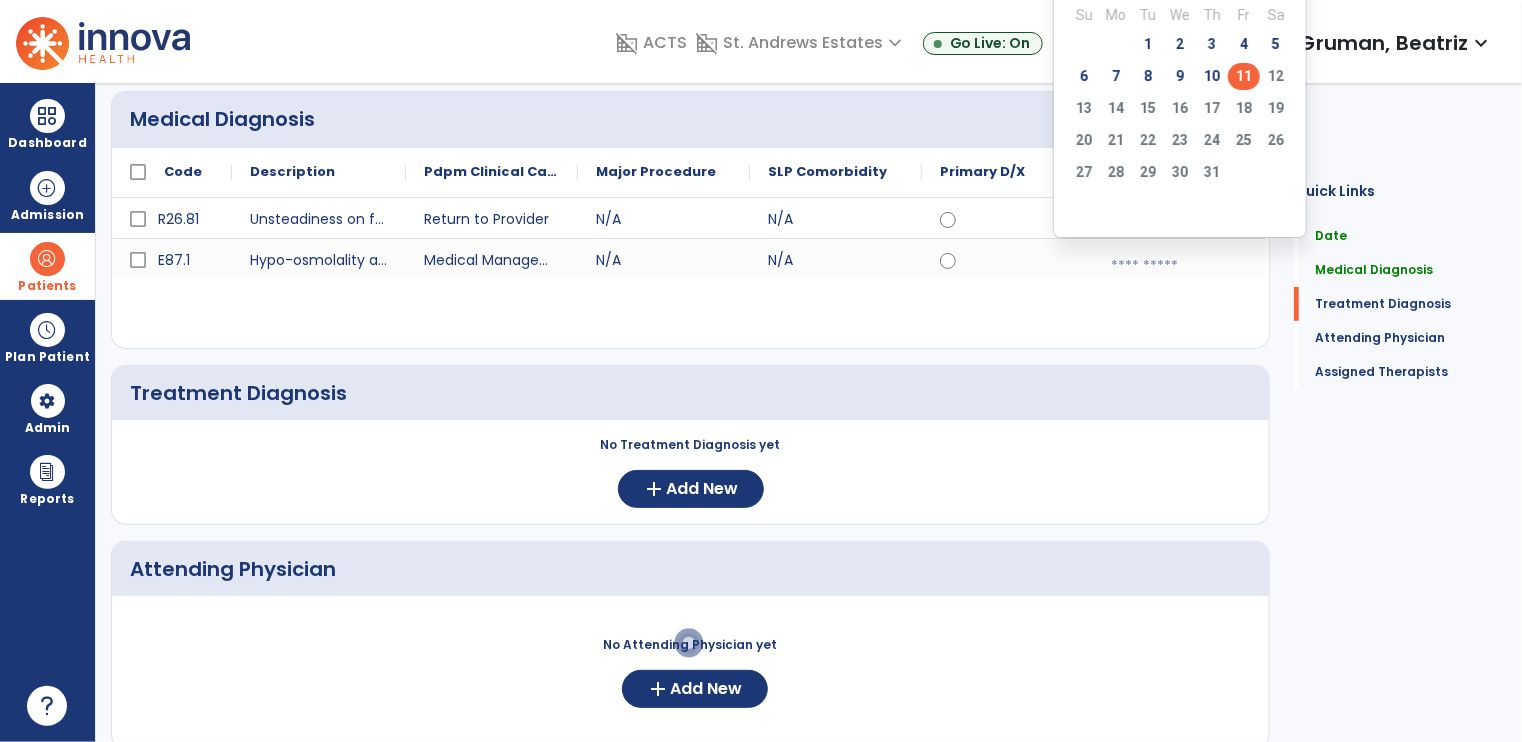 click on "11" 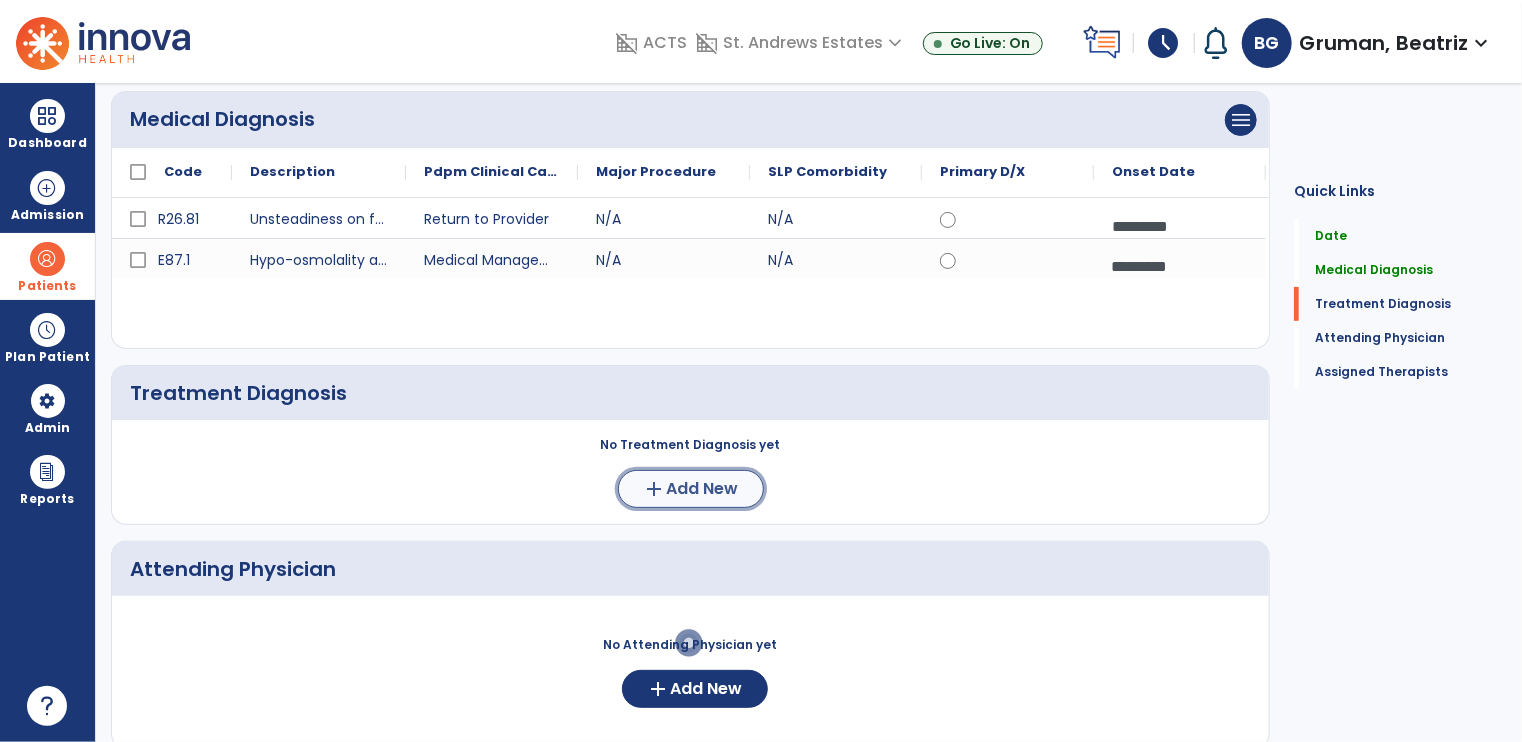 click on "Add New" 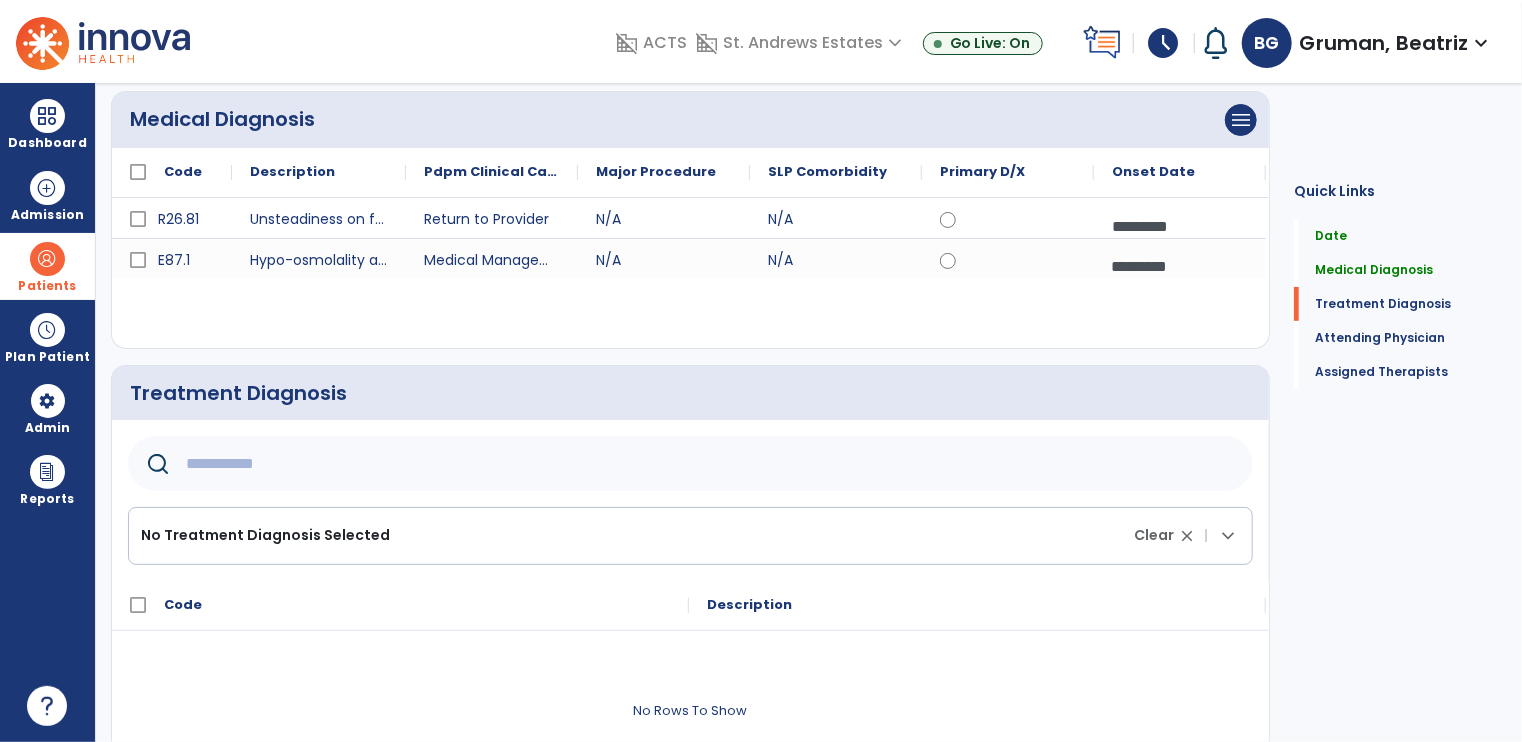 click 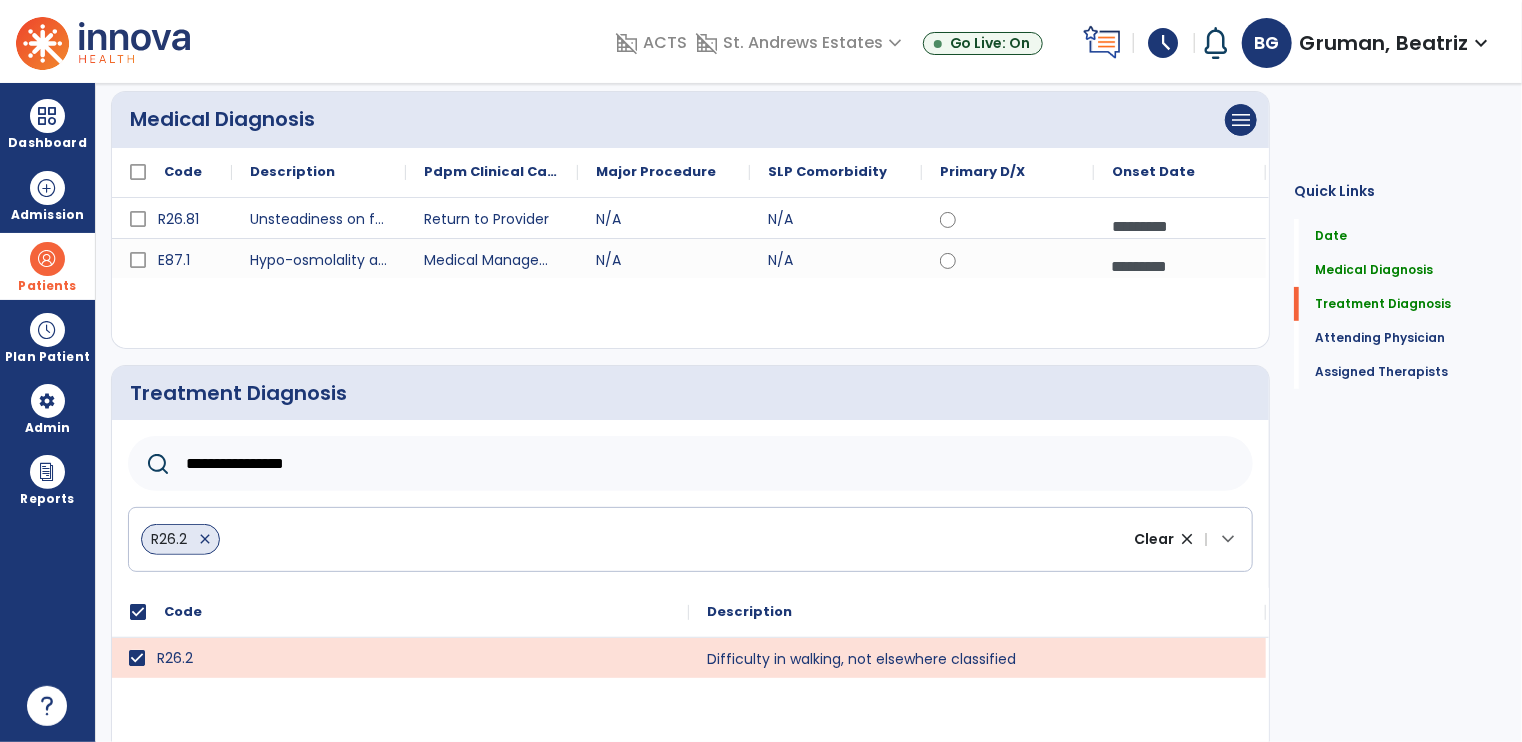 click on "**********" 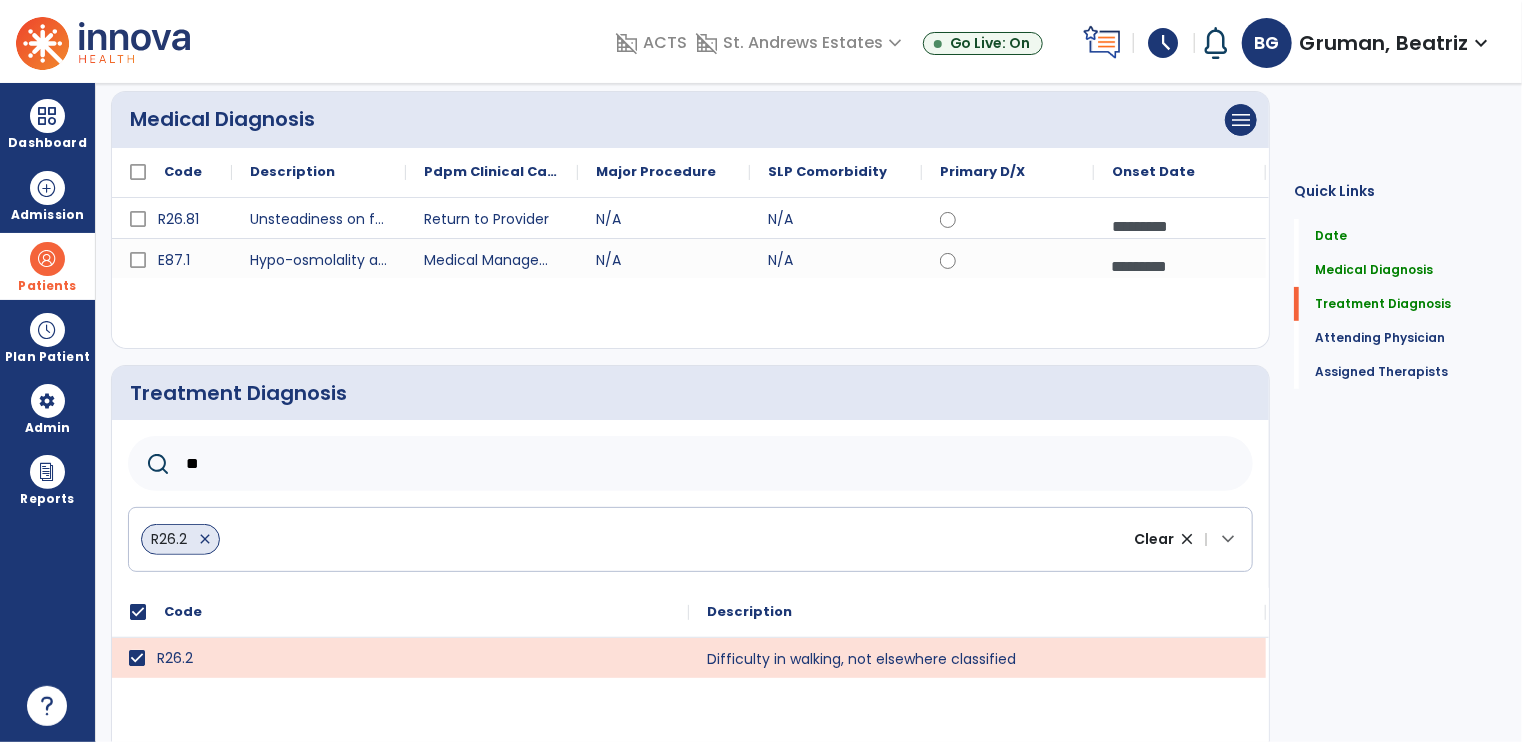 type on "*" 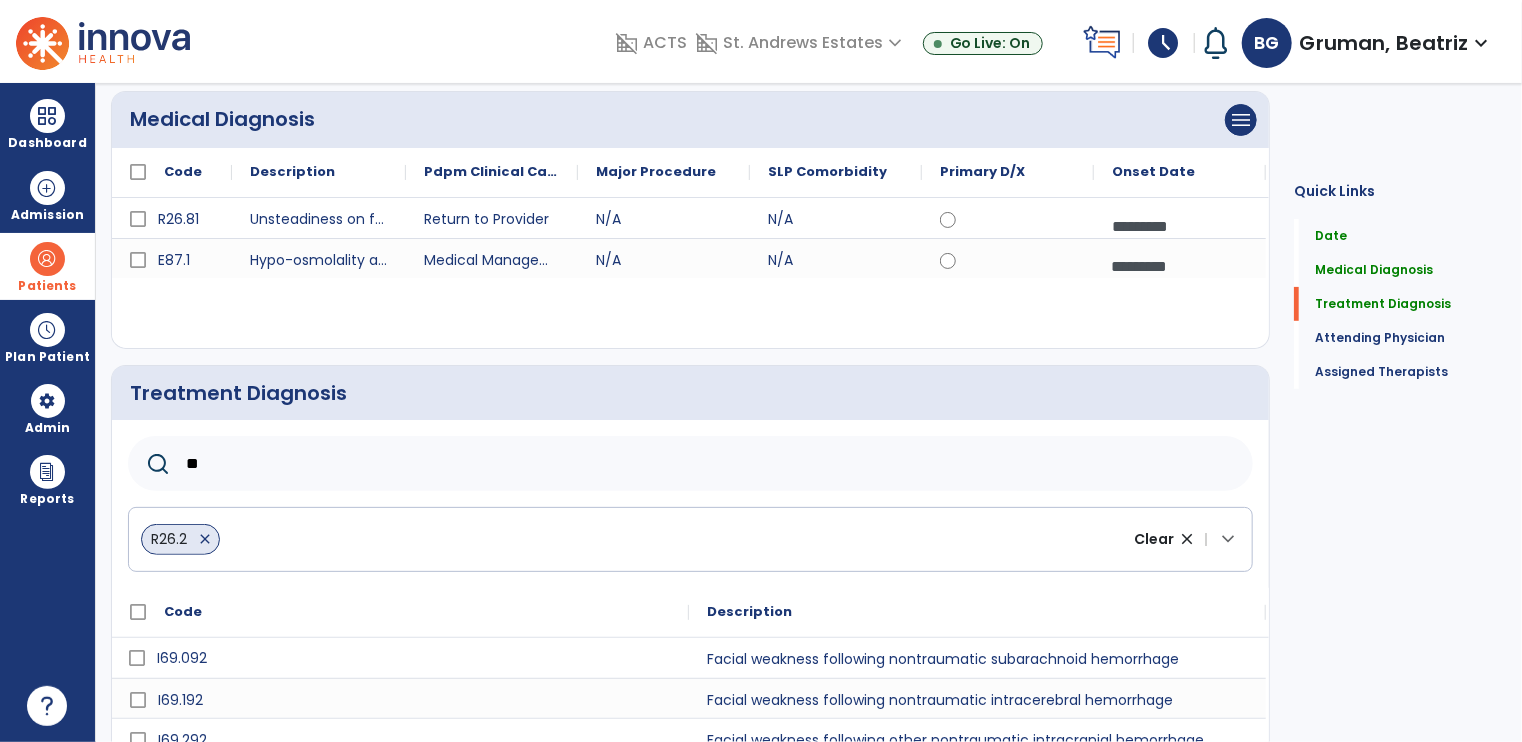 type on "*" 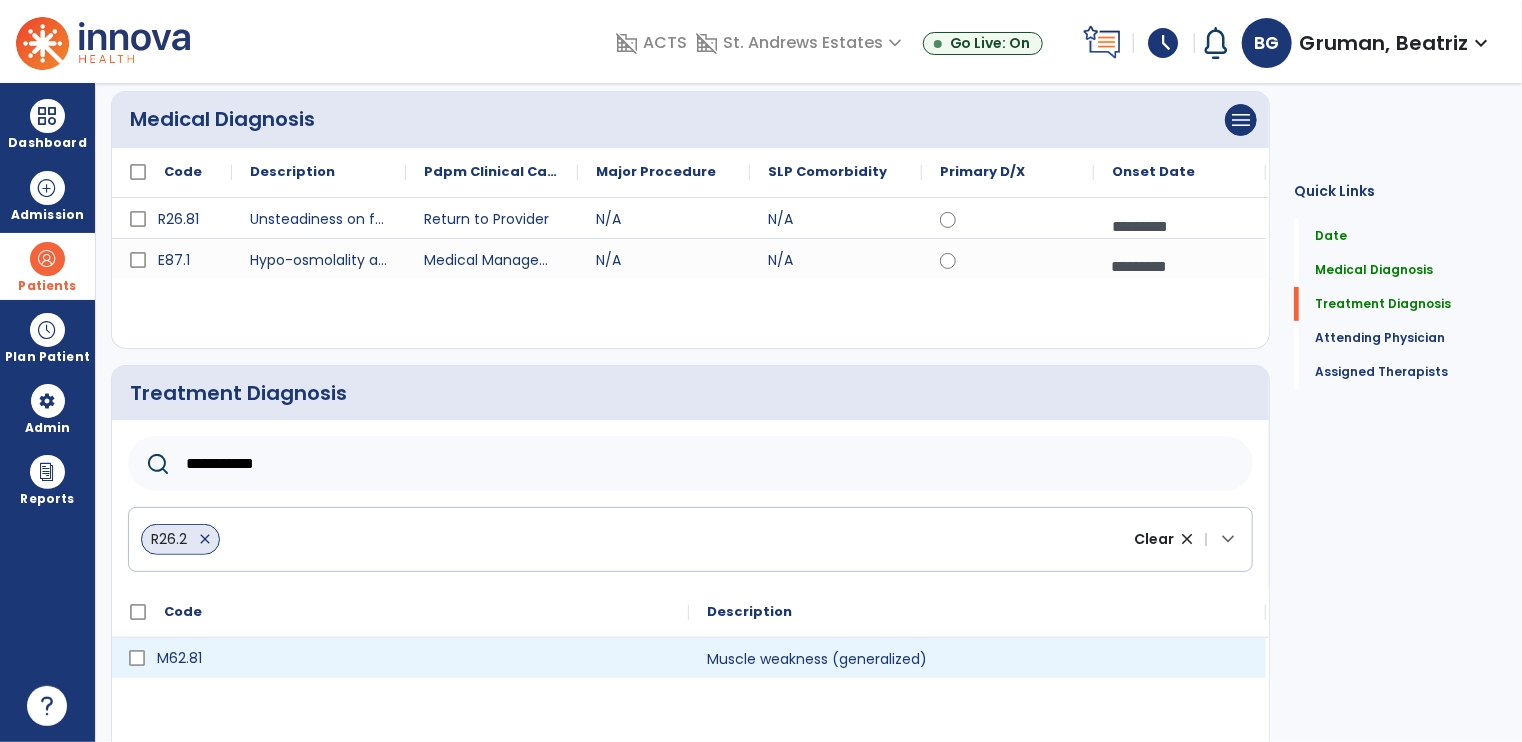 type on "**********" 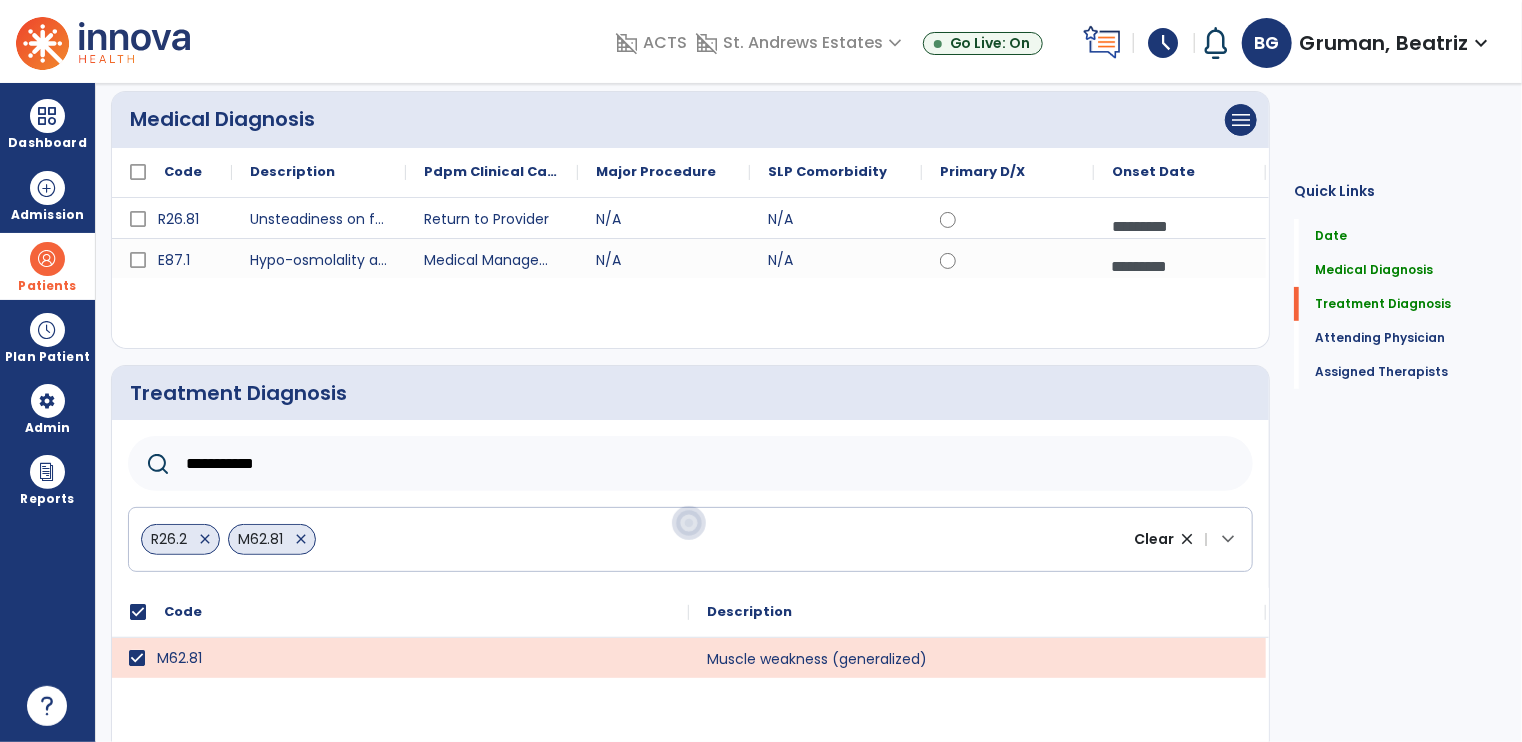 scroll, scrollTop: 760, scrollLeft: 0, axis: vertical 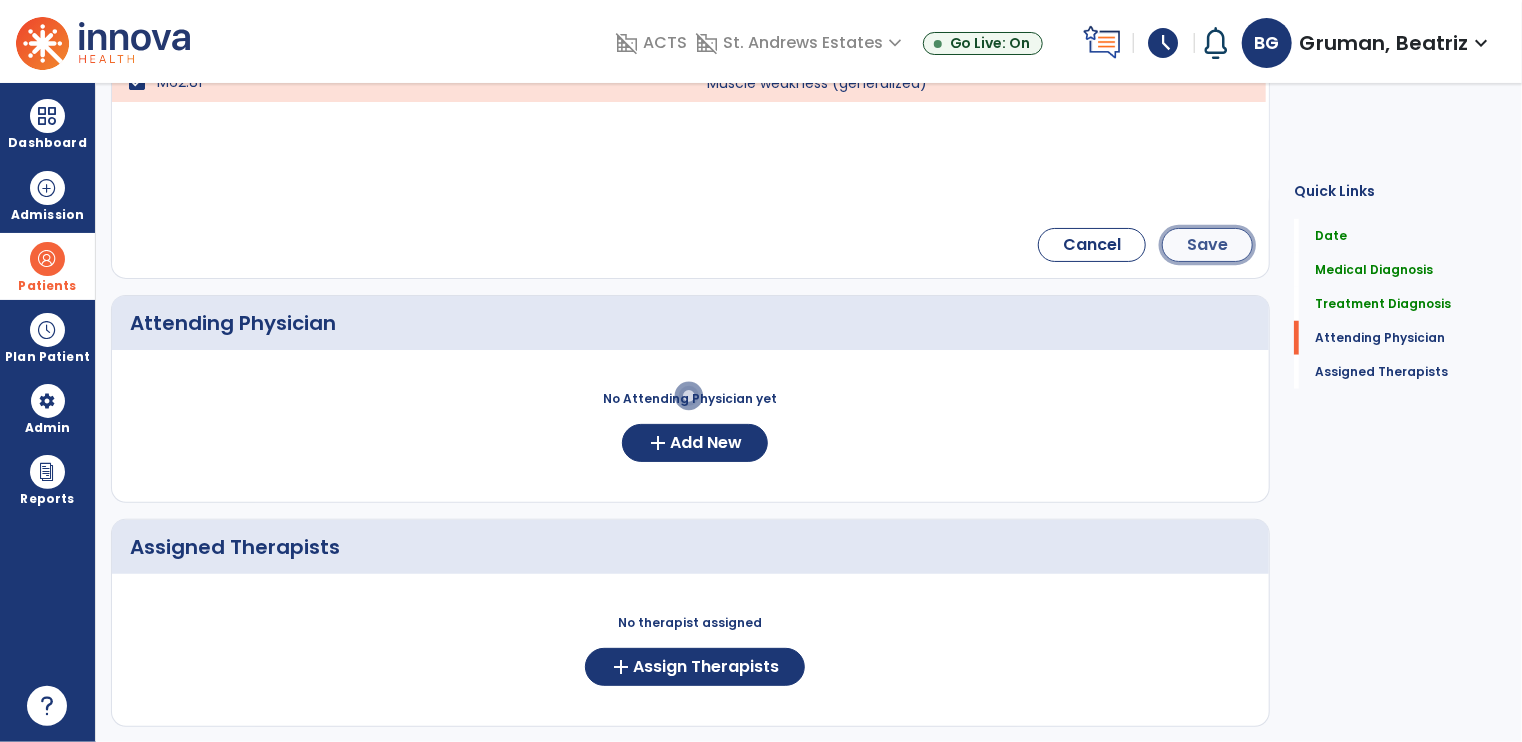 click on "Save" 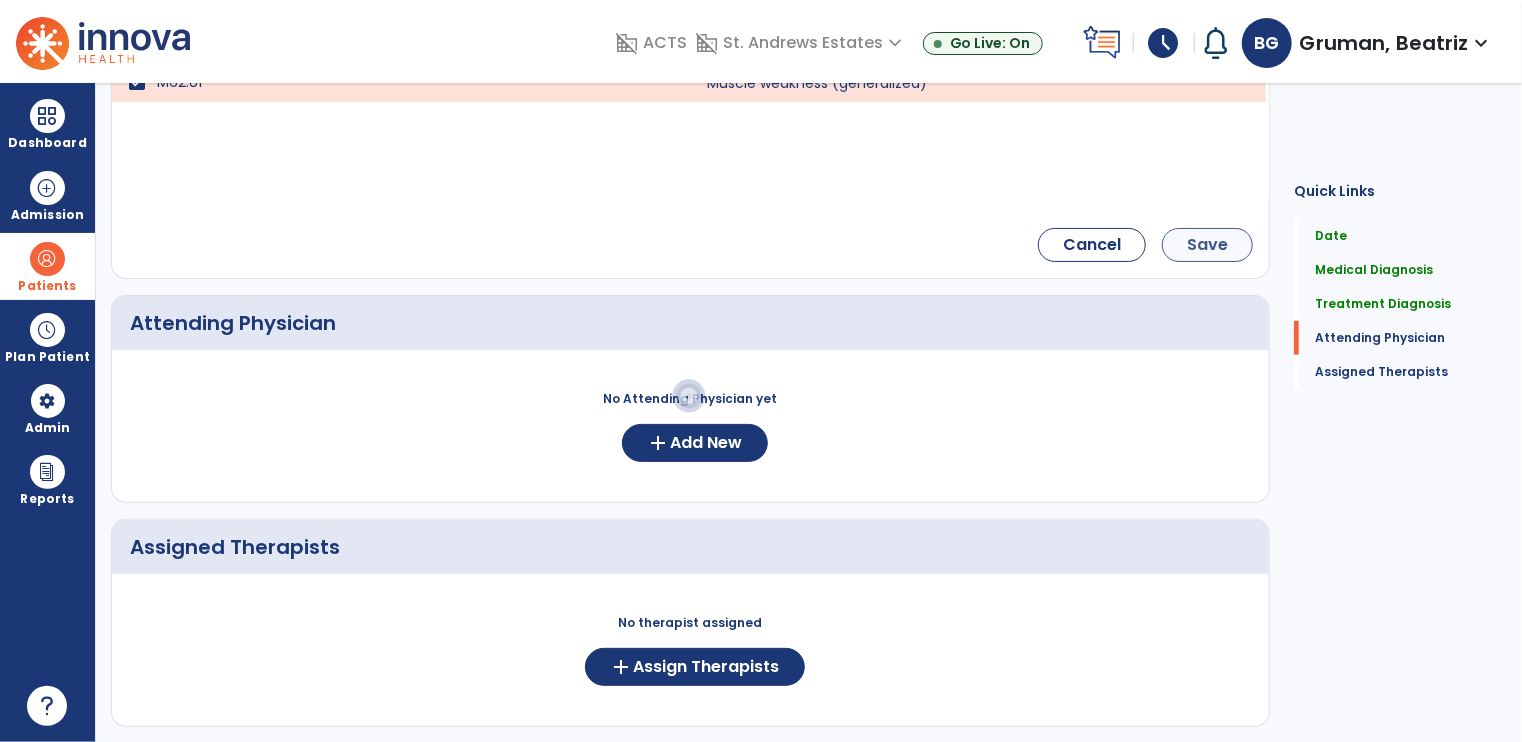scroll, scrollTop: 594, scrollLeft: 0, axis: vertical 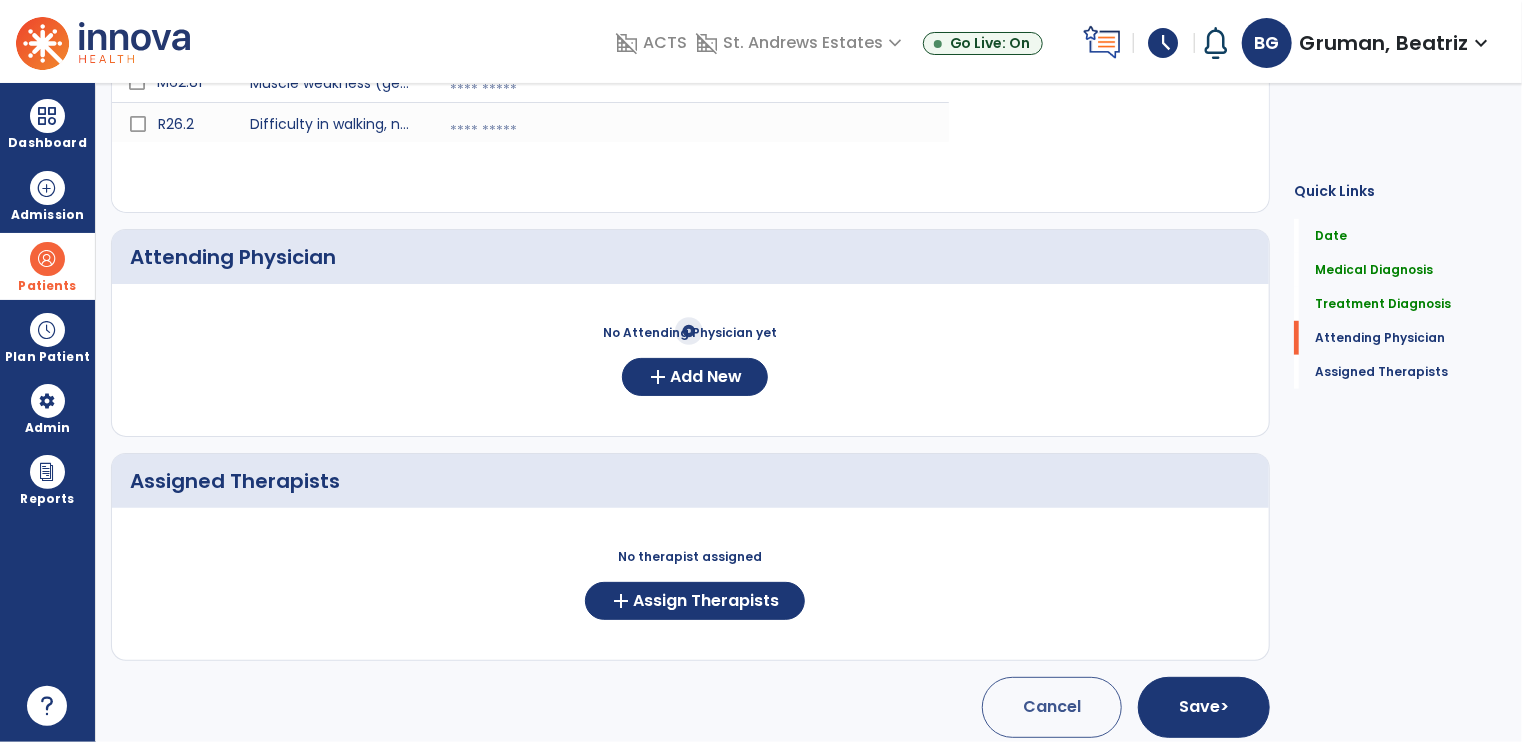 click on "Quick Links  Date   Date   Medical Diagnosis   Medical Diagnosis   Treatment Diagnosis   Treatment Diagnosis   Attending Physician   Attending Physician   Assigned Therapists   Assigned Therapists" 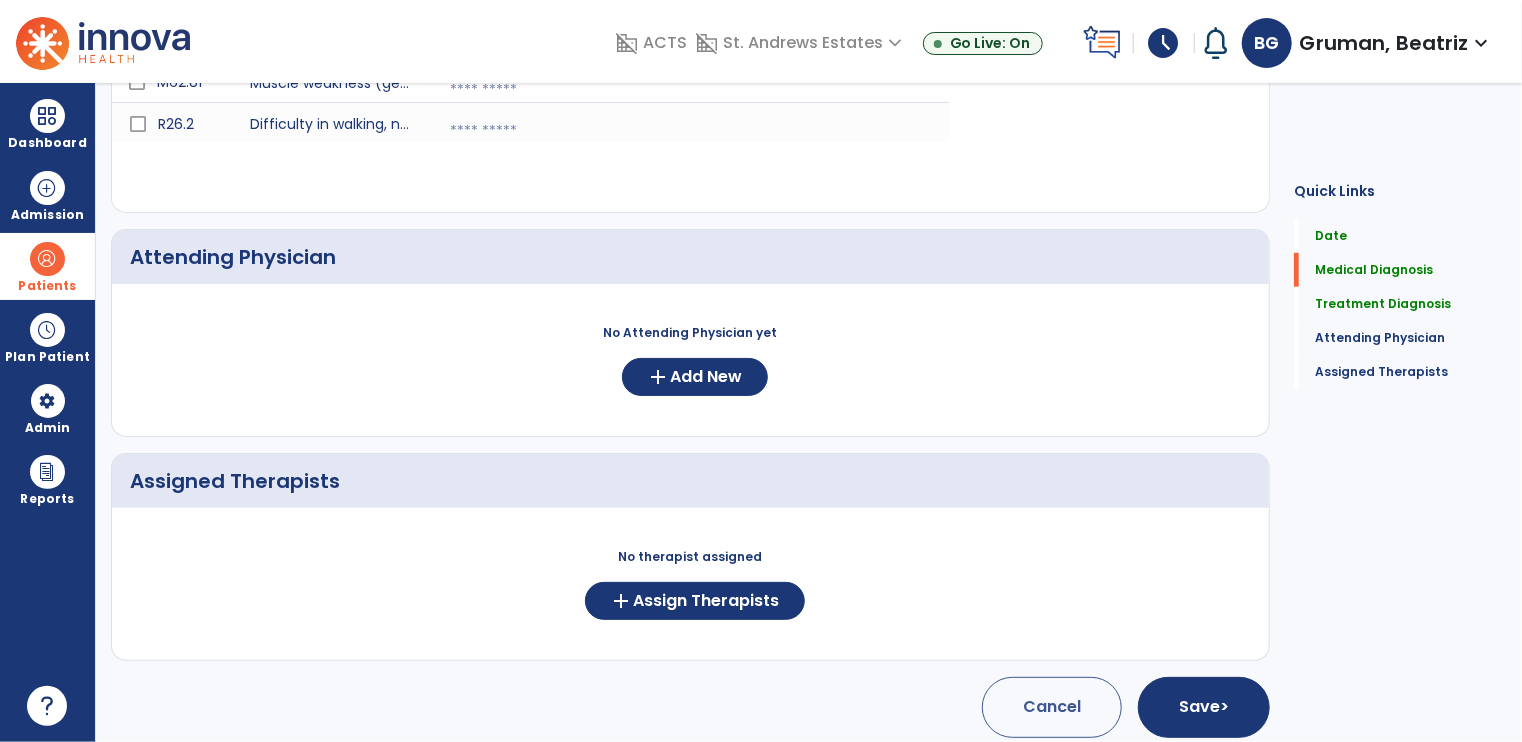 scroll, scrollTop: 18, scrollLeft: 0, axis: vertical 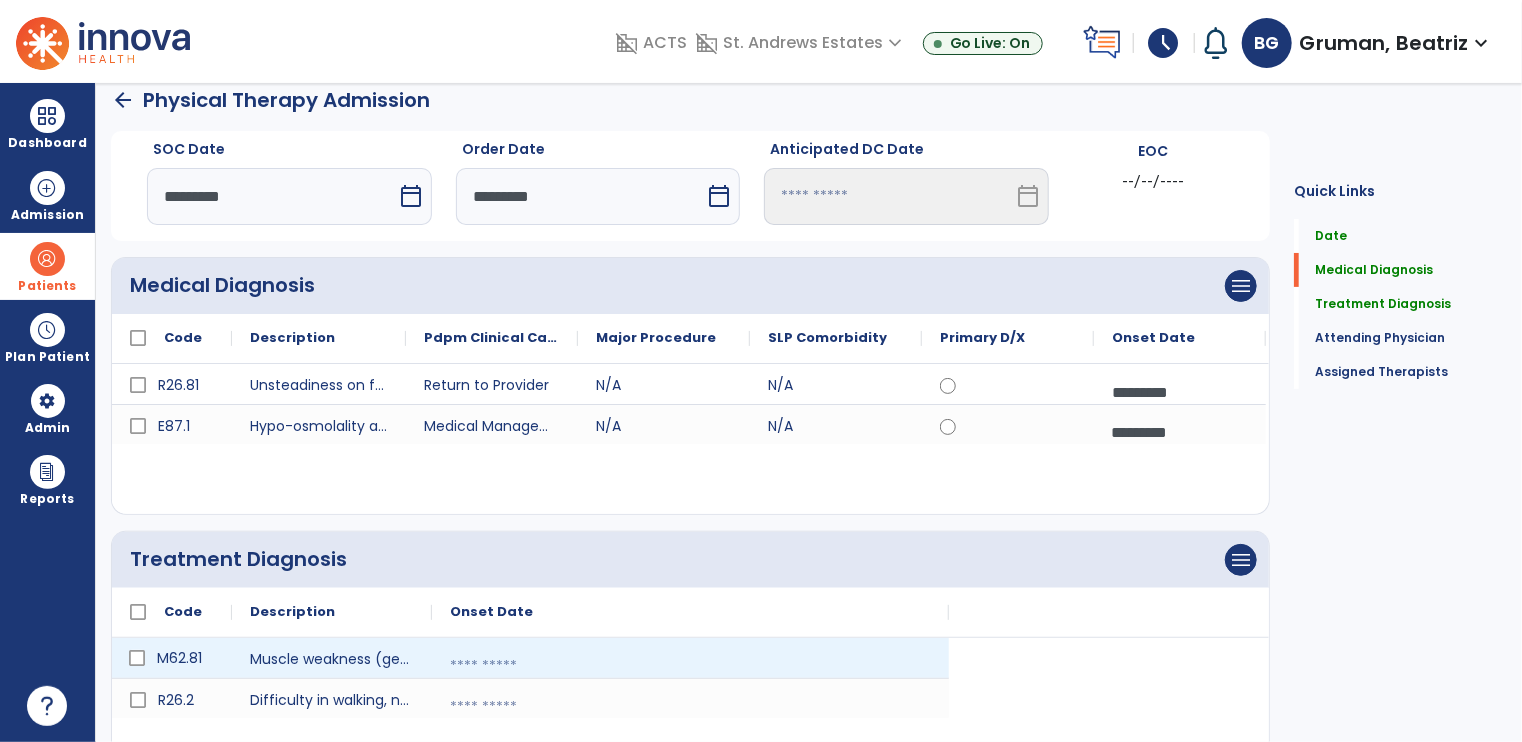 click at bounding box center [690, 666] 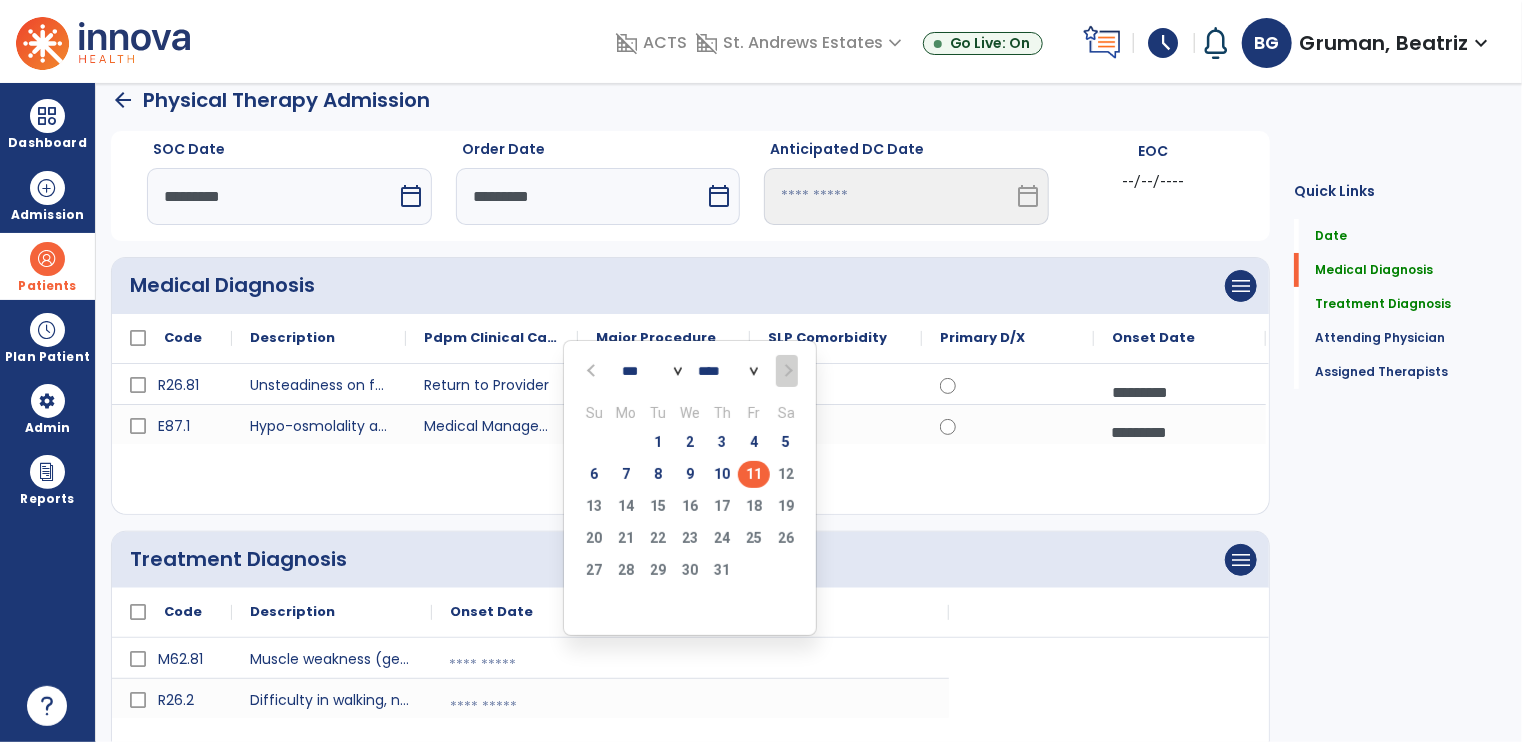 click on "11" 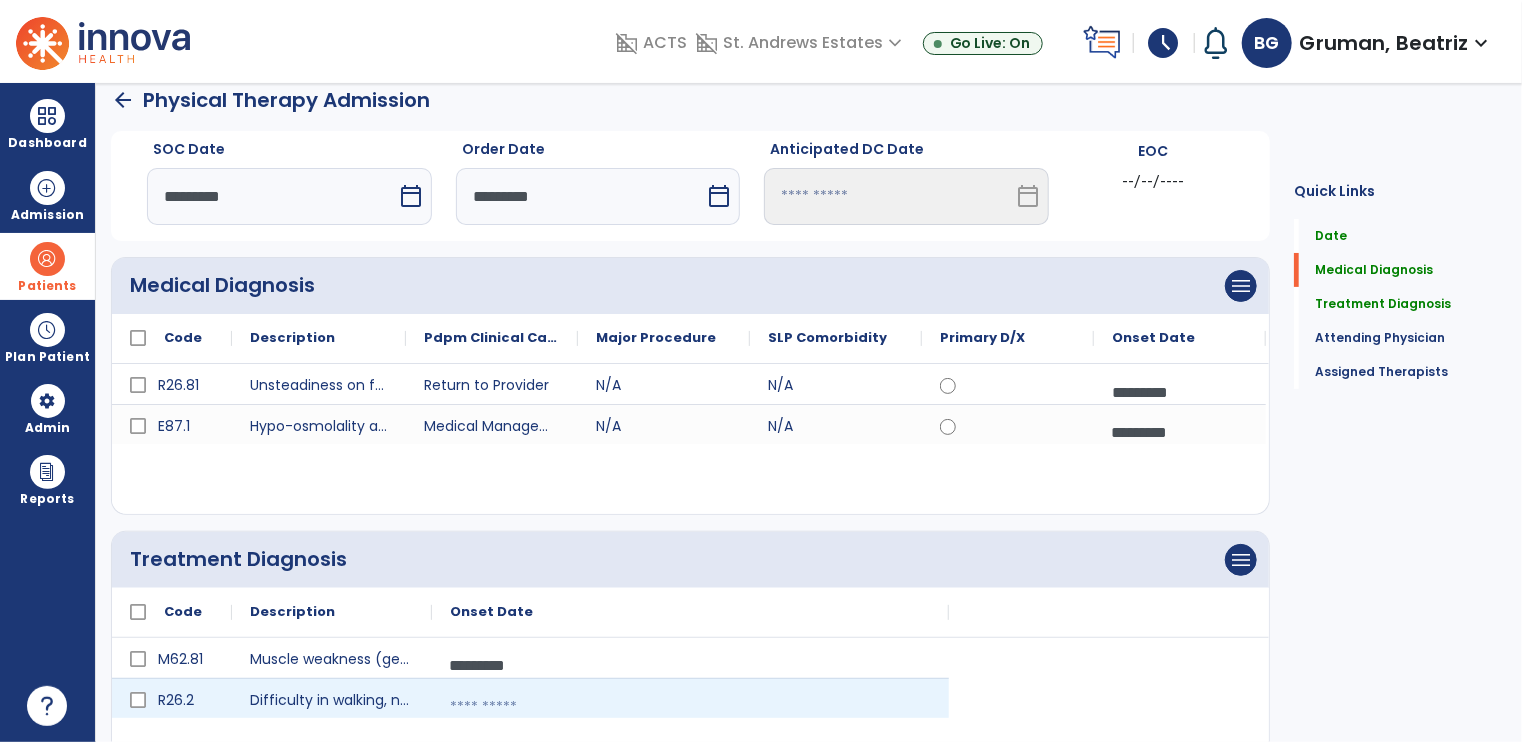 click at bounding box center [690, 707] 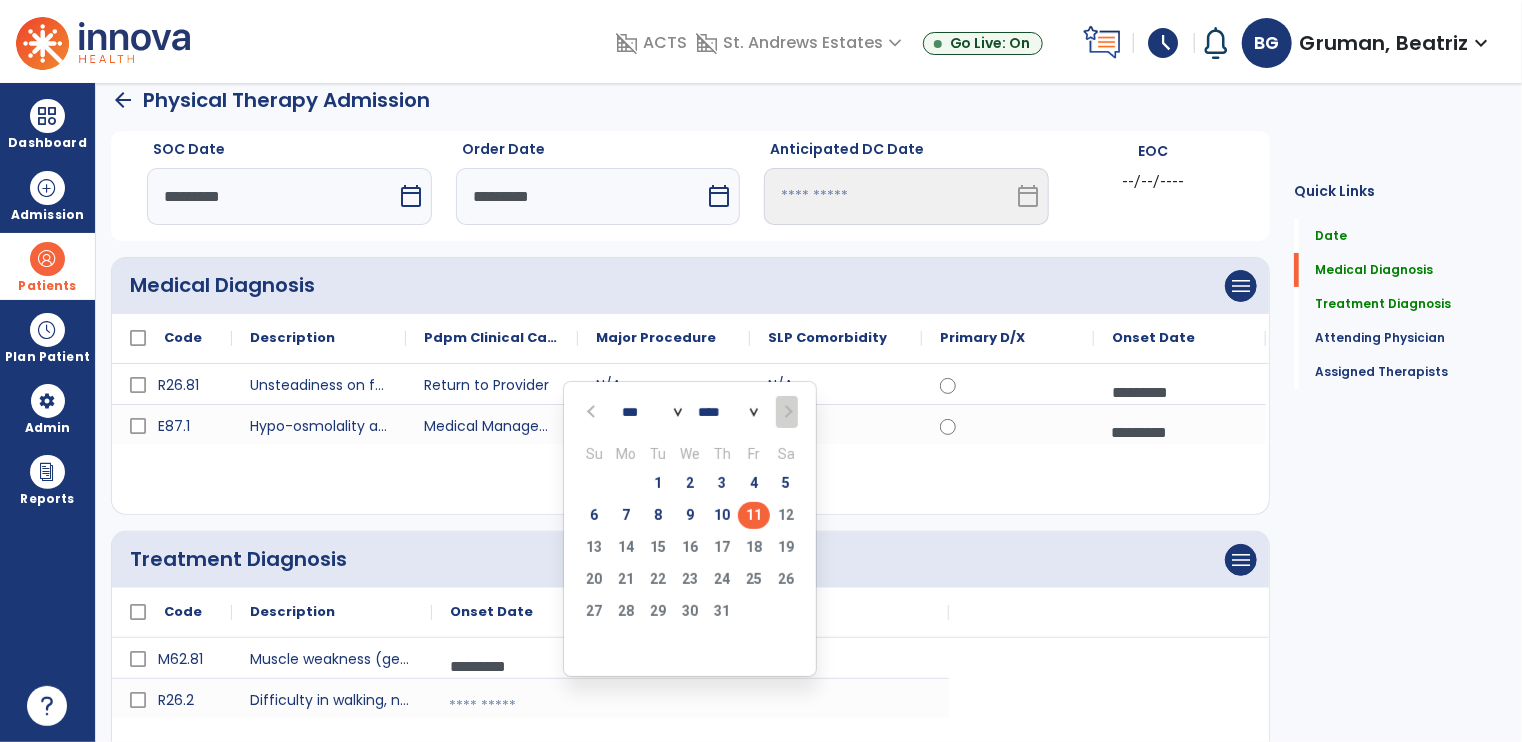 click on "11" 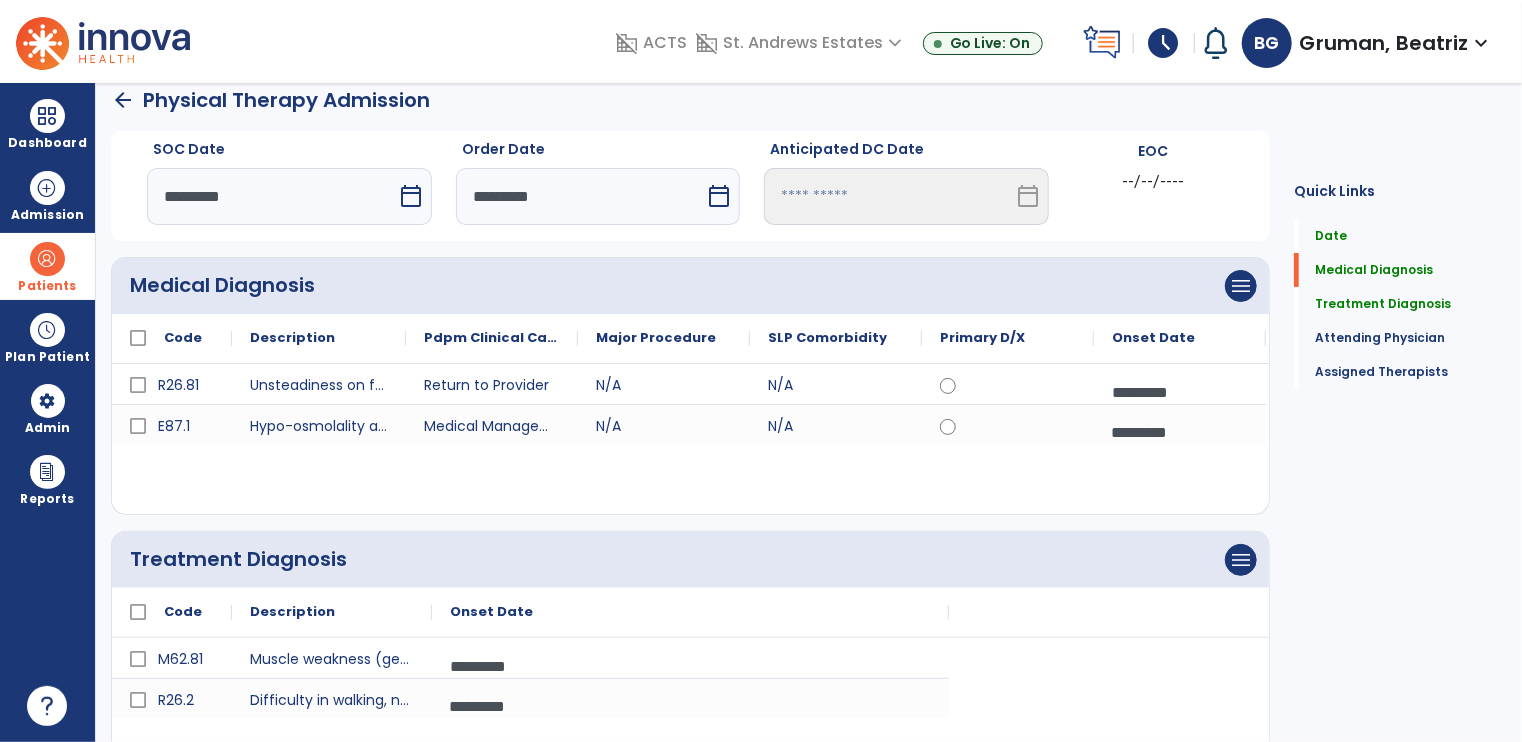 click on "arrow_back   Physical Therapy Admission  SOC Date  *********  calendar_today  Order Date  *********  calendar_today  Anticipated DC Date   calendar_today  EOC --/--/---- Medical Diagnosis      menu   Add Medical Diagnosis   Delete Medical Diagnosis
Code
Description
>" at bounding box center (809, 412) 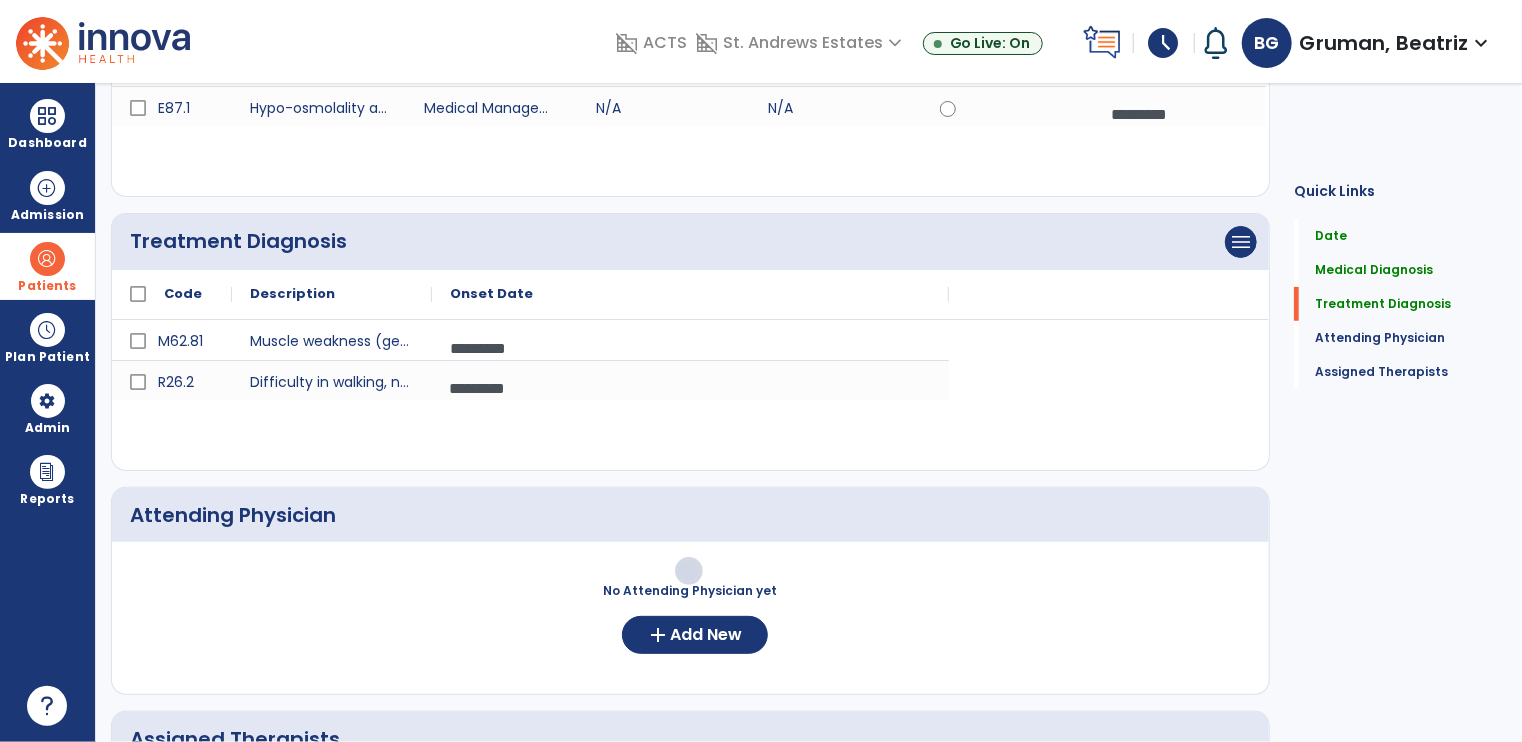 scroll, scrollTop: 354, scrollLeft: 0, axis: vertical 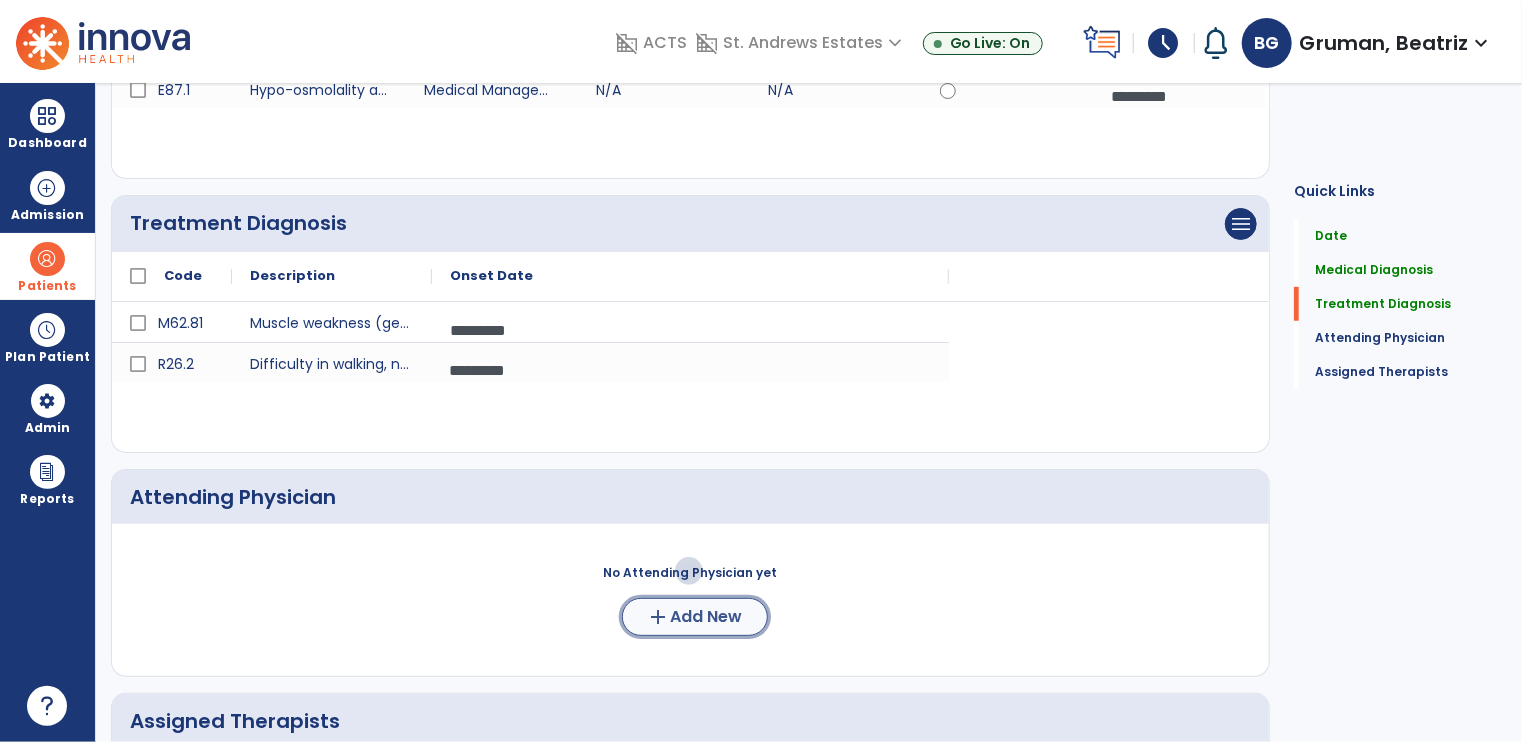 click on "add  Add New" 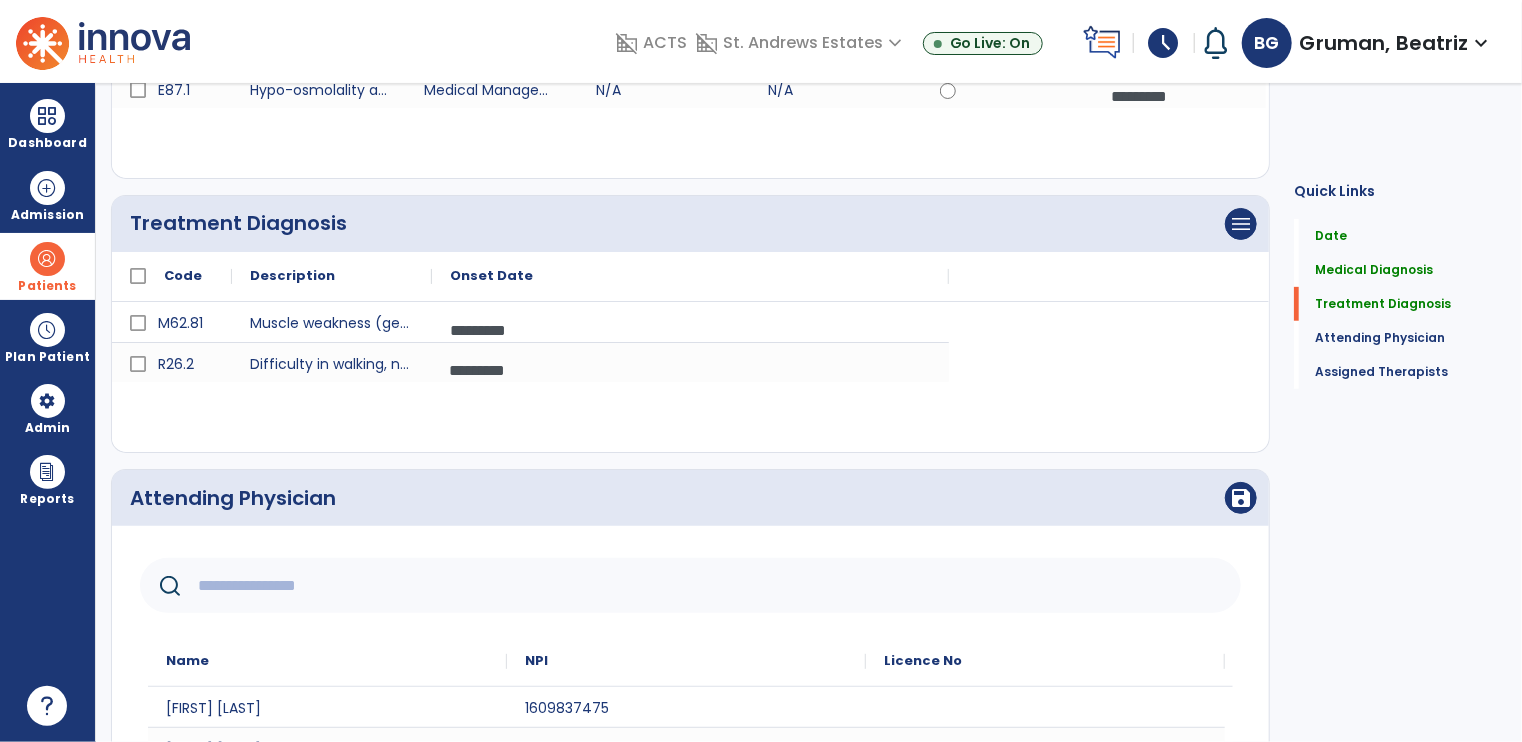 click 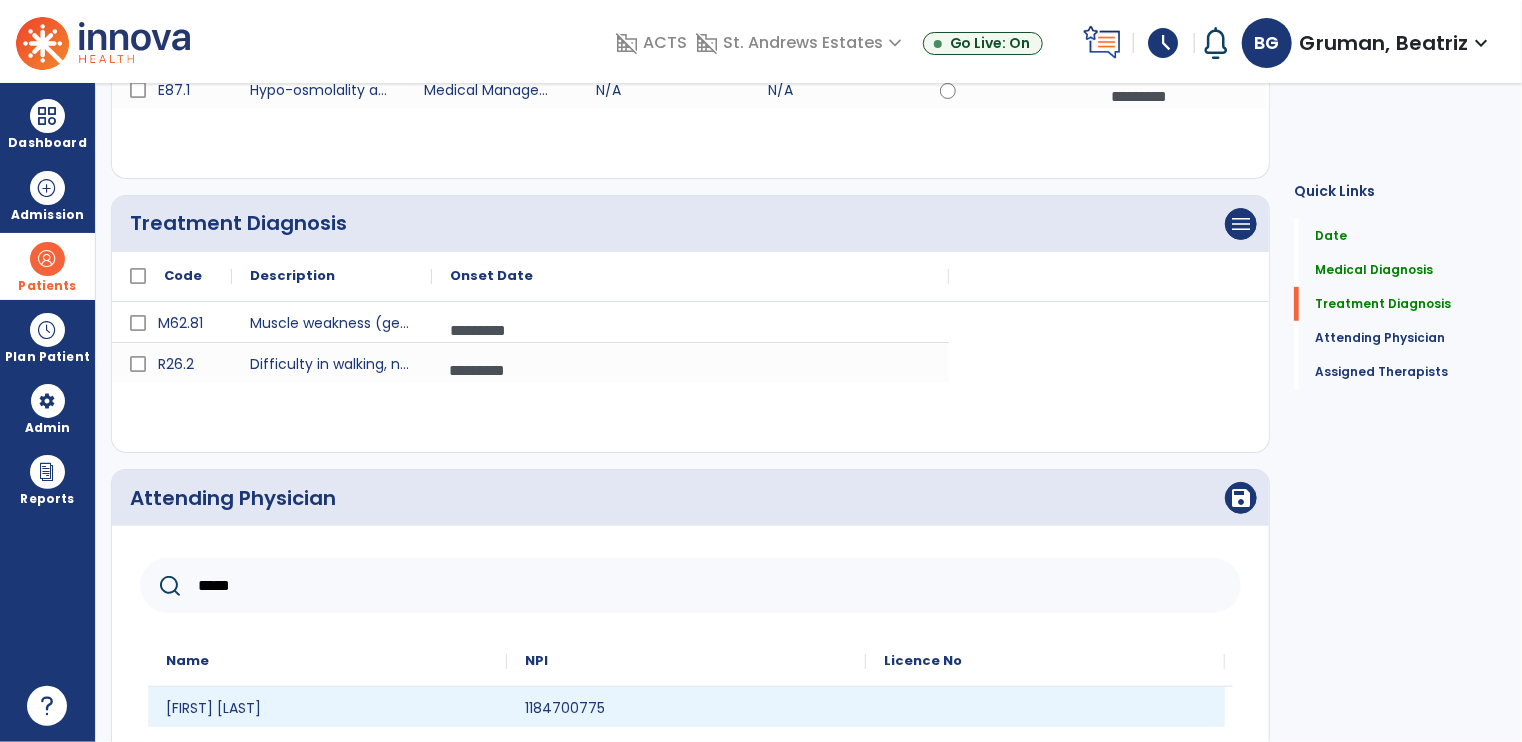 type on "*****" 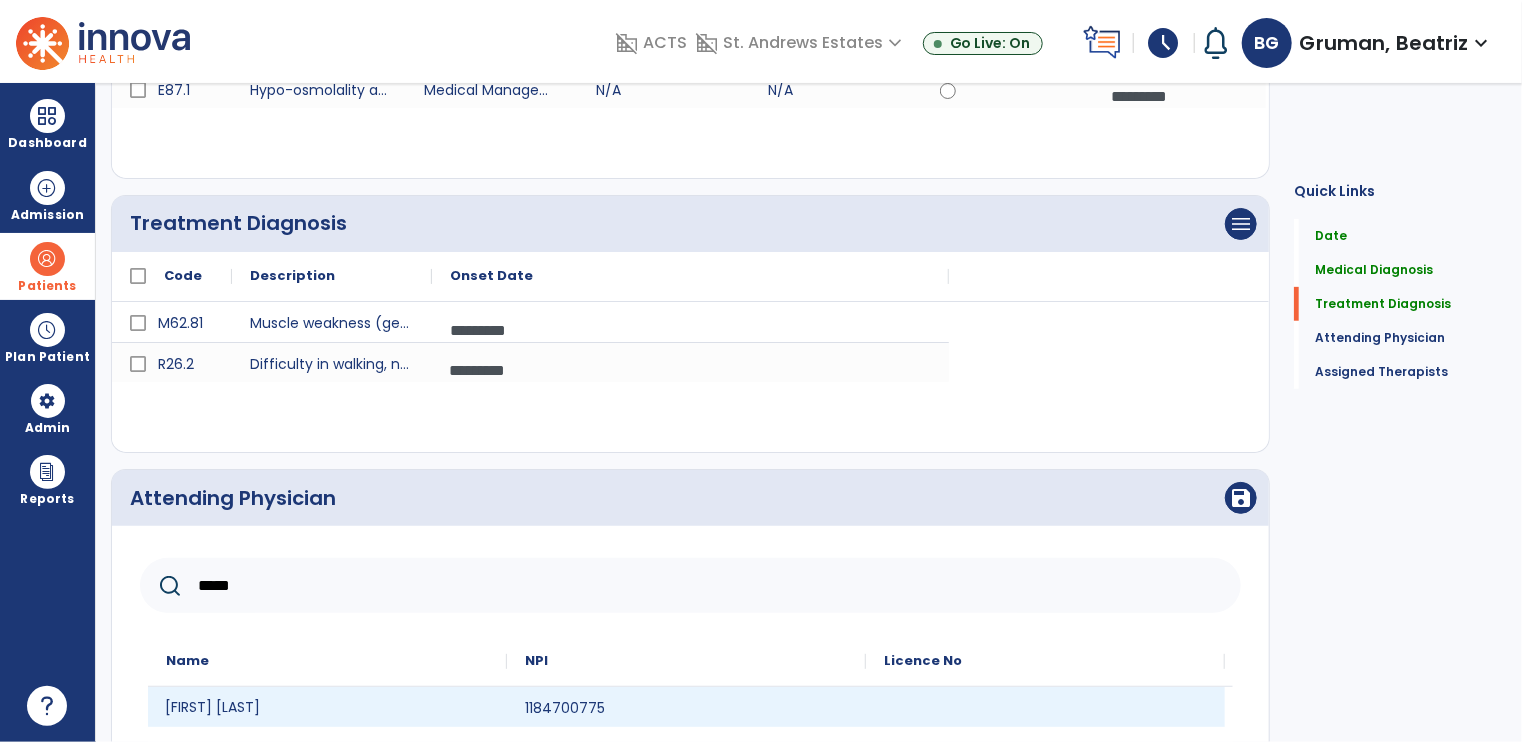 click on "David Hevert" 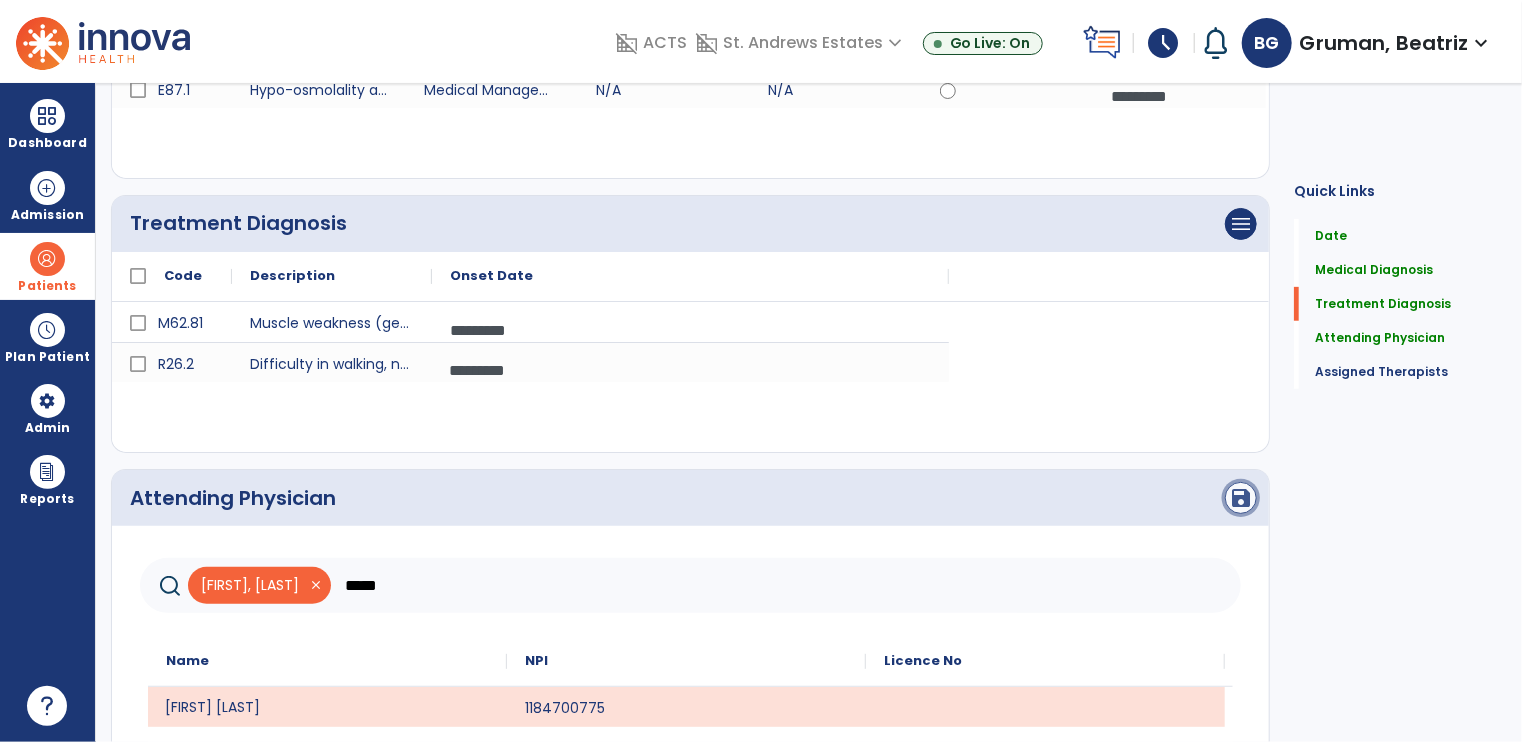 click on "save" 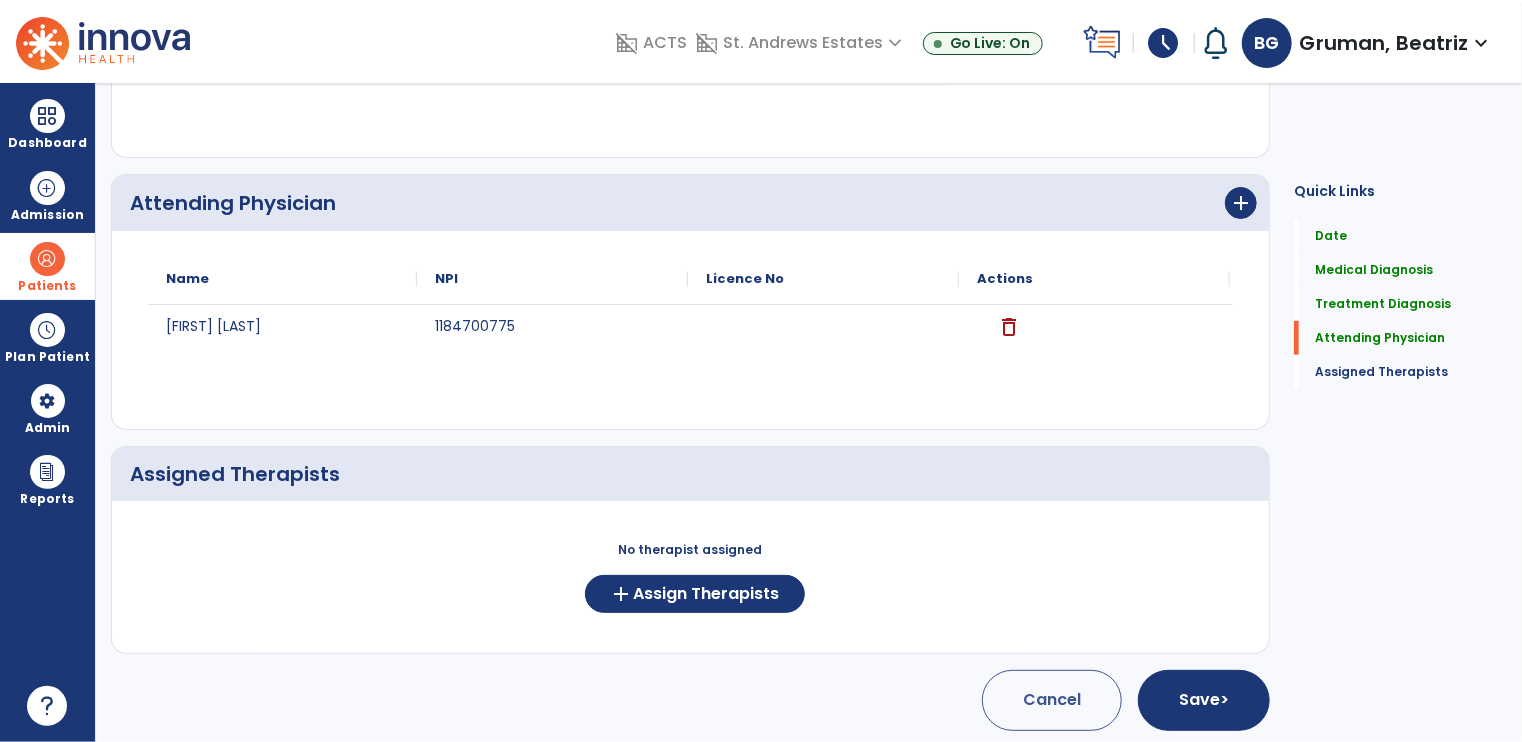 scroll, scrollTop: 651, scrollLeft: 0, axis: vertical 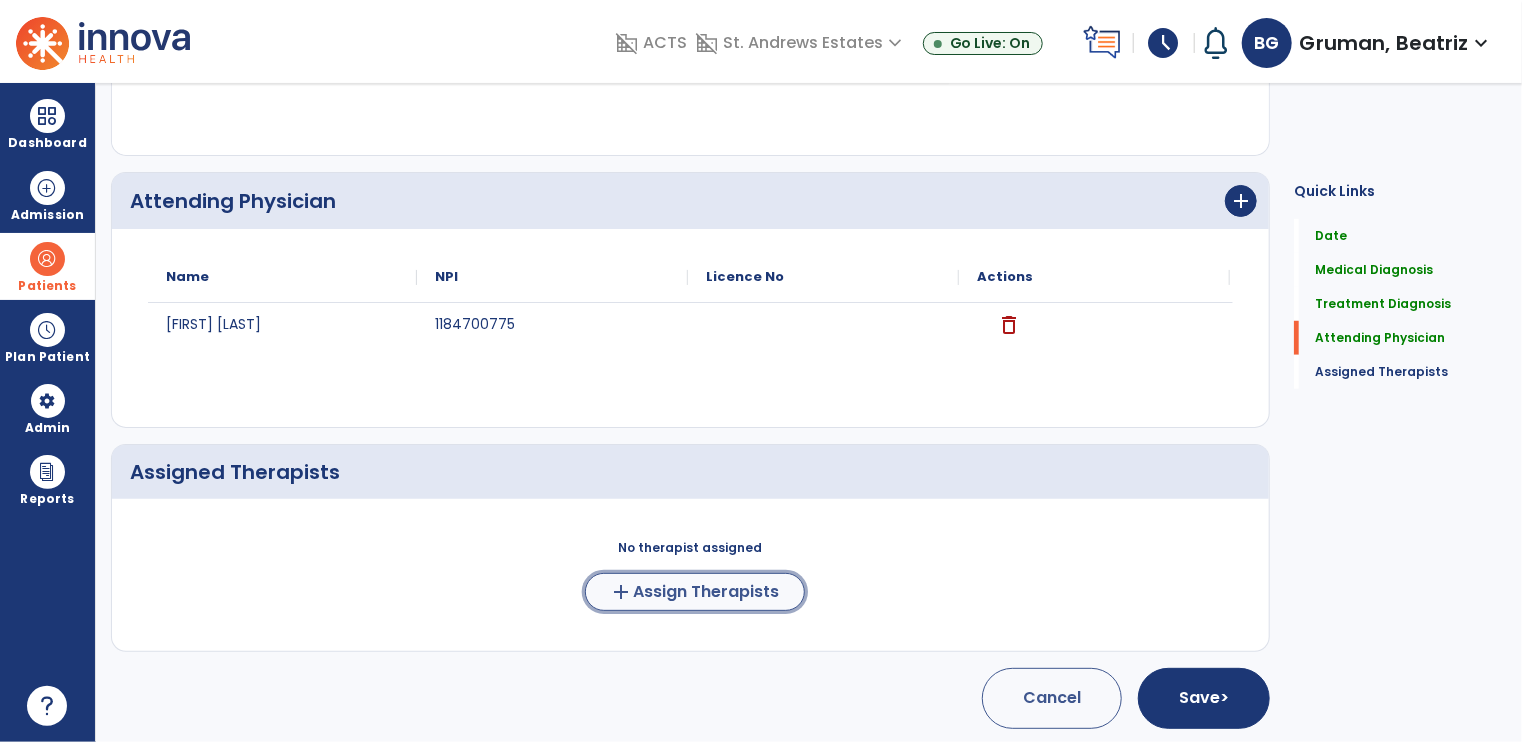 click on "Assign Therapists" 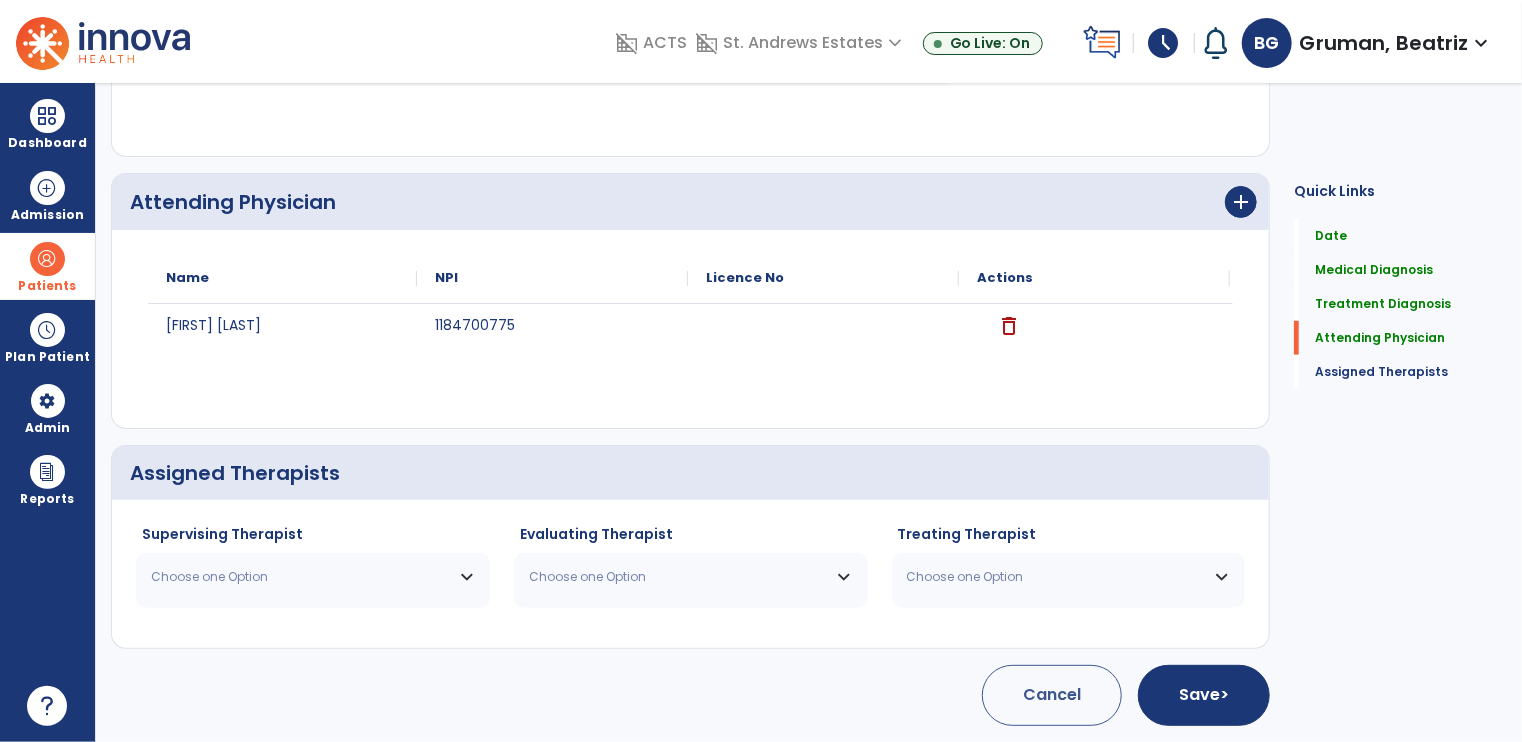 scroll, scrollTop: 648, scrollLeft: 0, axis: vertical 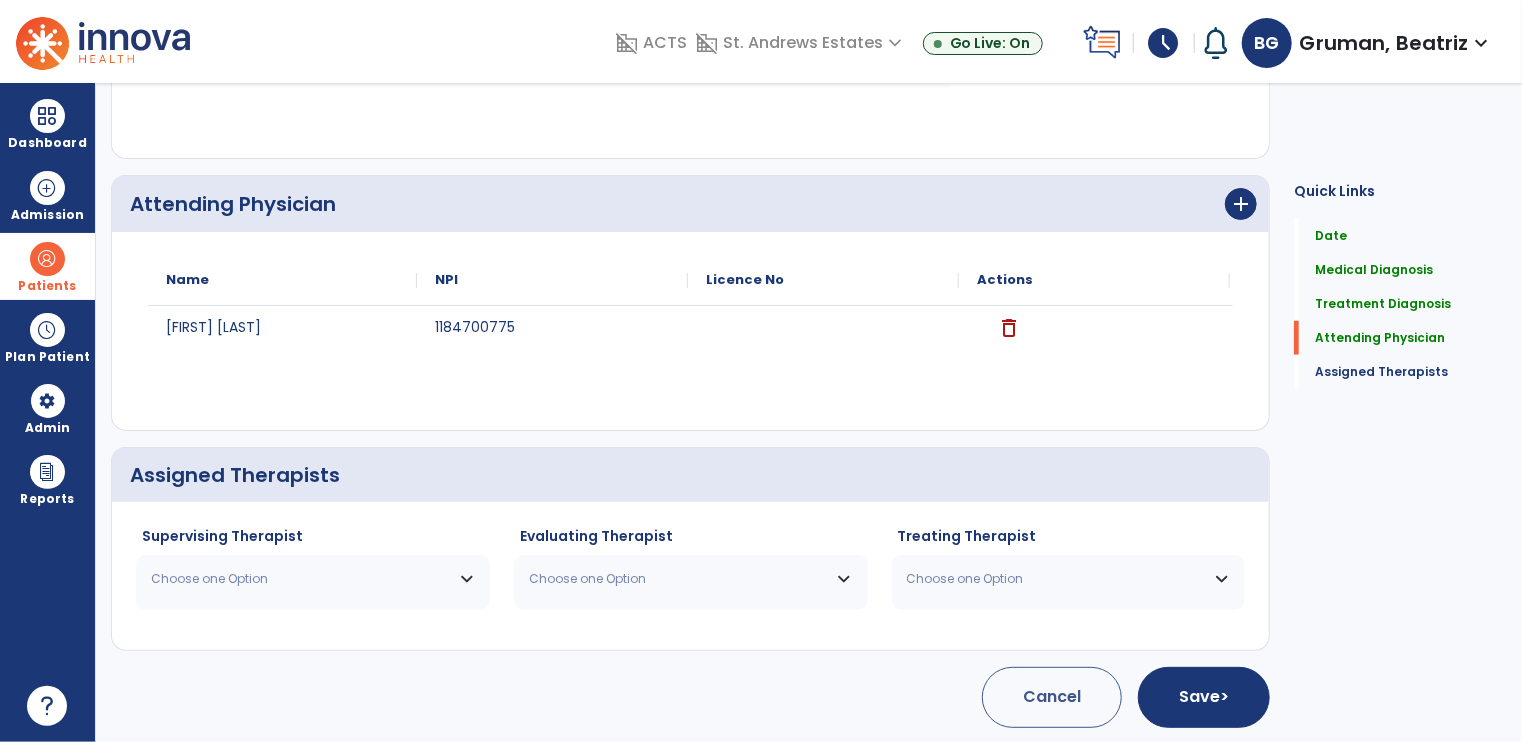 click on "Choose one Option" at bounding box center (300, 579) 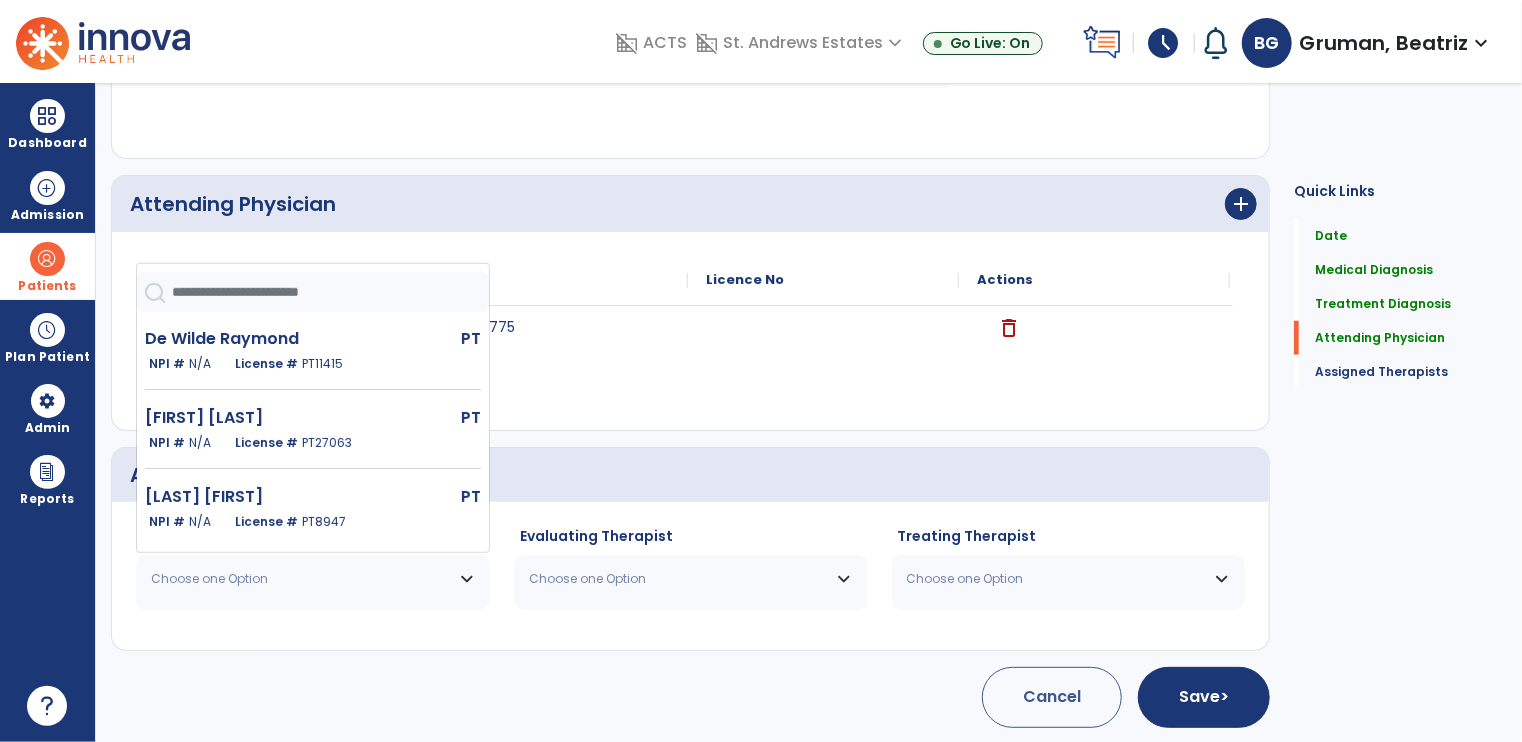 scroll, scrollTop: 110, scrollLeft: 0, axis: vertical 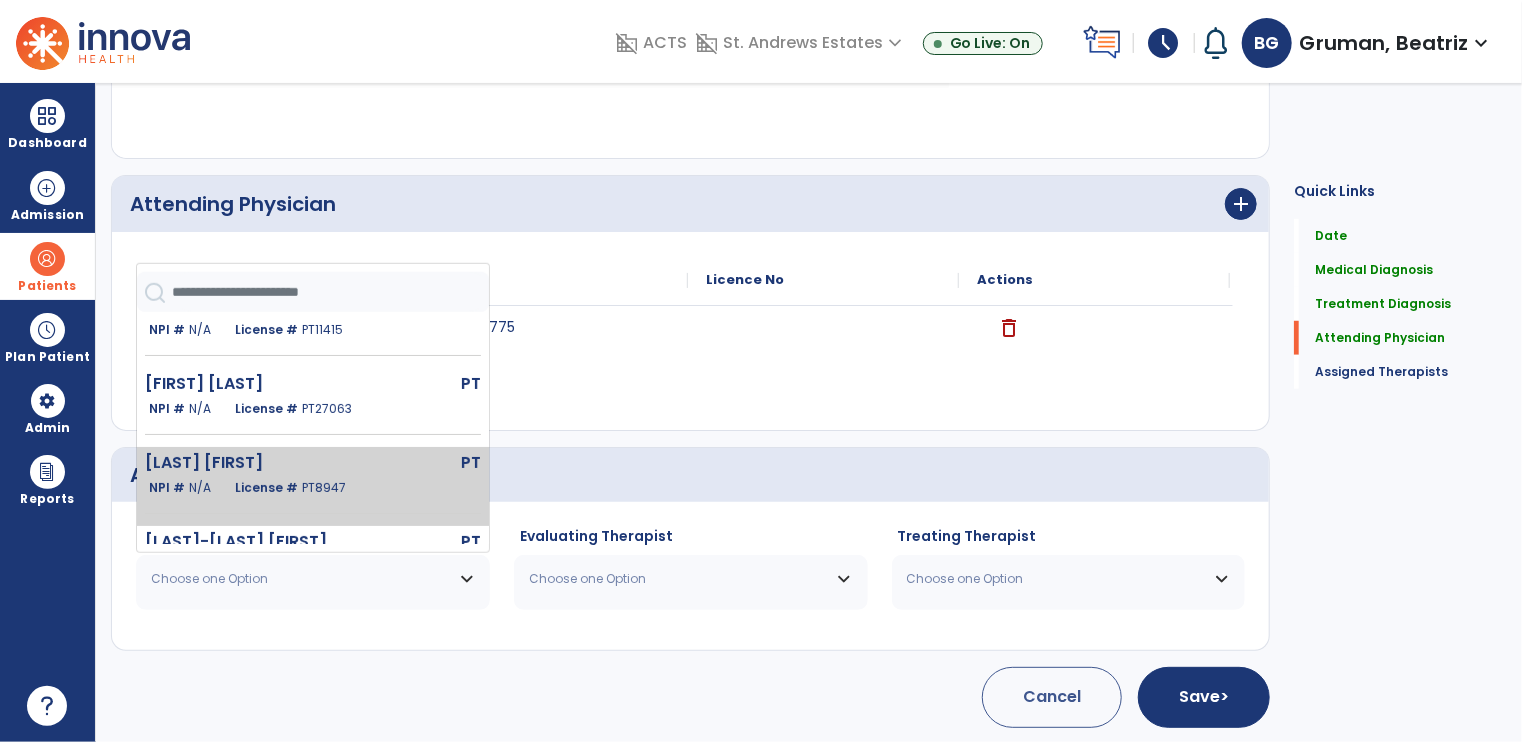 click on "PT" 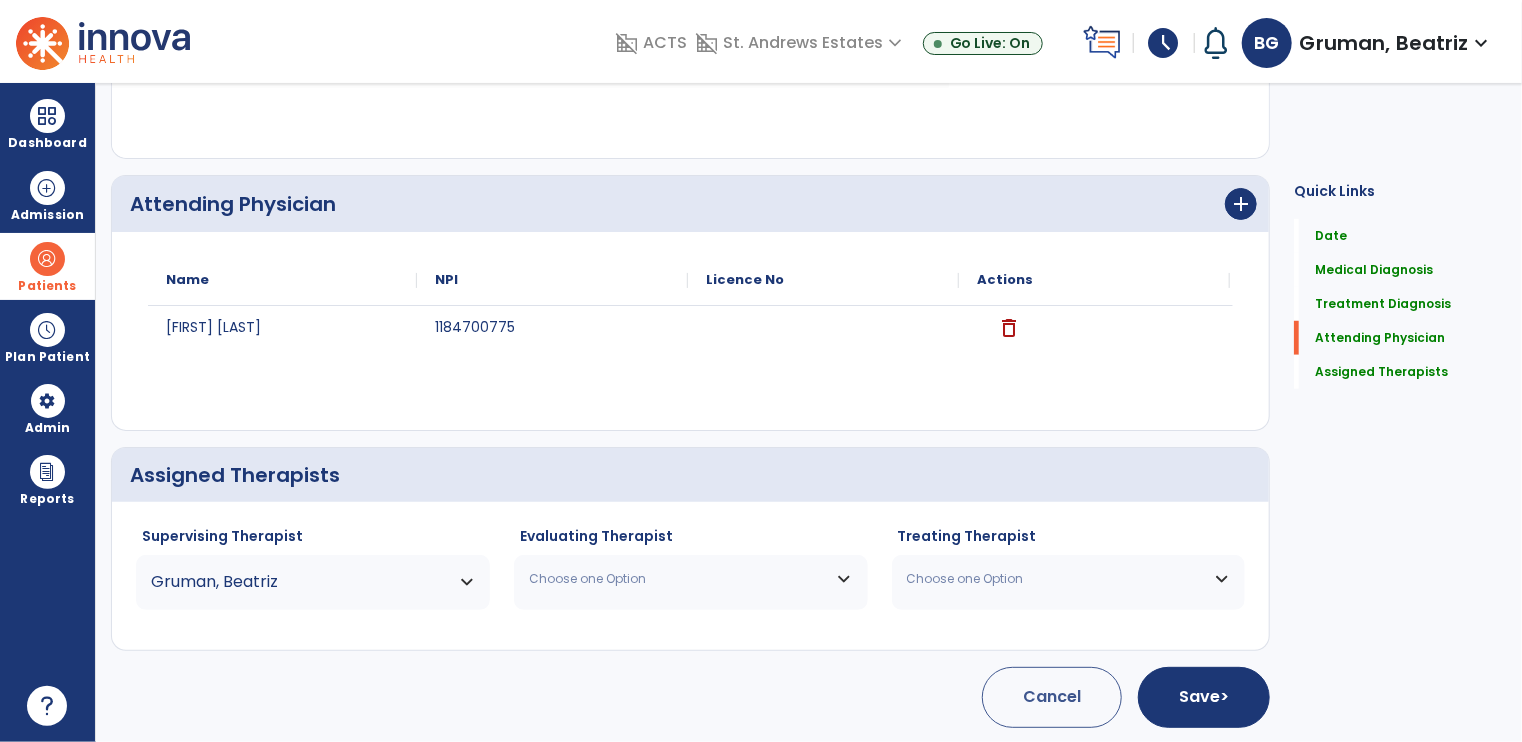 click on "Choose one Option" at bounding box center [678, 579] 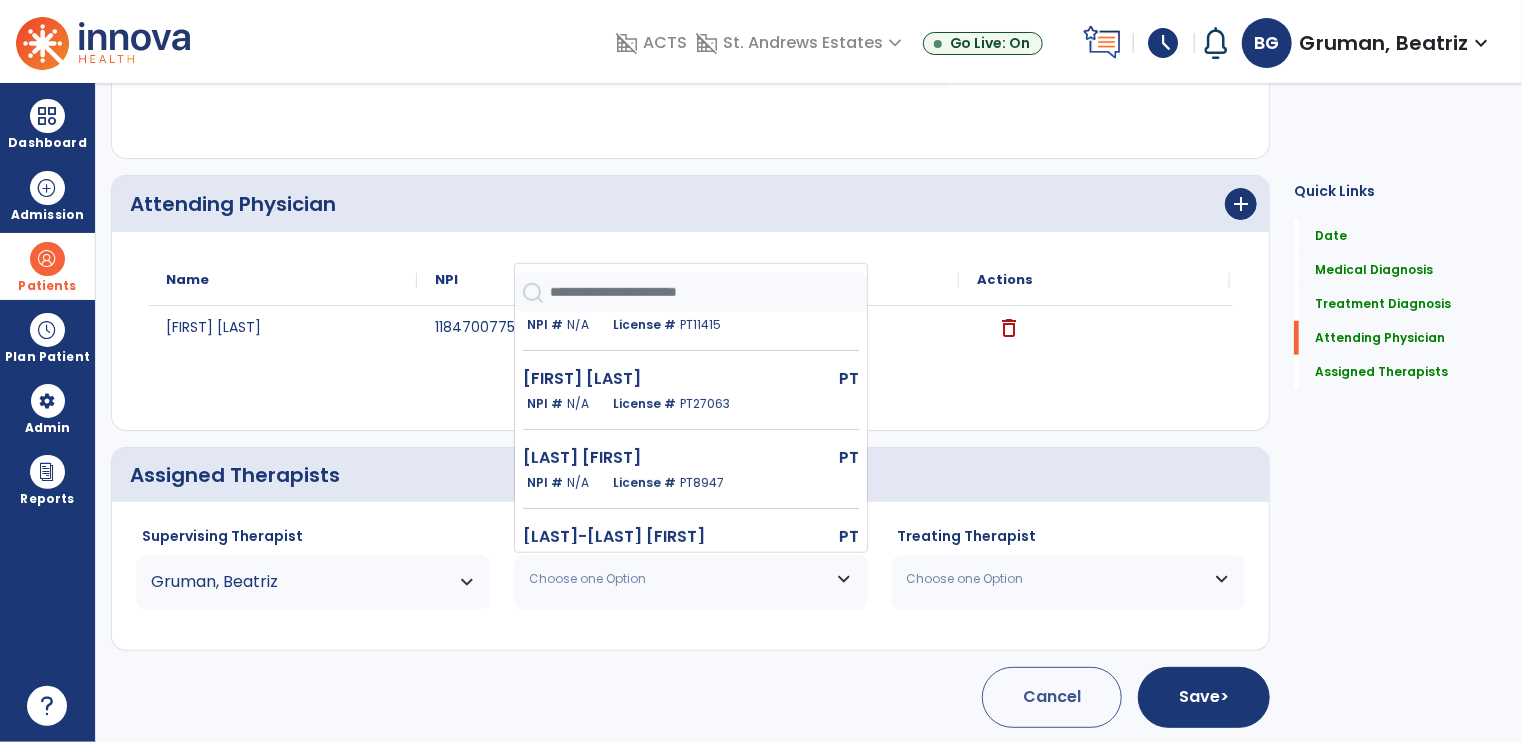 scroll, scrollTop: 125, scrollLeft: 0, axis: vertical 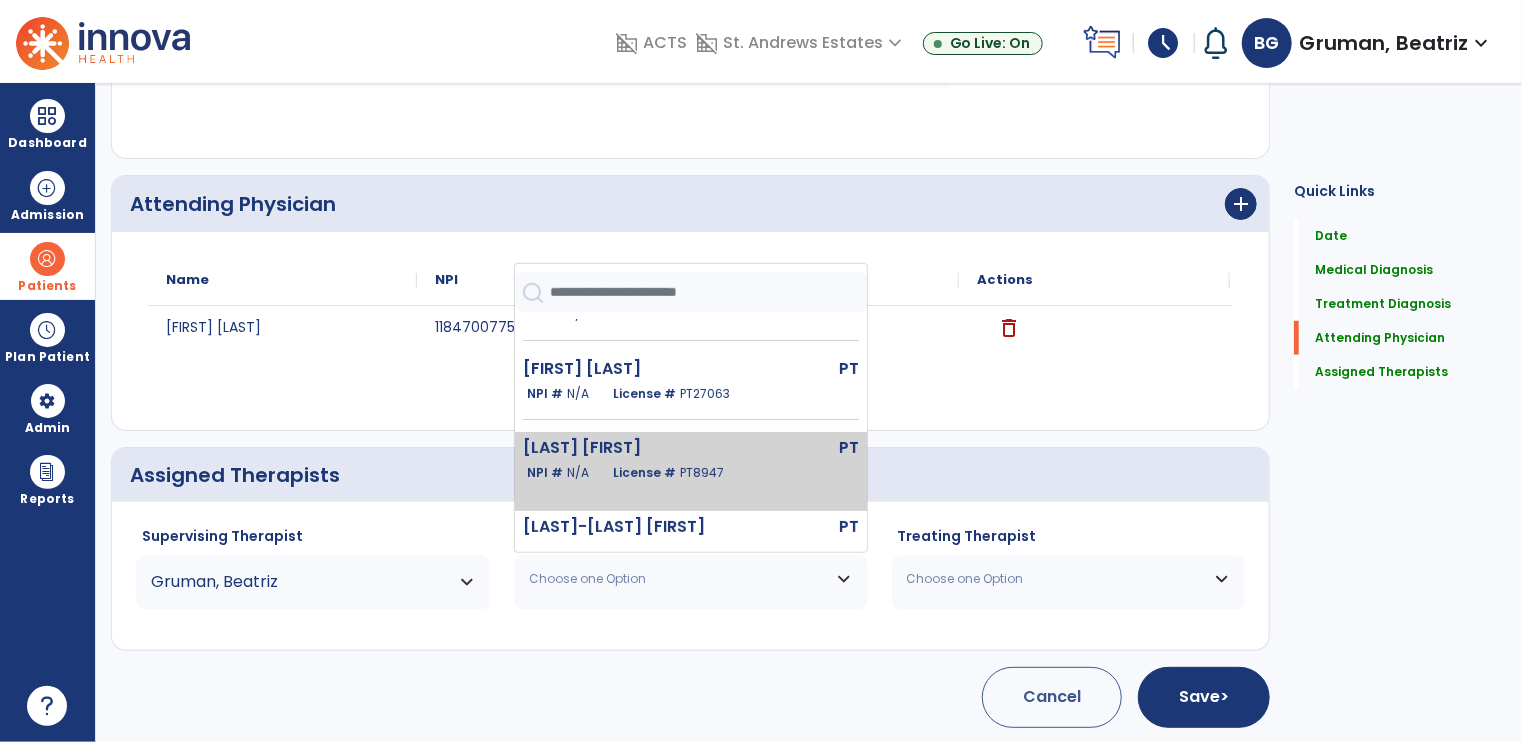 click on "PT" 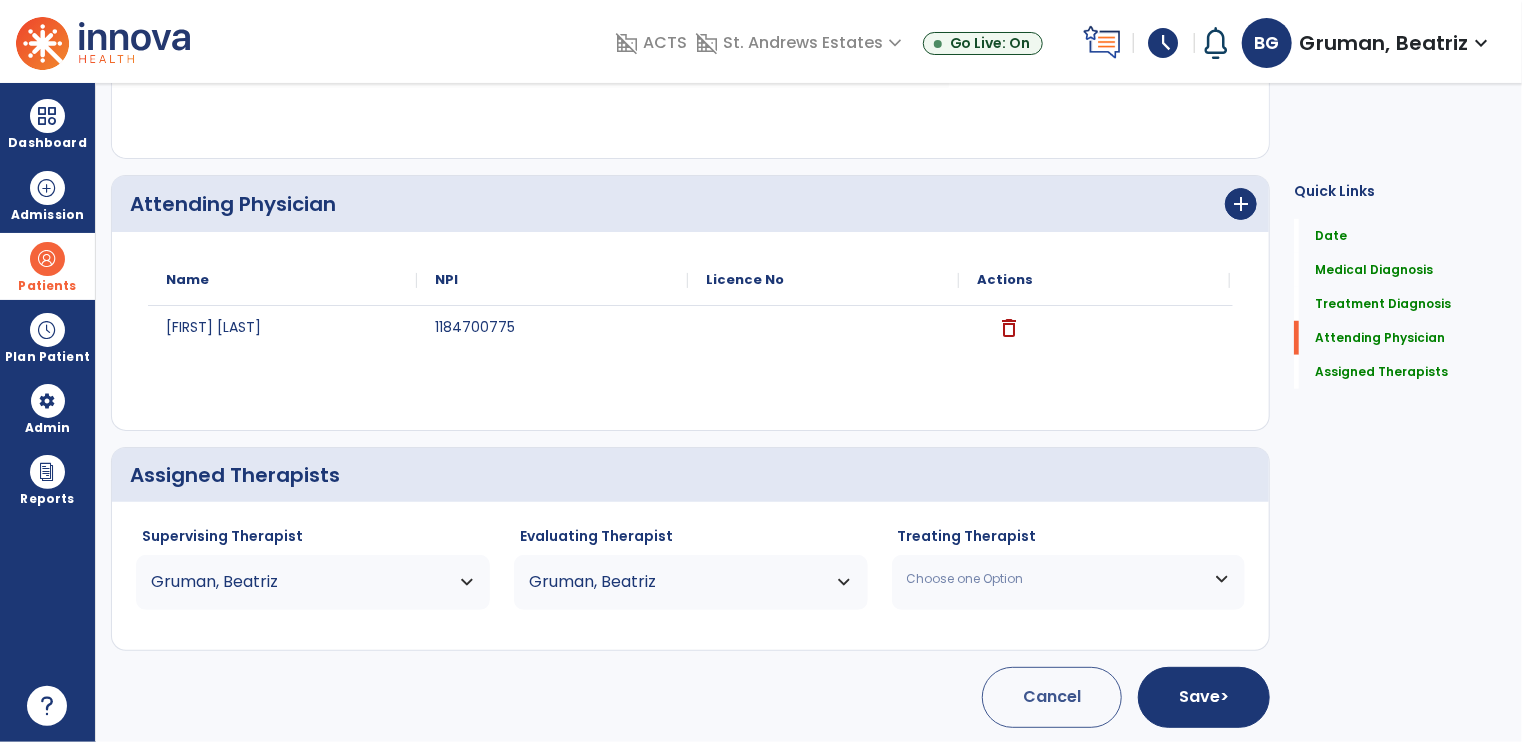 click on "Choose one Option" at bounding box center [1056, 579] 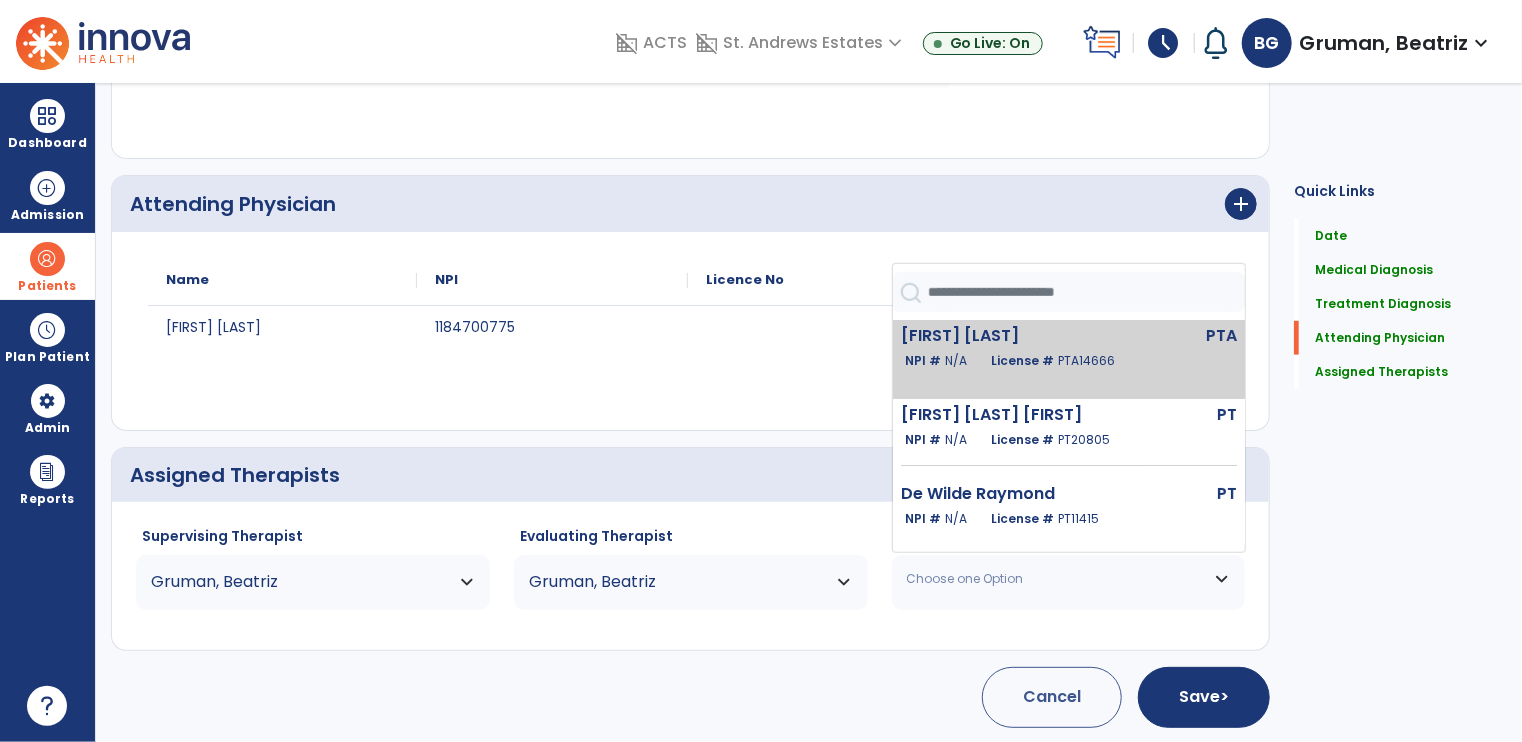 click on "PTA14666" 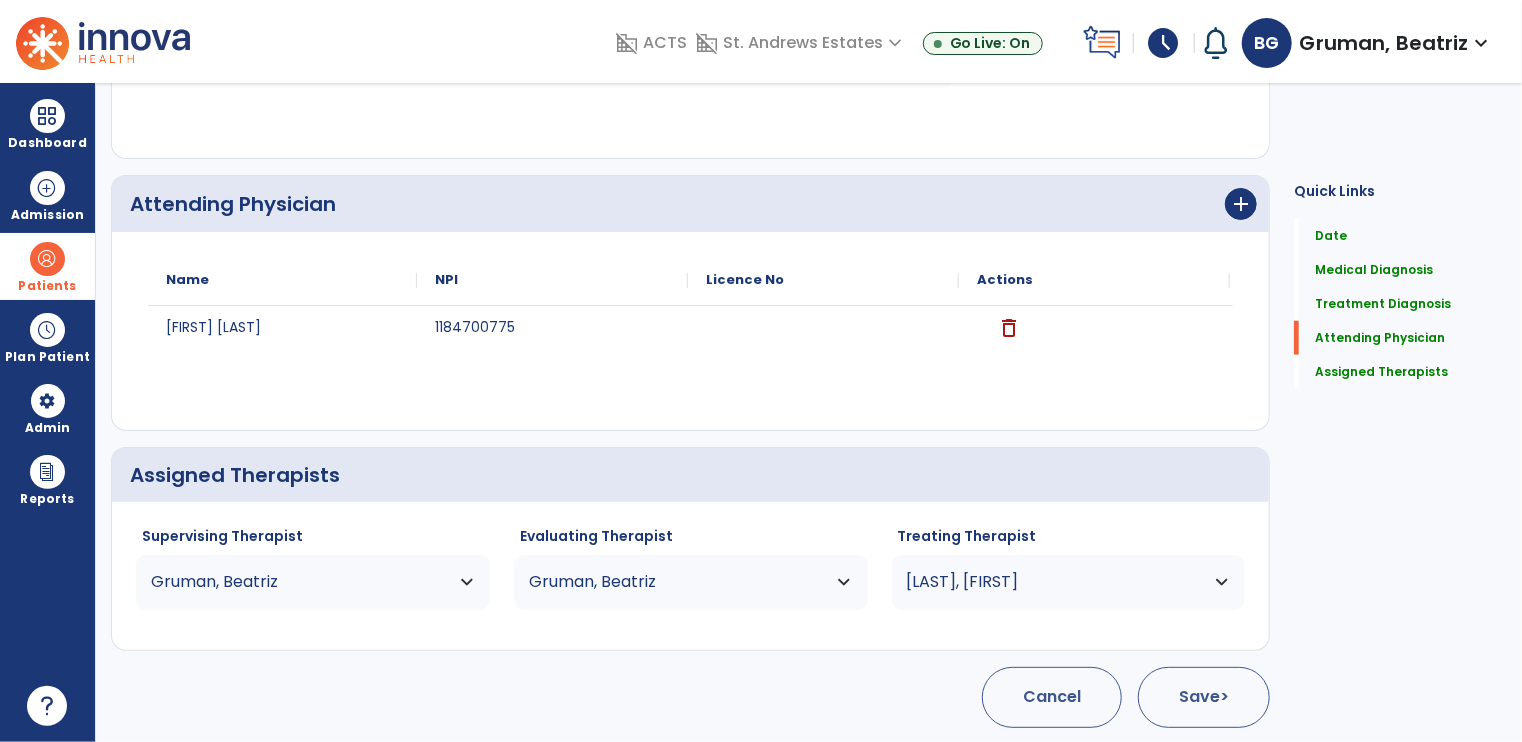 click on "Save  >" 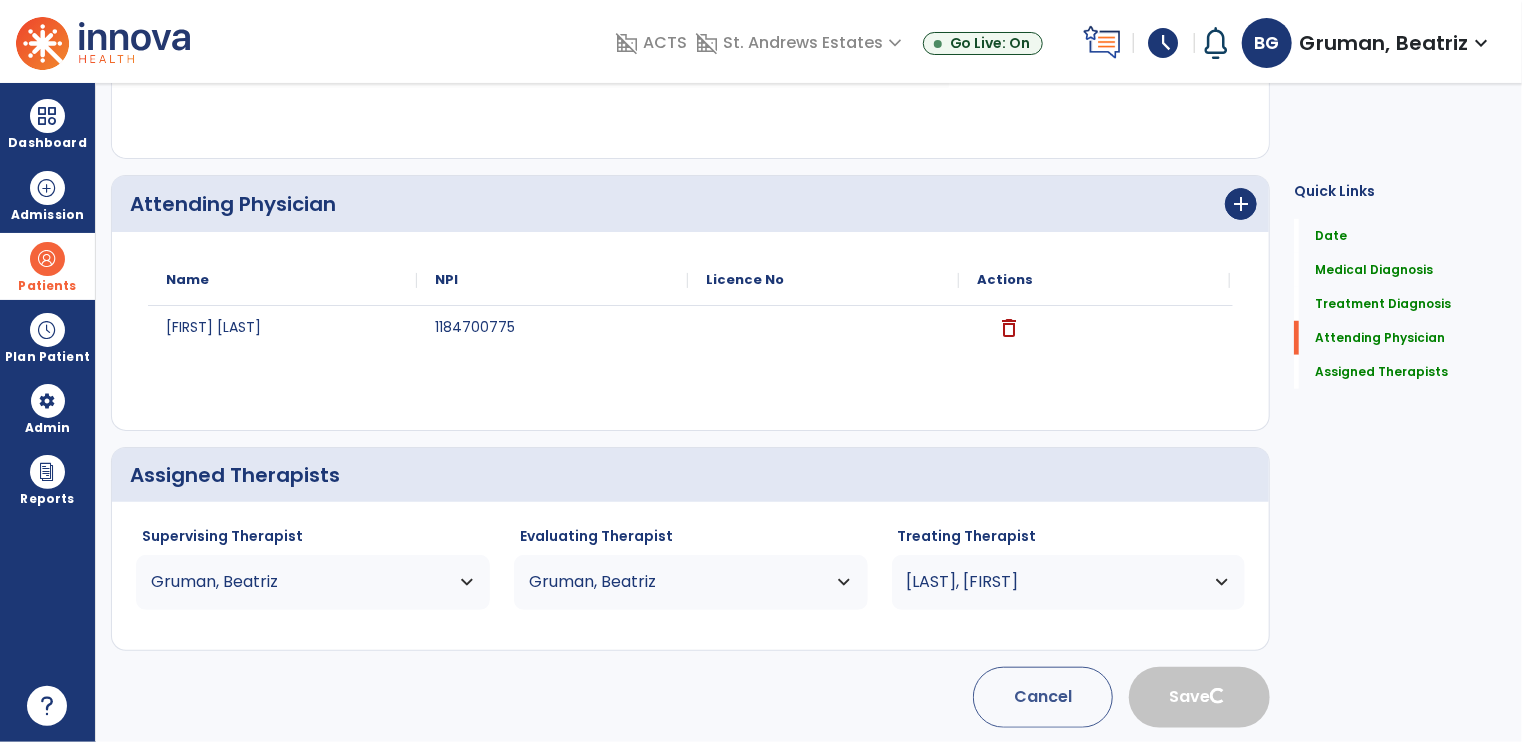 type 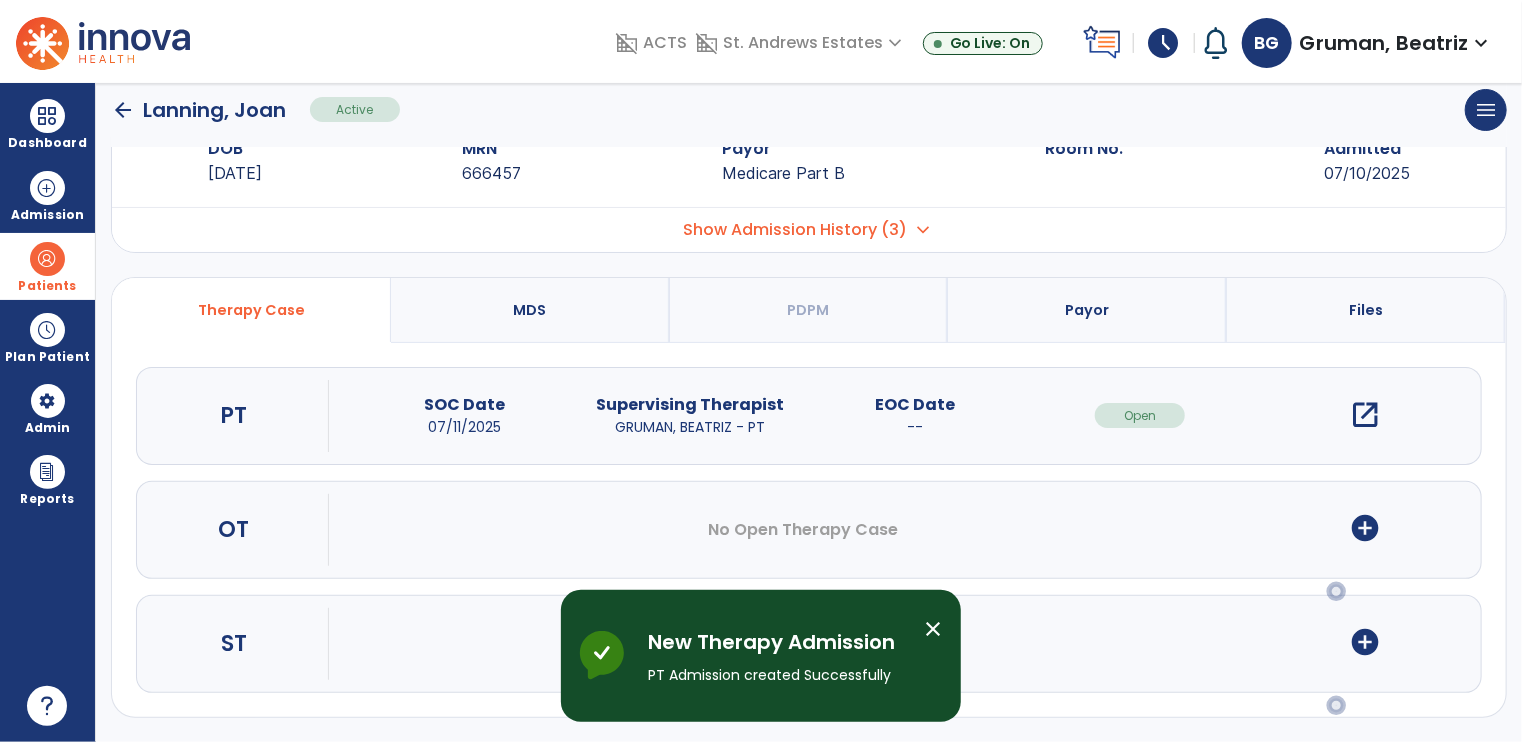 scroll, scrollTop: 0, scrollLeft: 0, axis: both 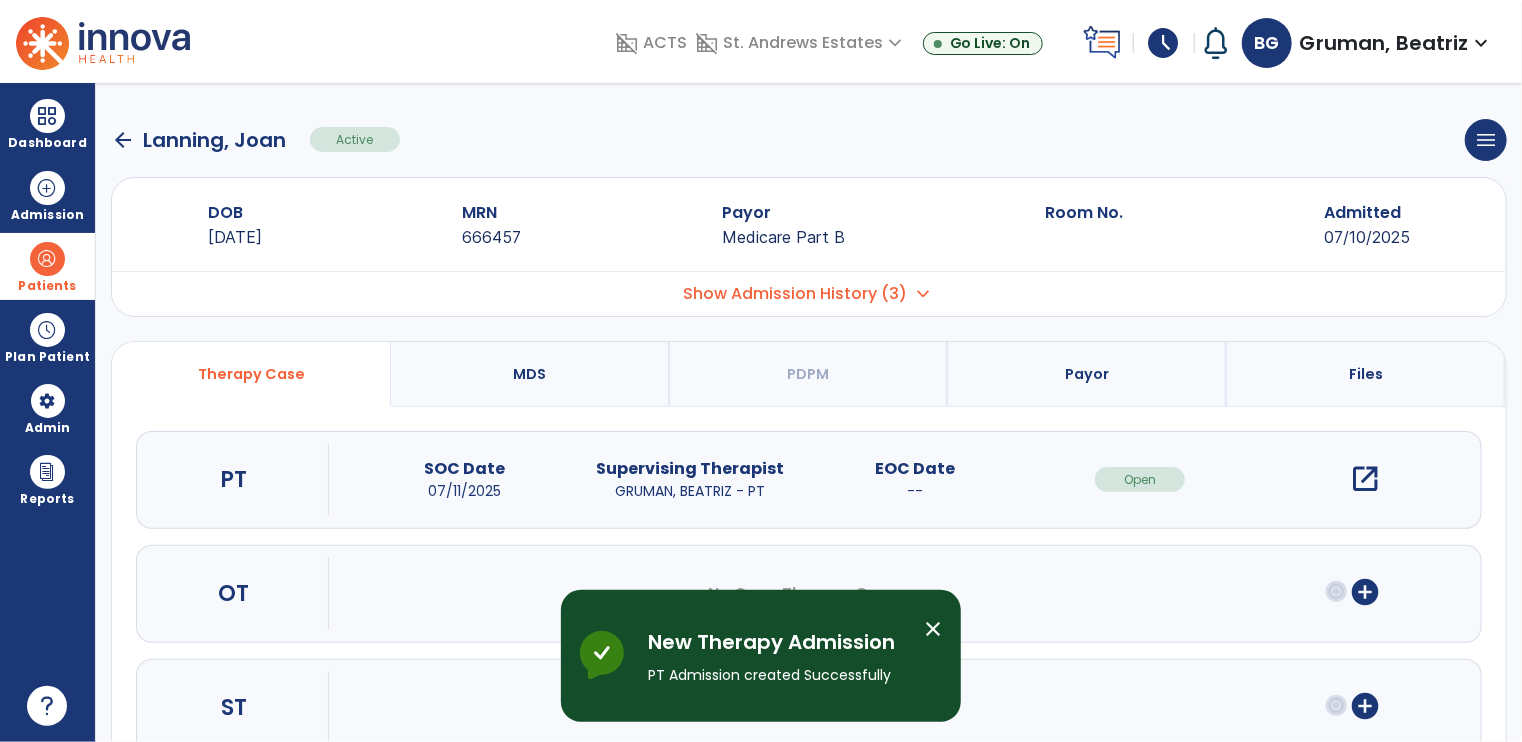 click on "open_in_new" at bounding box center [1365, 479] 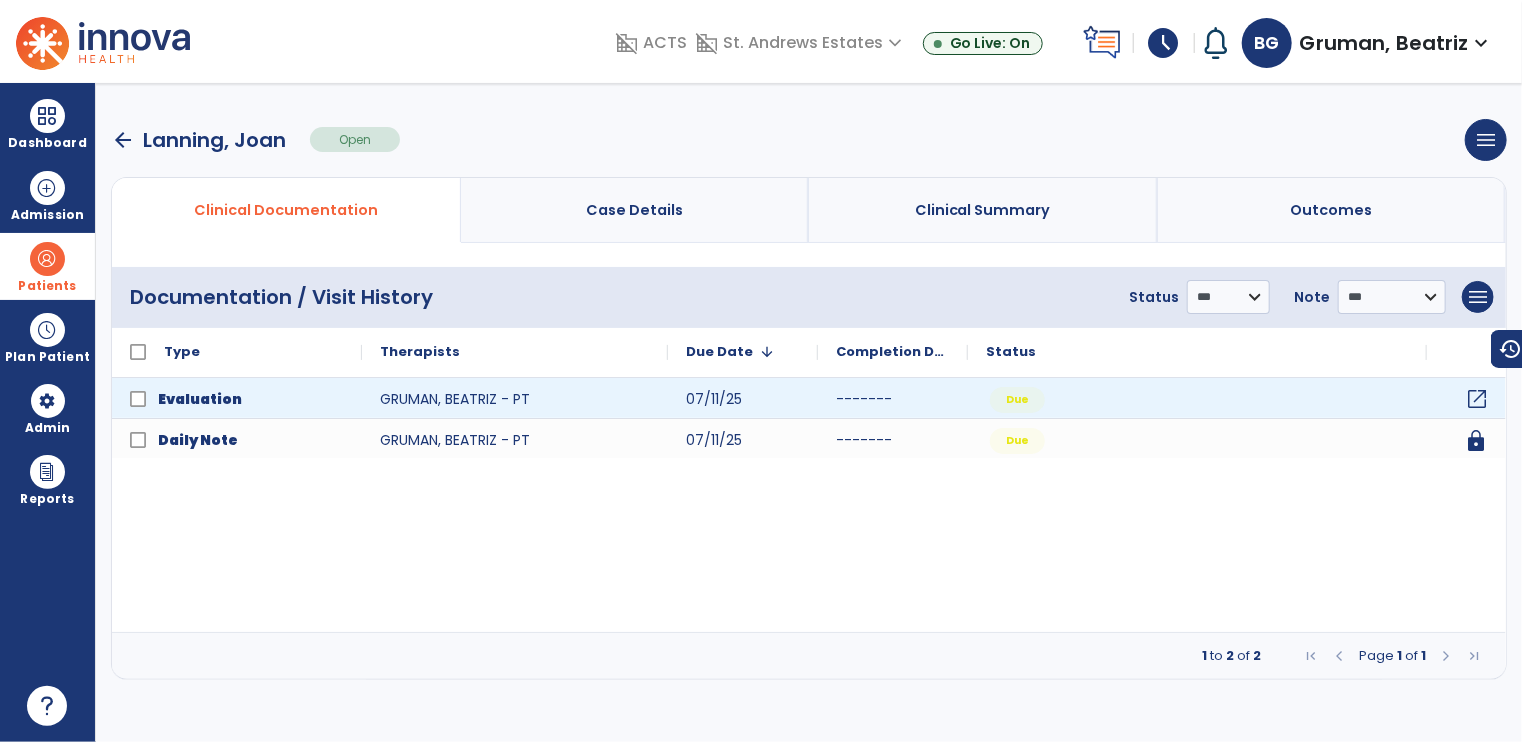 click on "open_in_new" 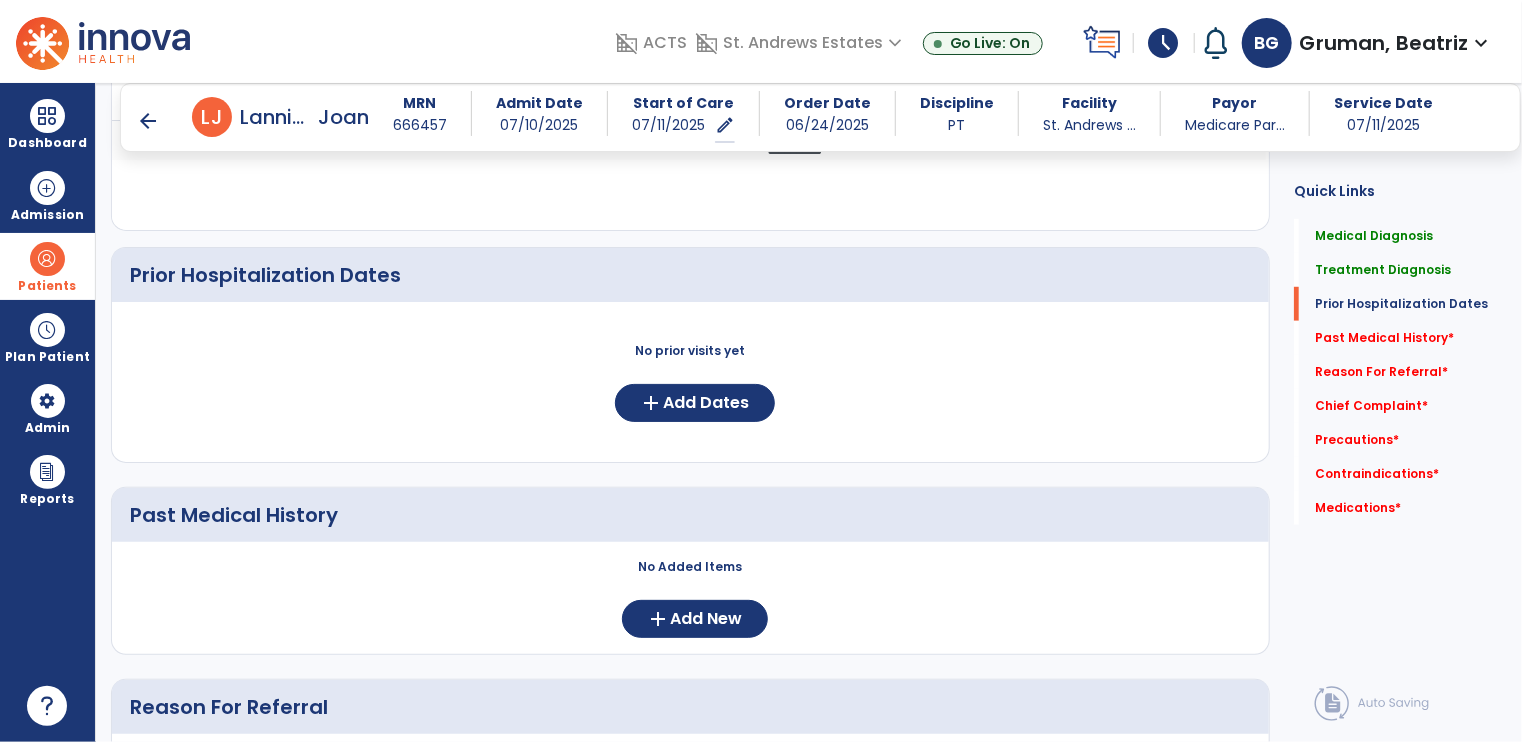 scroll, scrollTop: 640, scrollLeft: 0, axis: vertical 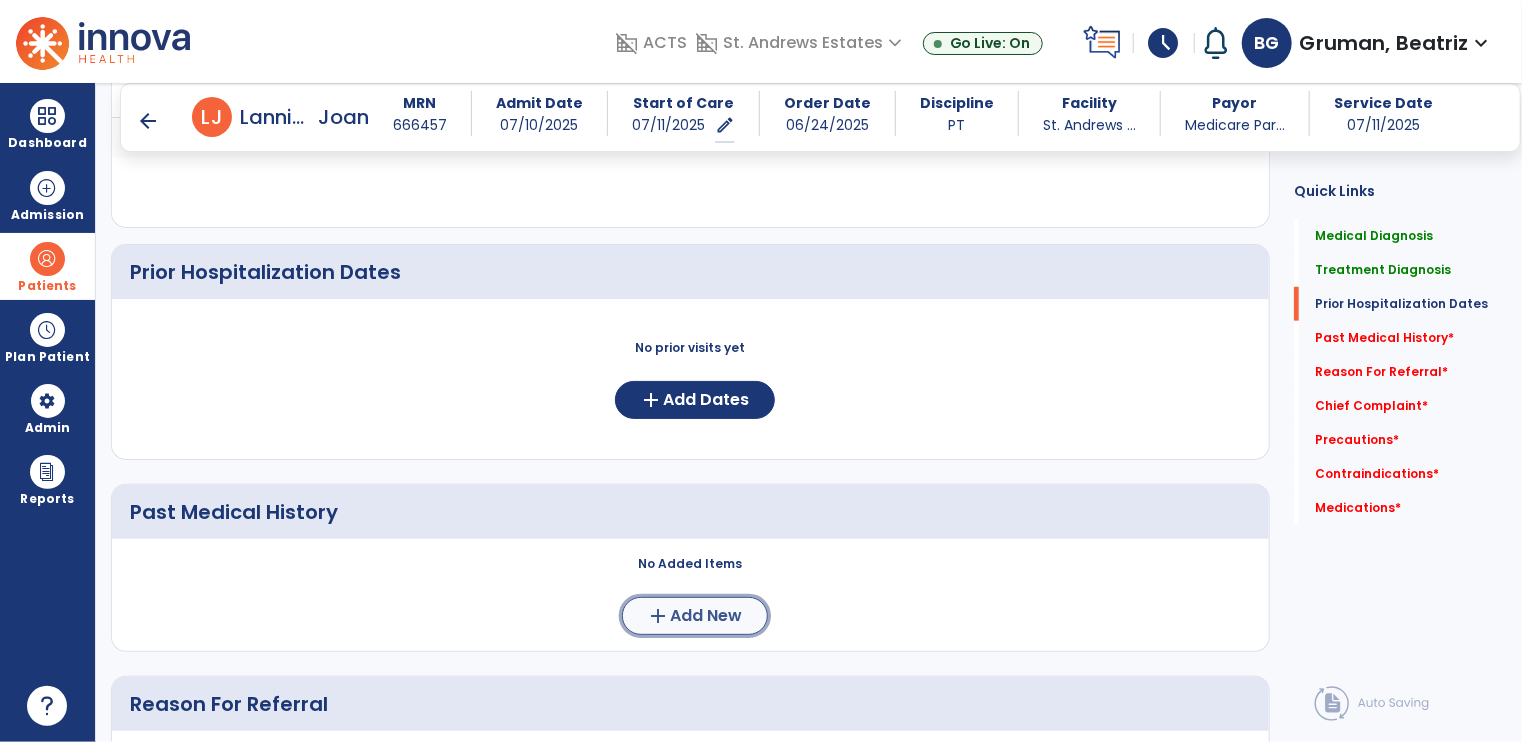click on "Add New" 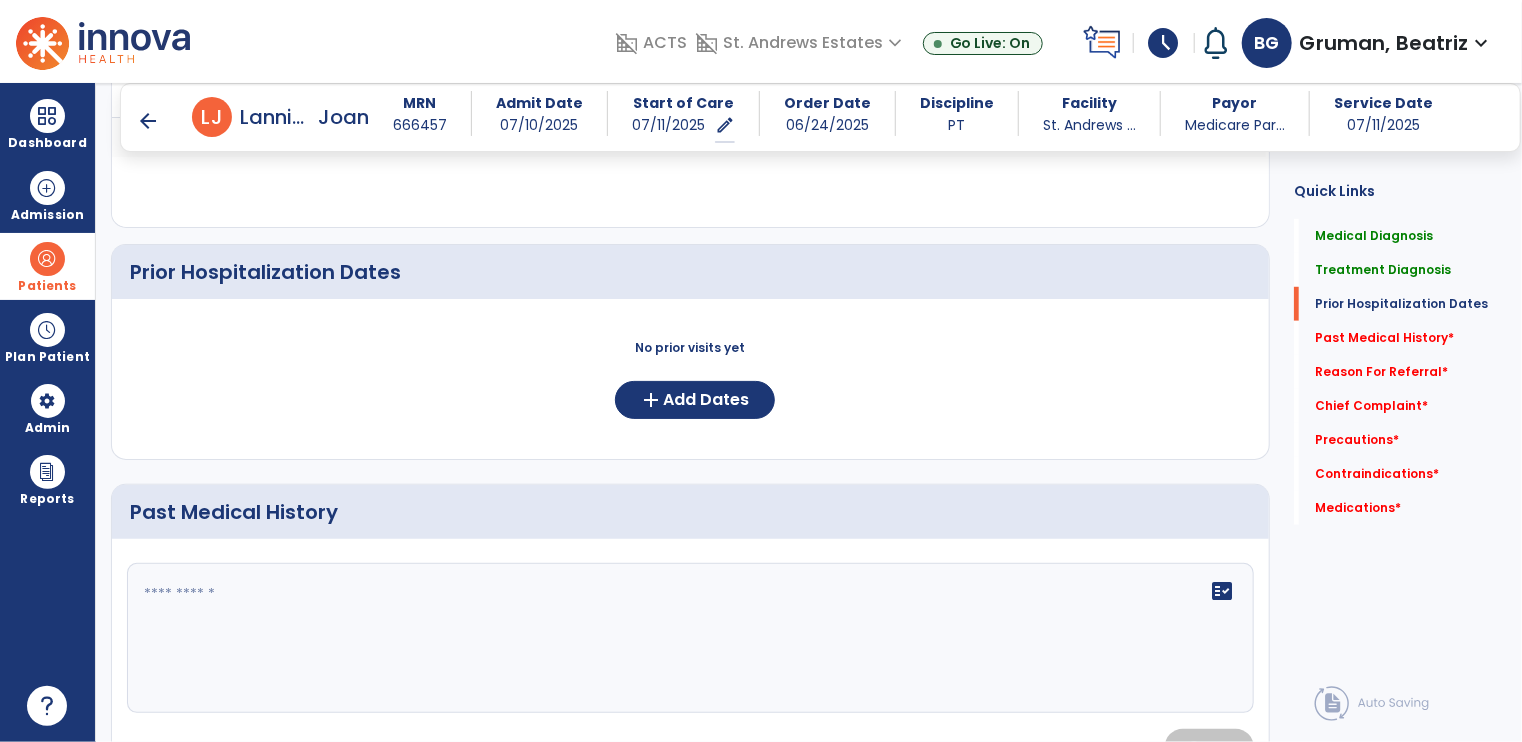 click 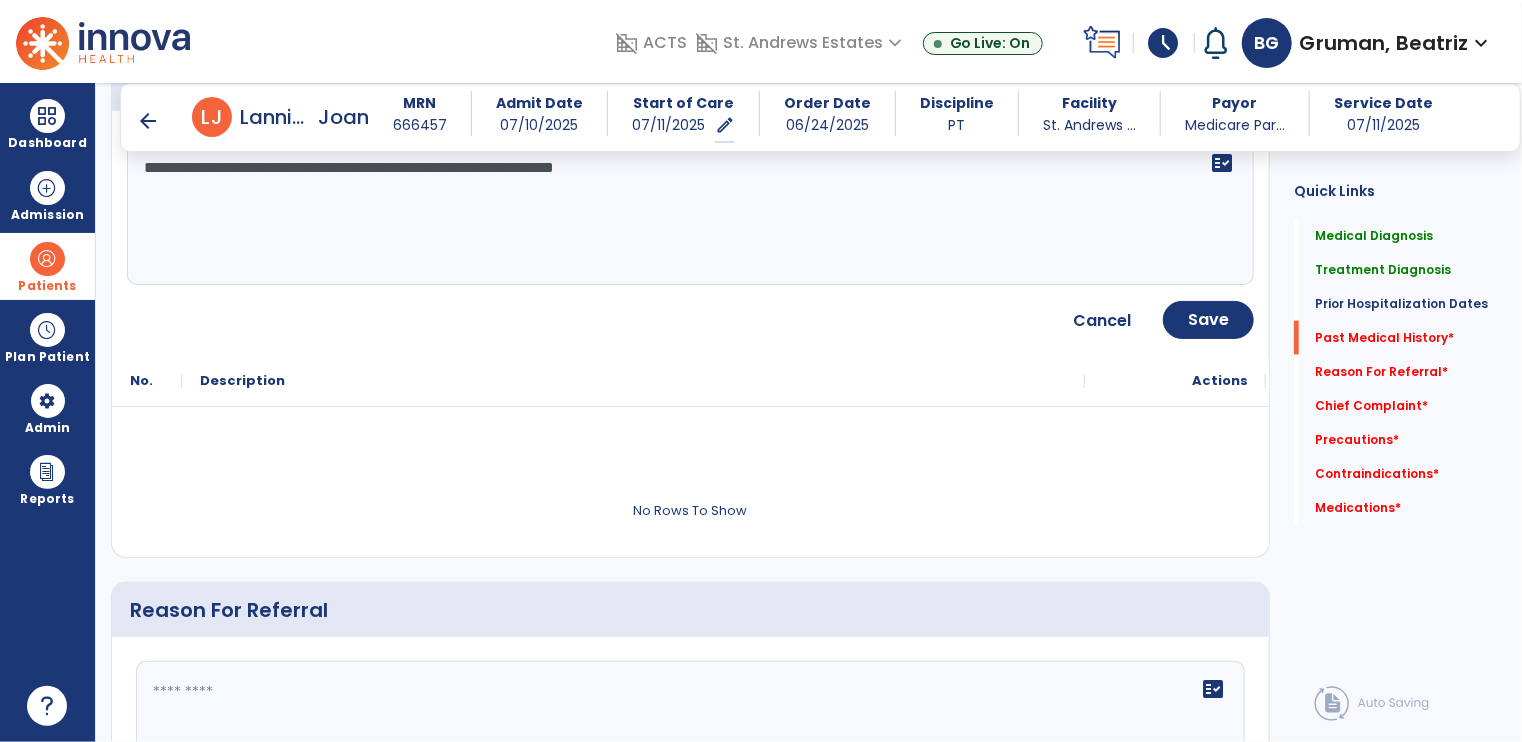scroll, scrollTop: 1108, scrollLeft: 0, axis: vertical 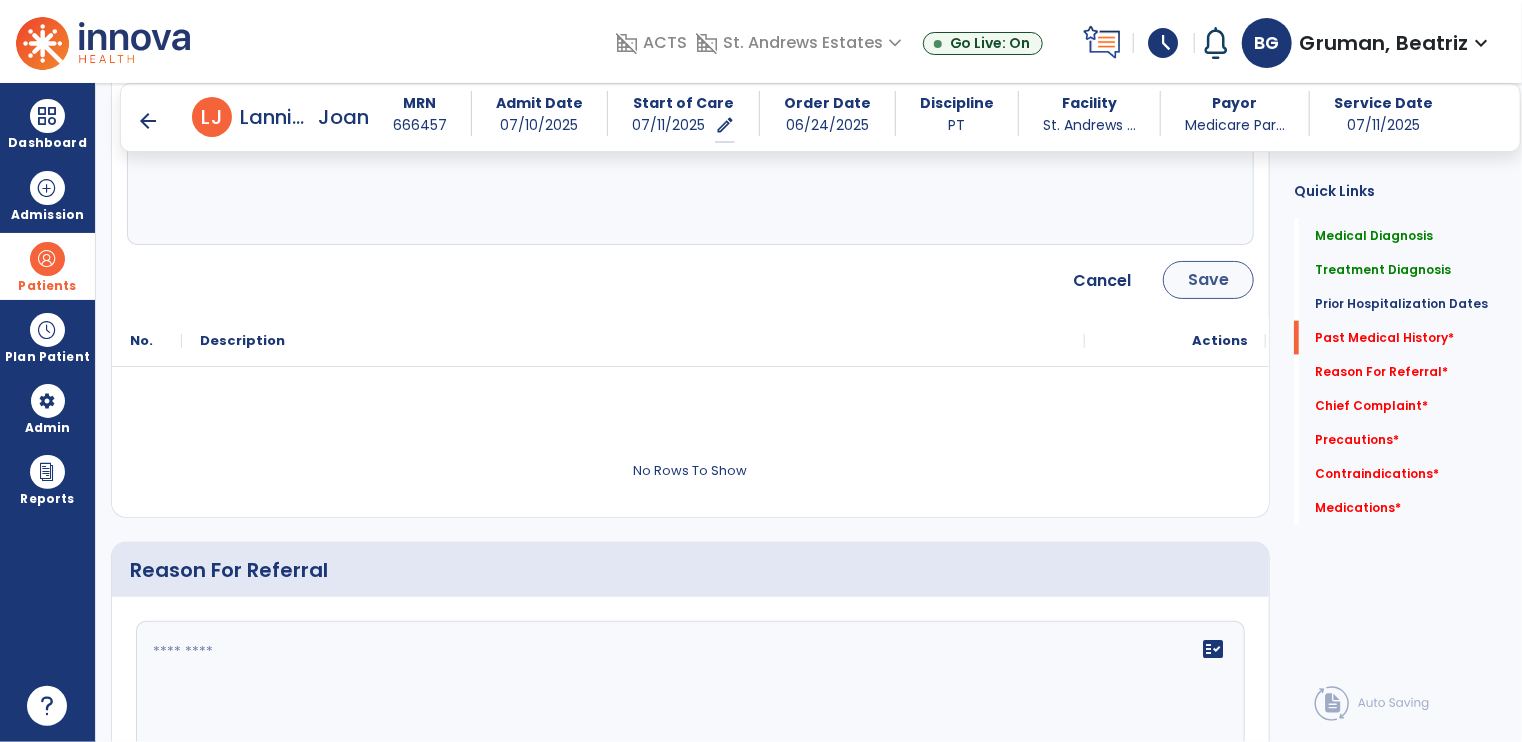 type on "**********" 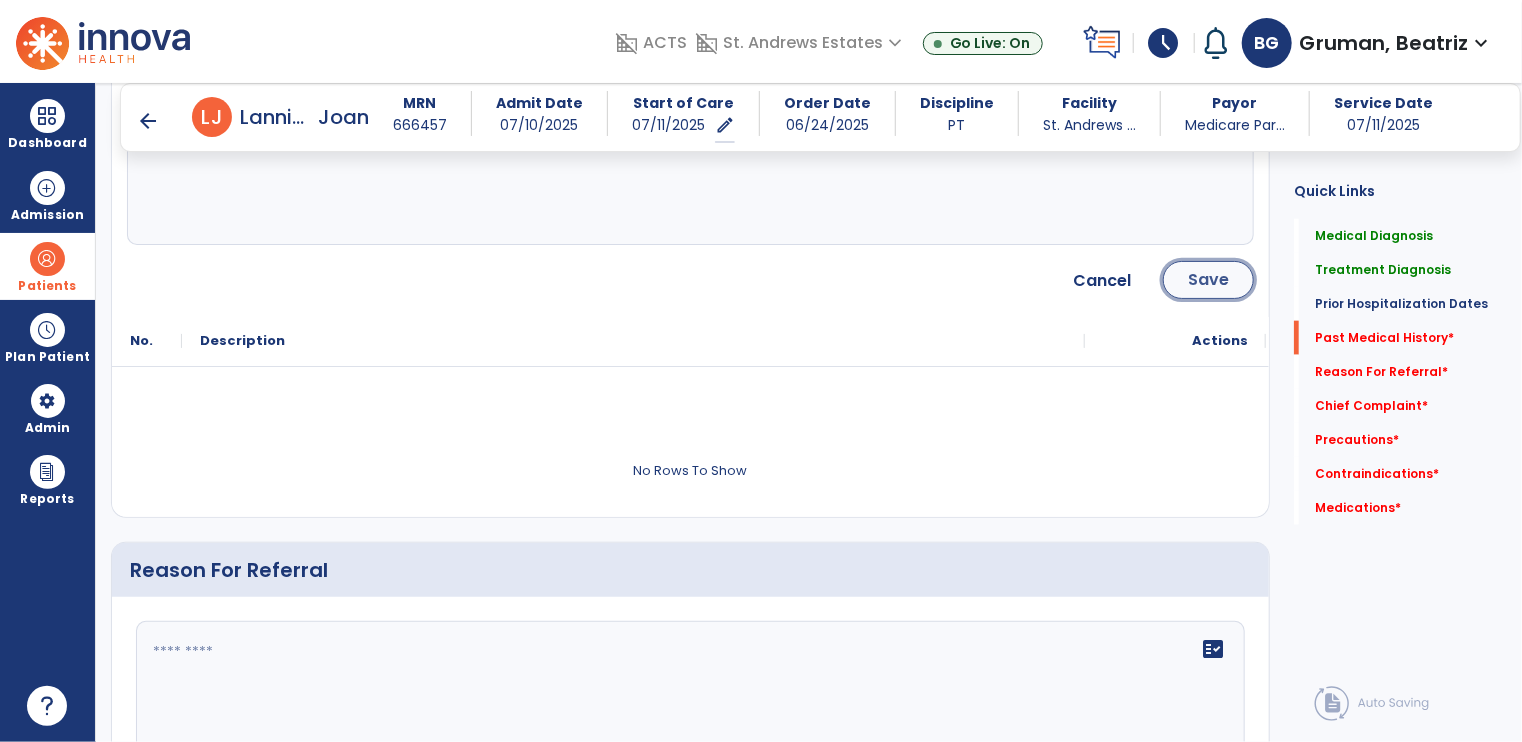 click on "Save" 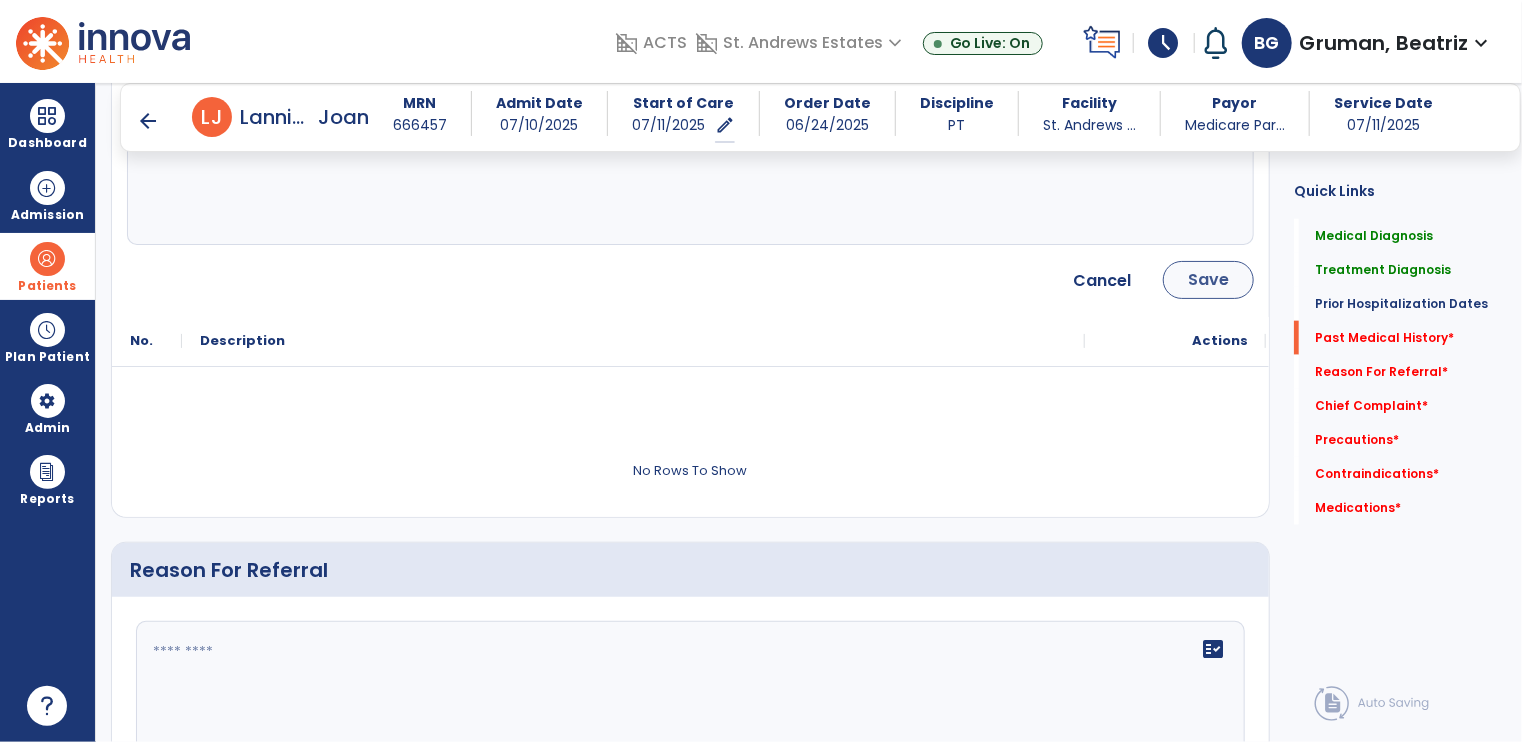 scroll, scrollTop: 928, scrollLeft: 0, axis: vertical 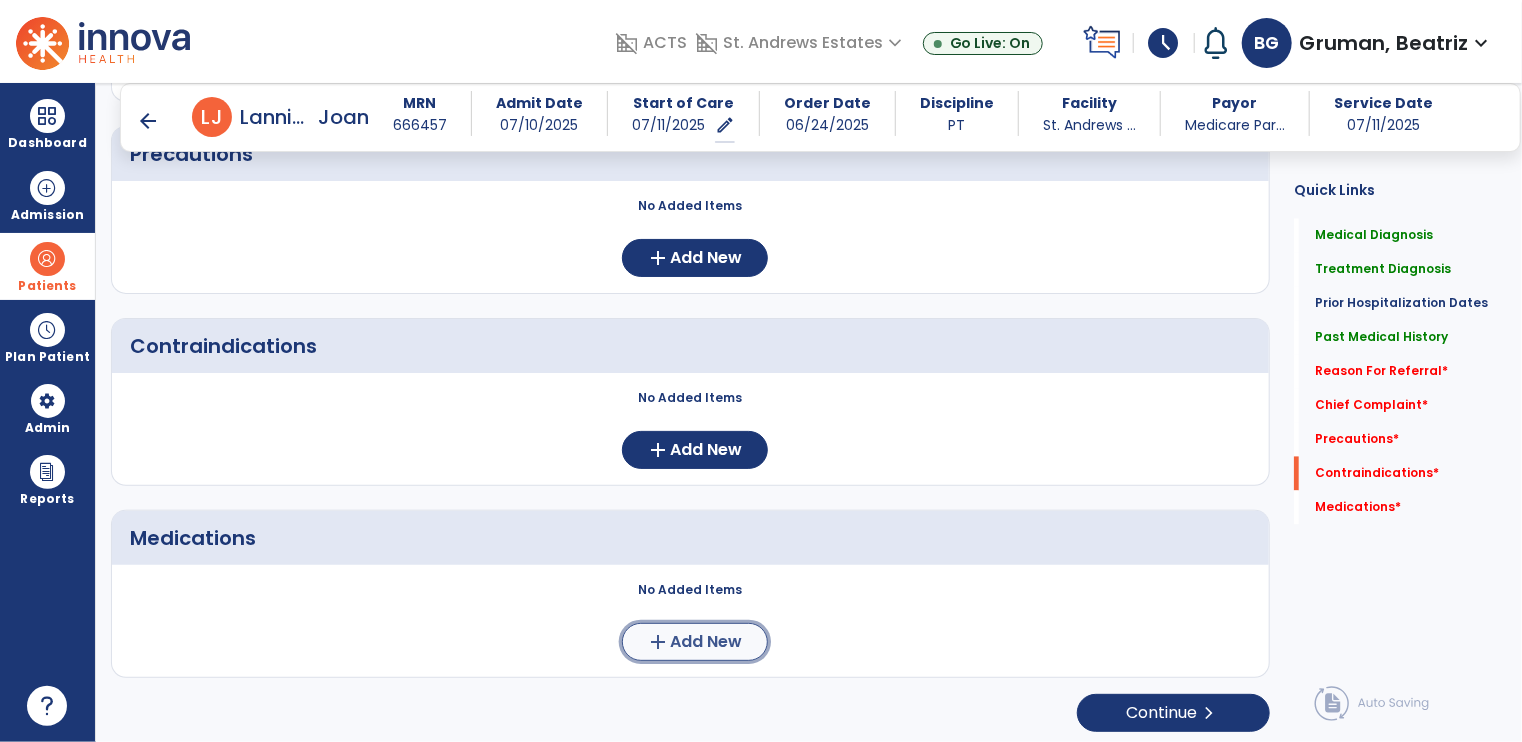 click on "Add New" 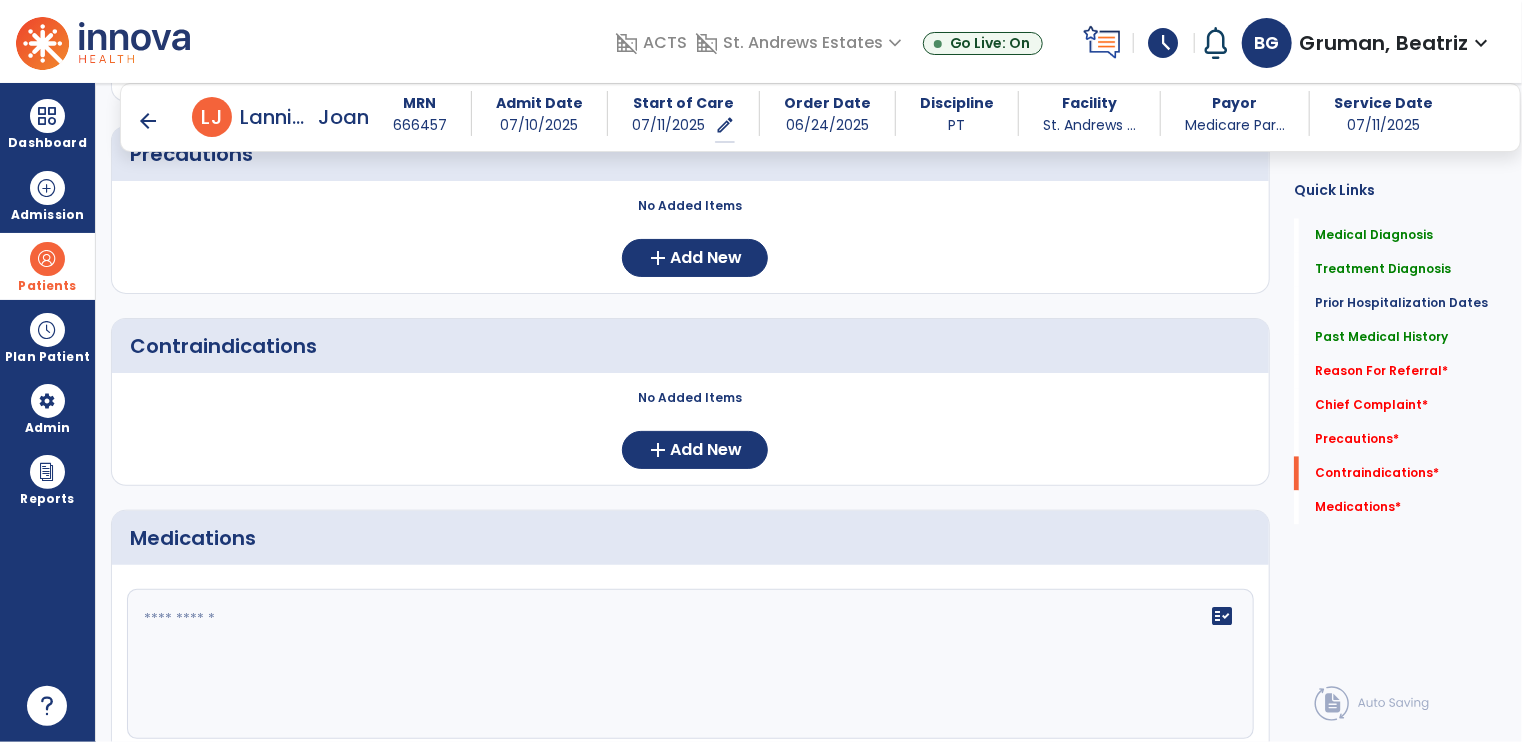 click 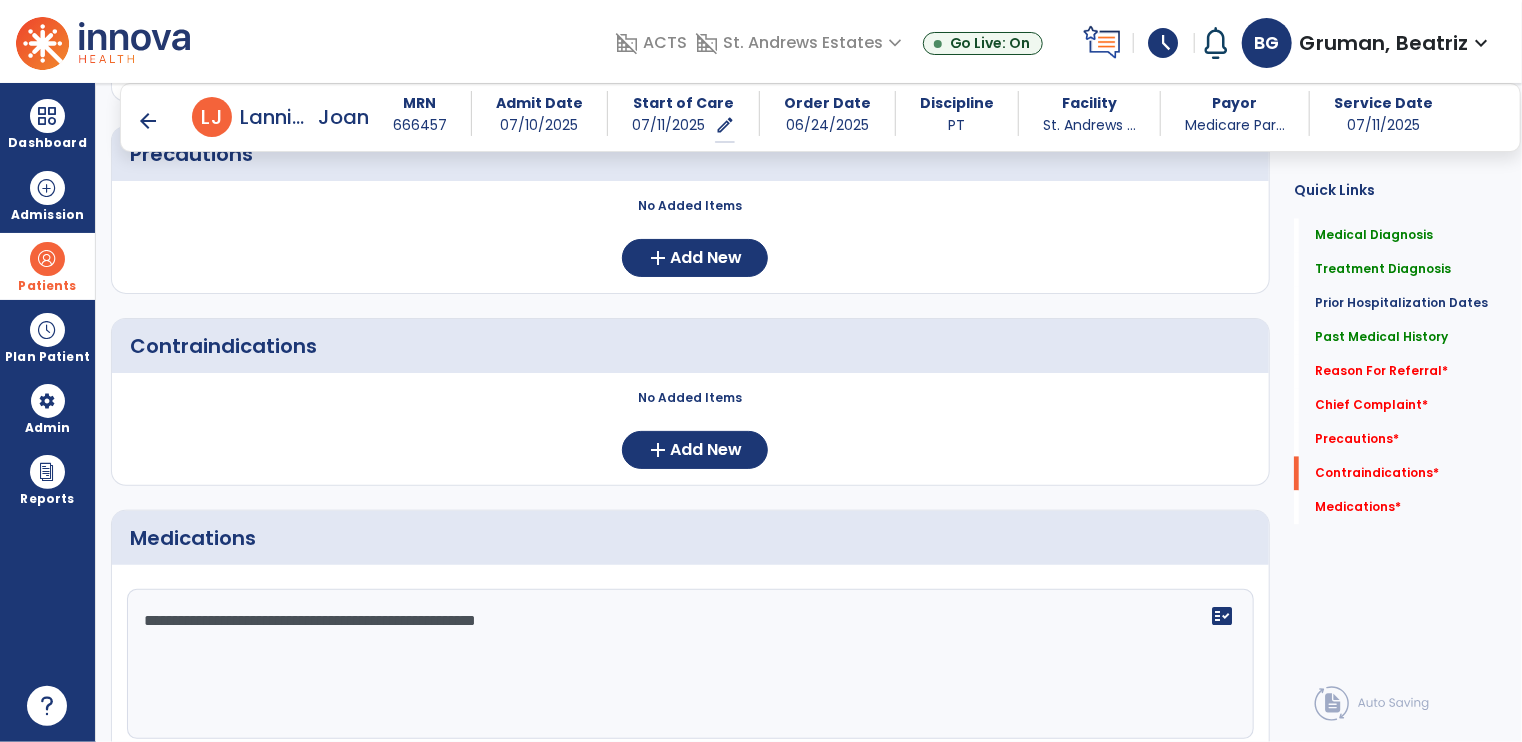 drag, startPoint x: 477, startPoint y: 620, endPoint x: 602, endPoint y: 619, distance: 125.004 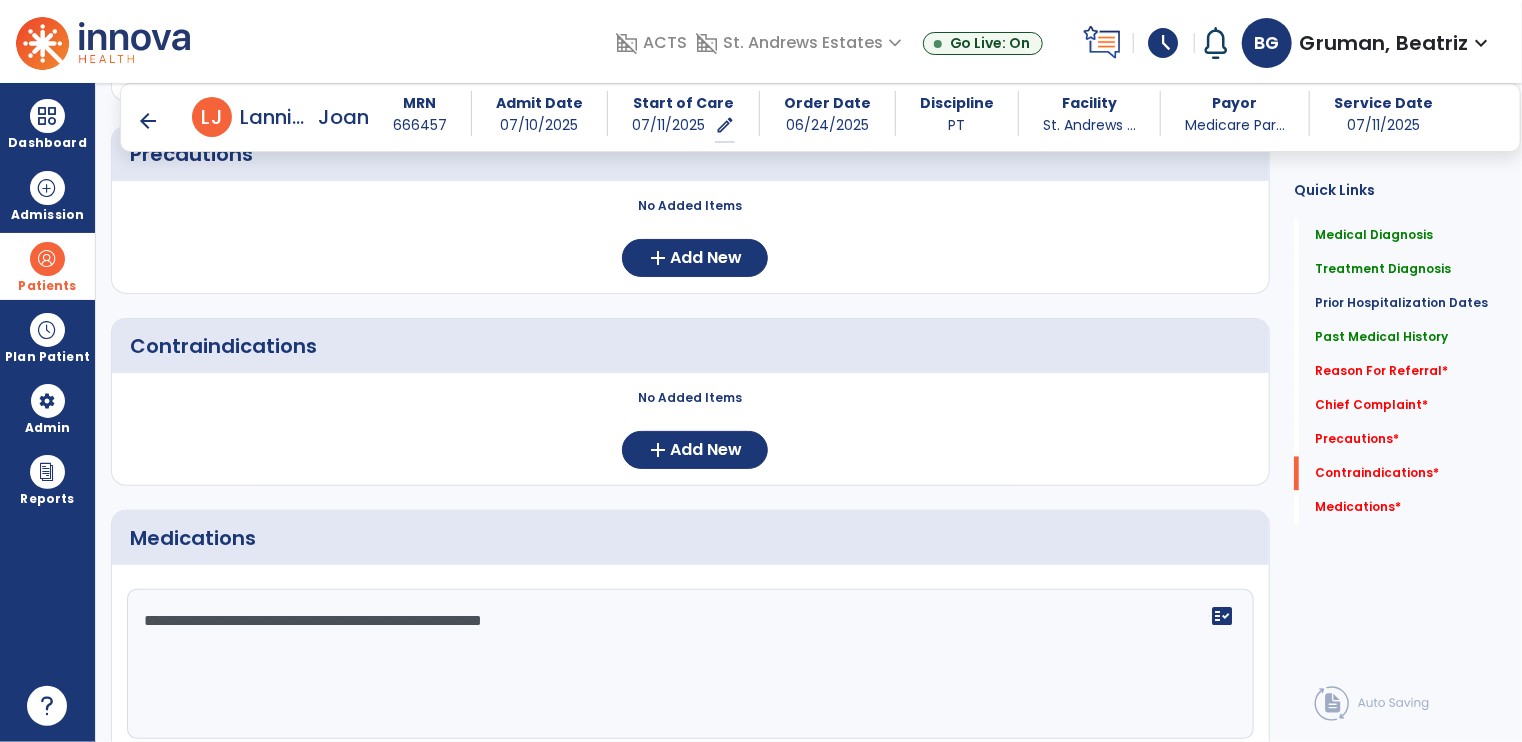paste on "**********" 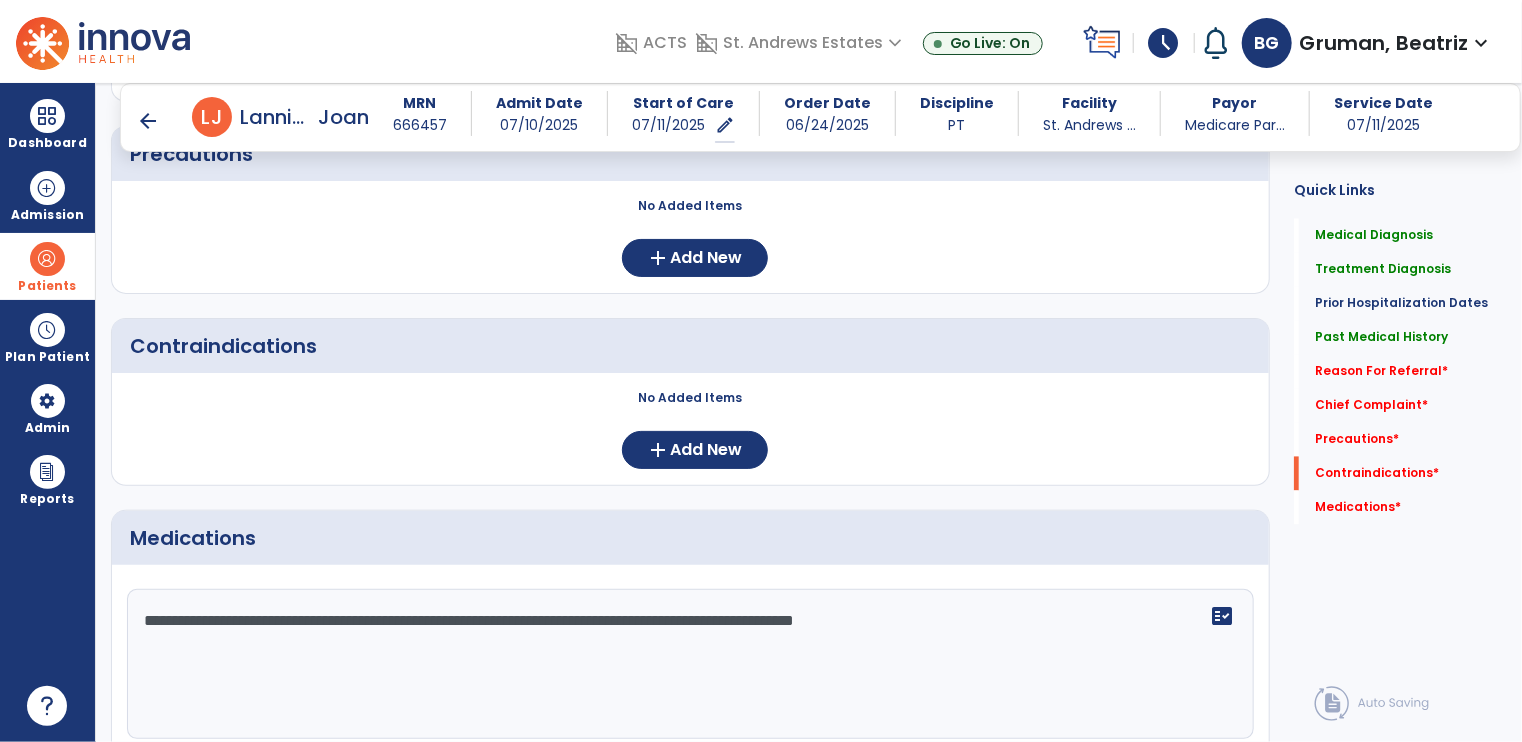 drag, startPoint x: 333, startPoint y: 618, endPoint x: 247, endPoint y: 616, distance: 86.023254 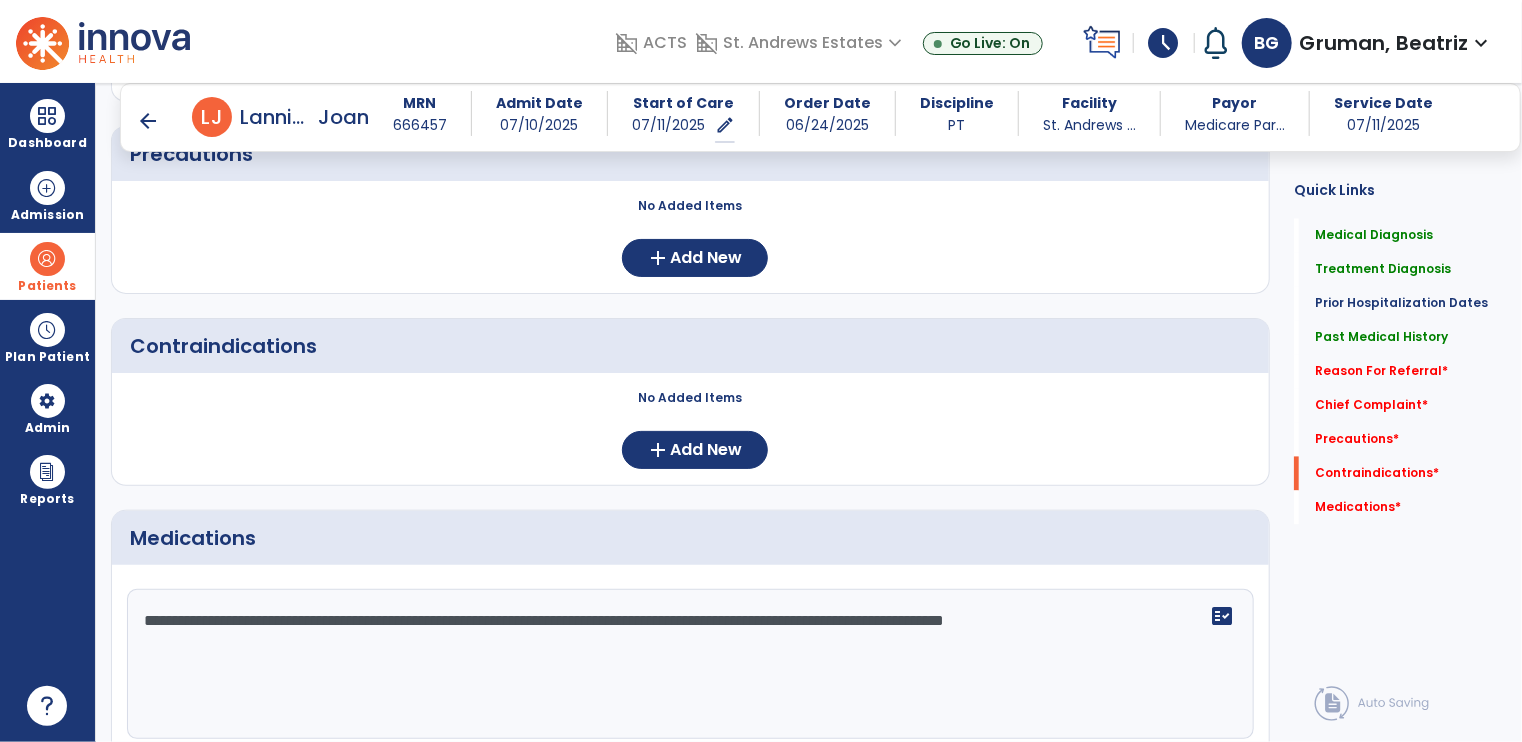 click on "**********" 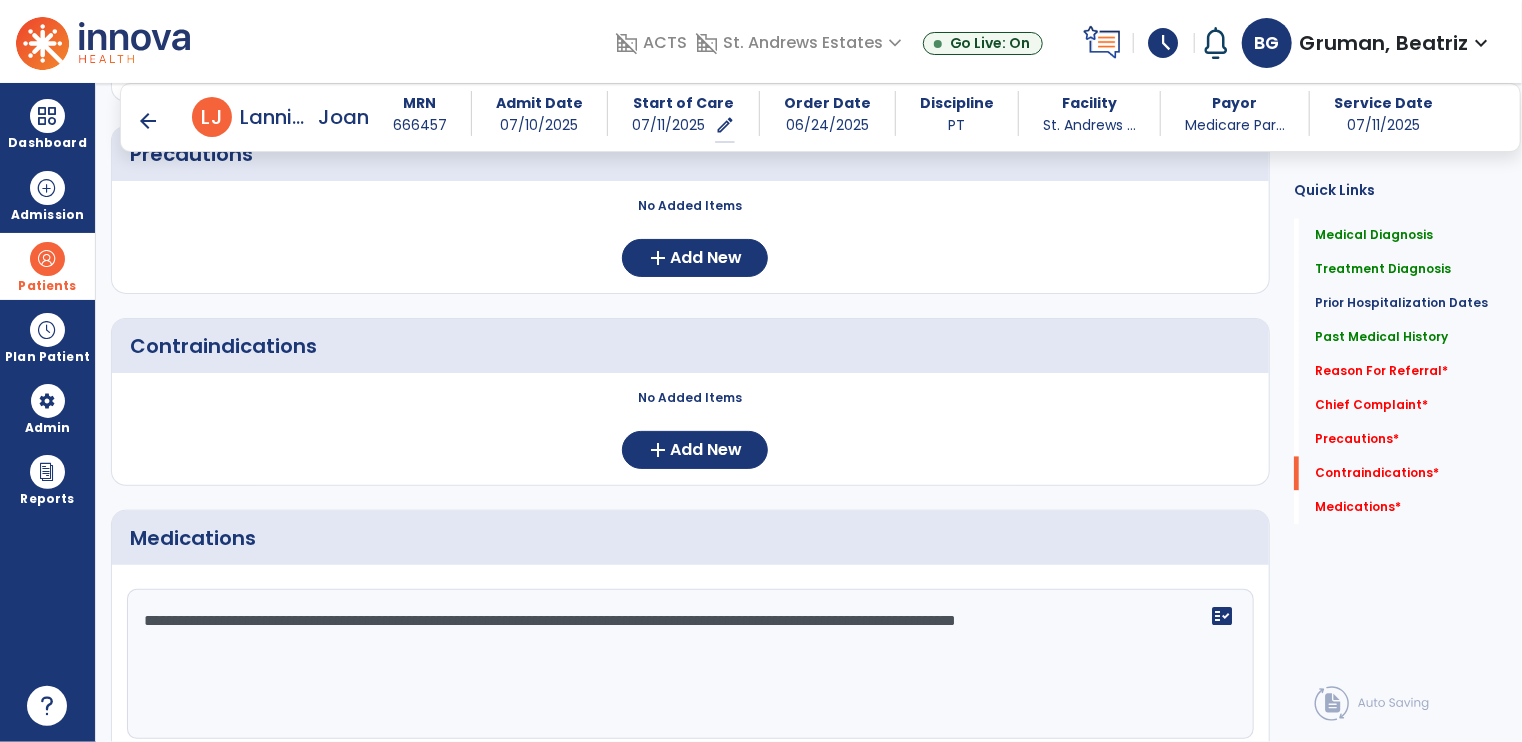 paste on "**********" 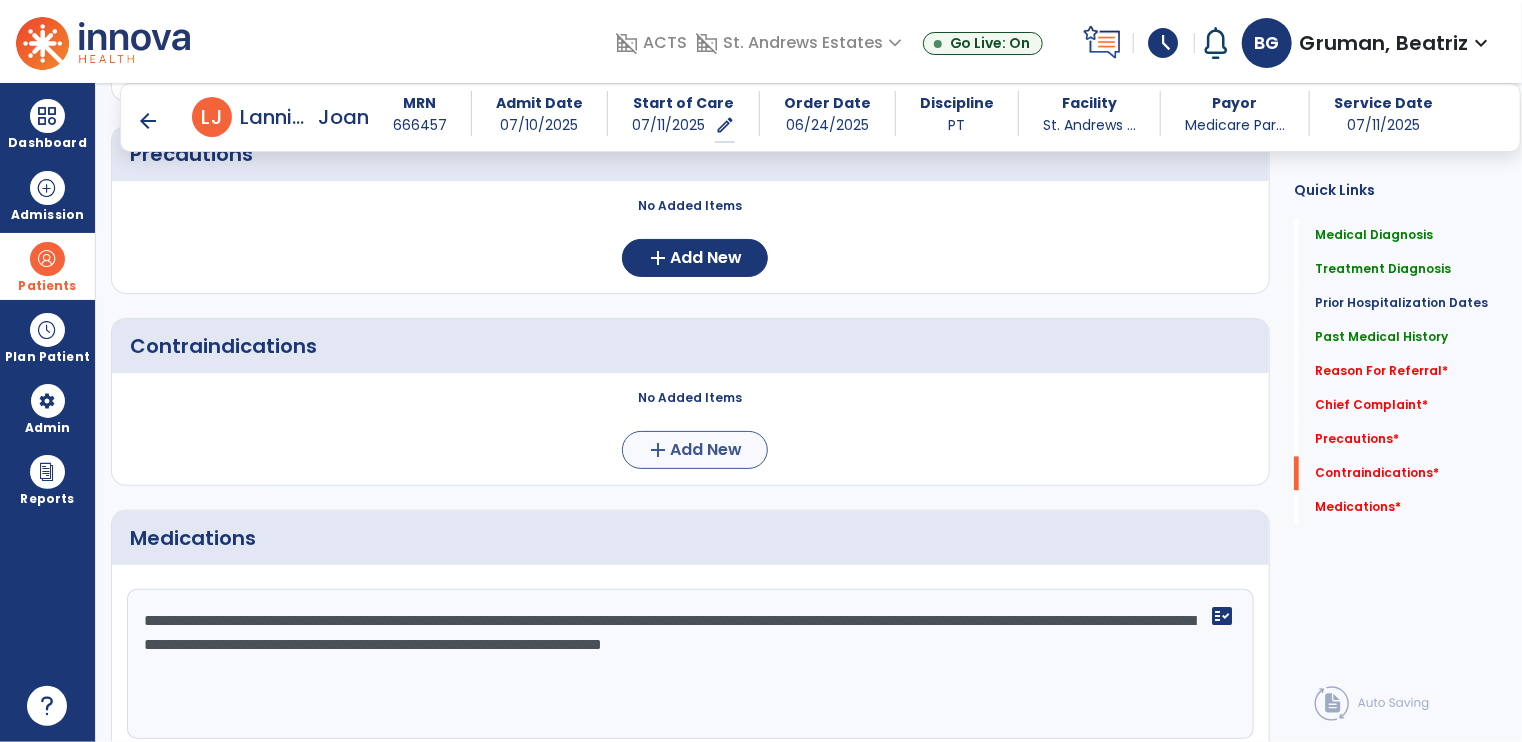 type on "**********" 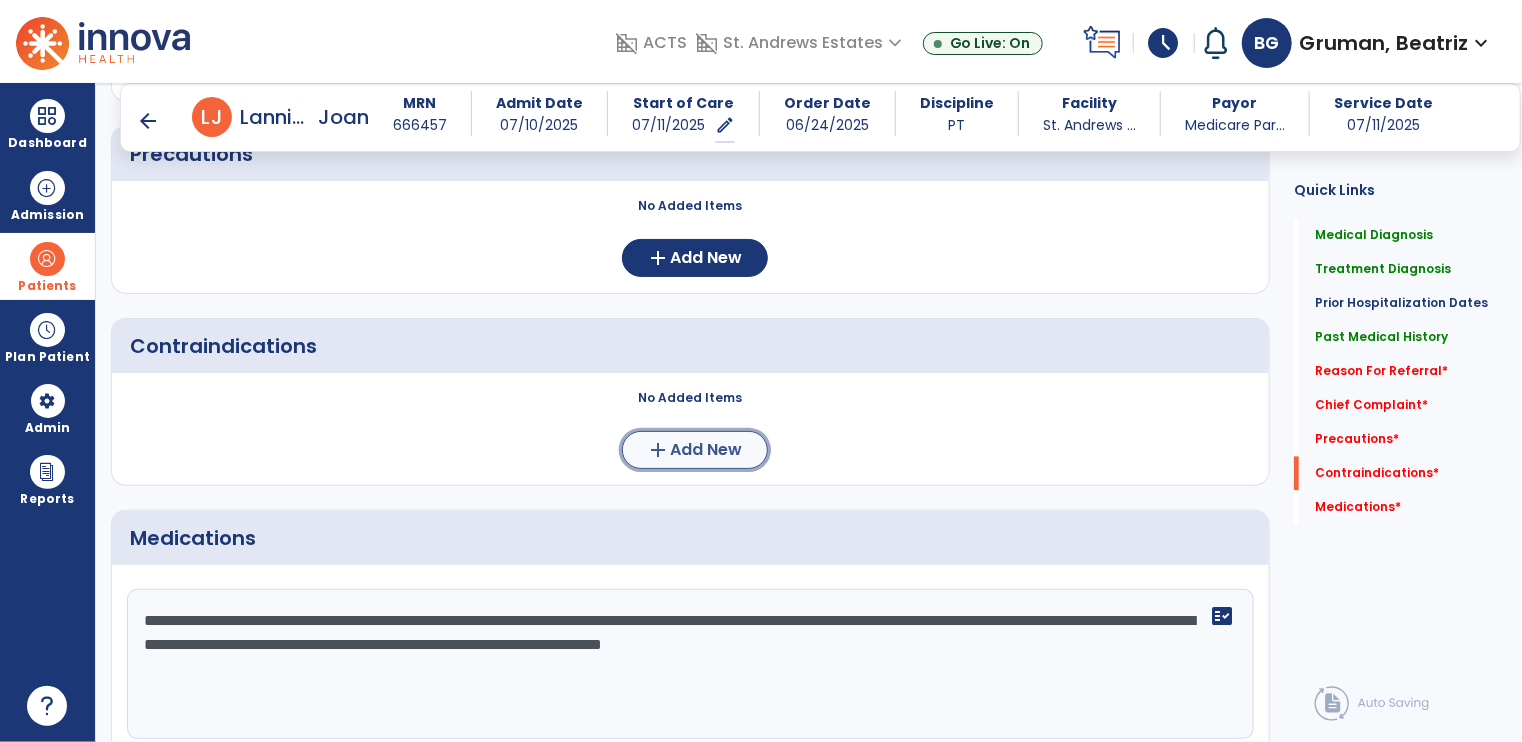 click on "Add New" 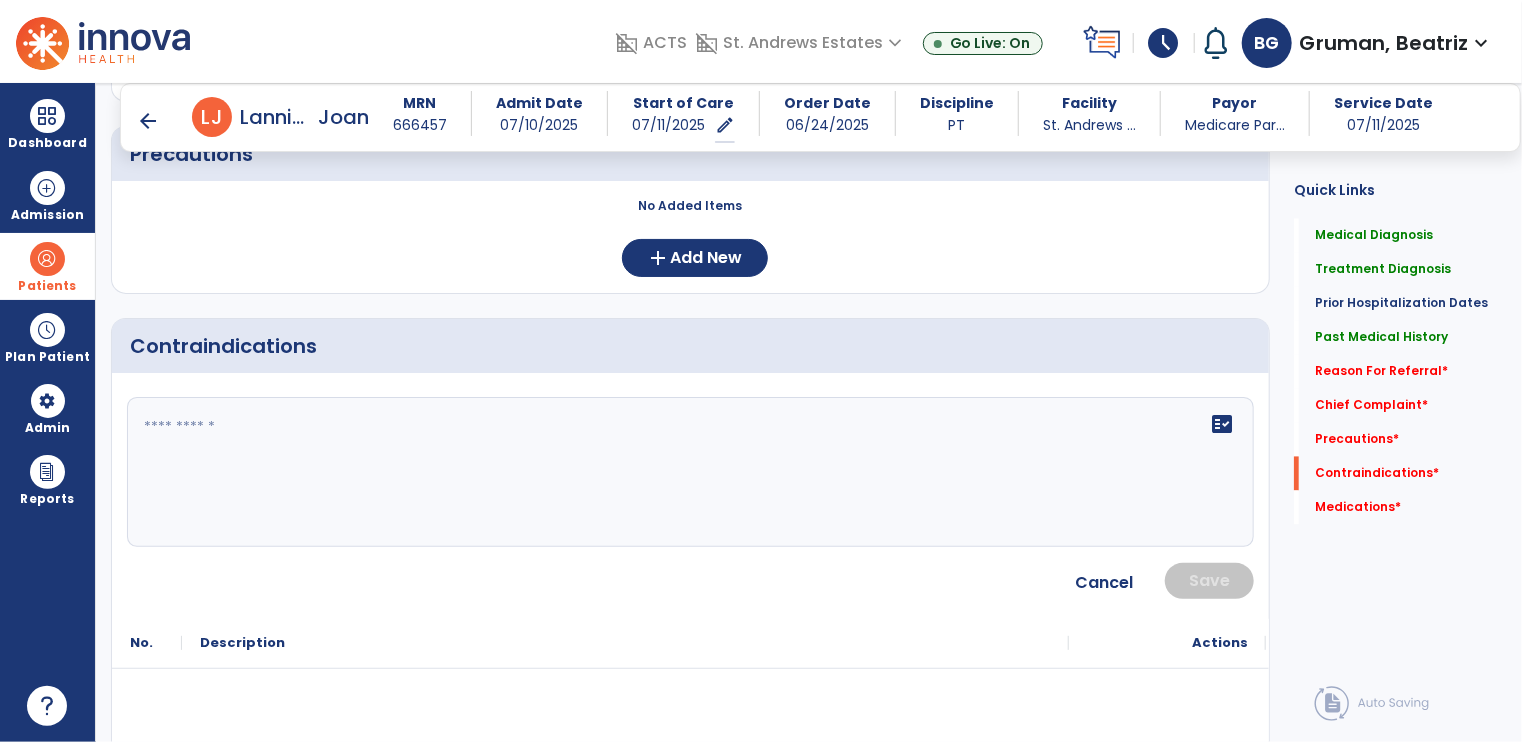 click on "fact_check" 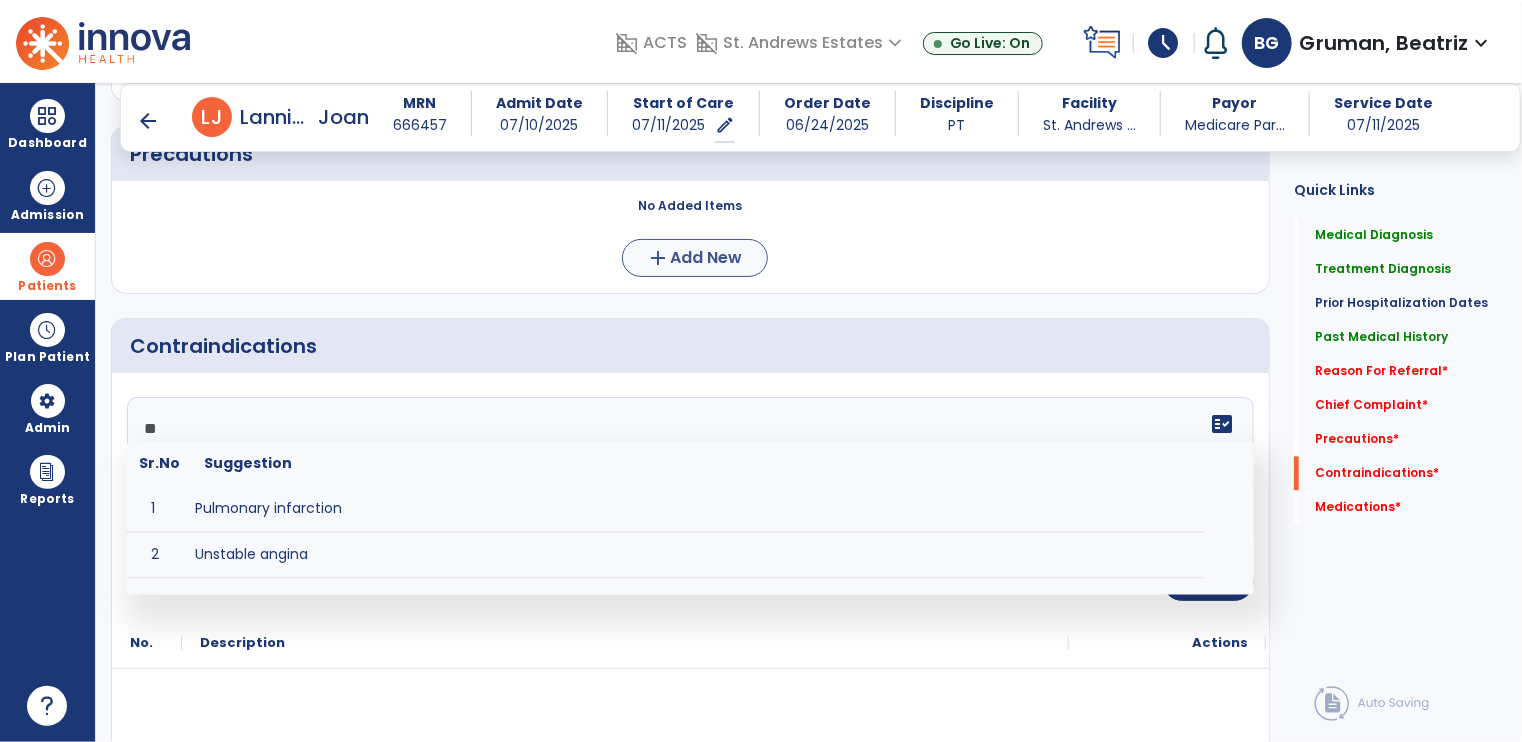 type on "**" 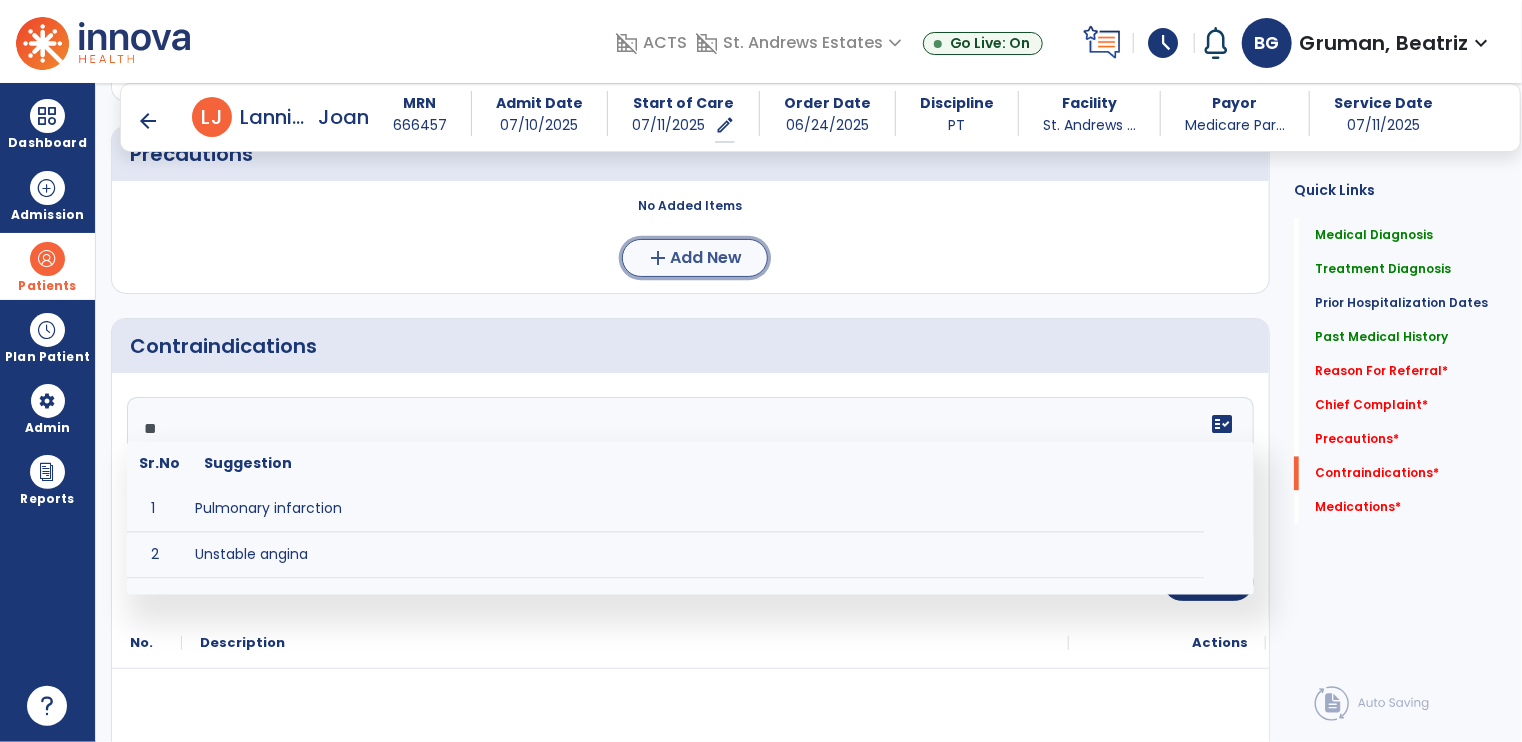 click on "Add New" 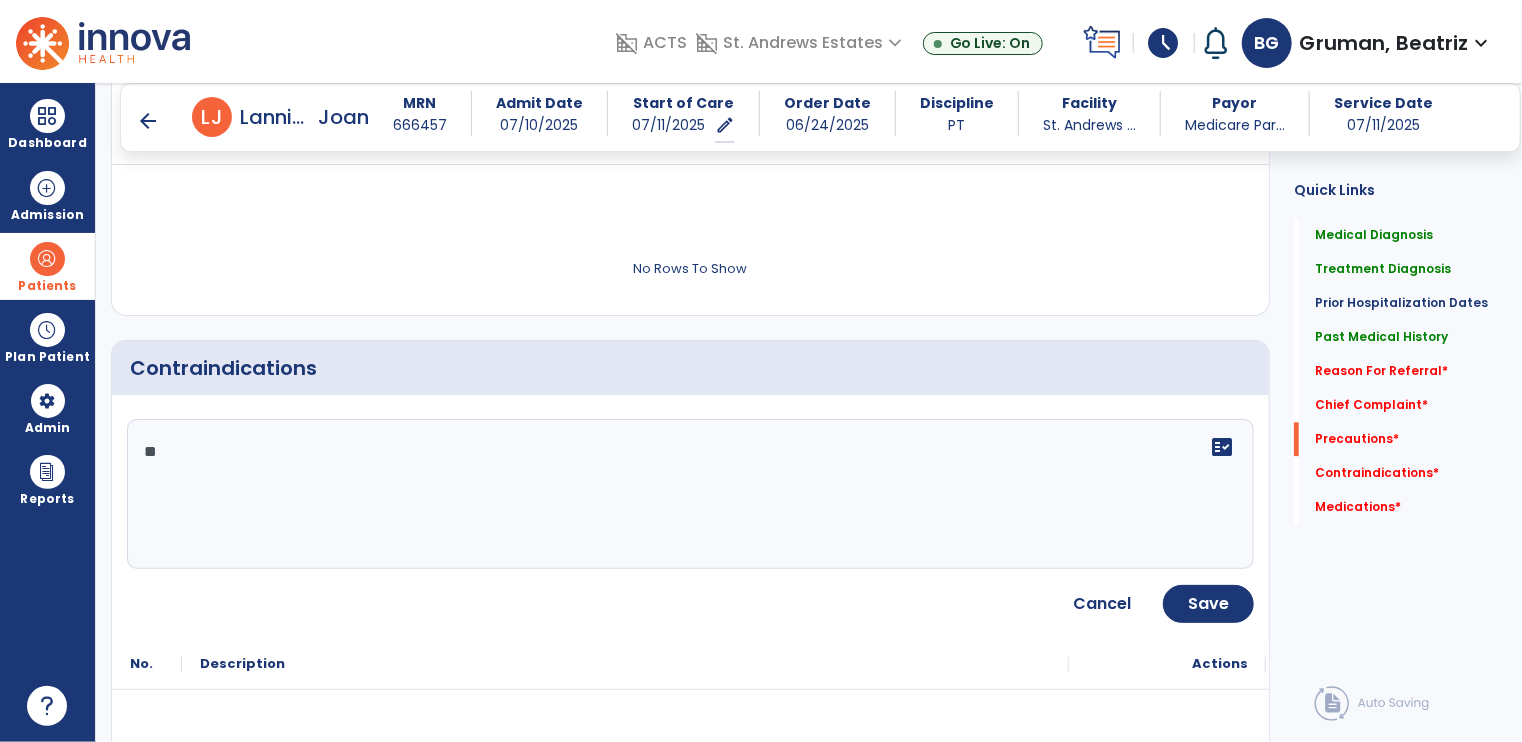 scroll, scrollTop: 2195, scrollLeft: 0, axis: vertical 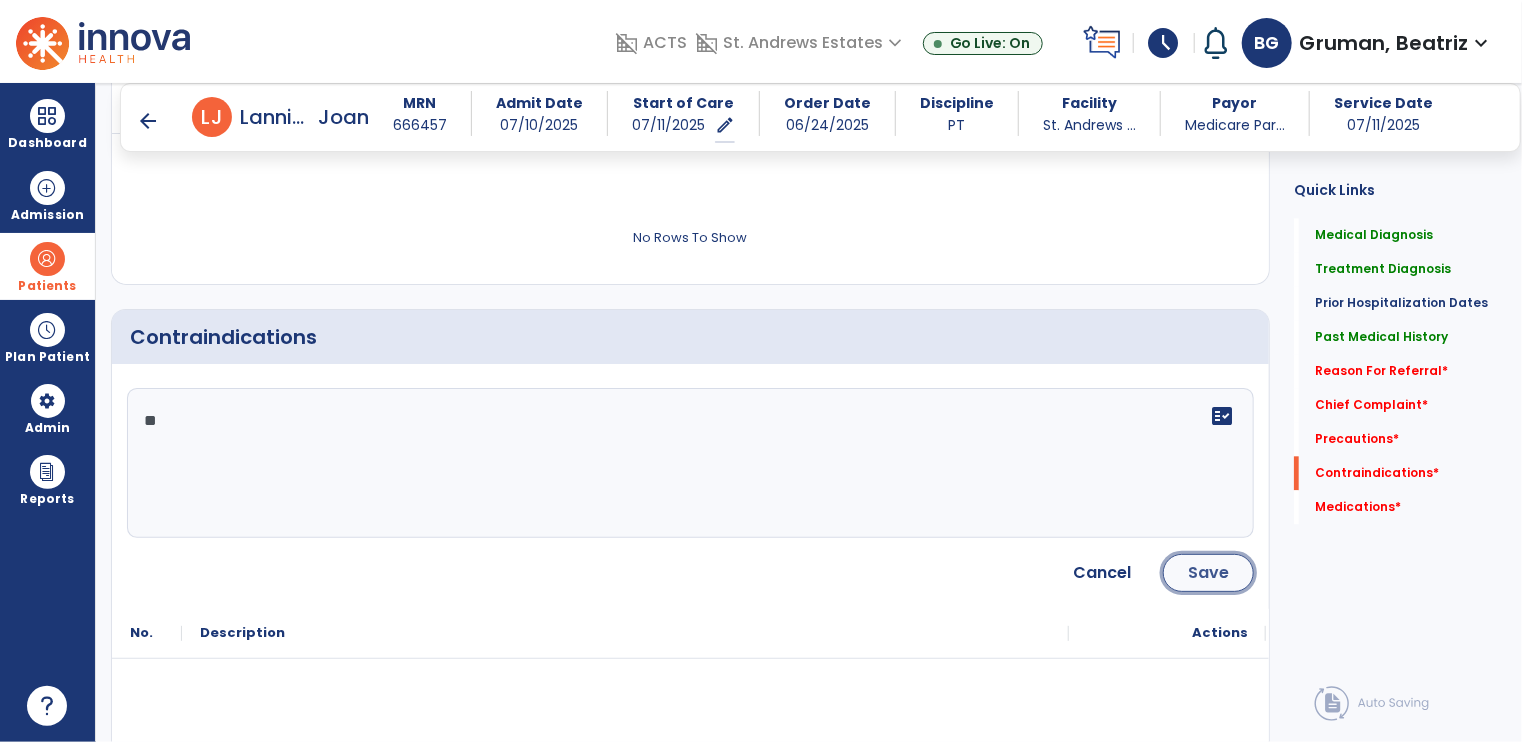 click on "Save" 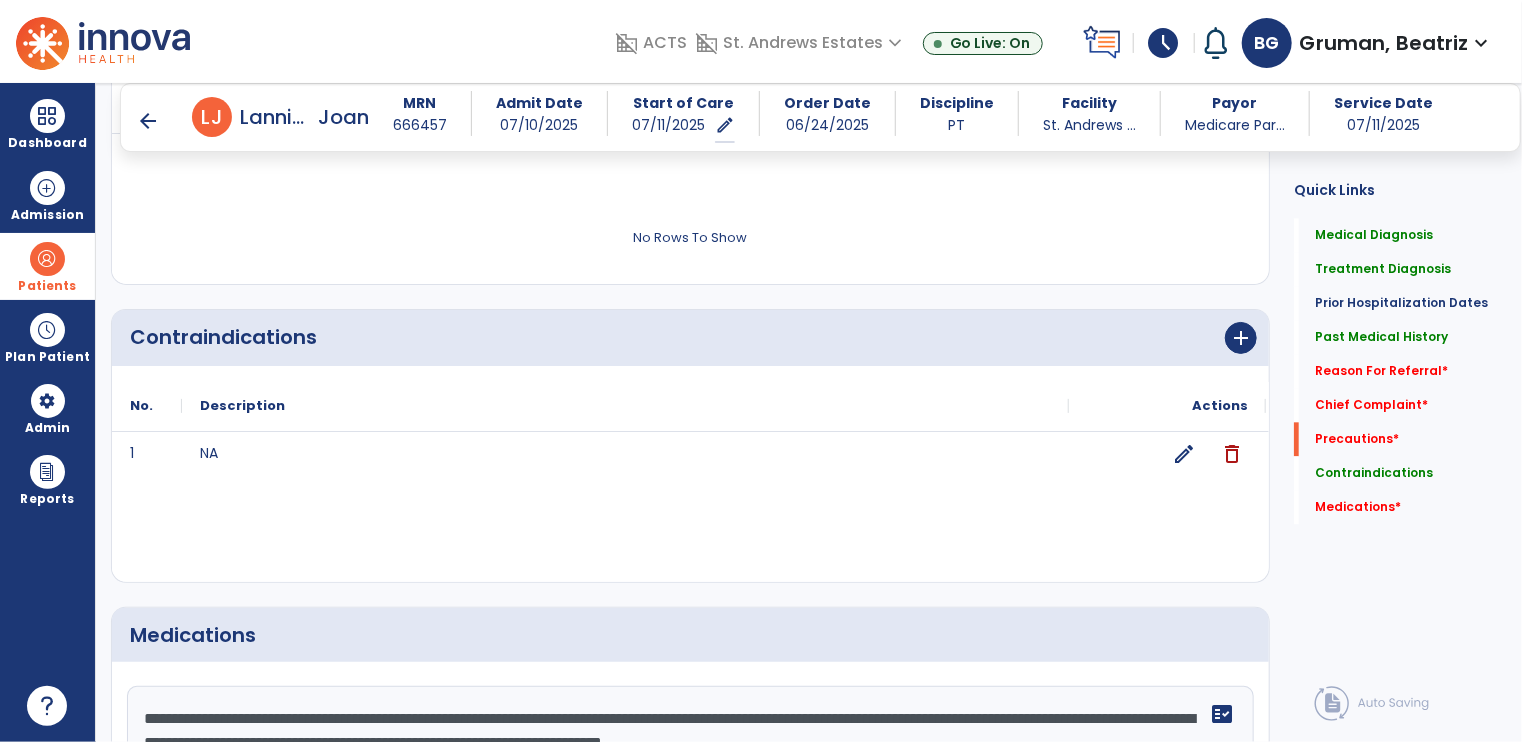 scroll, scrollTop: 1862, scrollLeft: 0, axis: vertical 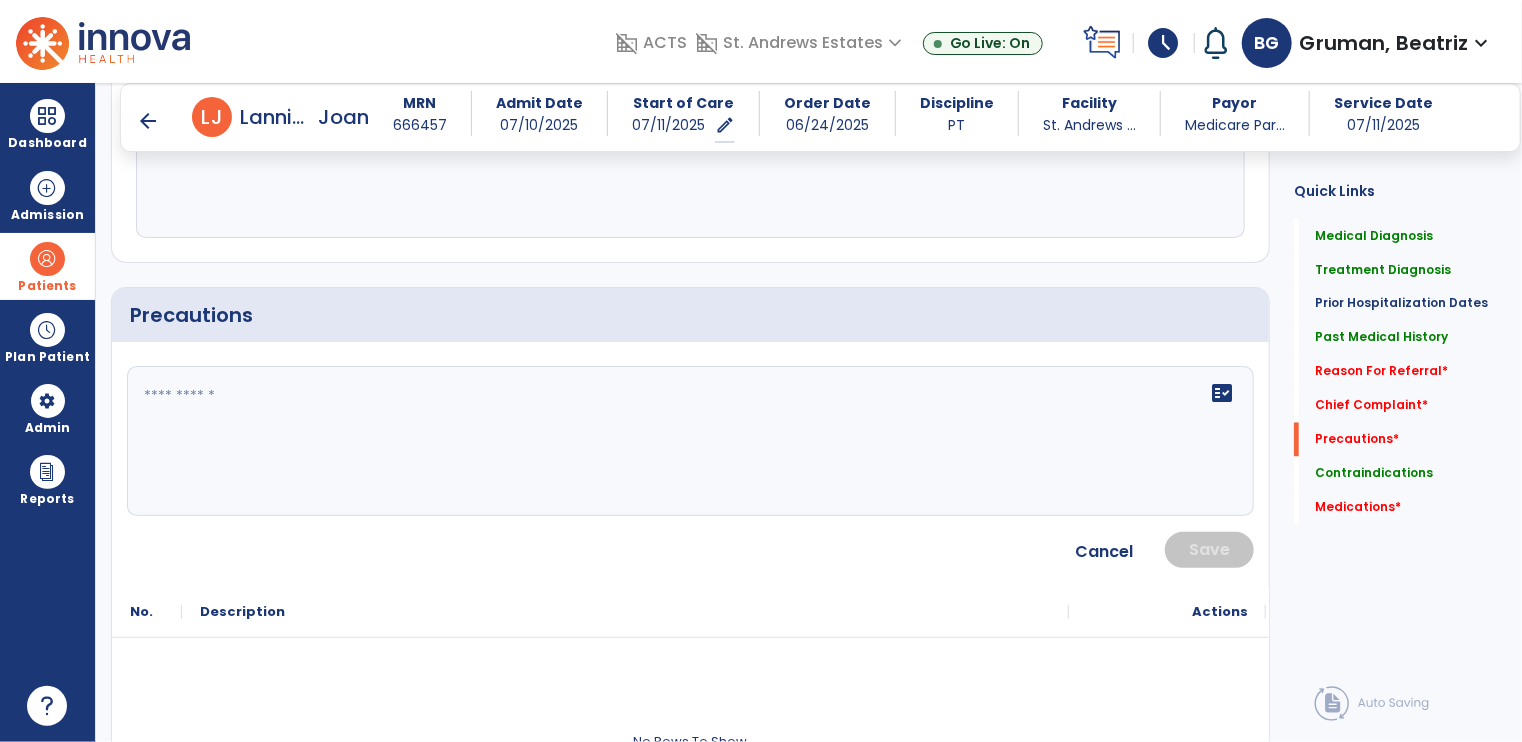 click 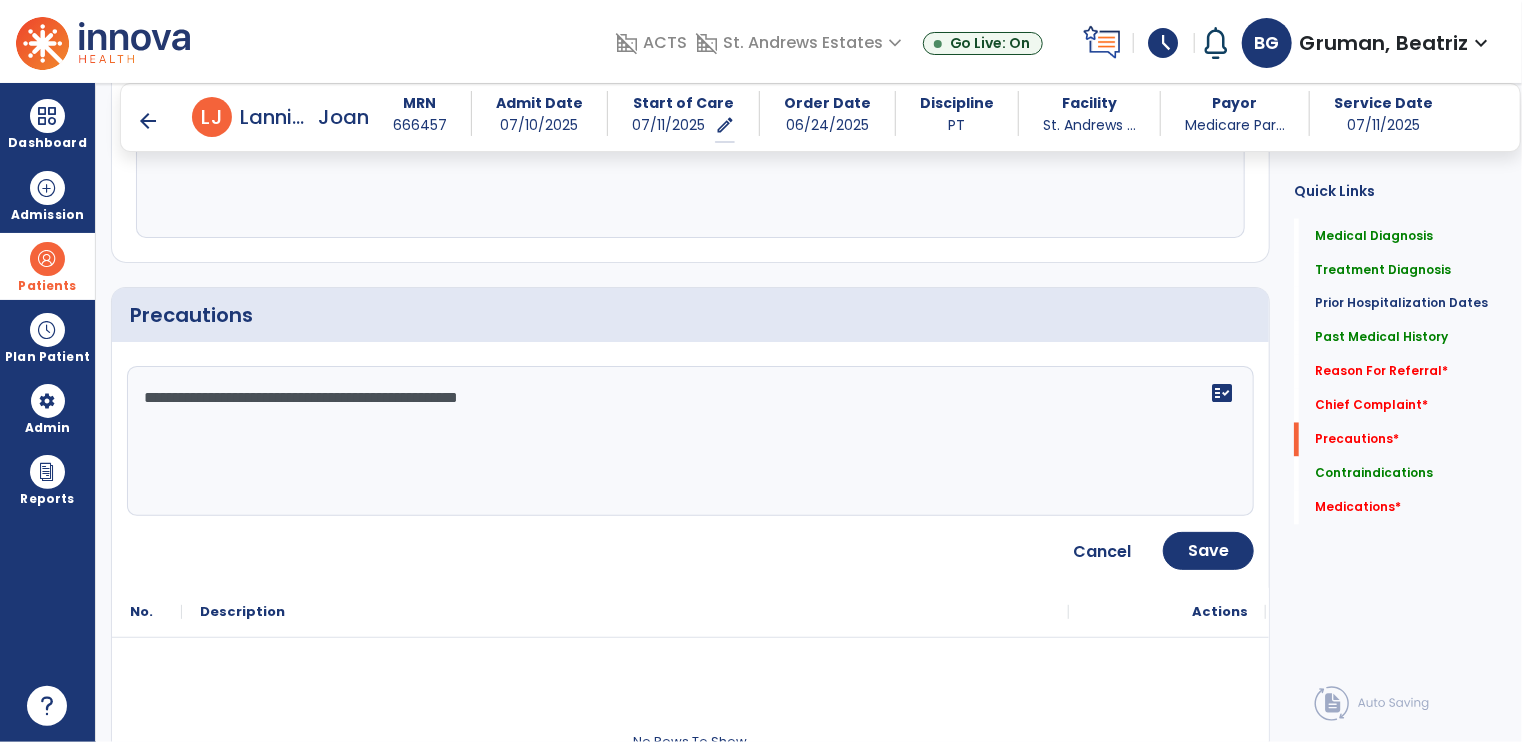 type on "**********" 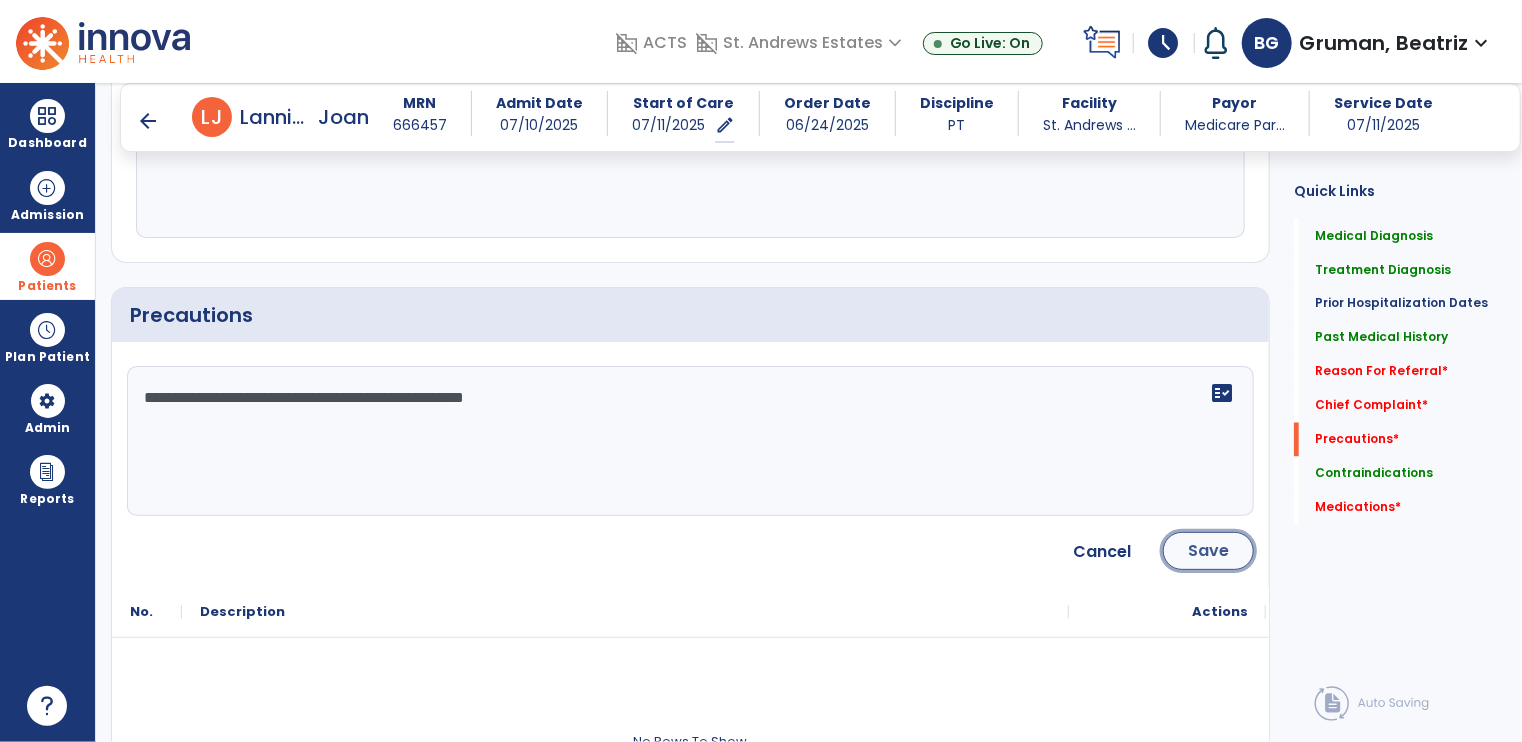 click on "Save" 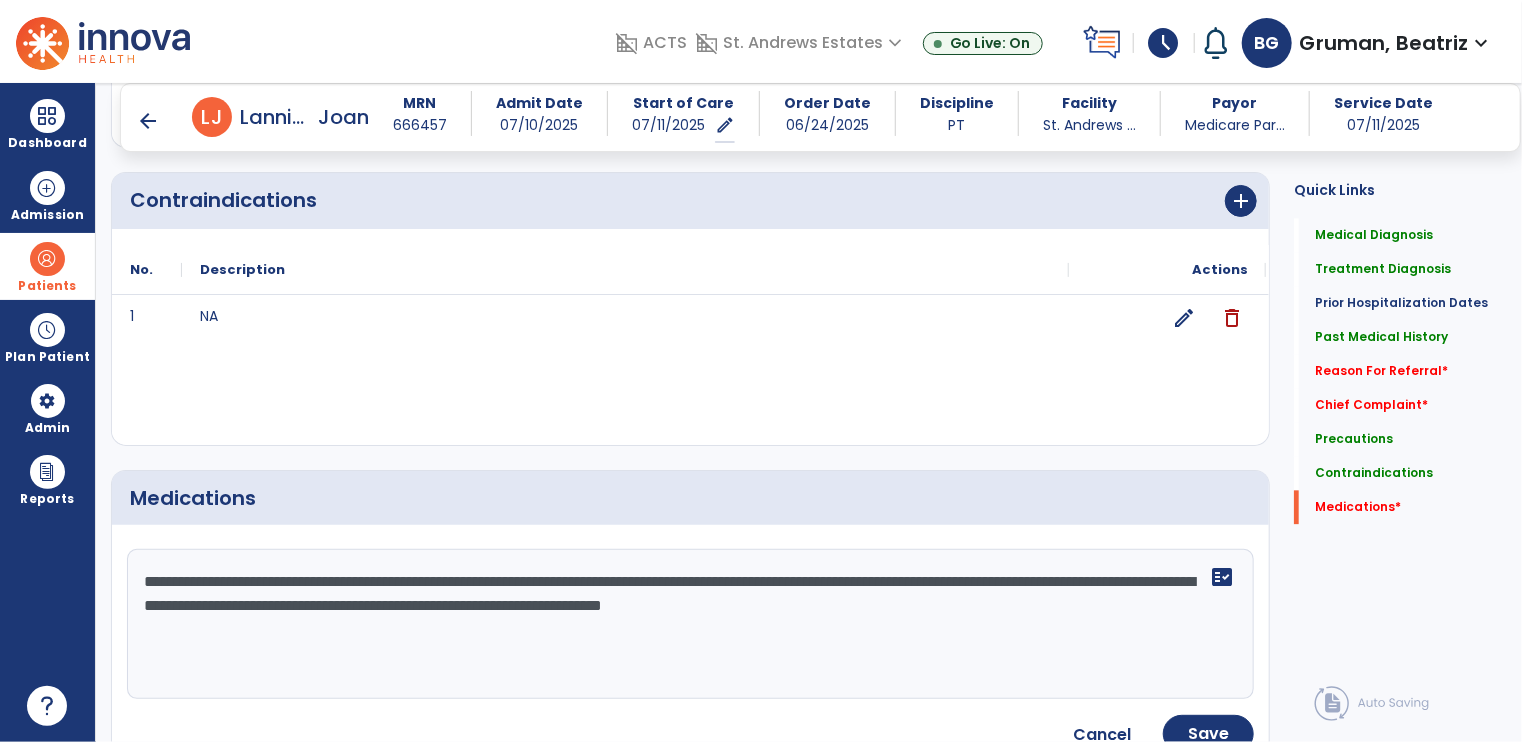 scroll, scrollTop: 2398, scrollLeft: 0, axis: vertical 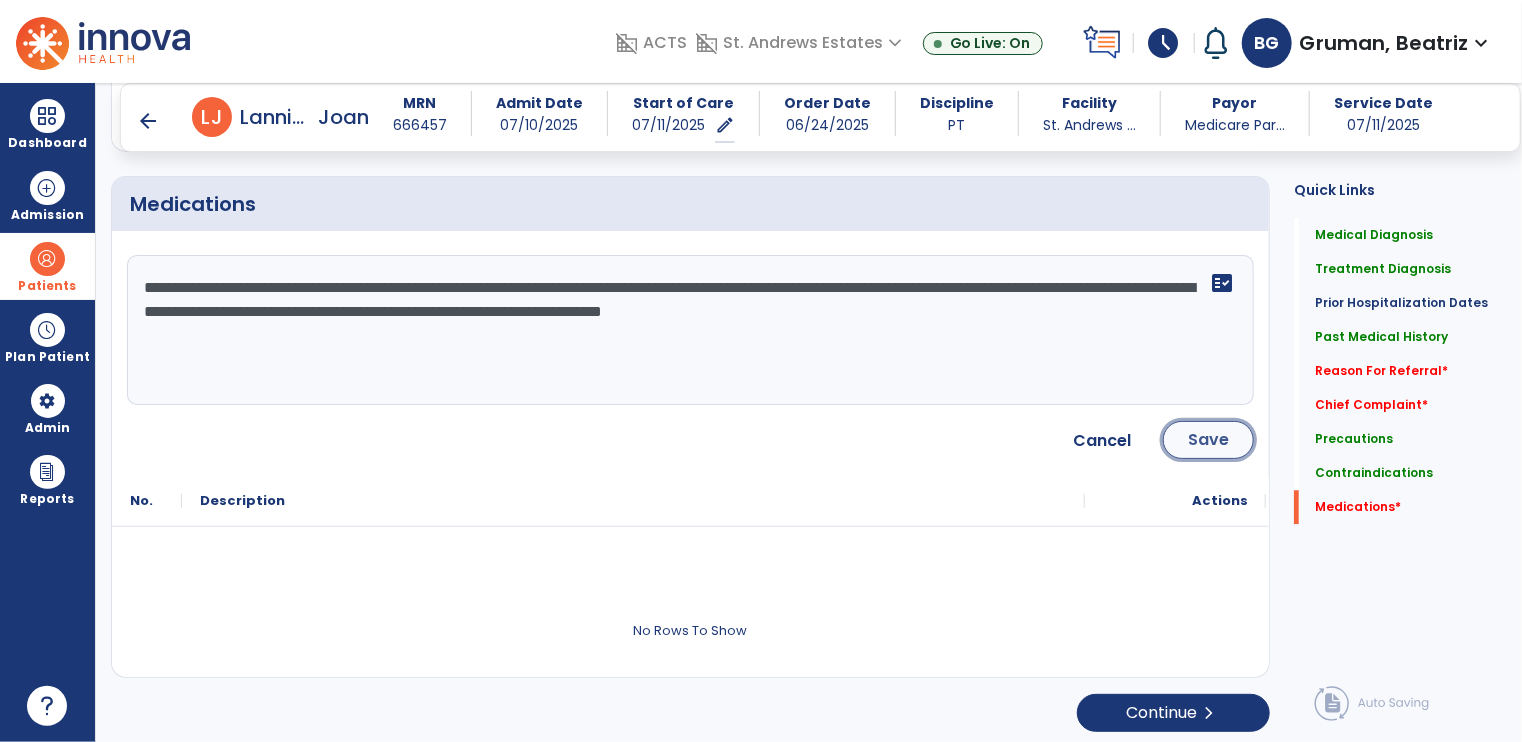 click on "Save" 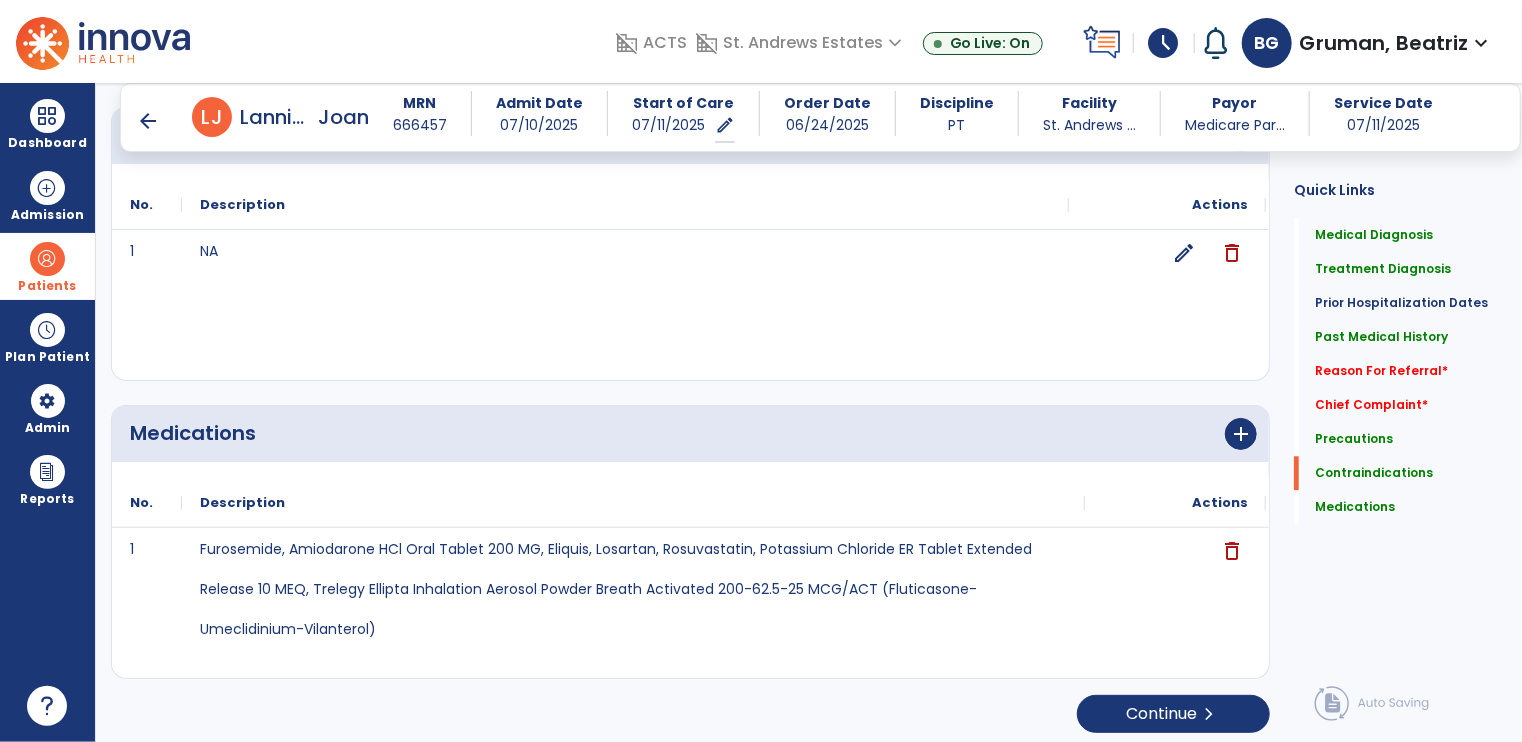 scroll, scrollTop: 2171, scrollLeft: 0, axis: vertical 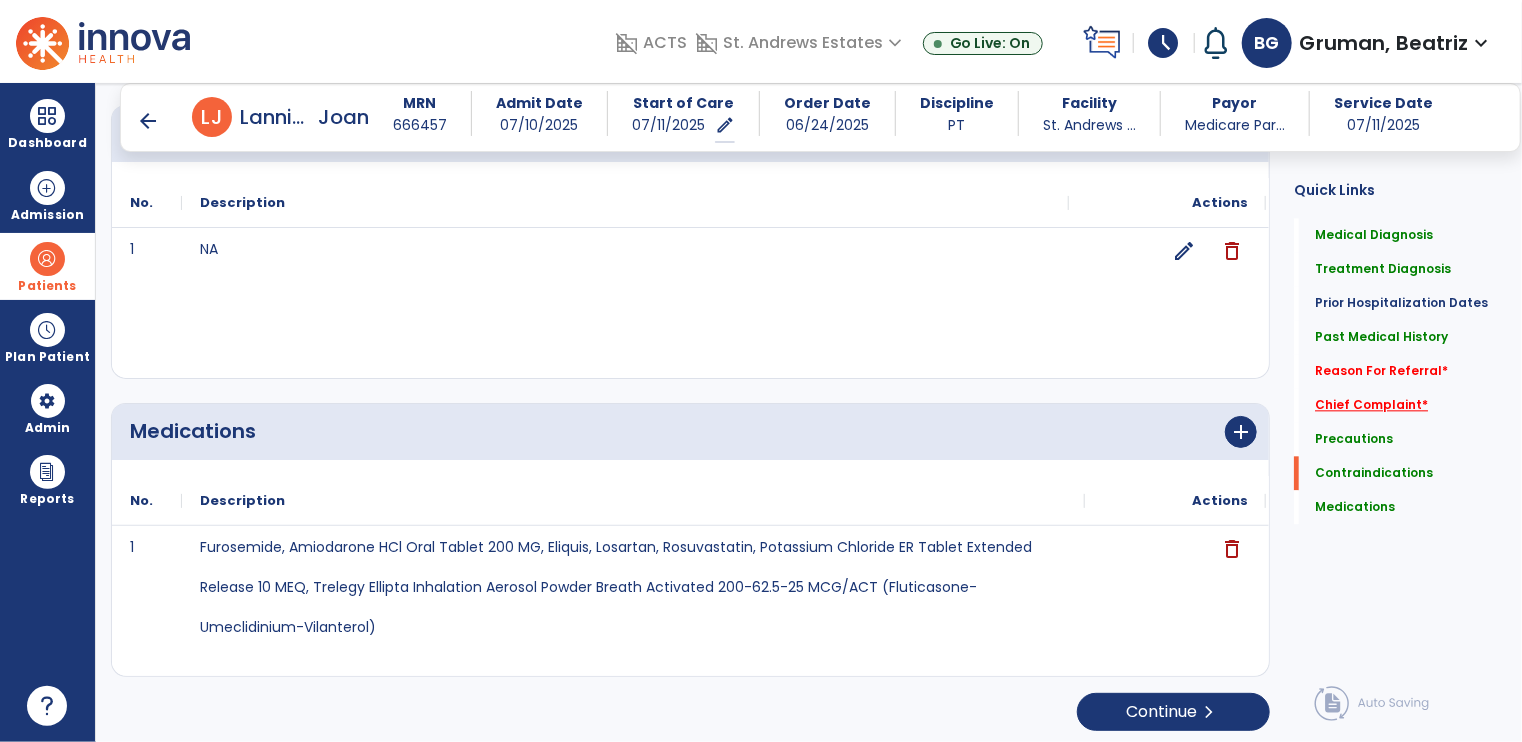 click on "Chief Complaint   *" 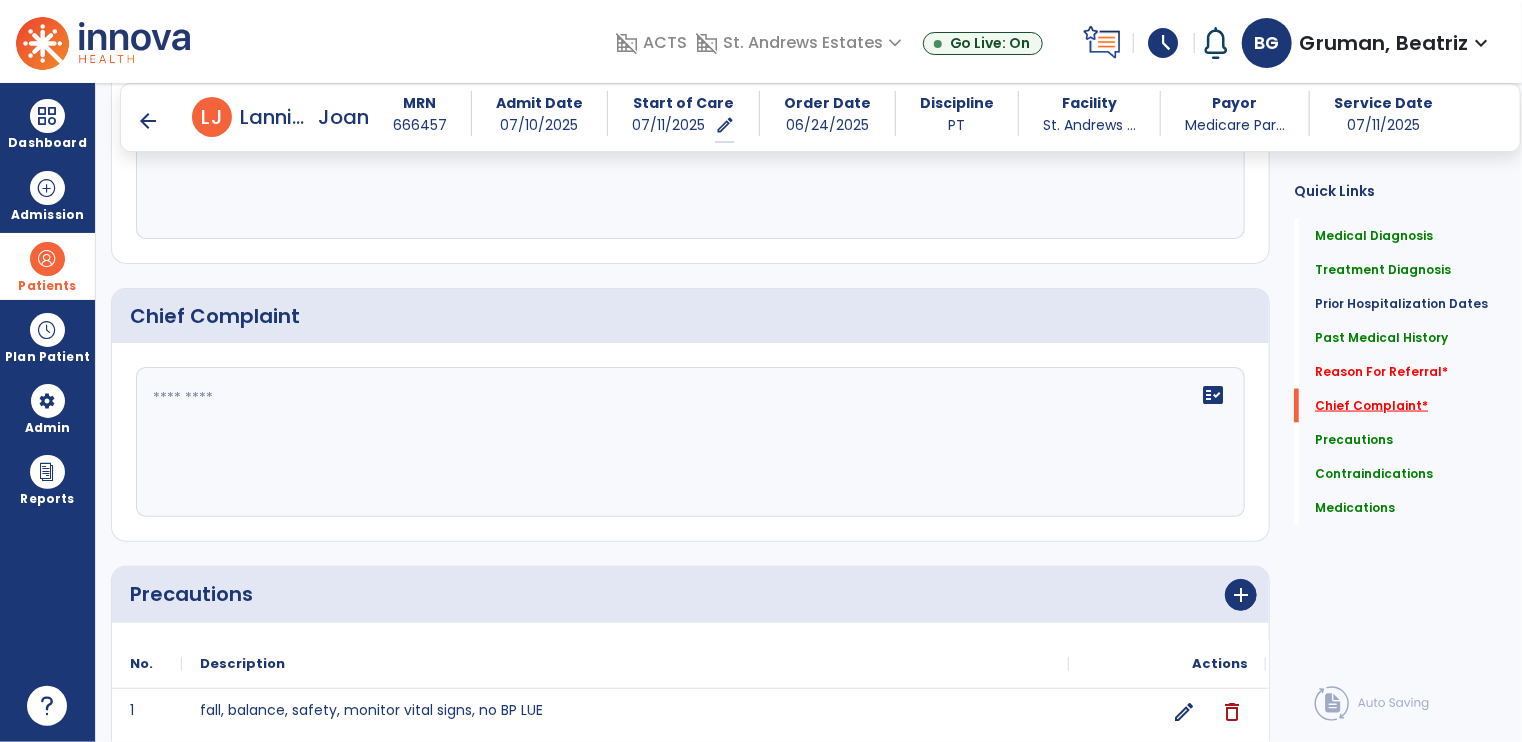 scroll, scrollTop: 1412, scrollLeft: 0, axis: vertical 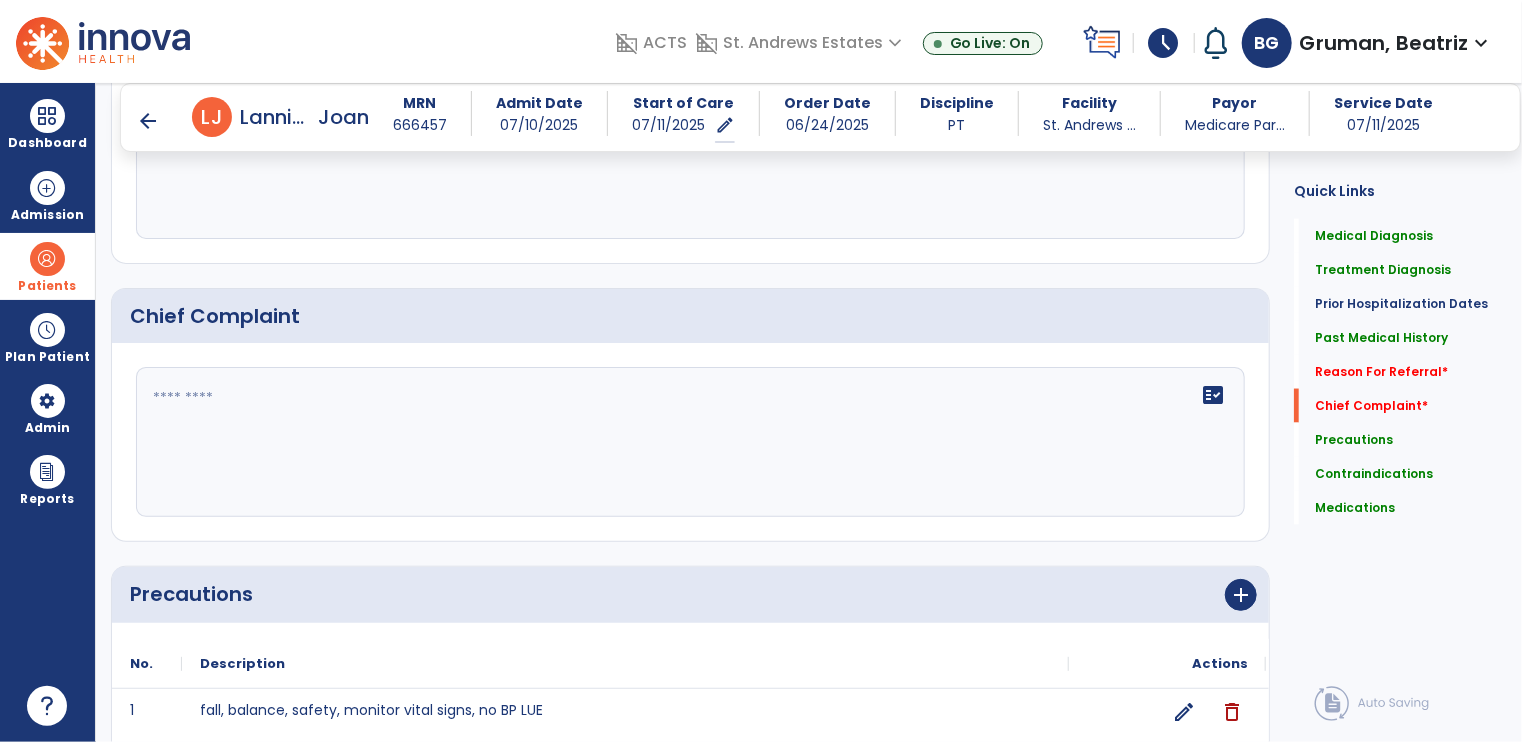 click 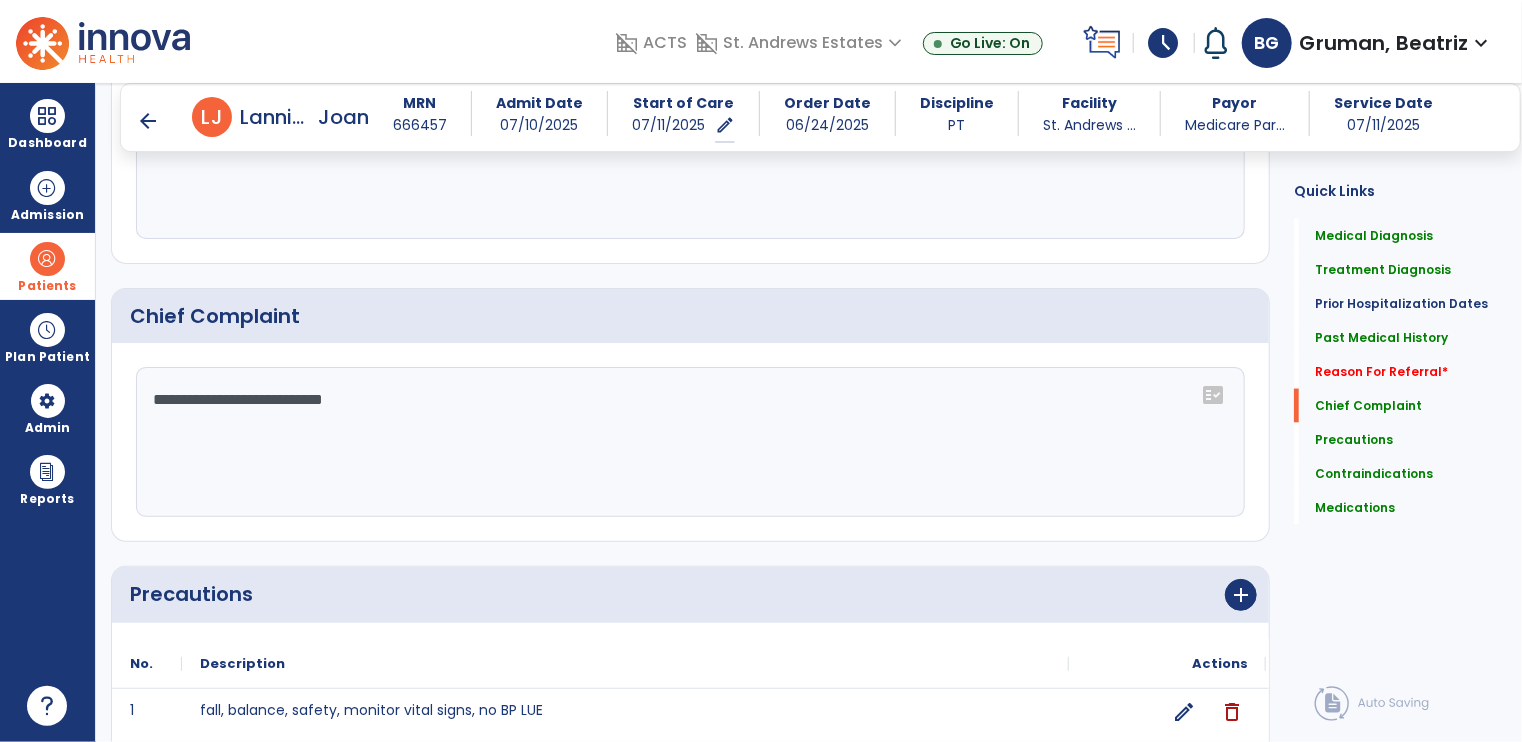 type on "**********" 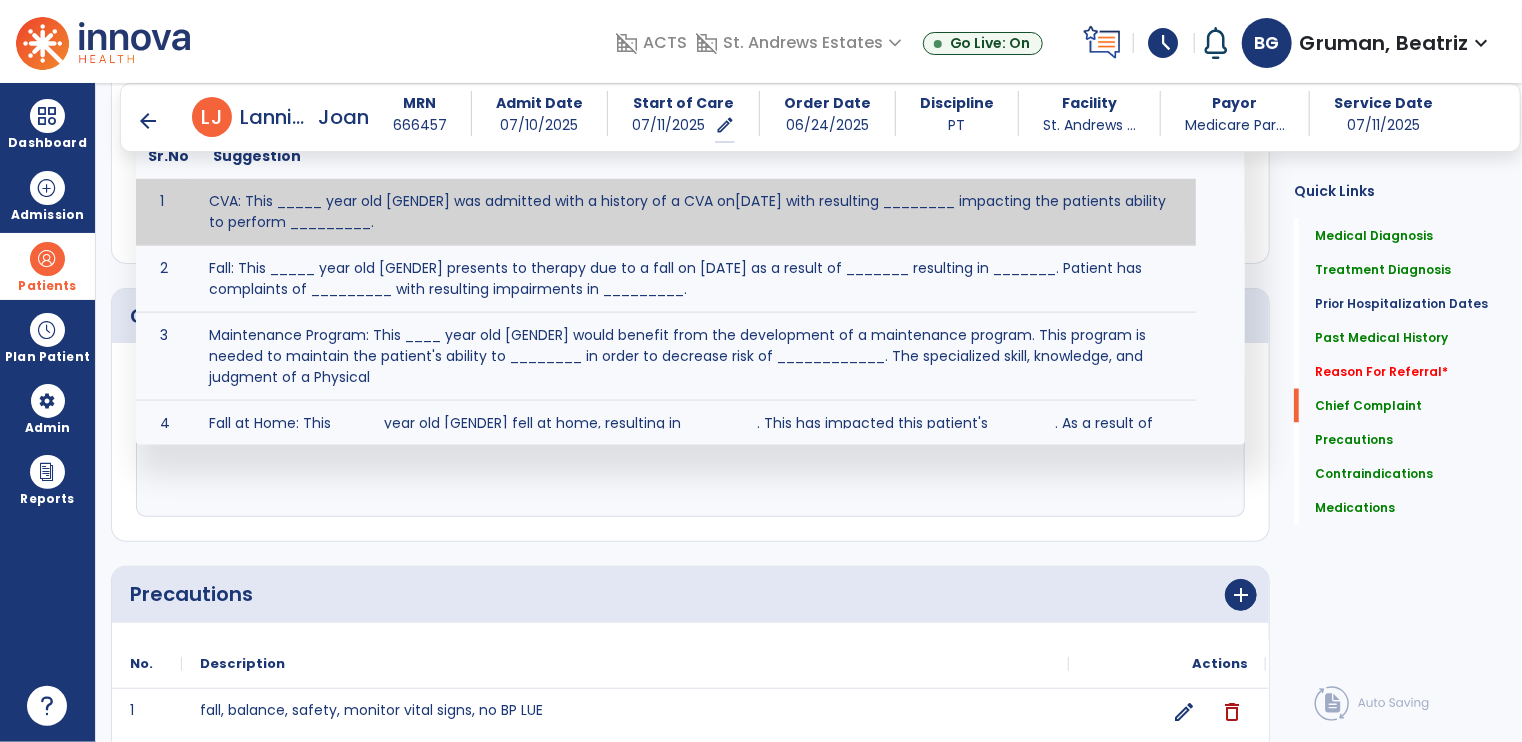 click on "fact_check  Sr.No Suggestion 1 CVA: This _____ year old [GENDER] was admitted with a history of a CVA on[DATE] with resulting ________ impacting the patients ability to perform _________. 2 Fall: This _____ year old [GENDER] presents to therapy due to a fall on [DATE] as a result of _______ resulting in _______.  Patient has complaints of _________ with resulting impairments in _________. 3 Maintenance Program: This ____ year old [GENDER] would benefit from the development of a maintenance program.  This program is needed to maintain the patient's ability to ________ in order to decrease risk of ____________.  The specialized skill, knowledge, and judgment of a Physical  4 Fall at Home: This _____ year old [GENDER] fell at home, resulting  in ________.  This has impacted this patient's _______.  As a result of these noted limitations in functional activities, this patient is unable to safely return to home.  This patient requires skilled therapy in order to improve safety and function. 5 6 7 8 9 10" 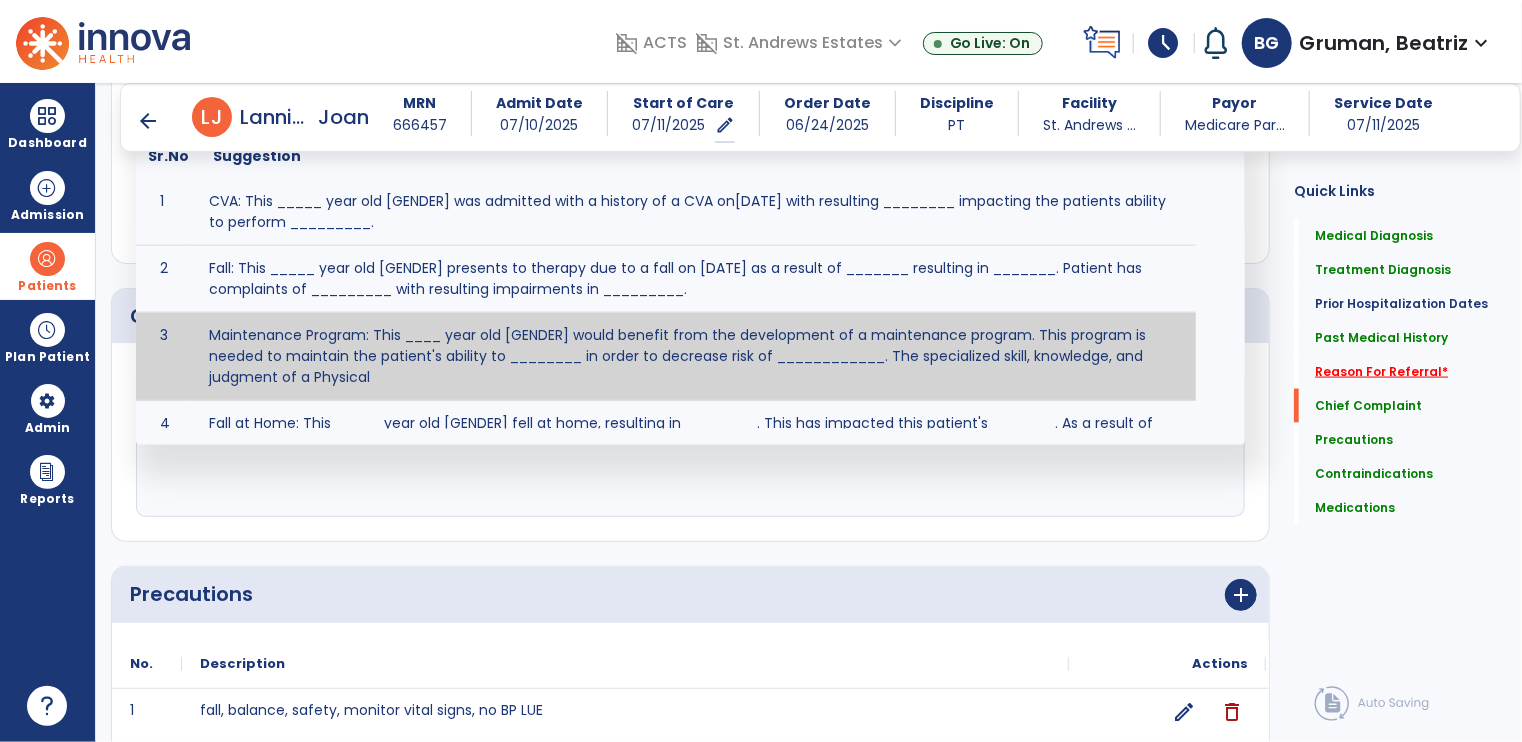 click on "Reason For Referral   *" 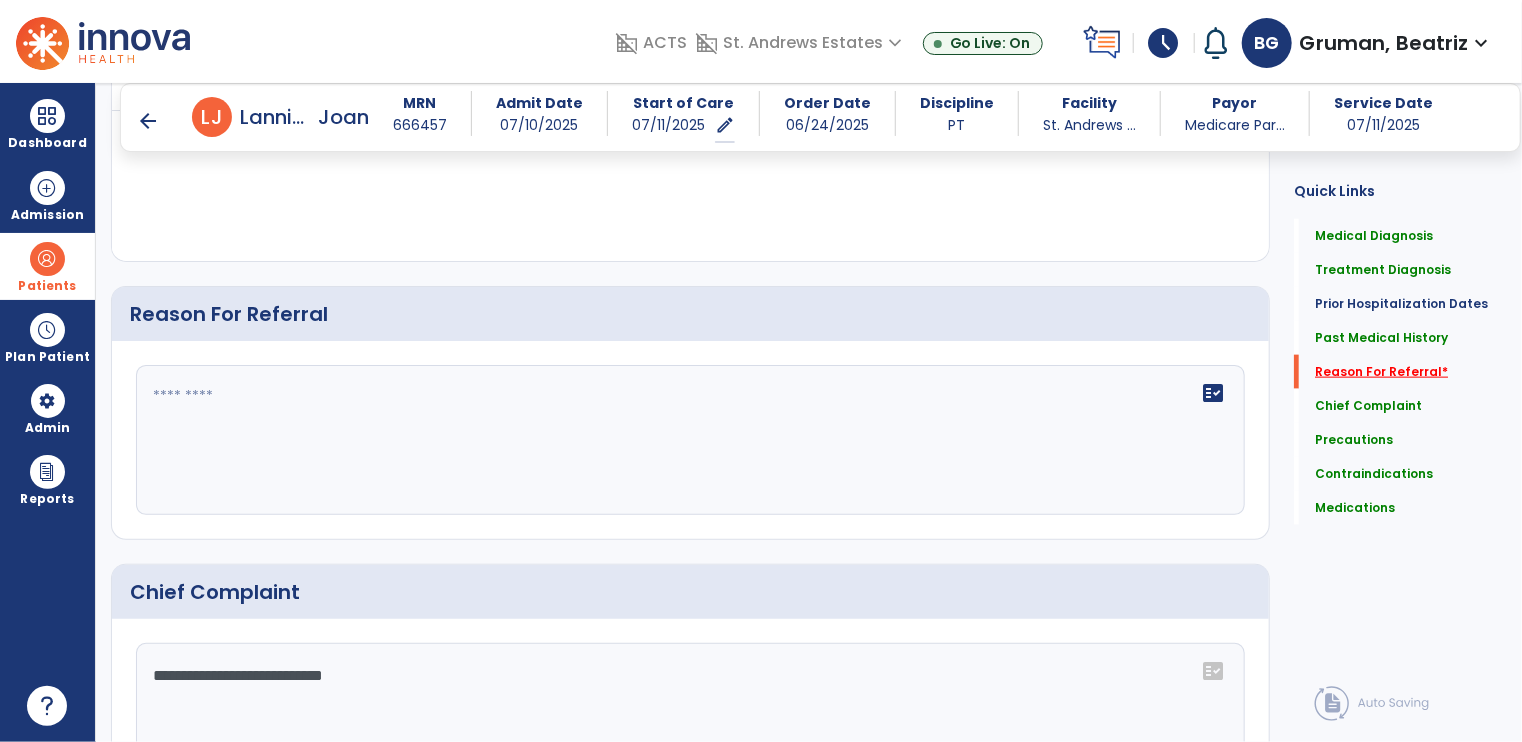 scroll, scrollTop: 1135, scrollLeft: 0, axis: vertical 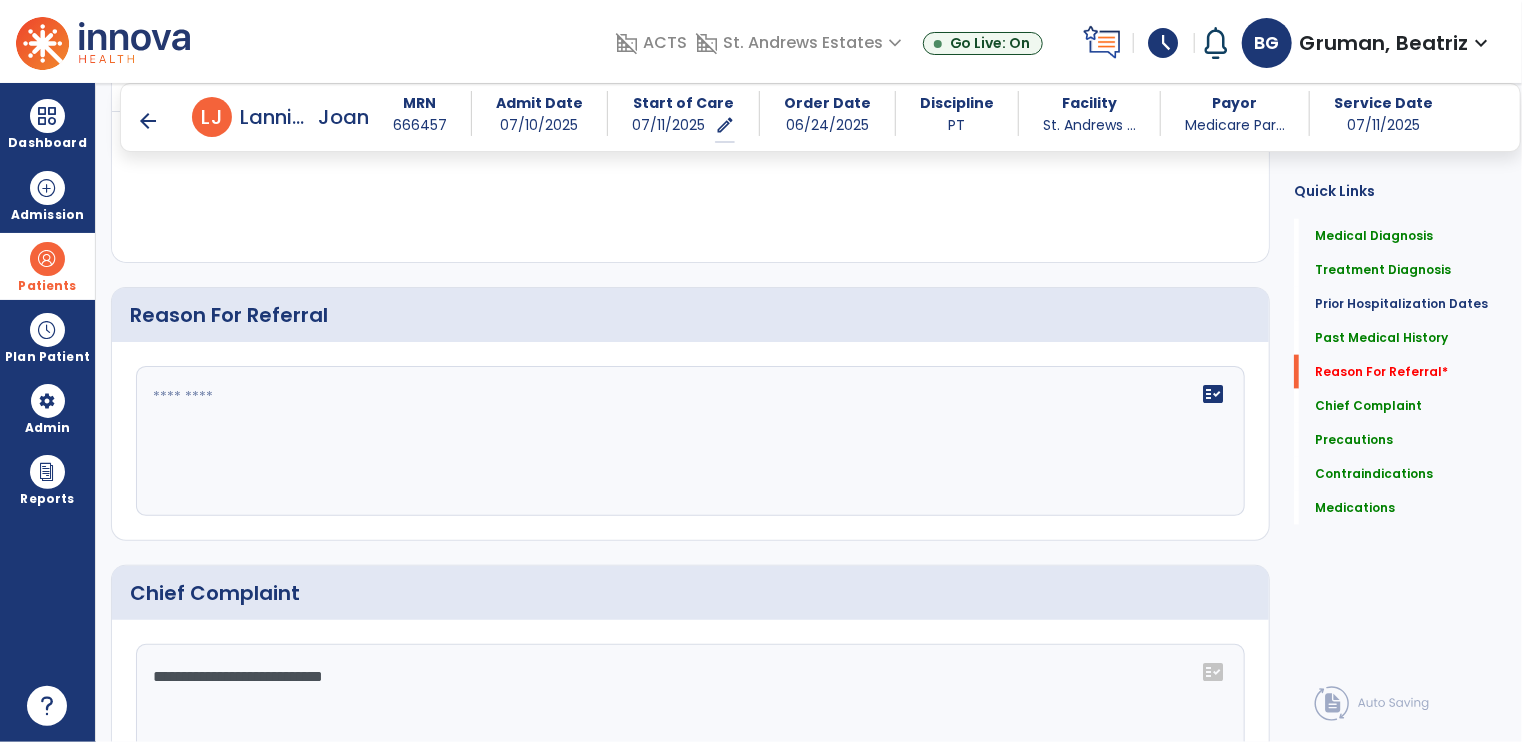 click on "fact_check" 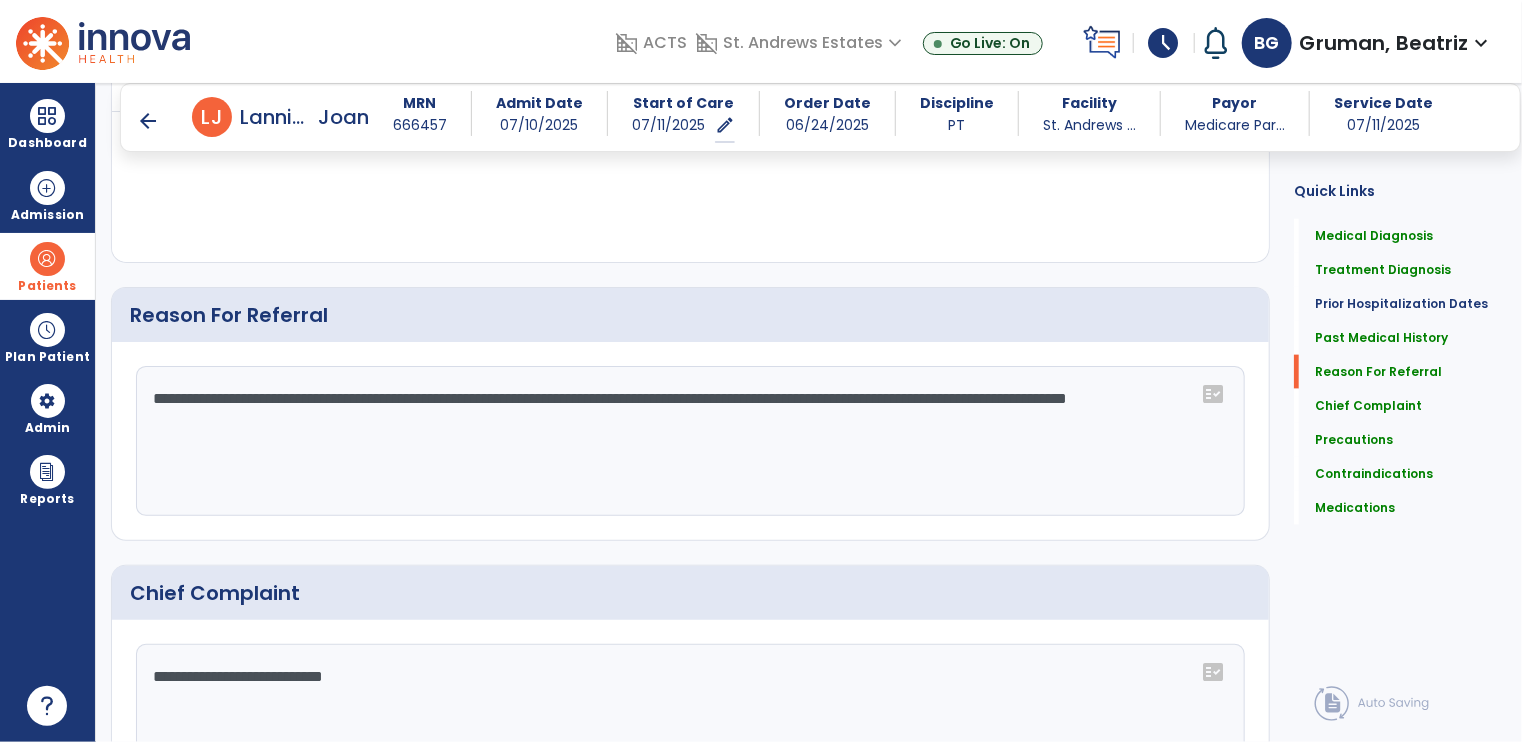 type on "**********" 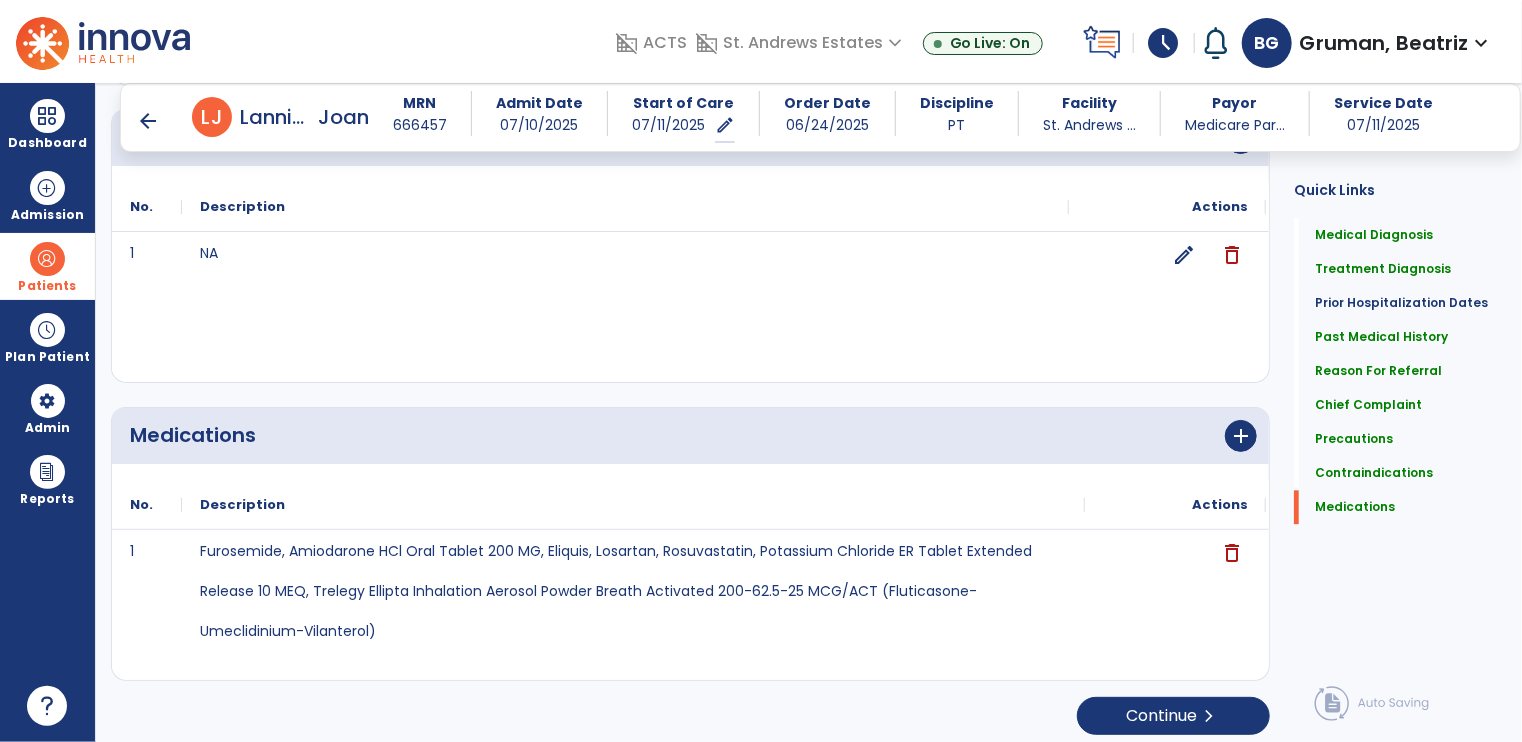 scroll, scrollTop: 2171, scrollLeft: 0, axis: vertical 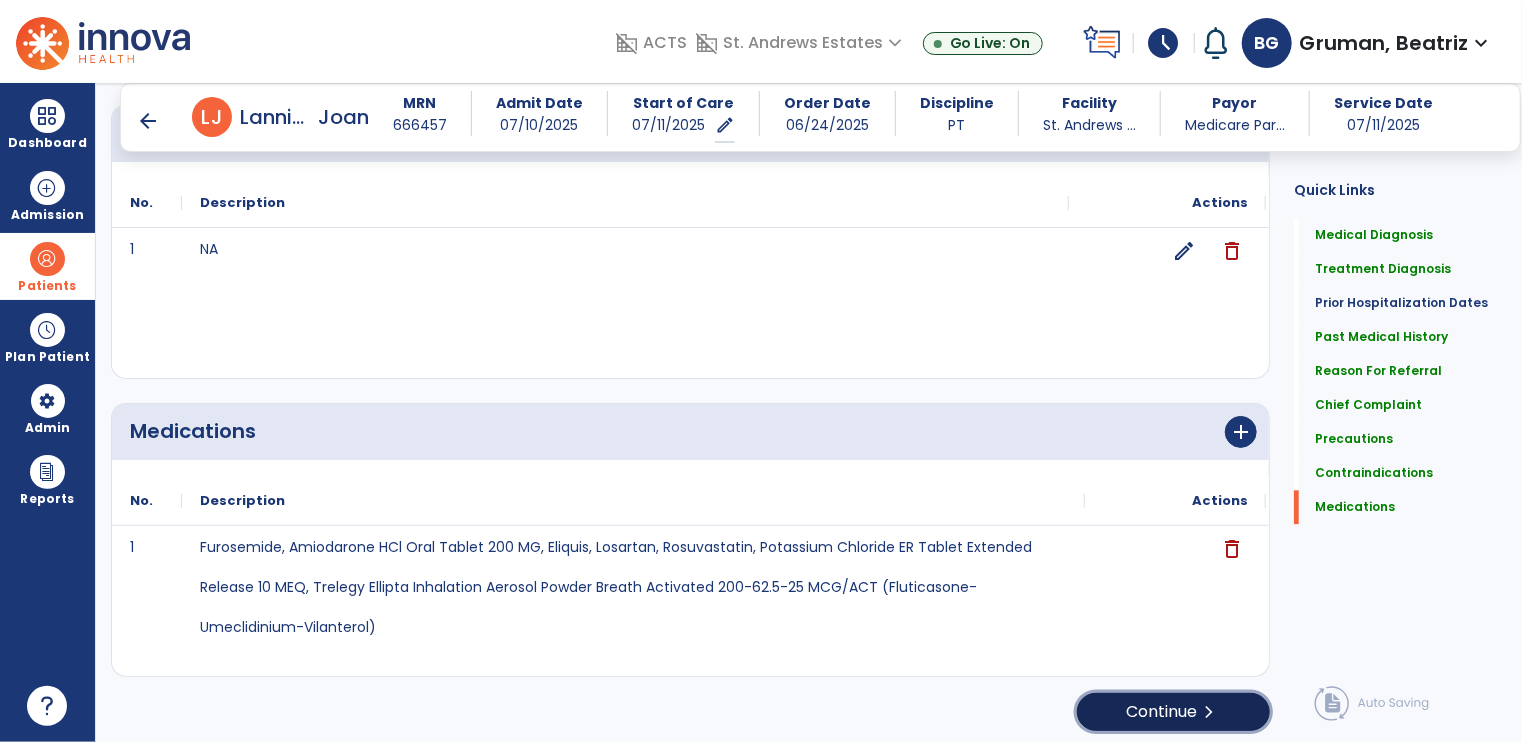 click on "Continue  chevron_right" 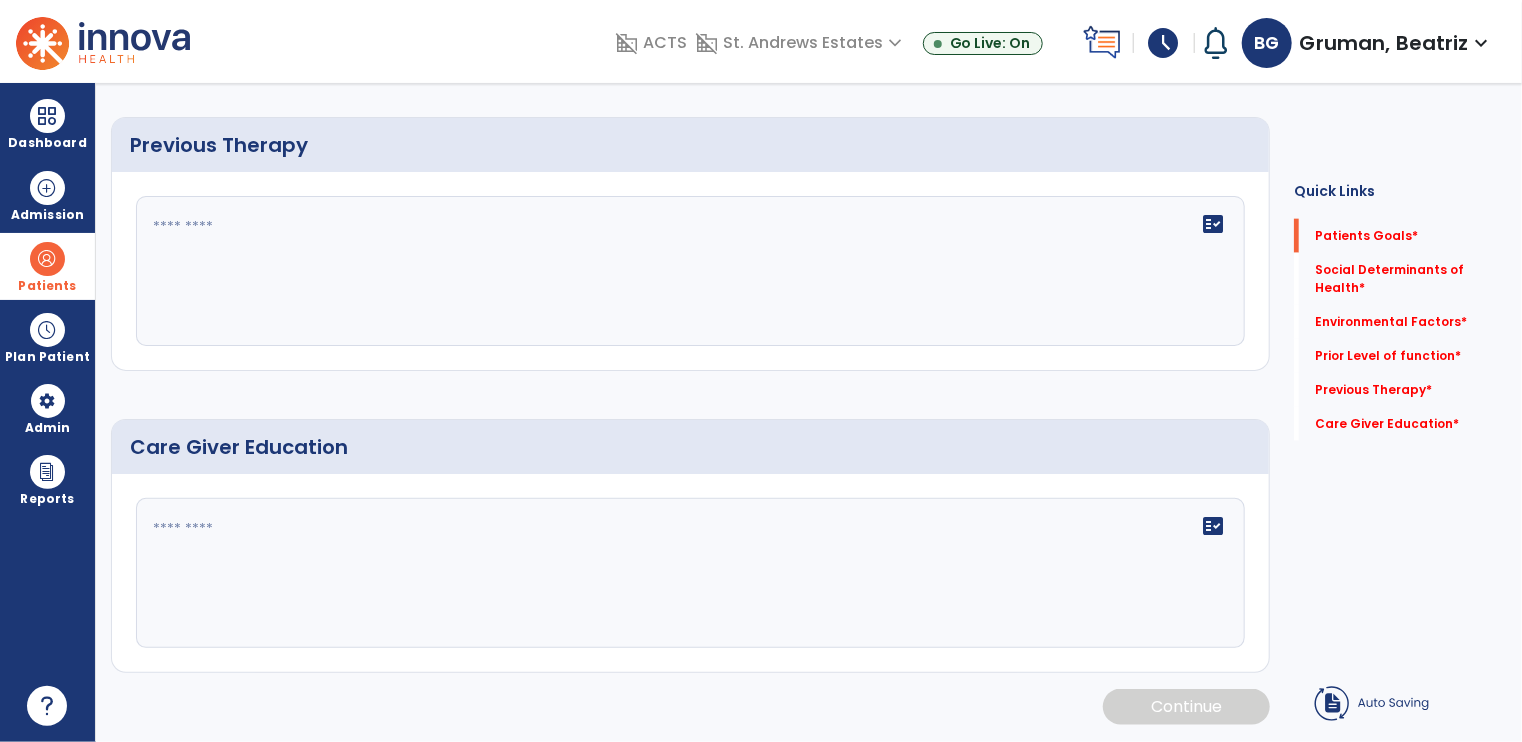 scroll, scrollTop: 0, scrollLeft: 0, axis: both 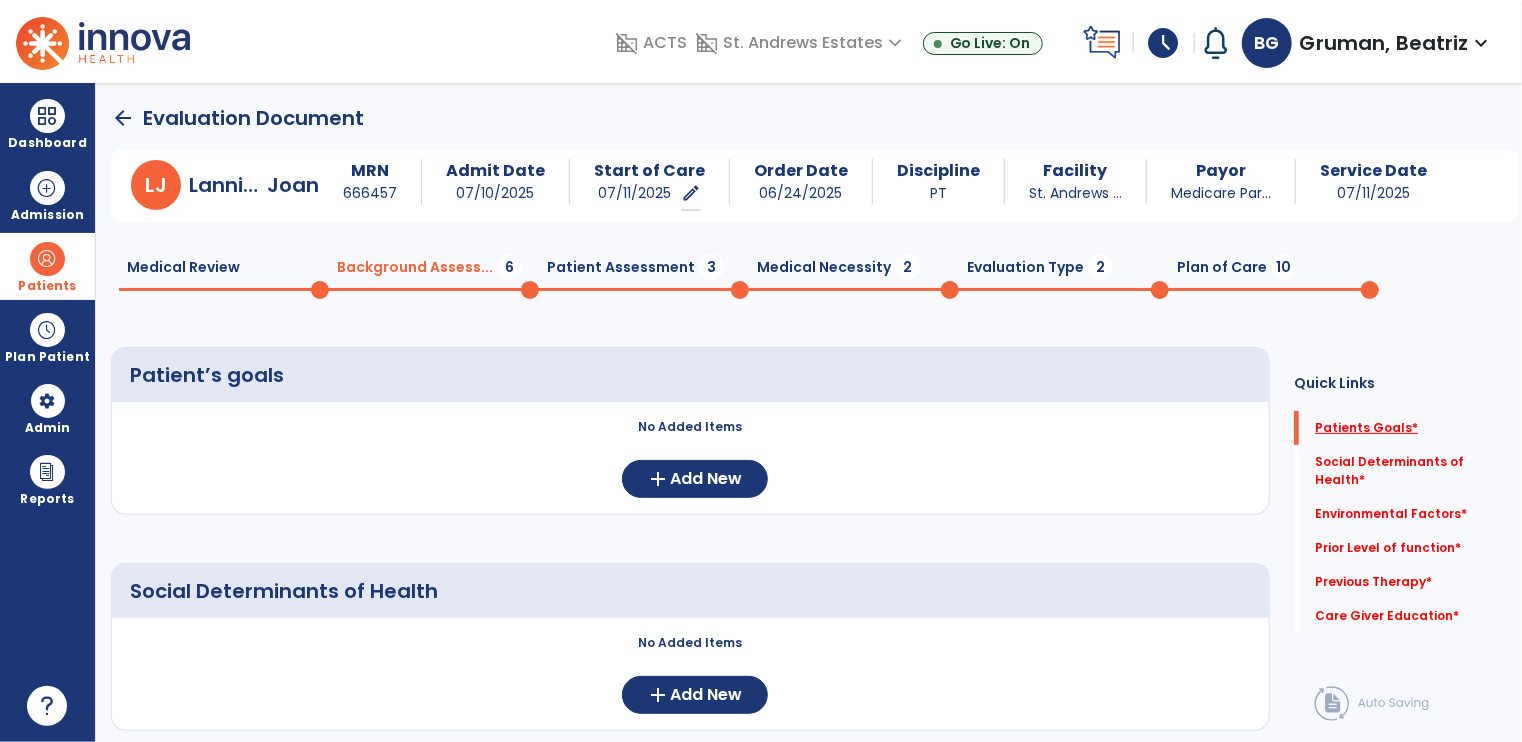 click on "Patients Goals   *" 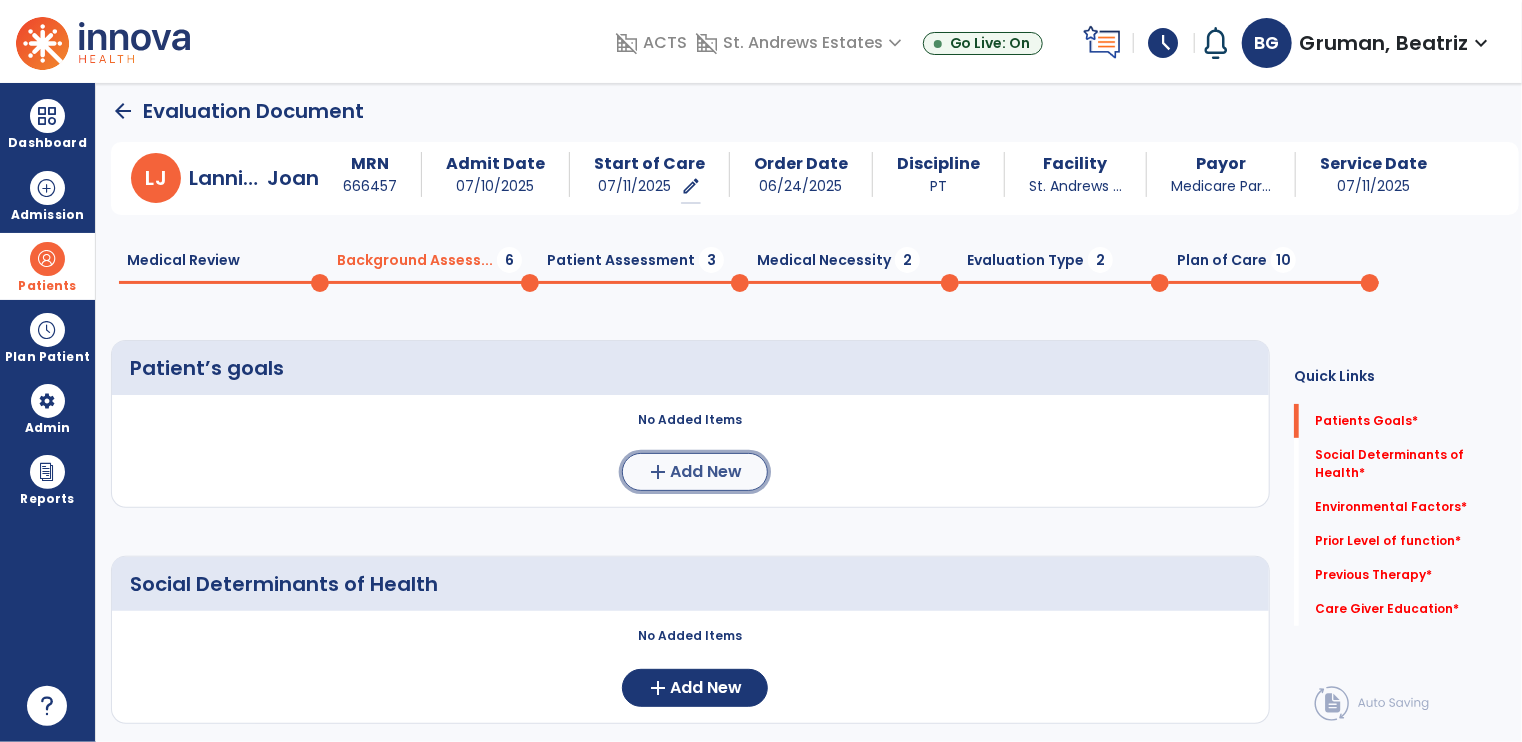 click on "Add New" 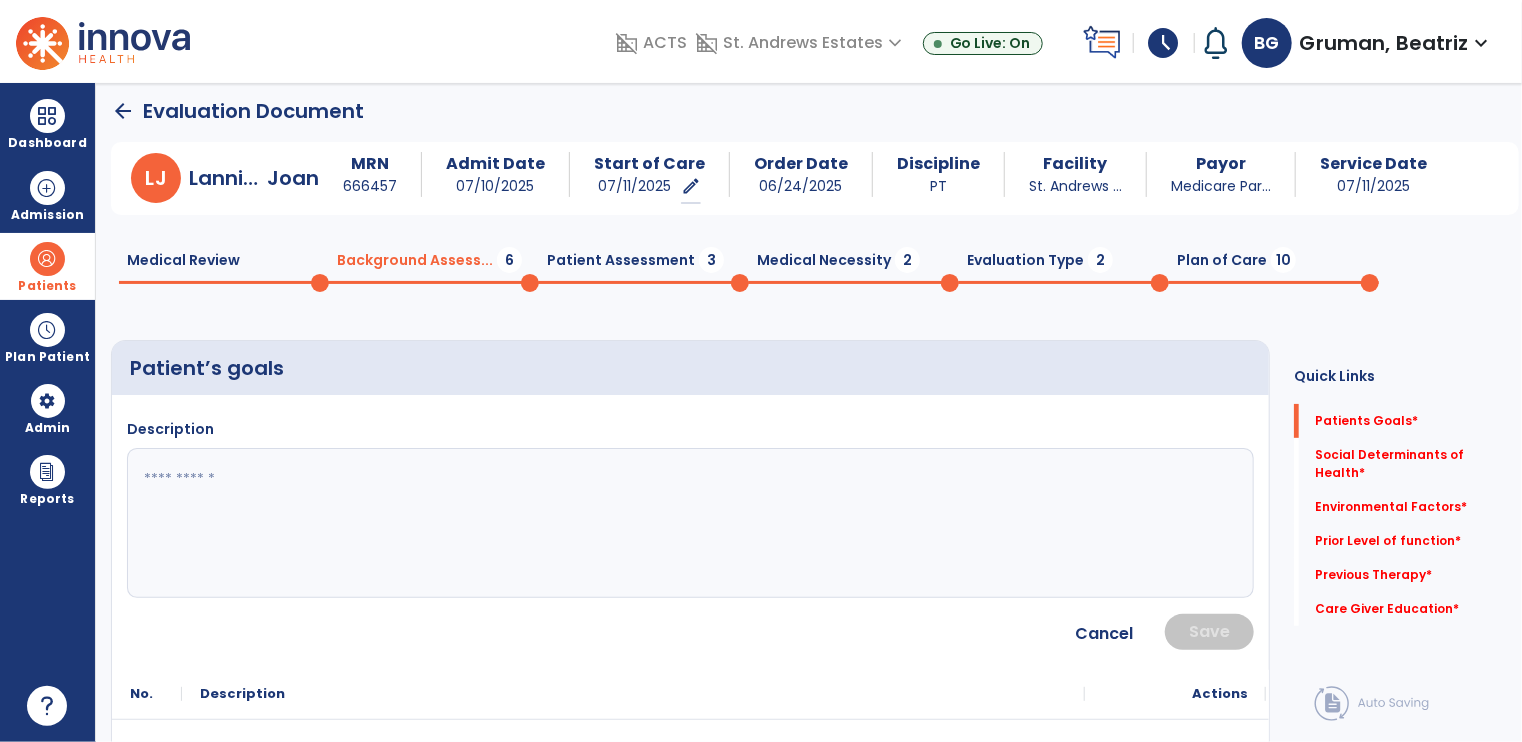 click 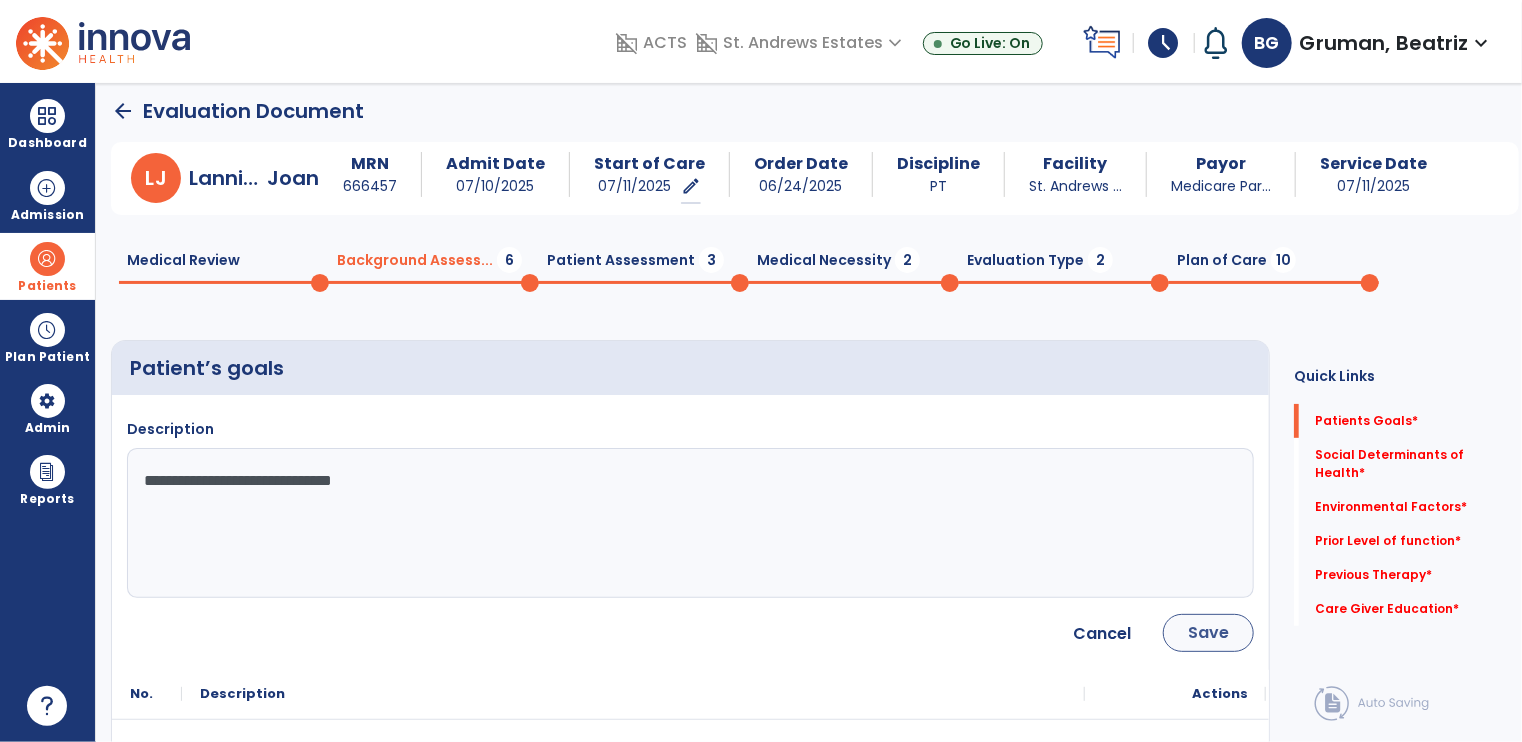 type on "**********" 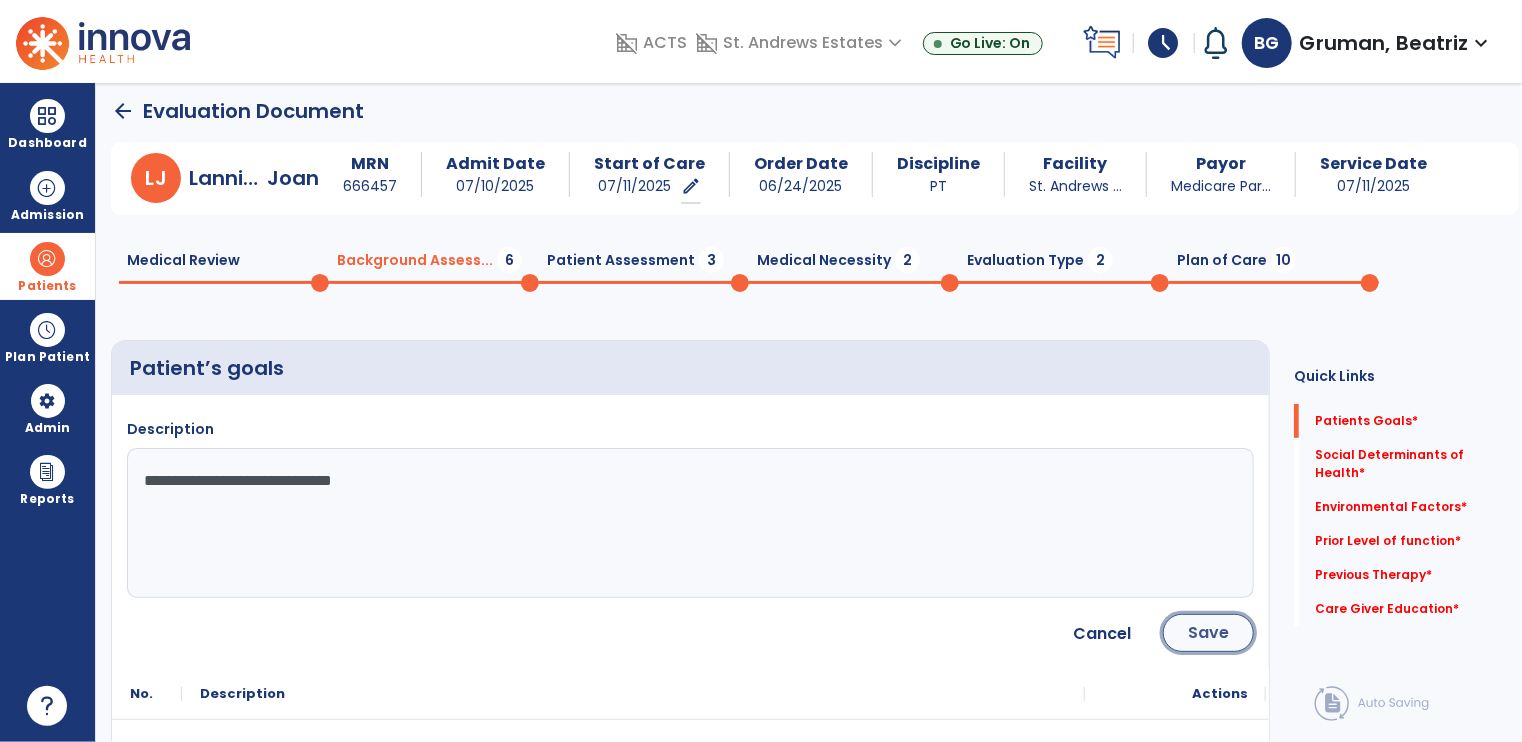 click on "Save" 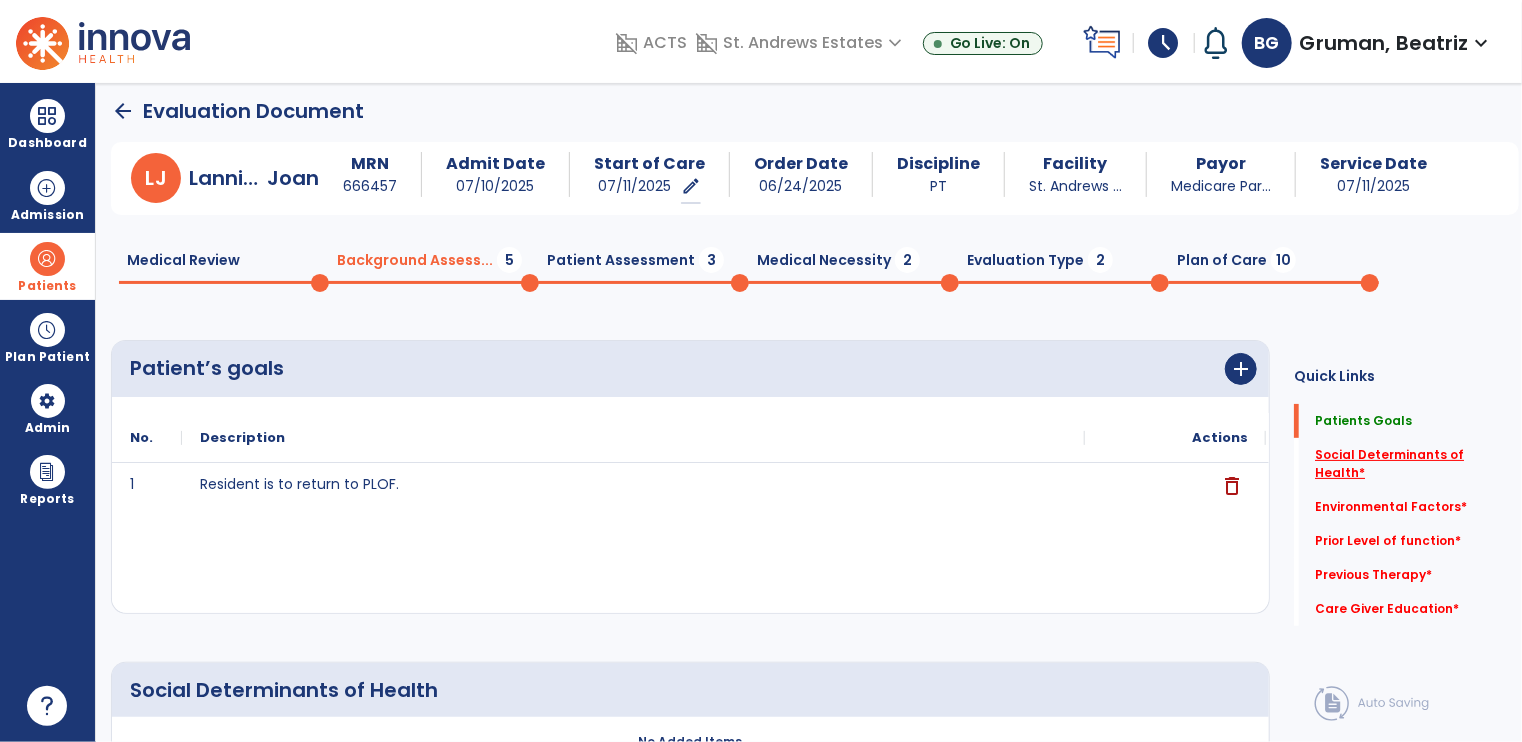 click on "Social Determinants of Health   *" 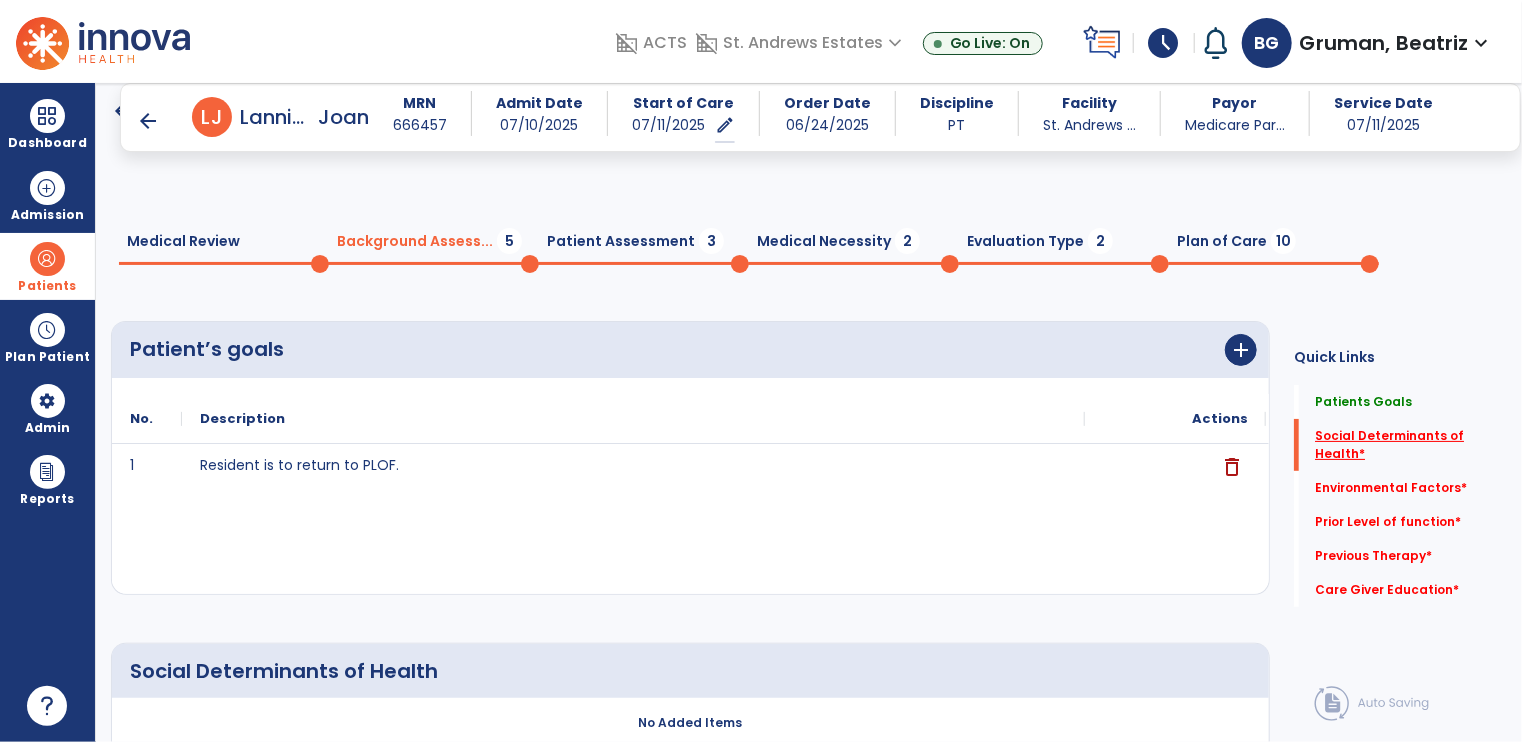 scroll, scrollTop: 507, scrollLeft: 0, axis: vertical 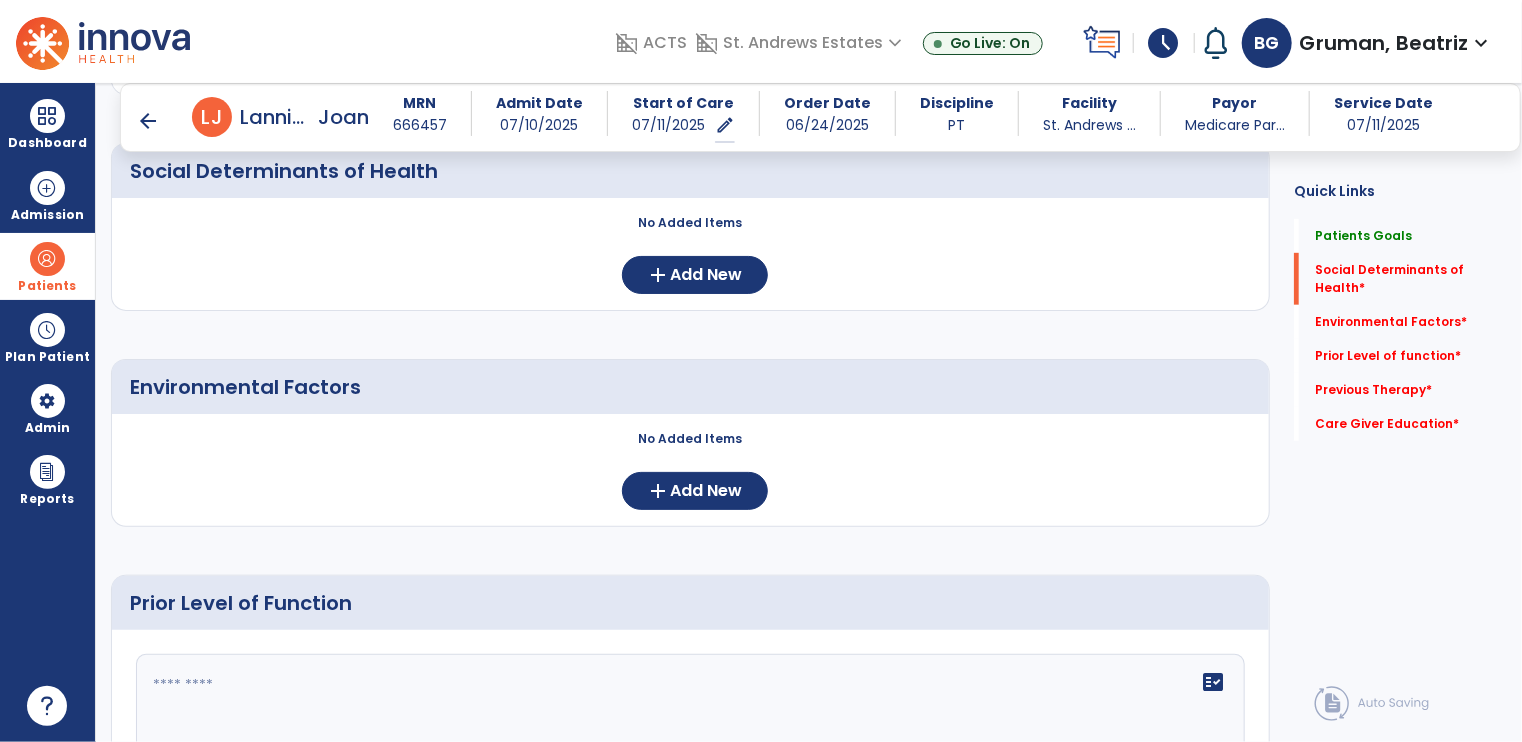 click 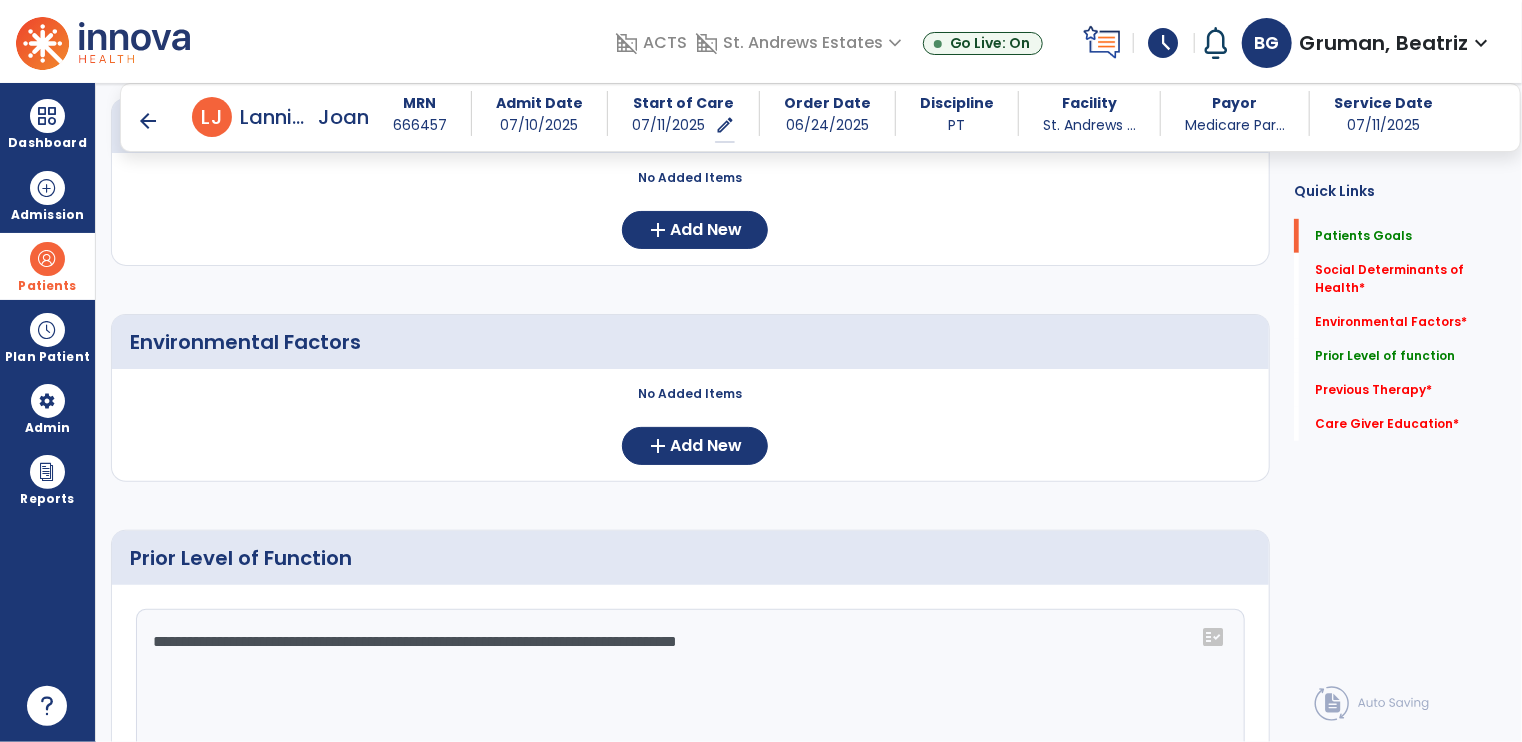 scroll, scrollTop: 1052, scrollLeft: 0, axis: vertical 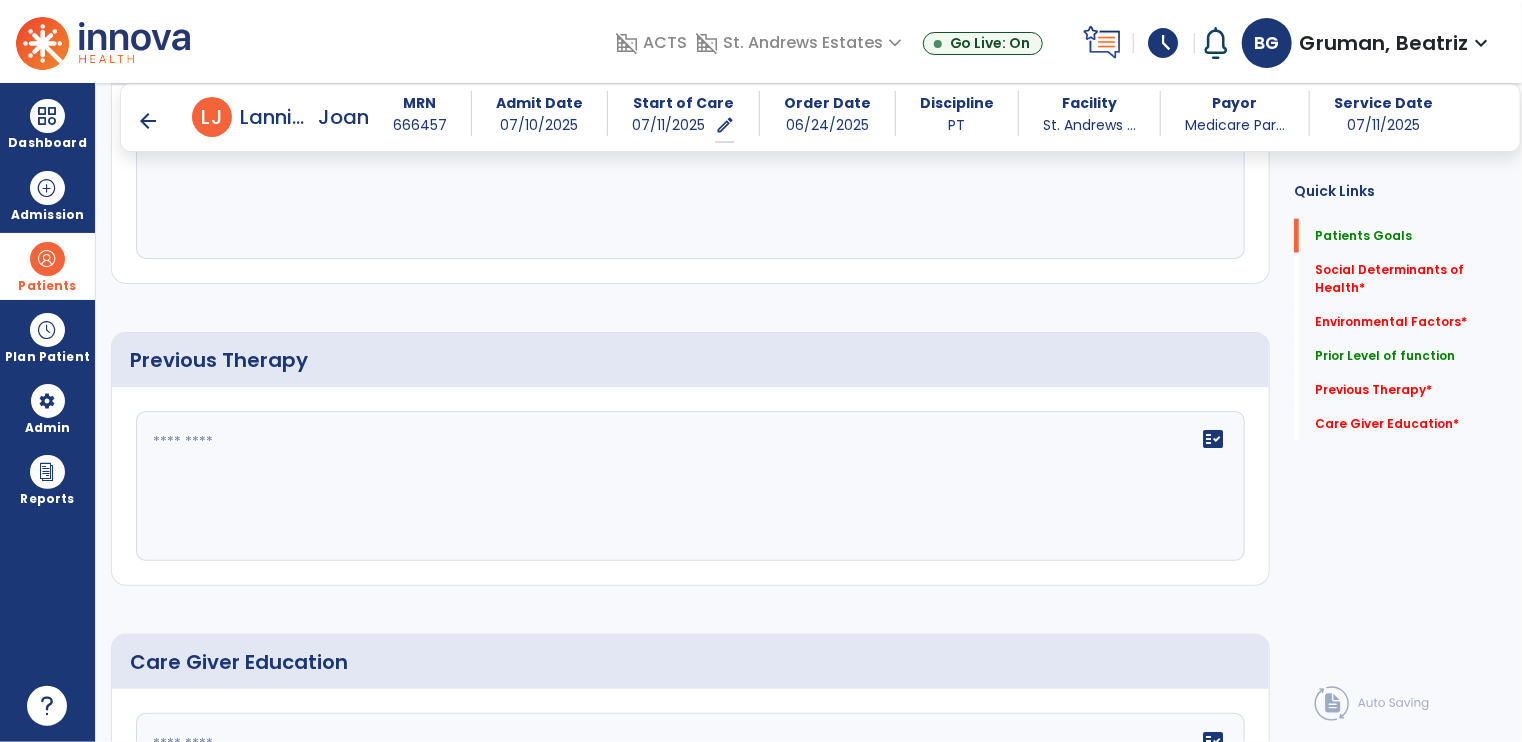 type on "**********" 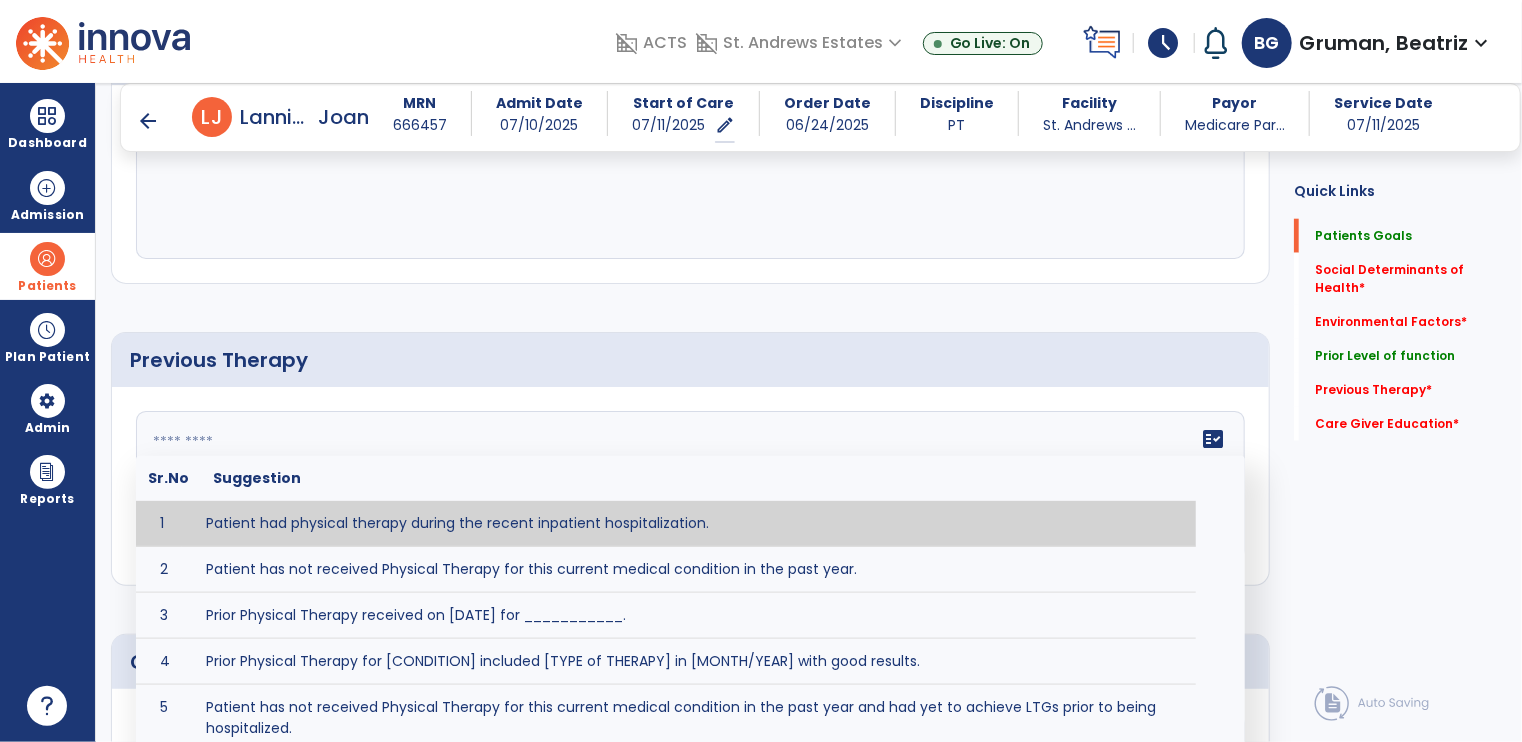 click on "fact_check  Sr.No Suggestion 1 Patient had physical therapy during the recent inpatient hospitalization. 2 Patient has not received Physical Therapy for this current medical condition in the past year. 3 Prior Physical Therapy received on [DATE] for ___________. 4 Prior Physical Therapy for [CONDITION] included [TYPE of THERAPY] in [MONTH/YEAR] with good results. 5 Patient has not received Physical Therapy for this current medical condition in the past year and had yet to achieve LTGs prior to being hospitalized. 6 Prior to this recent hospitalization, the patient had been on therapy case load for [TIME]and was still working to achieve LTGs before being hospitalized." 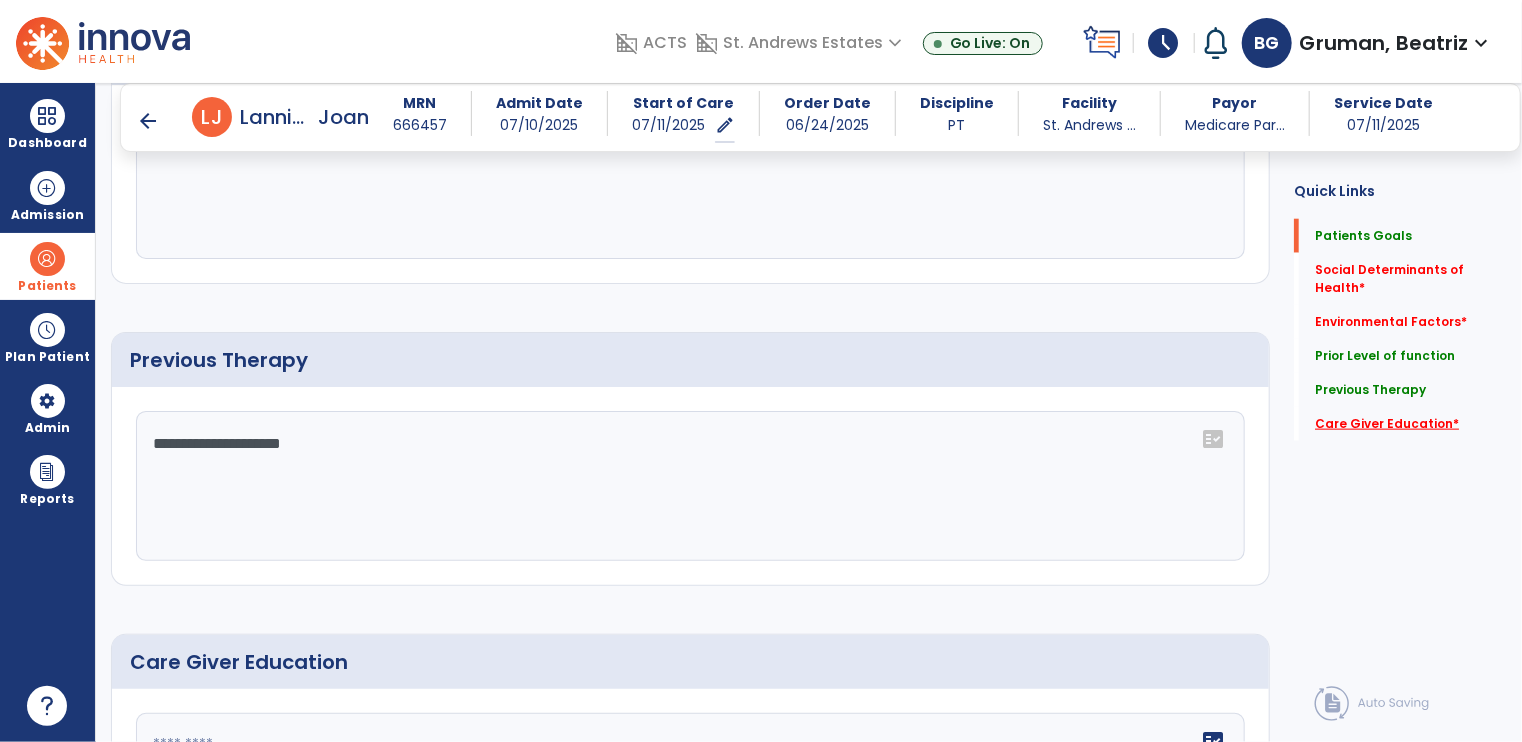 type on "**********" 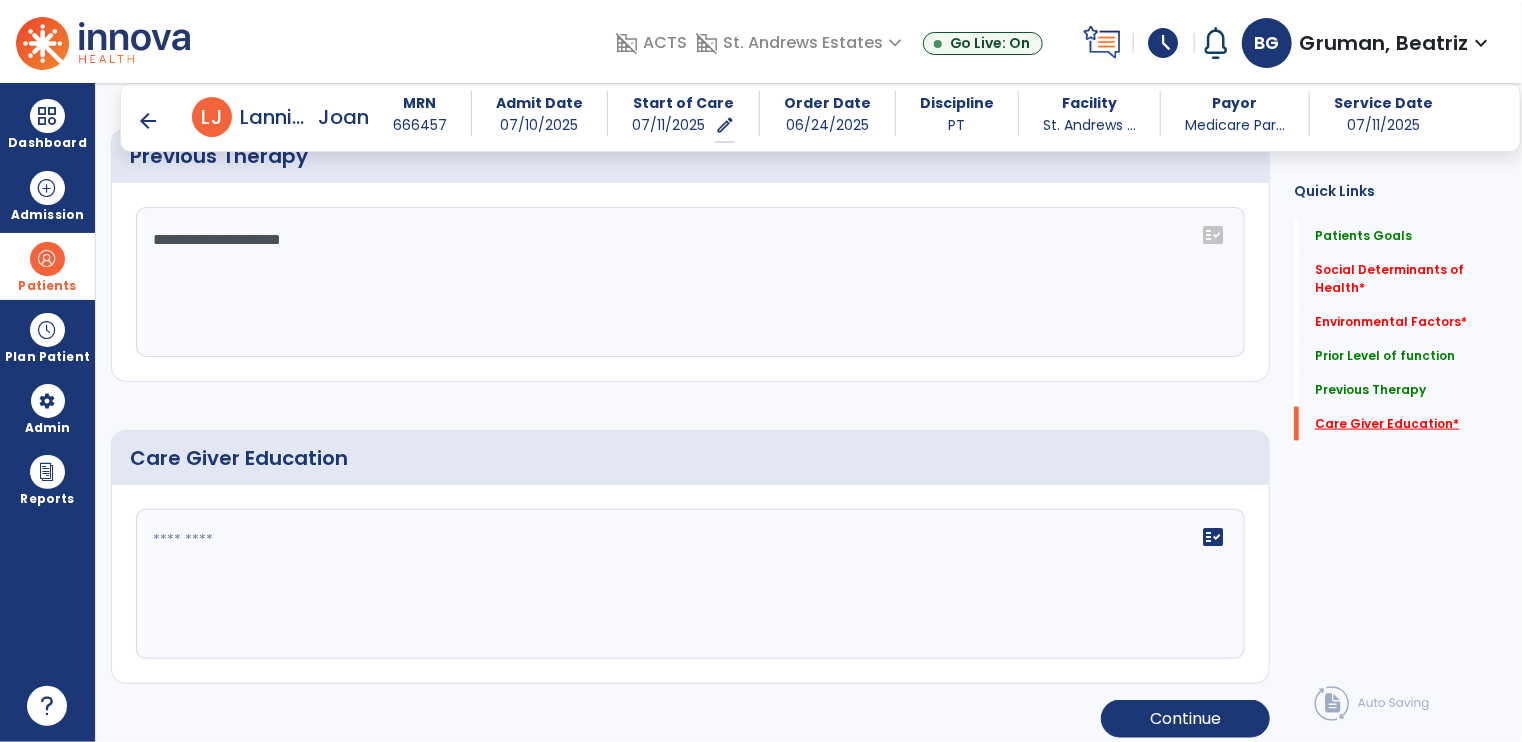 scroll, scrollTop: 1264, scrollLeft: 0, axis: vertical 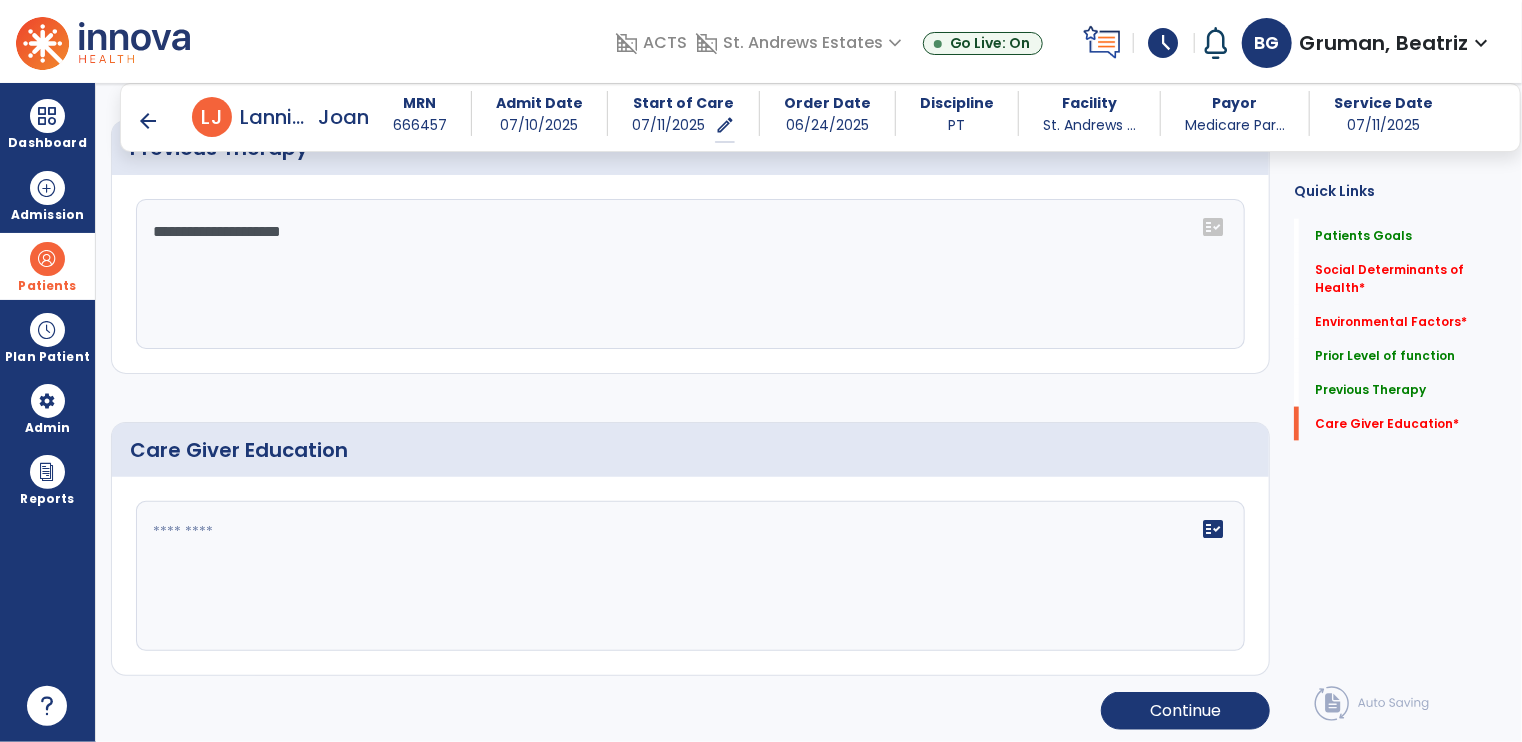 click on "fact_check" 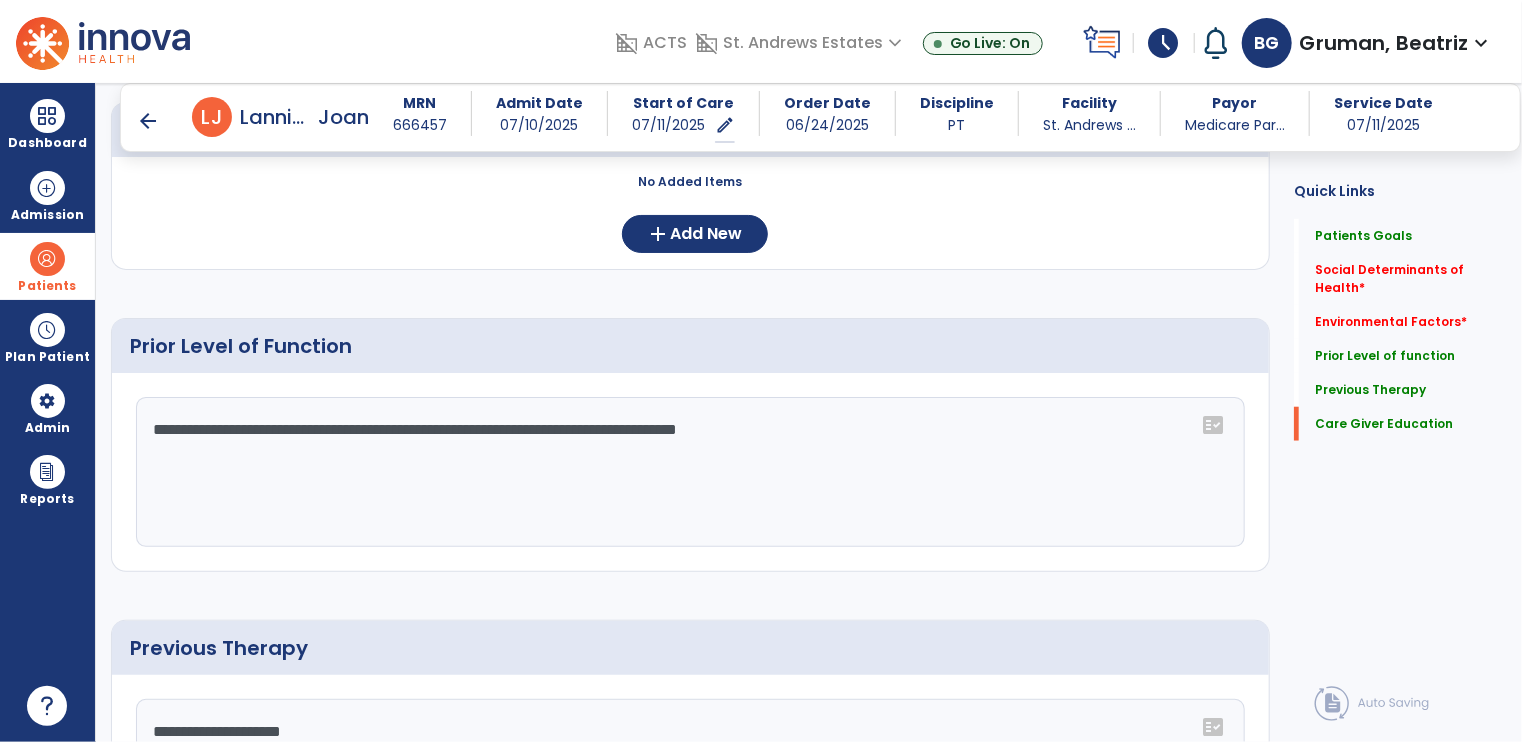 scroll, scrollTop: 1264, scrollLeft: 0, axis: vertical 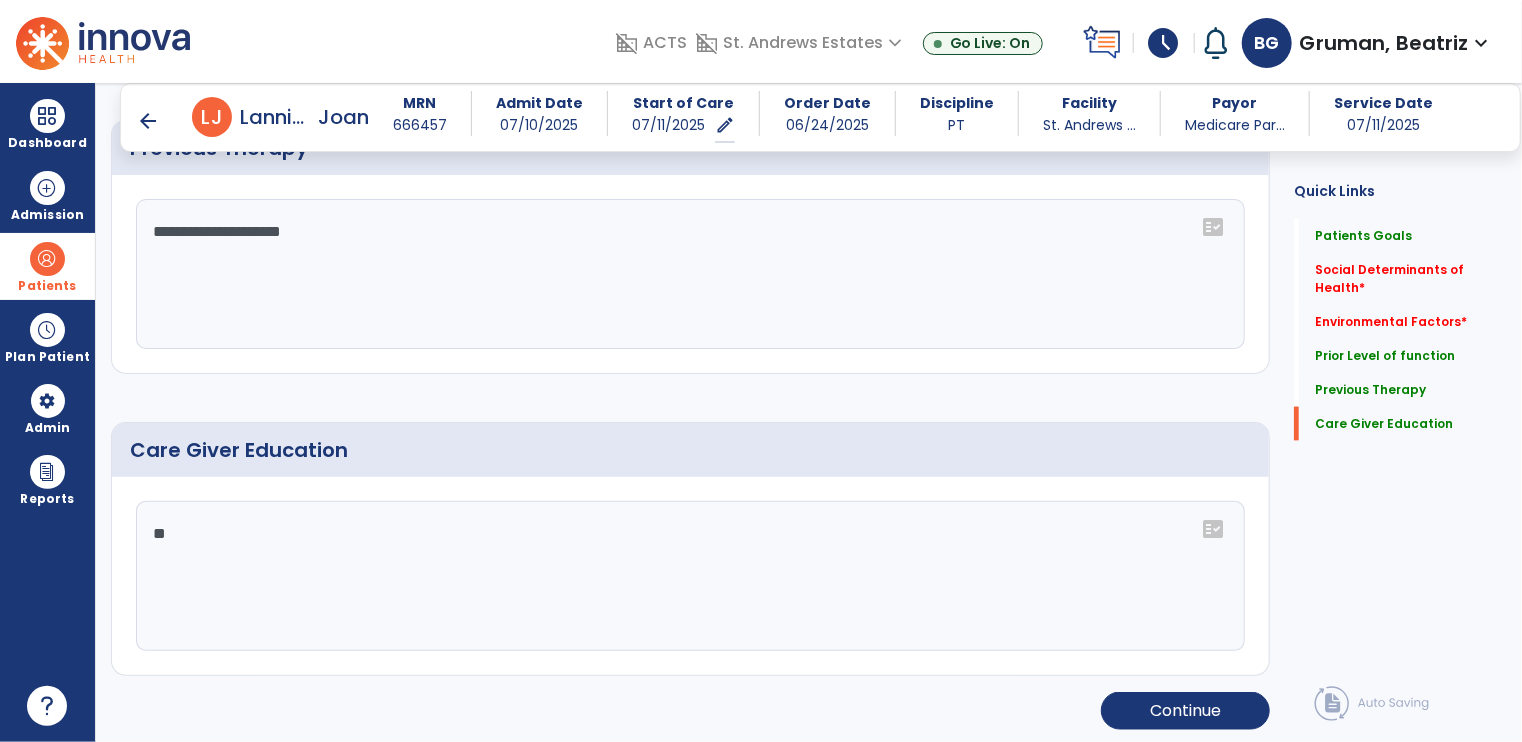 type on "**" 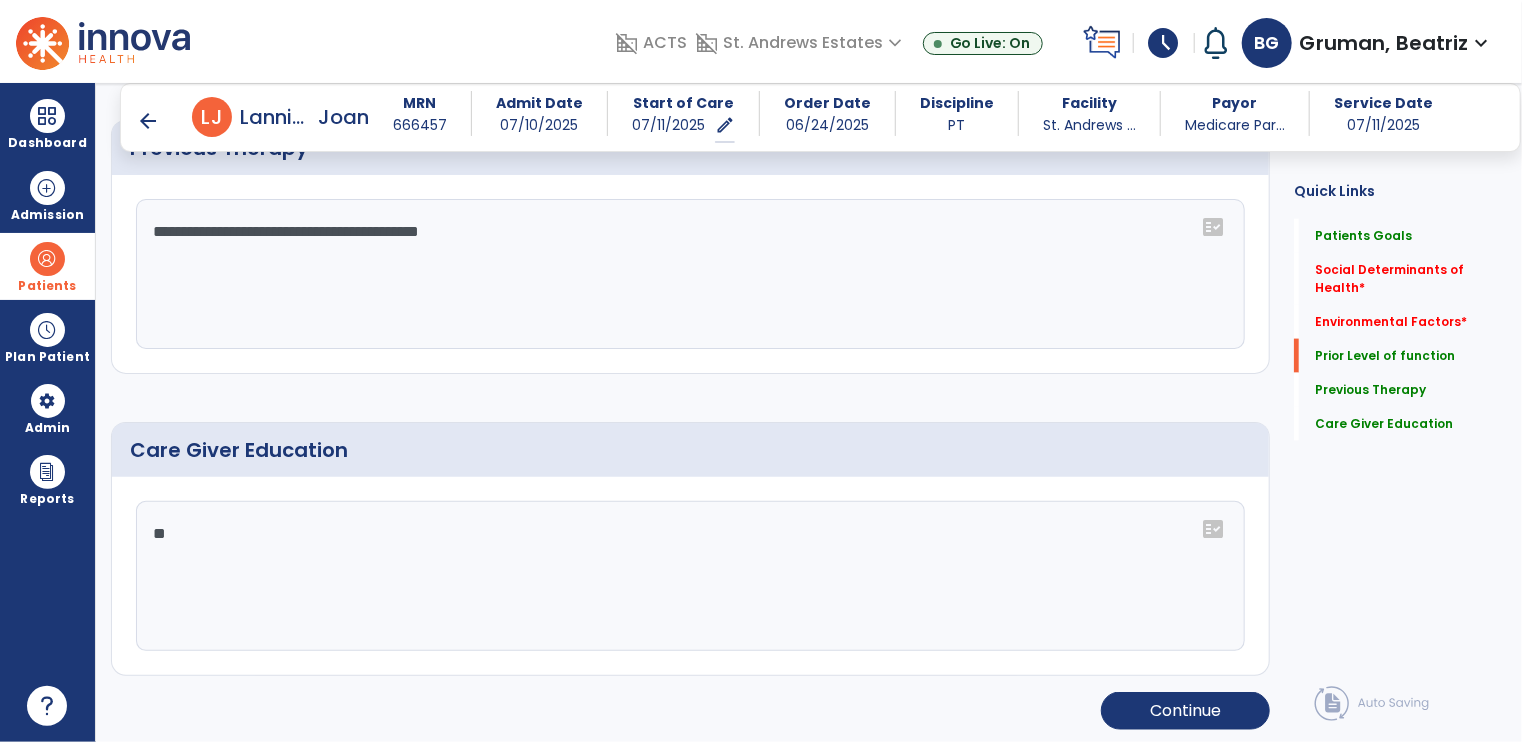 scroll, scrollTop: 764, scrollLeft: 0, axis: vertical 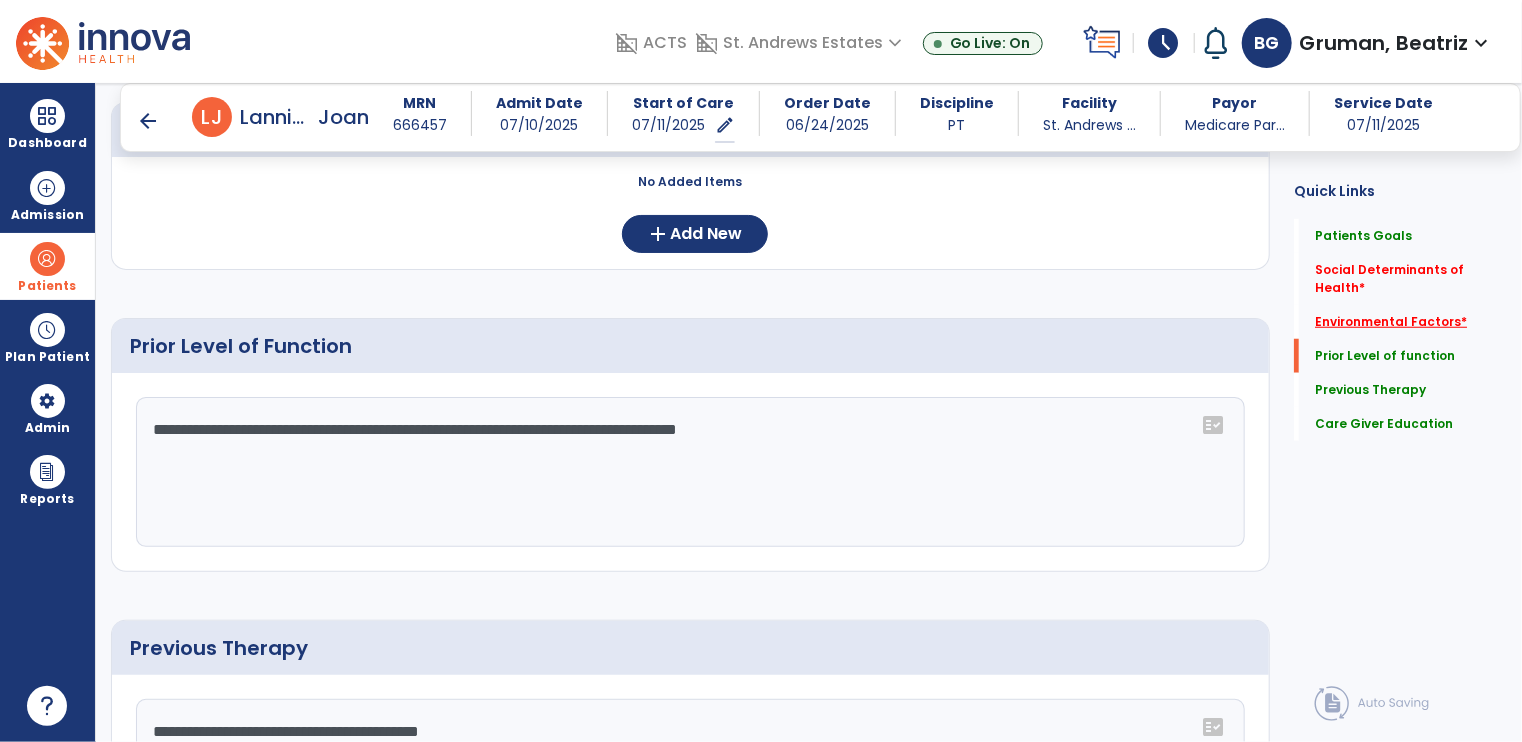 type on "**********" 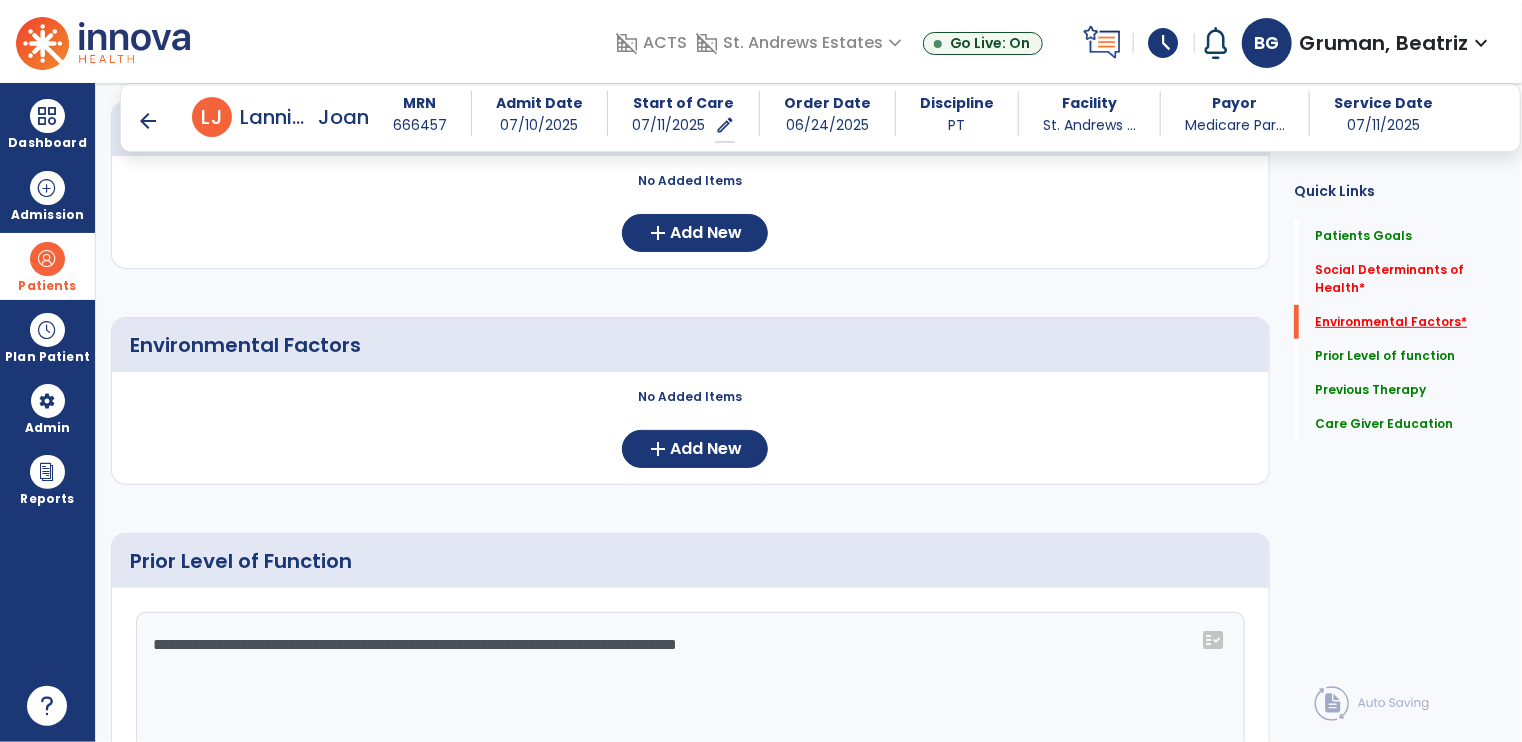 scroll, scrollTop: 512, scrollLeft: 0, axis: vertical 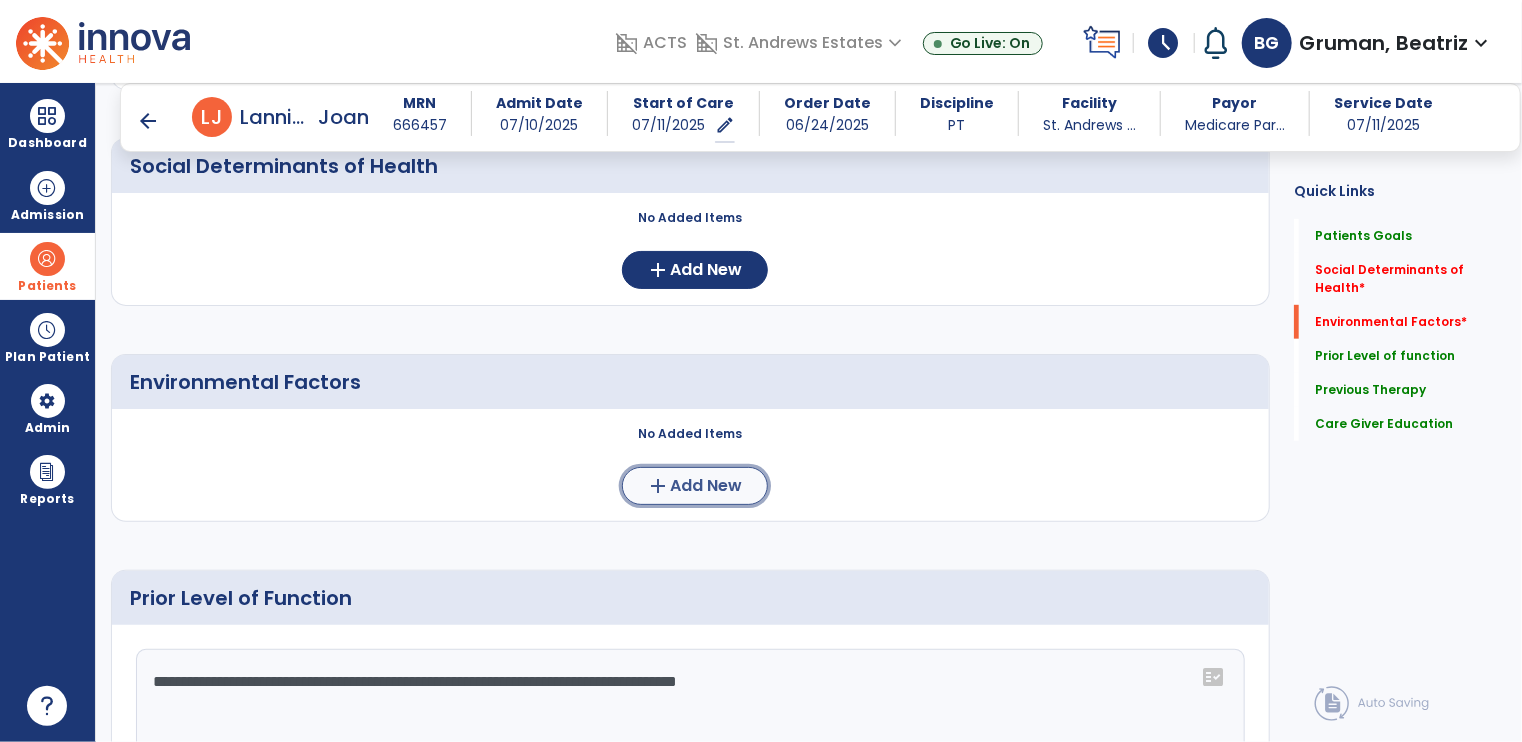 click on "Add New" 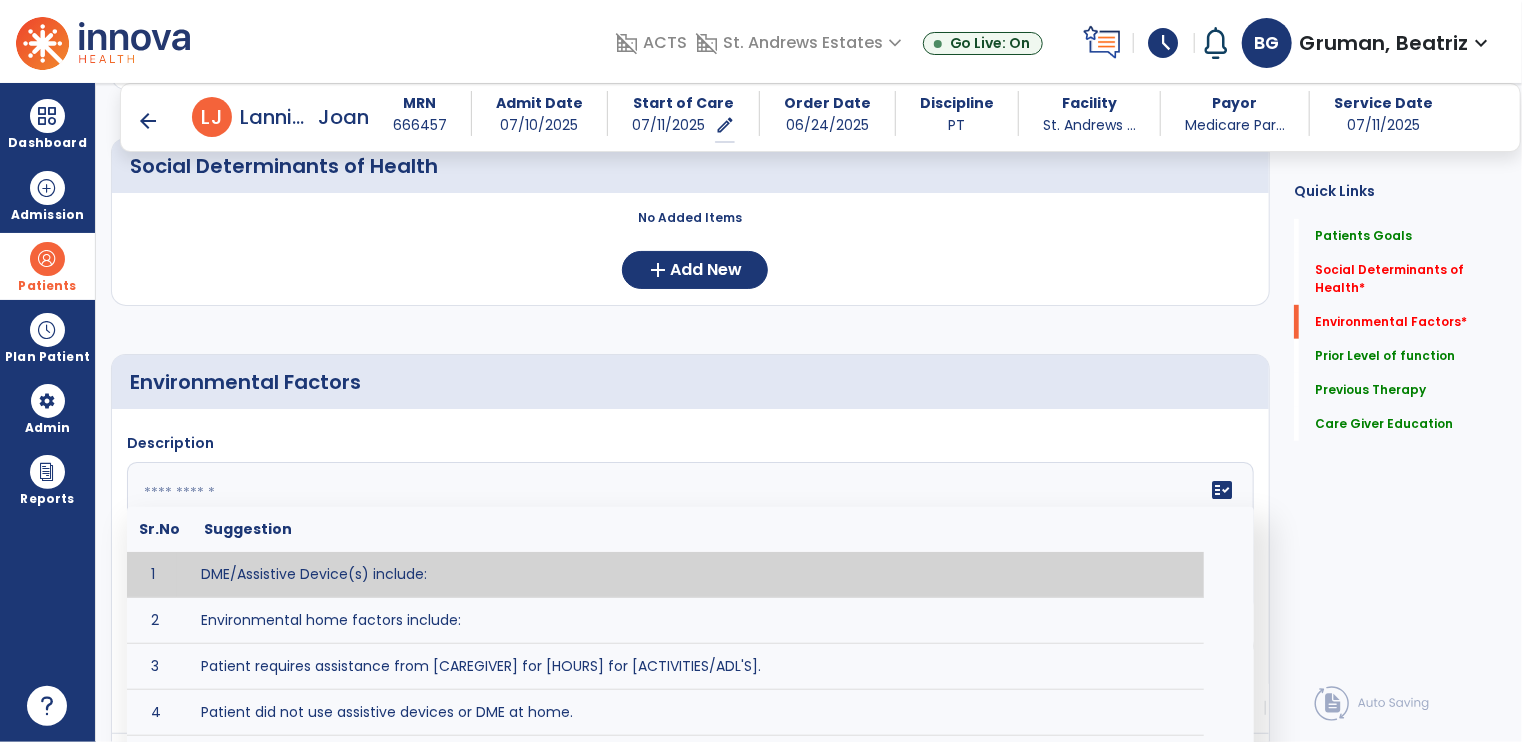 click on "fact_check  Sr.No Suggestion 1 DME/Assistive Device(s) include:  2 Environmental home factors include:  3 Patient requires assistance from [CAREGIVER] for [HOURS] for [ACTIVITIES/ADL'S]. 4 Patient did not use assistive devices or DME at home. 5 Patient had meals on wheels. 6 Patient has caregiver help at home who will be able to provide assistance upon discharge. 7 Patient lived alone at home prior to admission and will [HAVE or HAVE NOT] assistance at home from [CAREGIVER] upon discharge. 8 Patient lives alone. 9 Patient lives with caregiver who provides support/aid for ____________. 10 Patient lives with spouse/significant other. 11 Patient needs to clime [NUMBER] stairs [WITH/WITHOUT] railing in order to reach [ROOM]. 12 Patient uses adaptive equipment at home including [EQUIPMENT] and has the following home modifications __________. 13 Patient was able to complete community activities (driving, shopping, community ambulation, etc.) independently. 14 15 16 17" 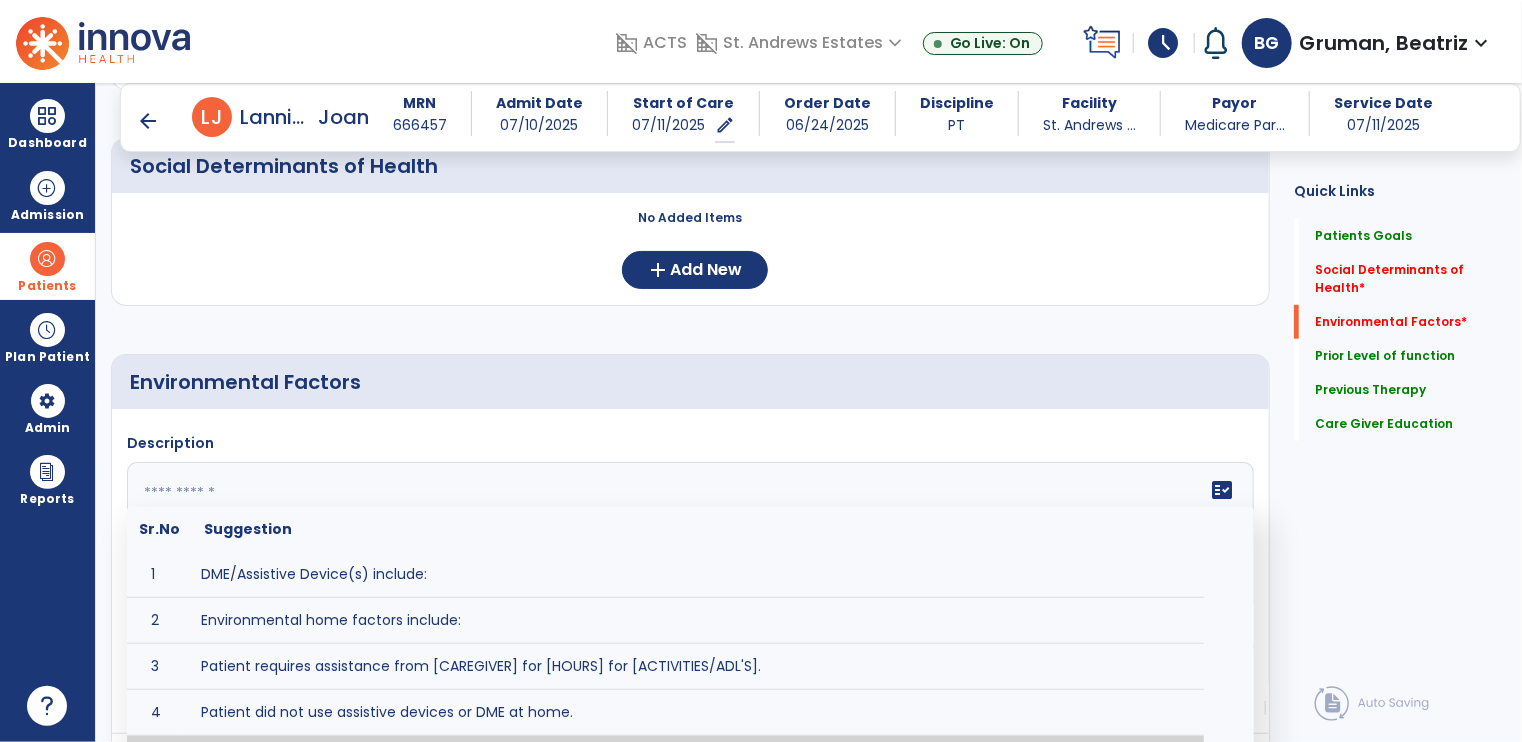 scroll, scrollTop: 550, scrollLeft: 0, axis: vertical 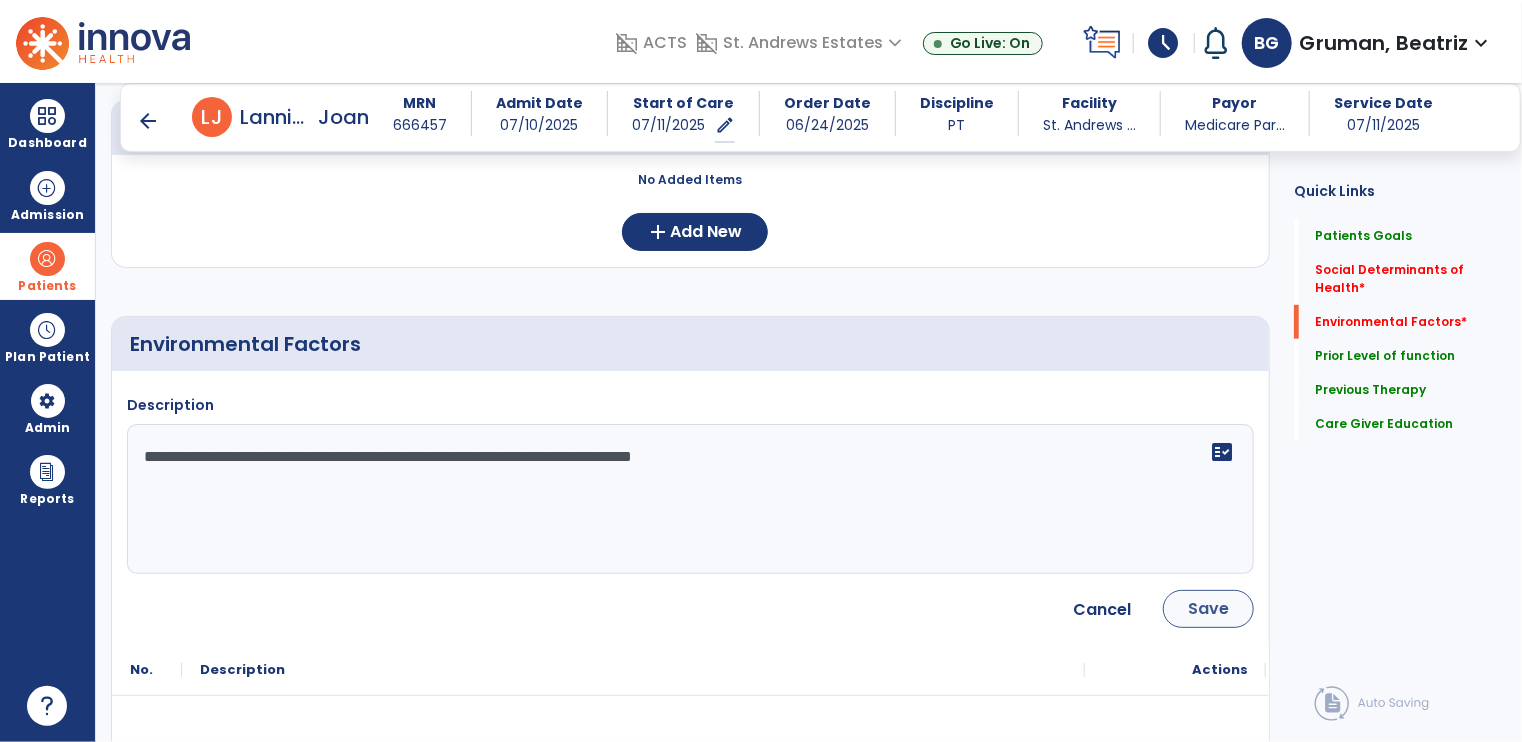 type on "**********" 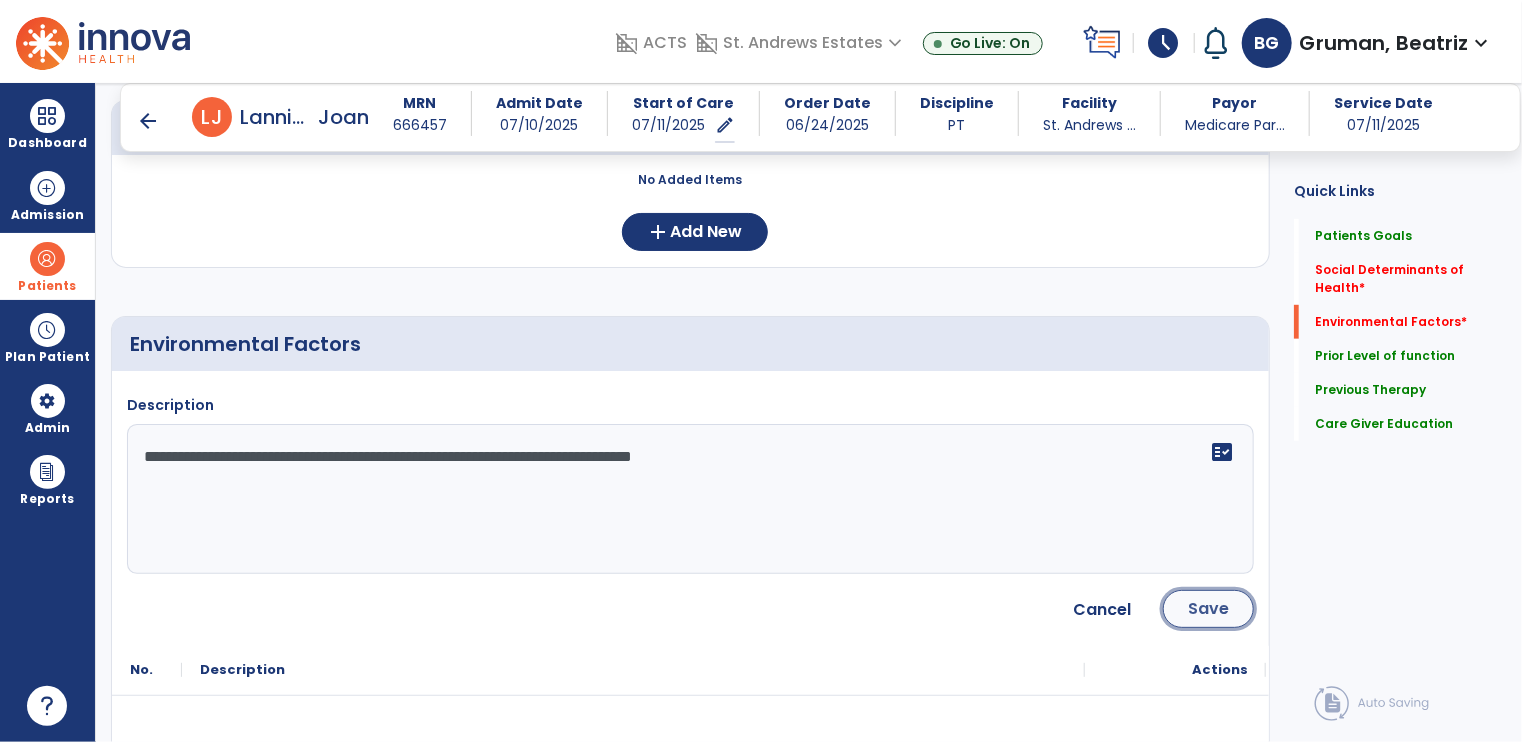 click on "Save" 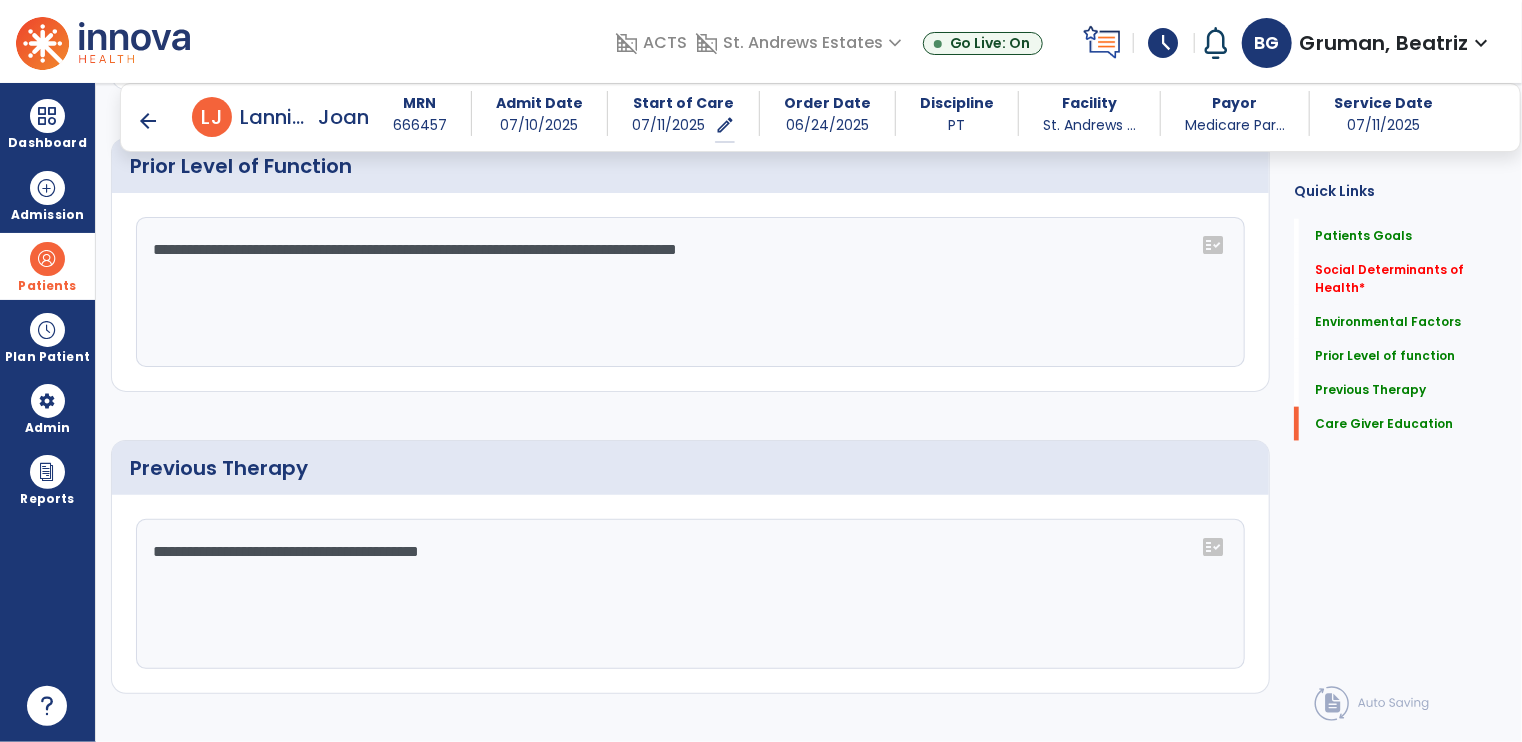 scroll, scrollTop: 1370, scrollLeft: 0, axis: vertical 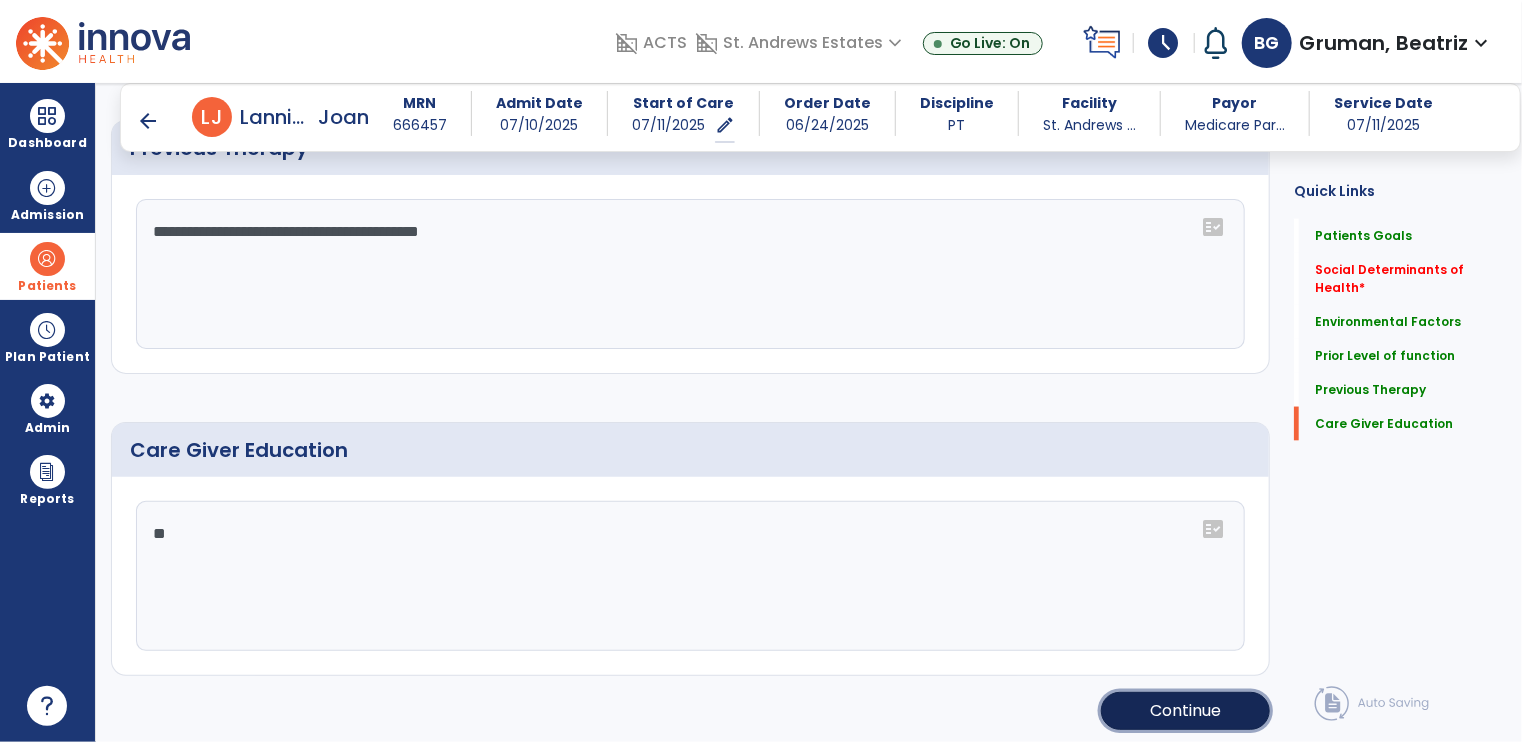 click on "Continue" 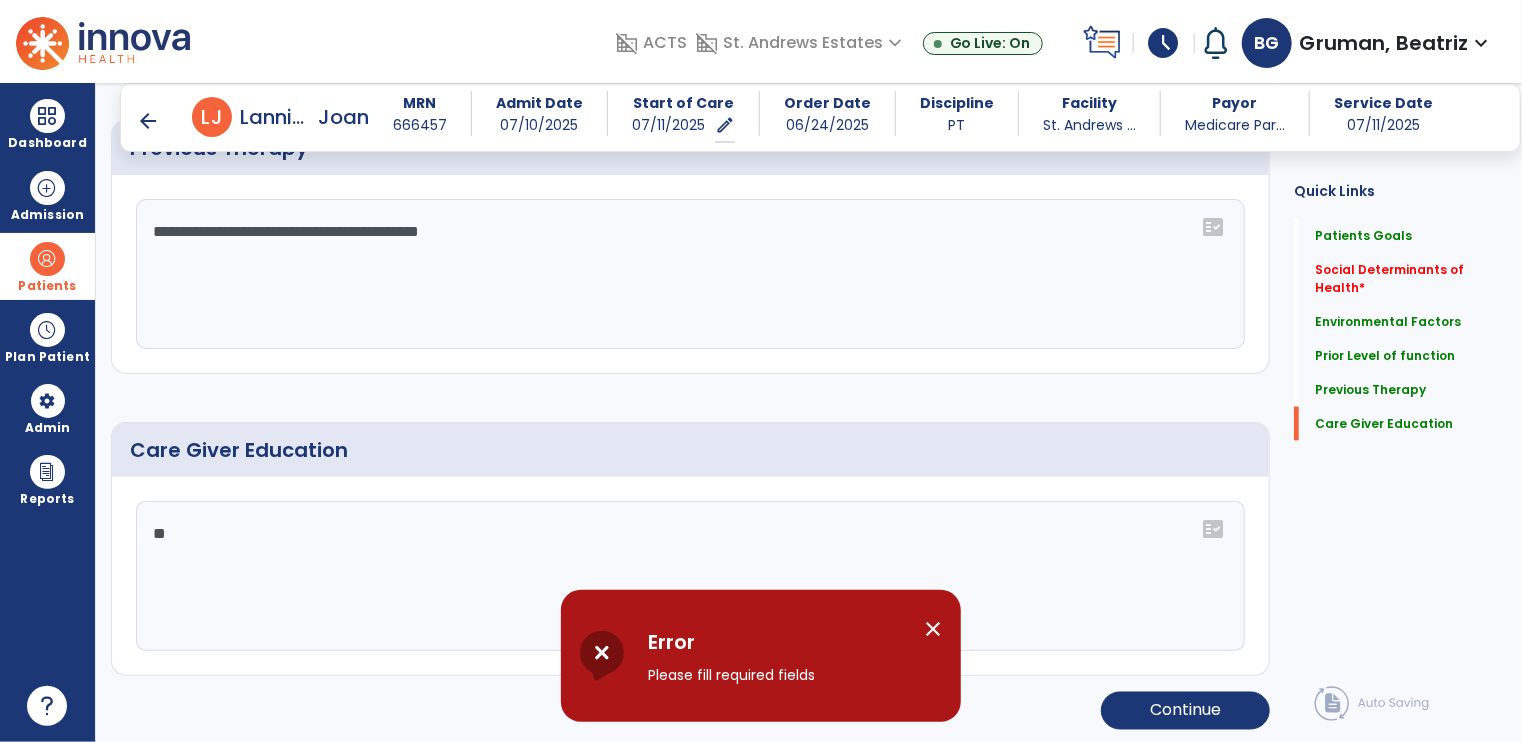 click on "close" at bounding box center [933, 629] 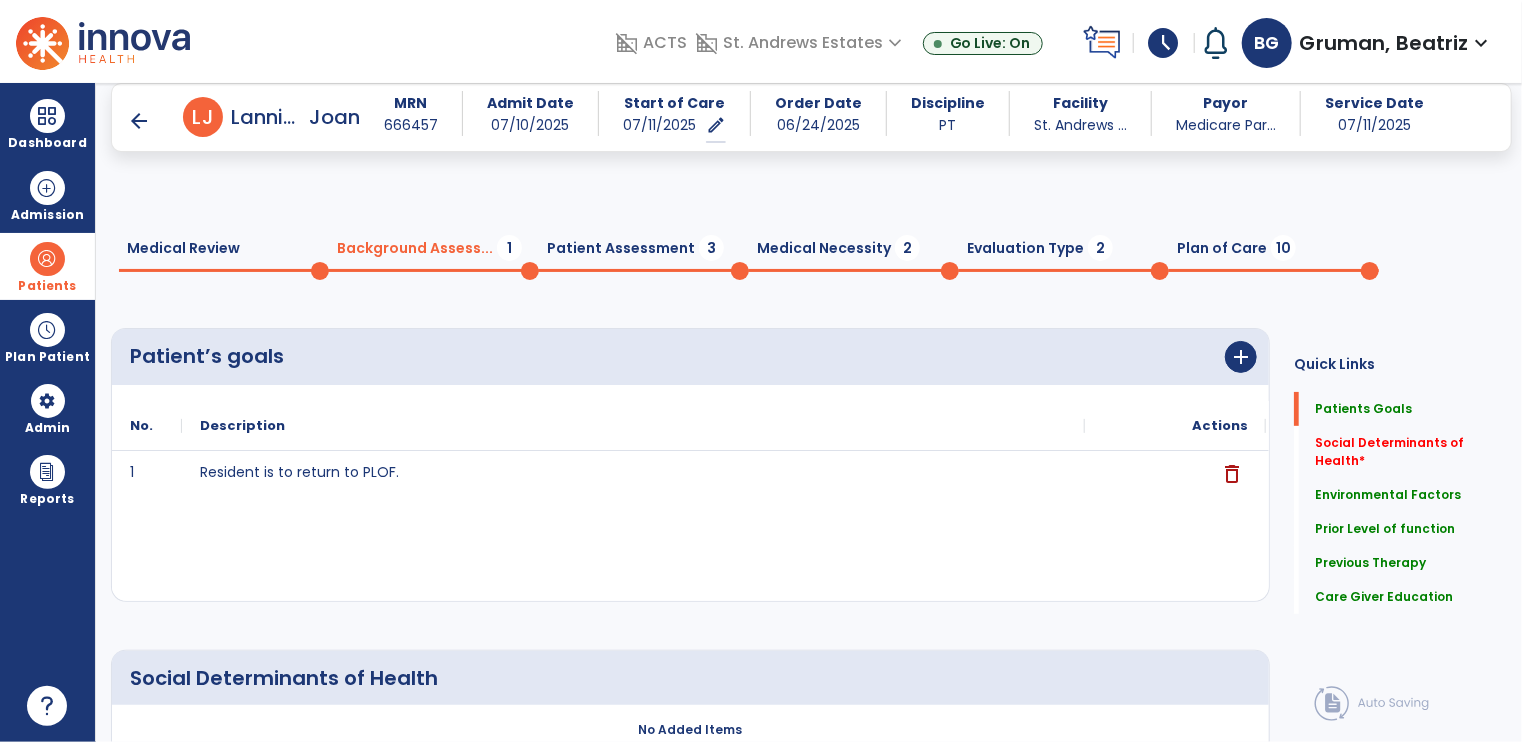 scroll, scrollTop: 500, scrollLeft: 0, axis: vertical 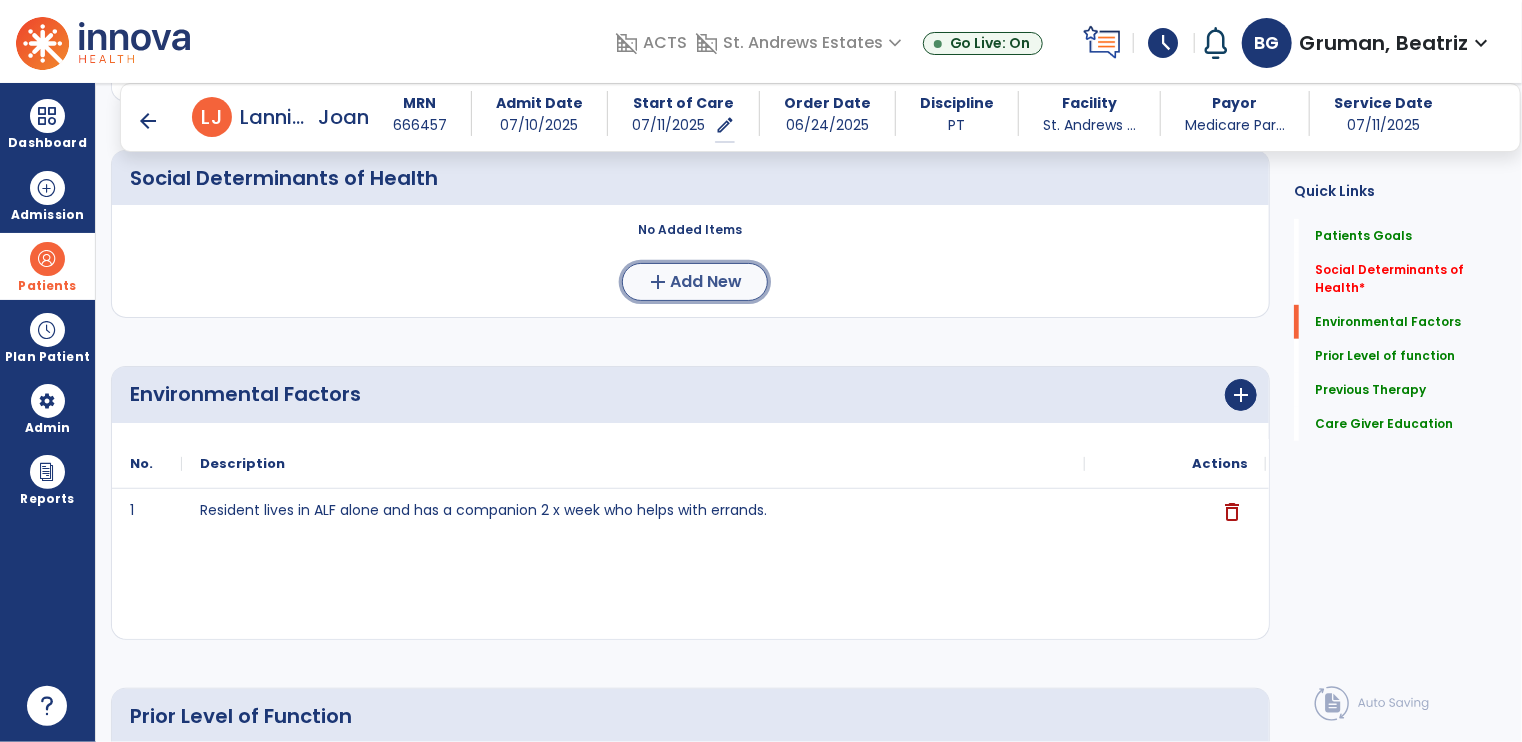 click on "Add New" 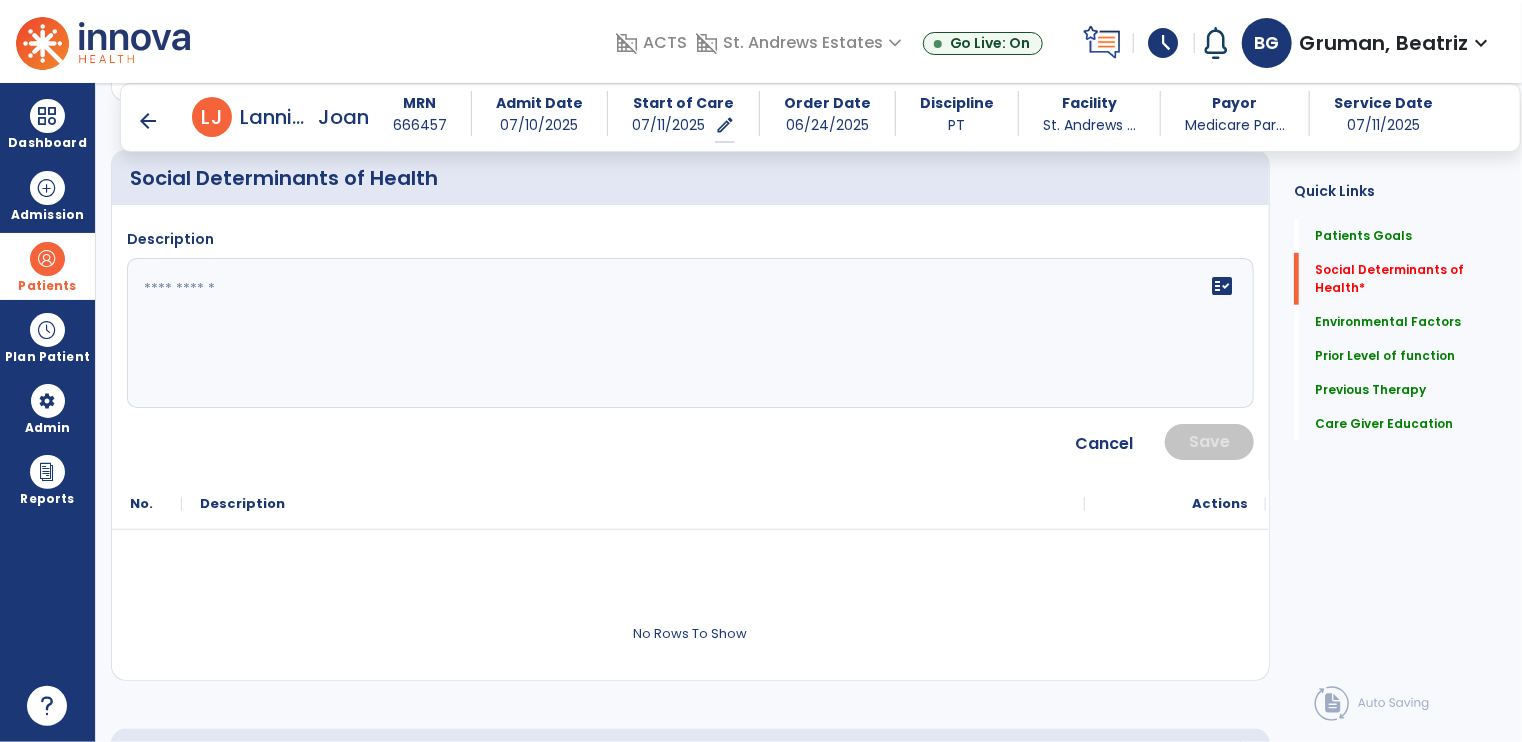click 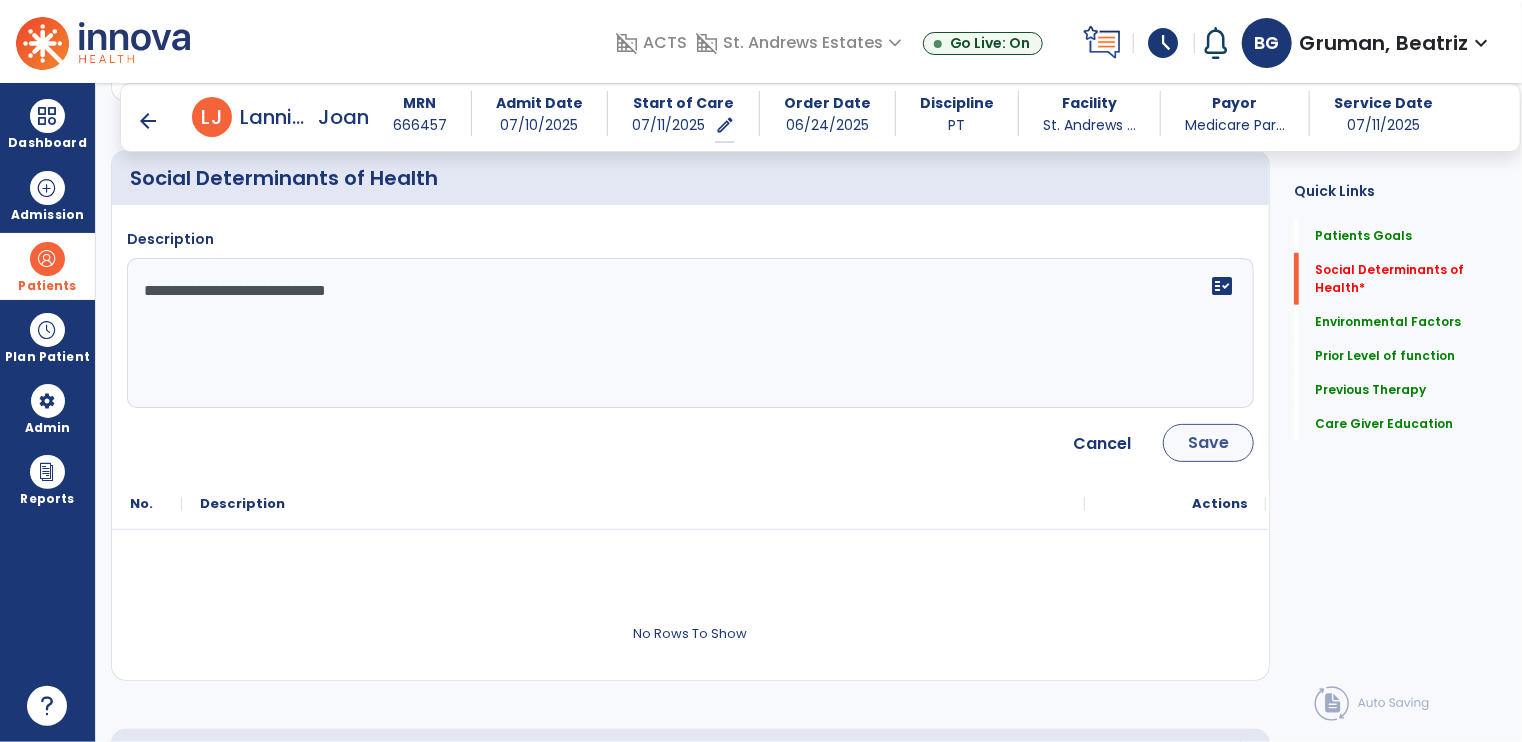 type on "**********" 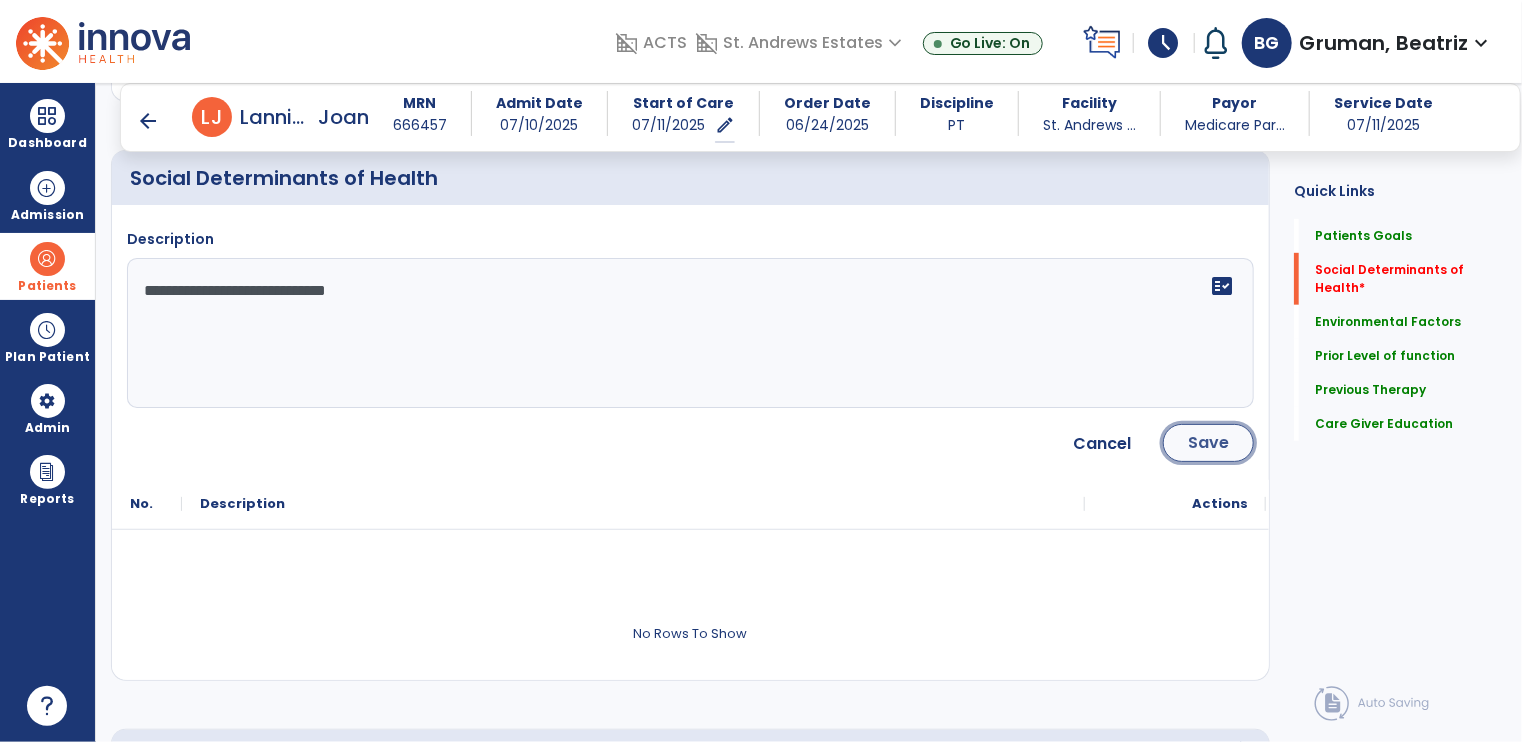 click on "Save" 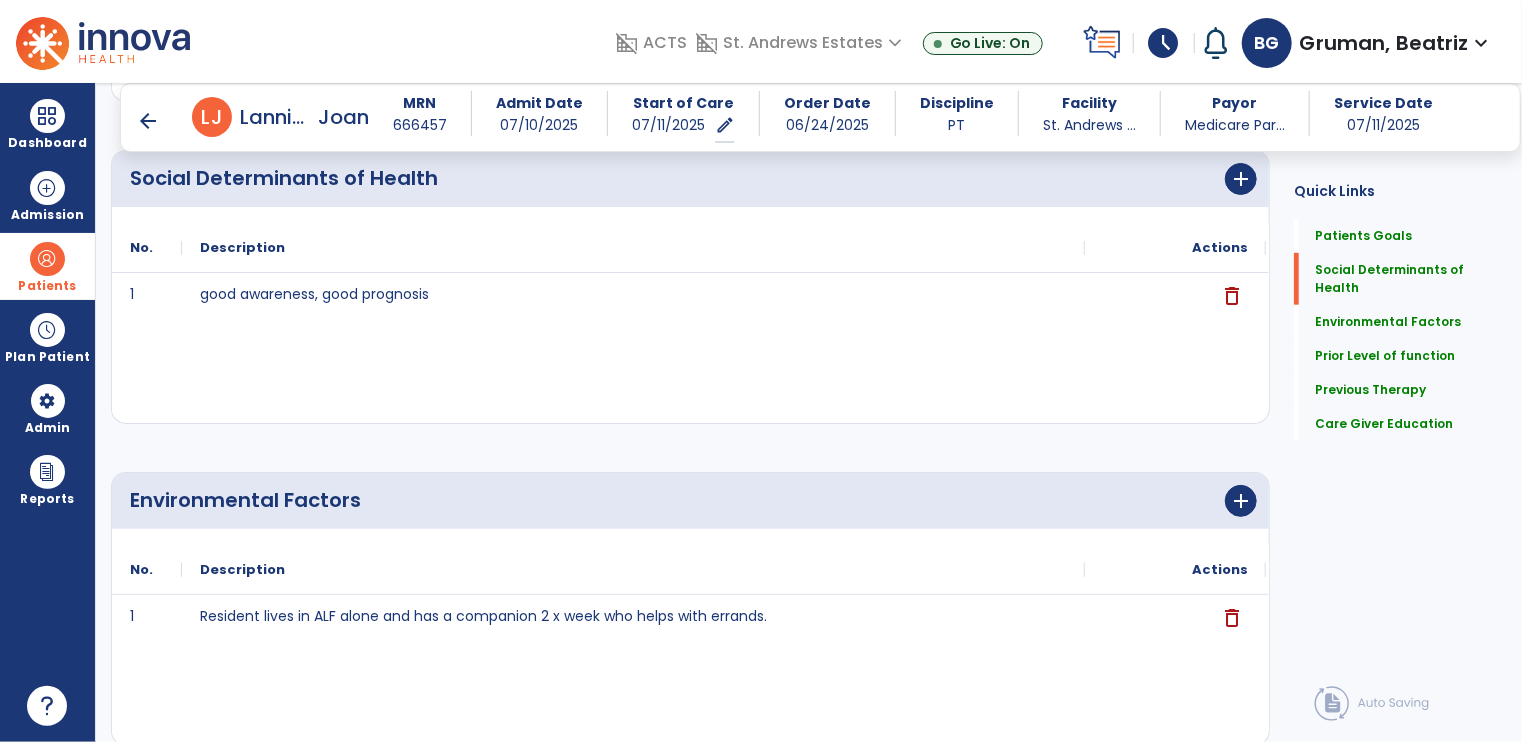 scroll, scrollTop: 0, scrollLeft: 0, axis: both 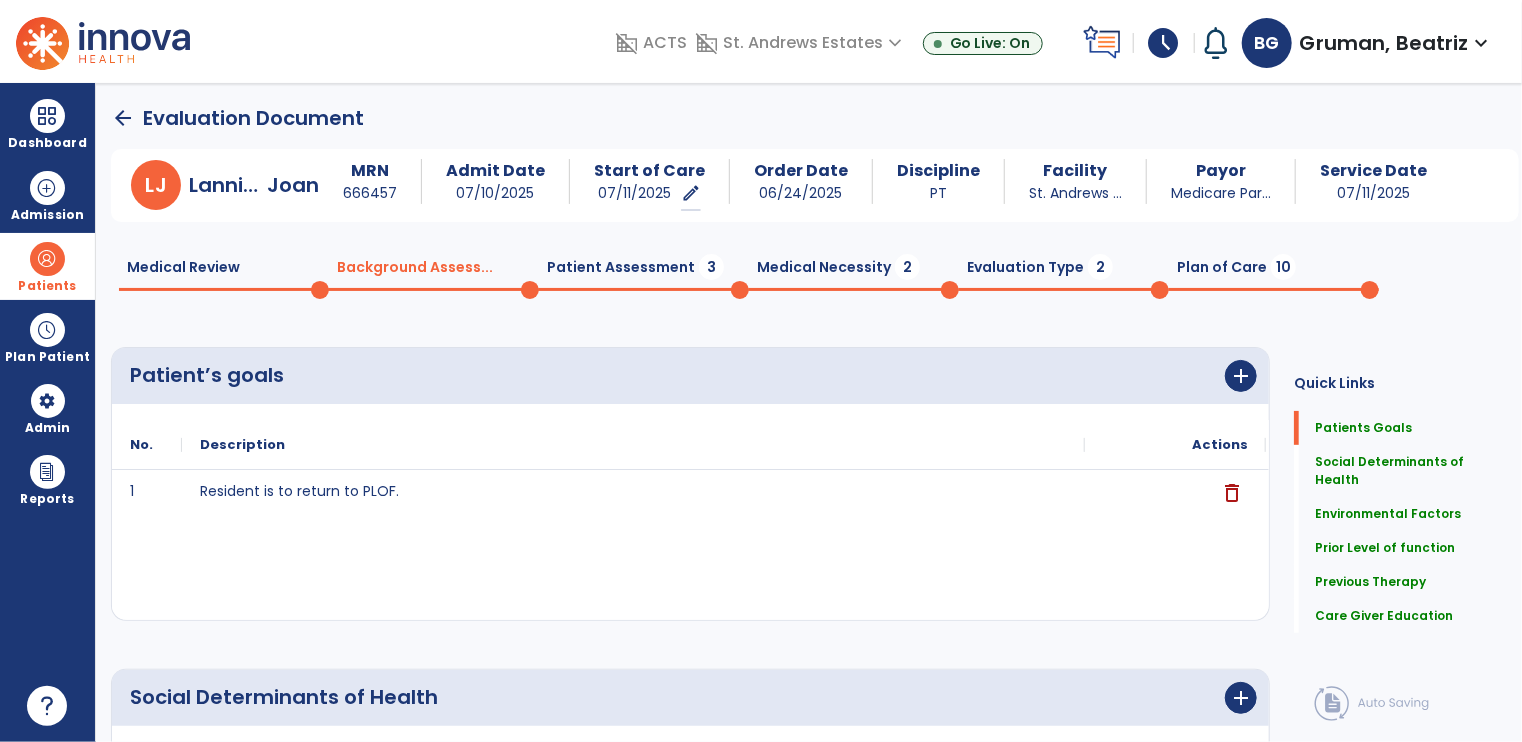 click on "0" 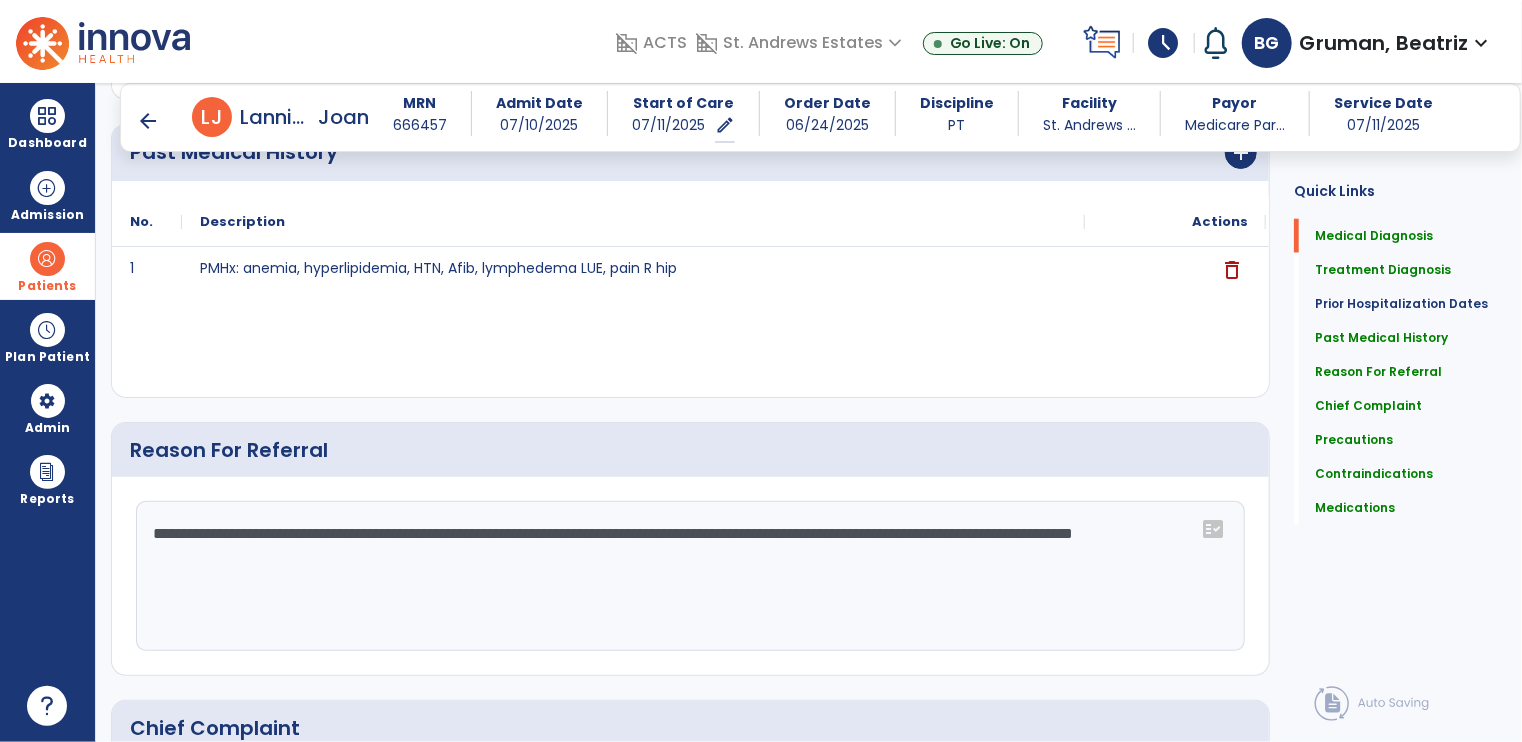 scroll, scrollTop: 1500, scrollLeft: 0, axis: vertical 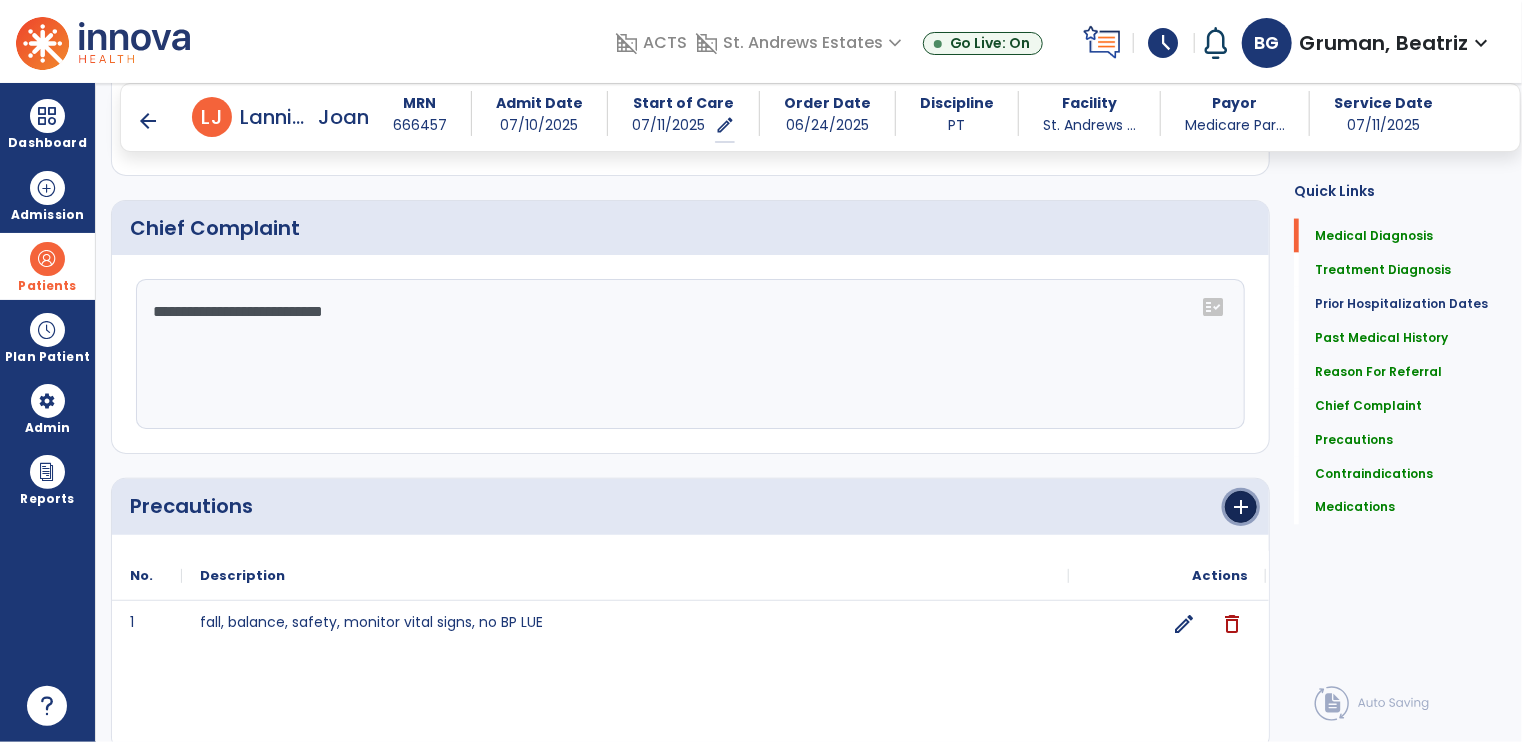 click on "add" 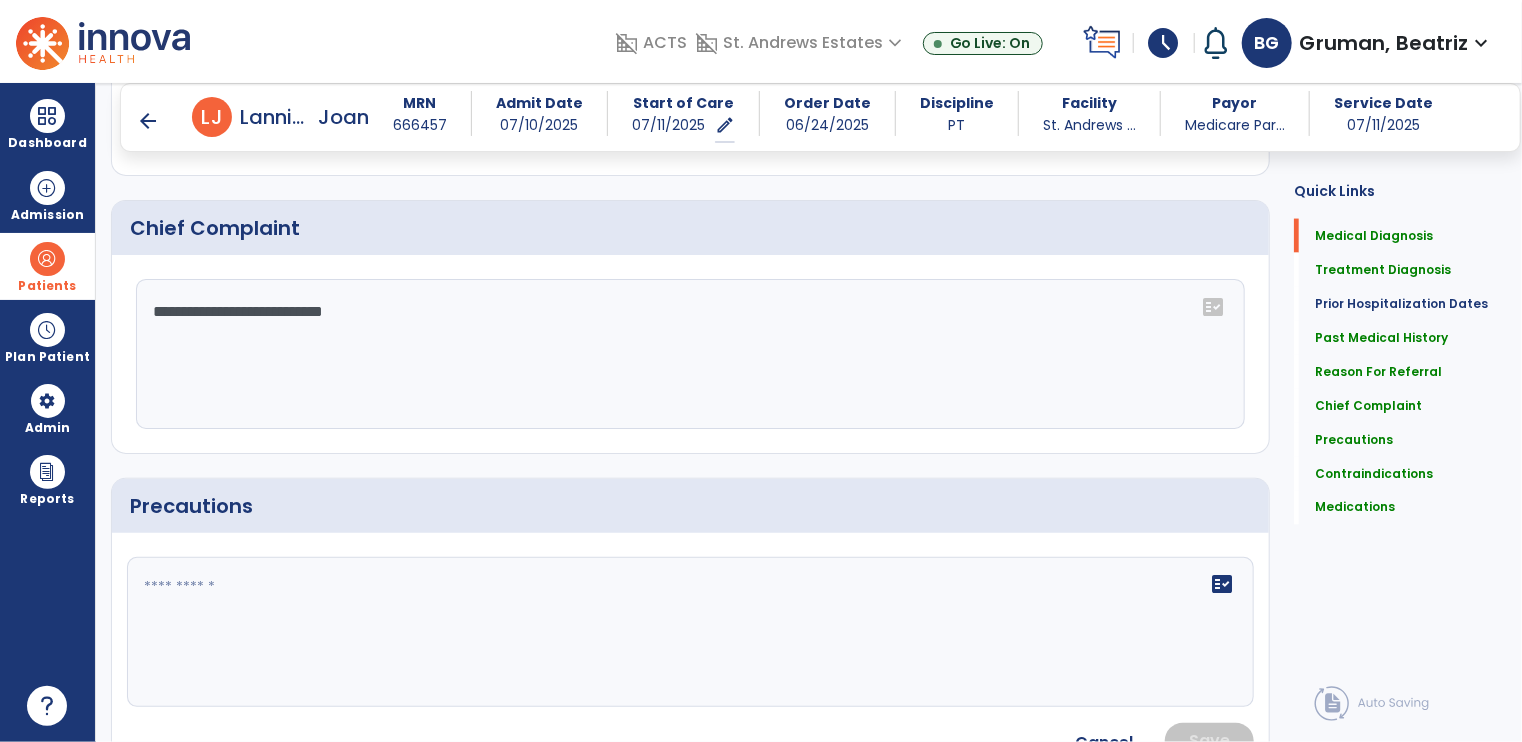 click on "fact_check" 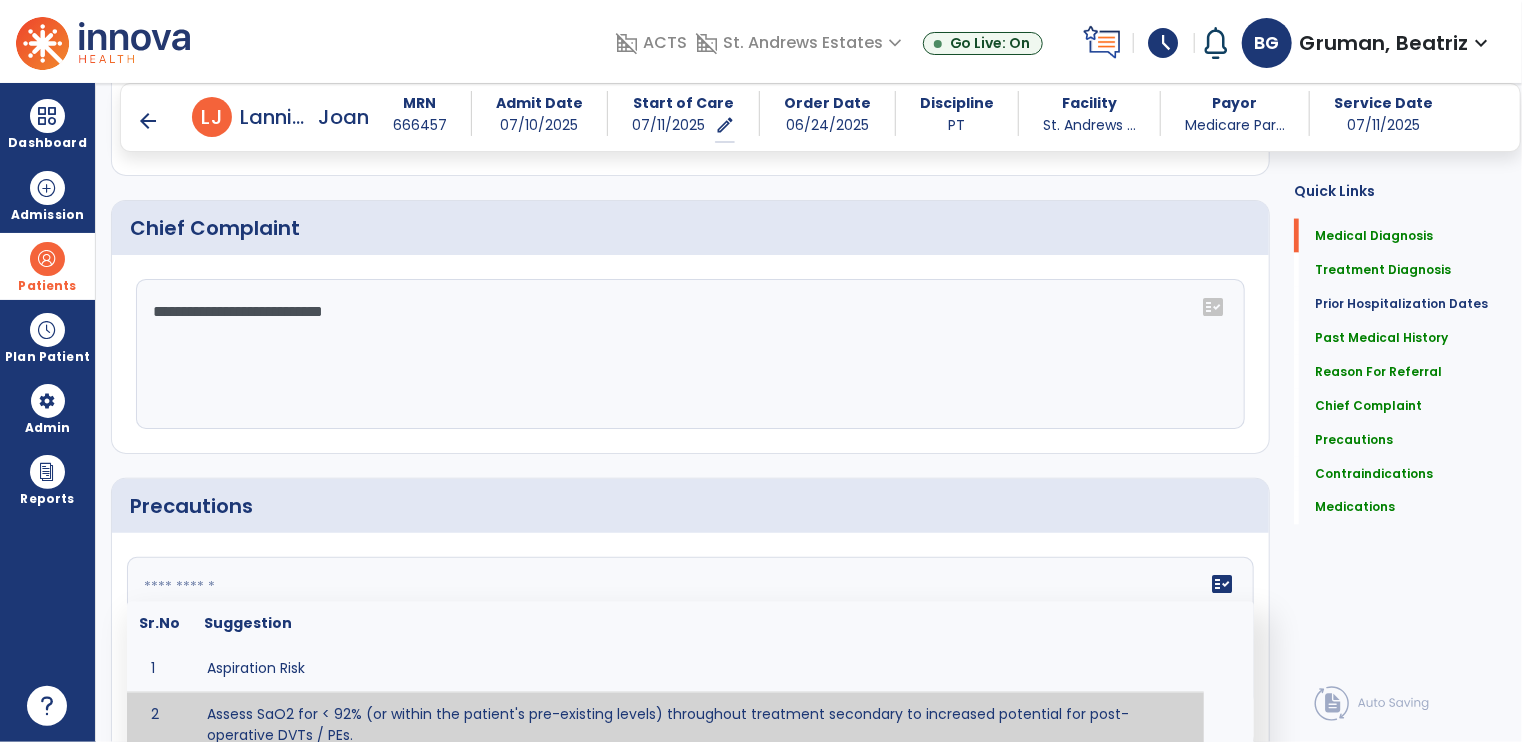 scroll, scrollTop: 1514, scrollLeft: 0, axis: vertical 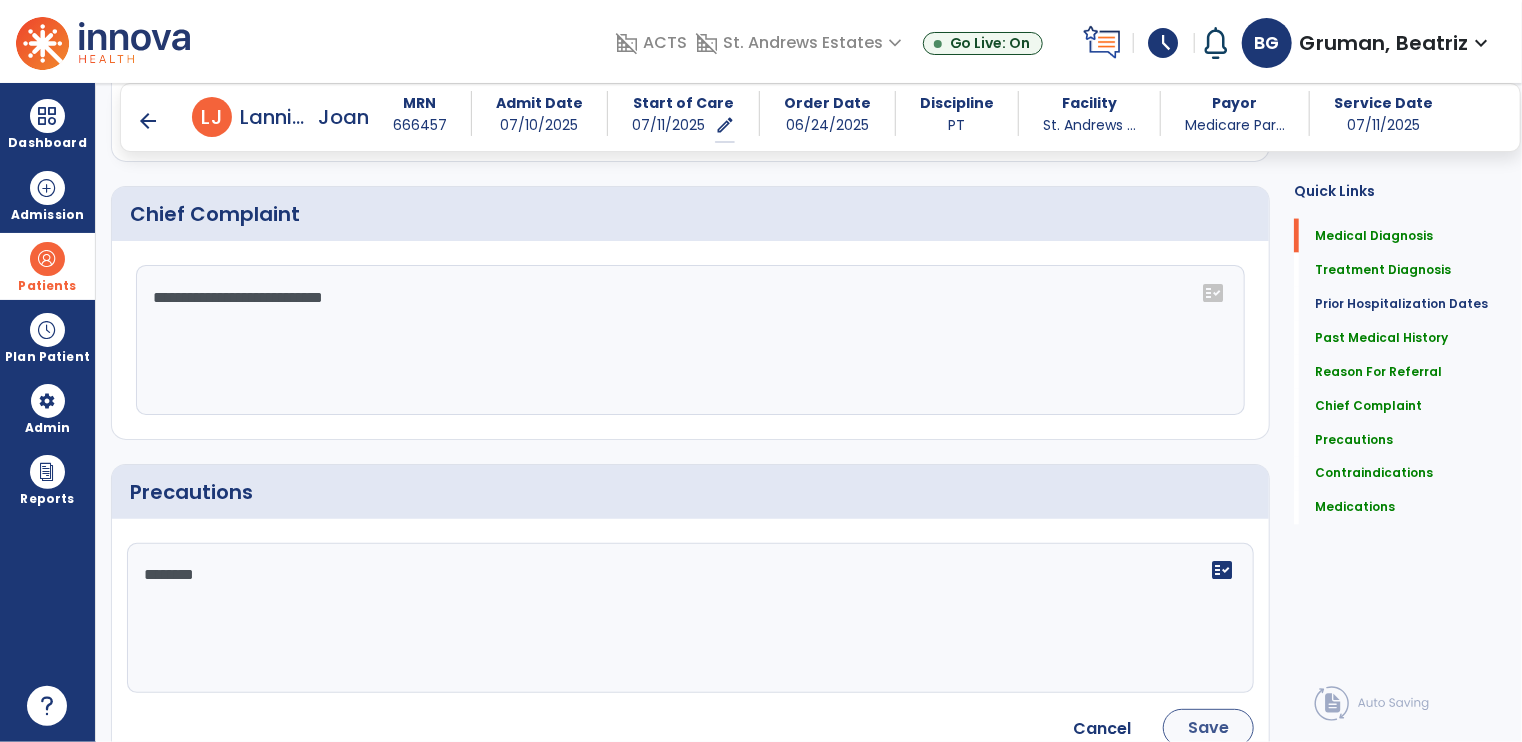type on "********" 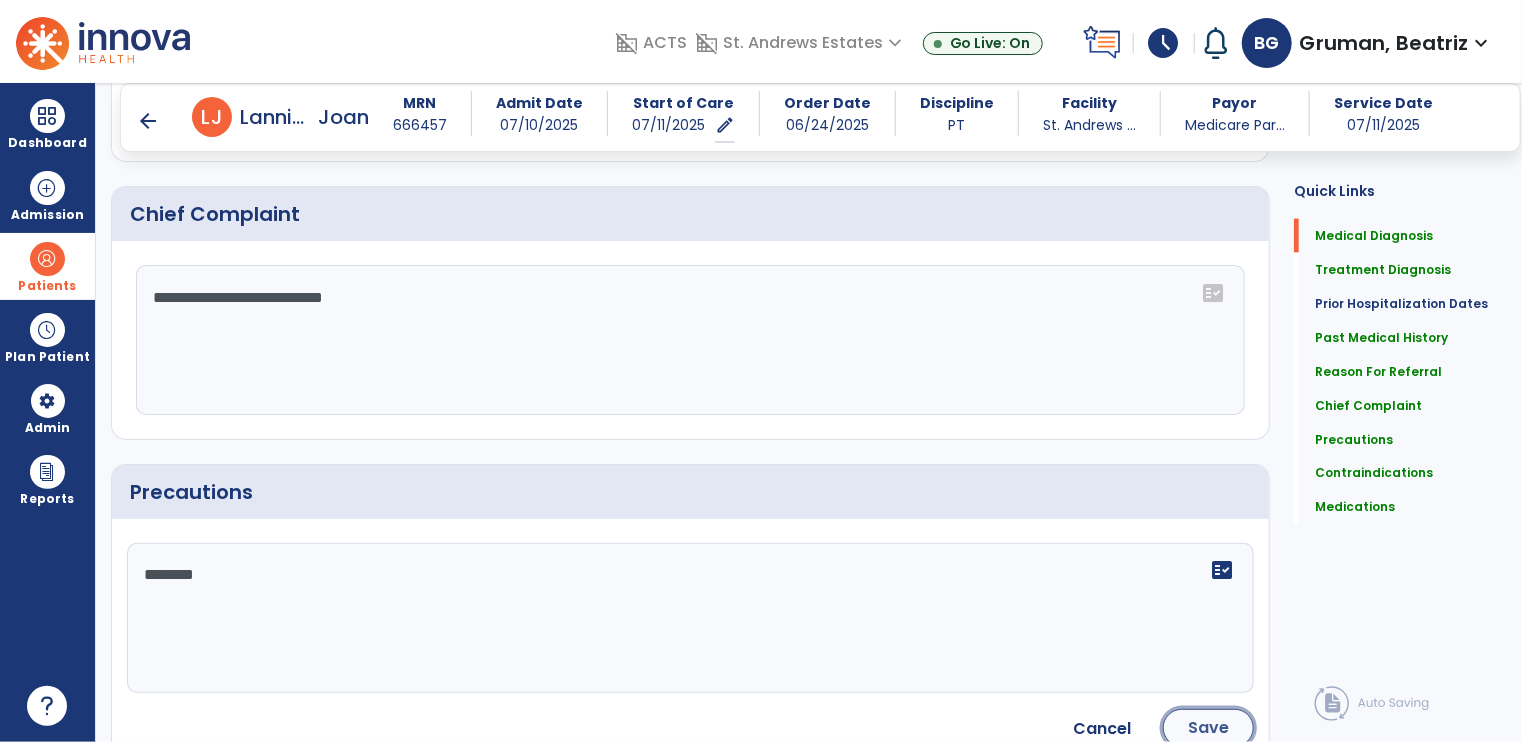 click on "Save" 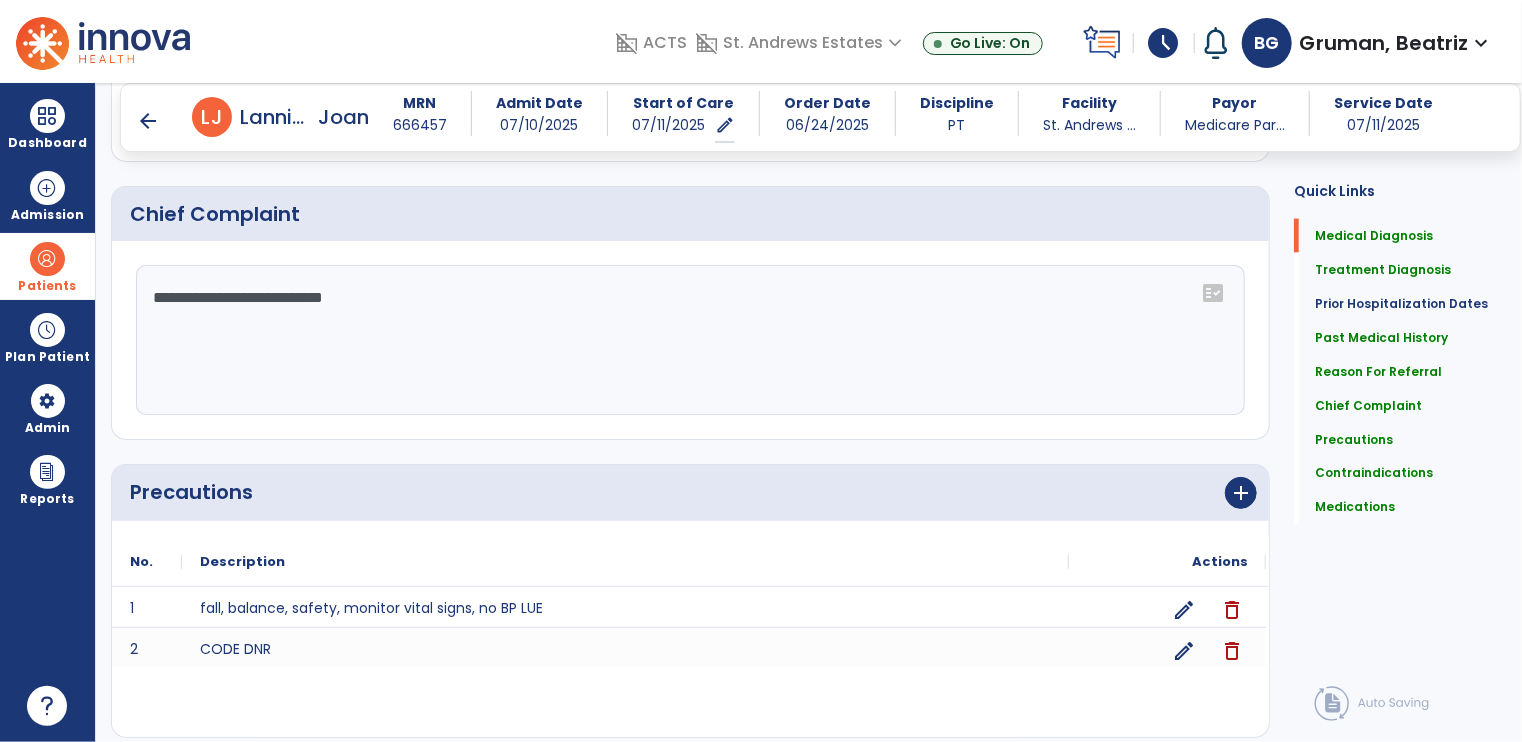 scroll, scrollTop: 0, scrollLeft: 0, axis: both 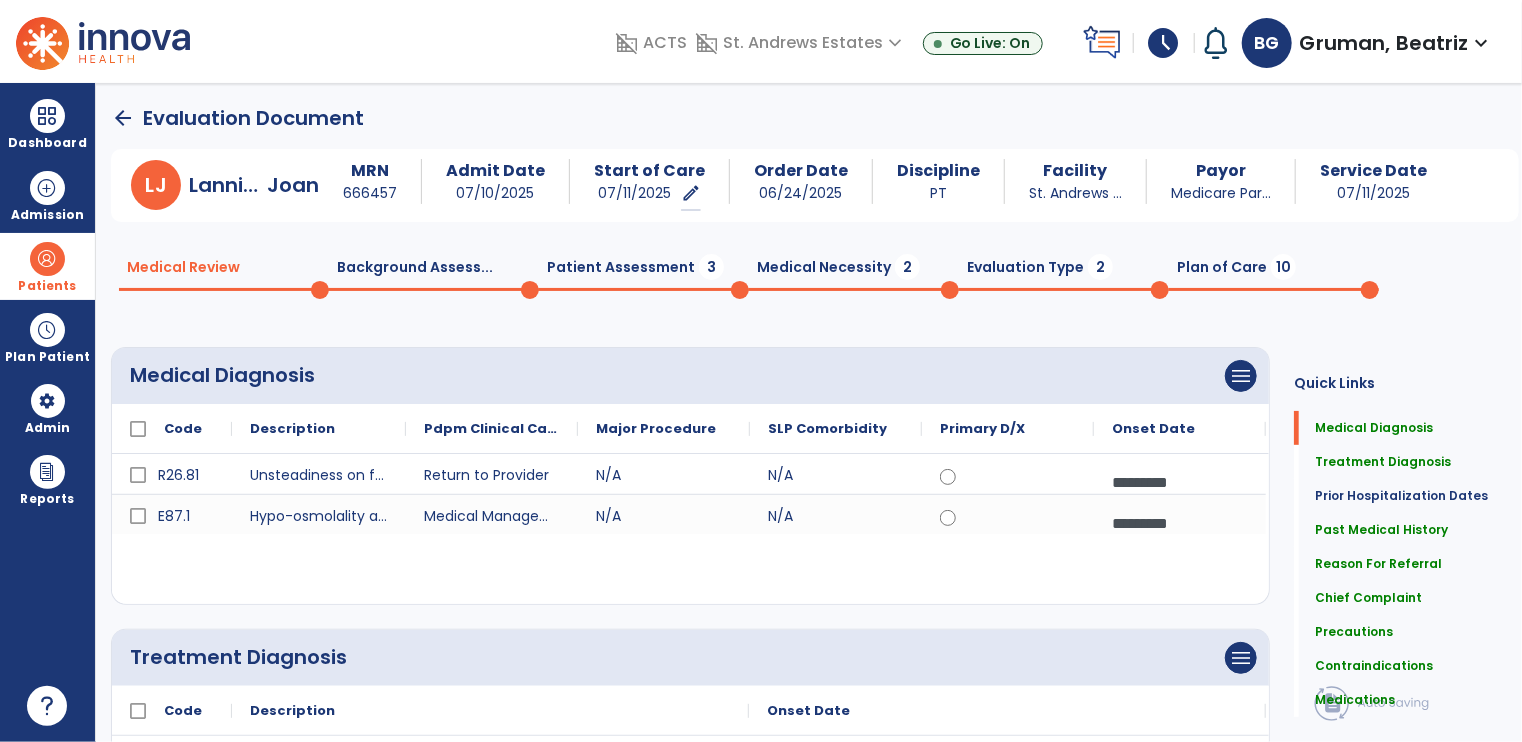 click on "Medical Necessity  2" 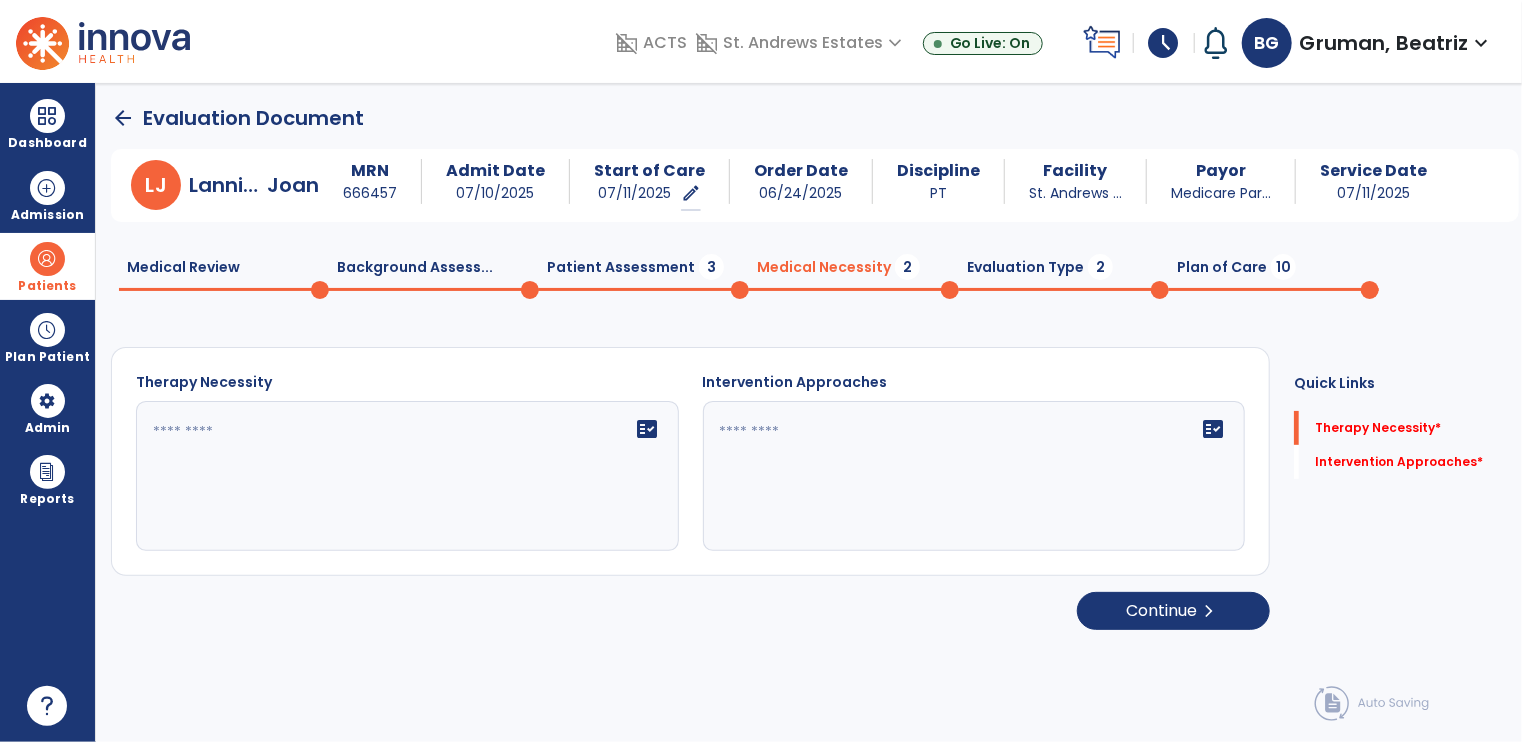 click 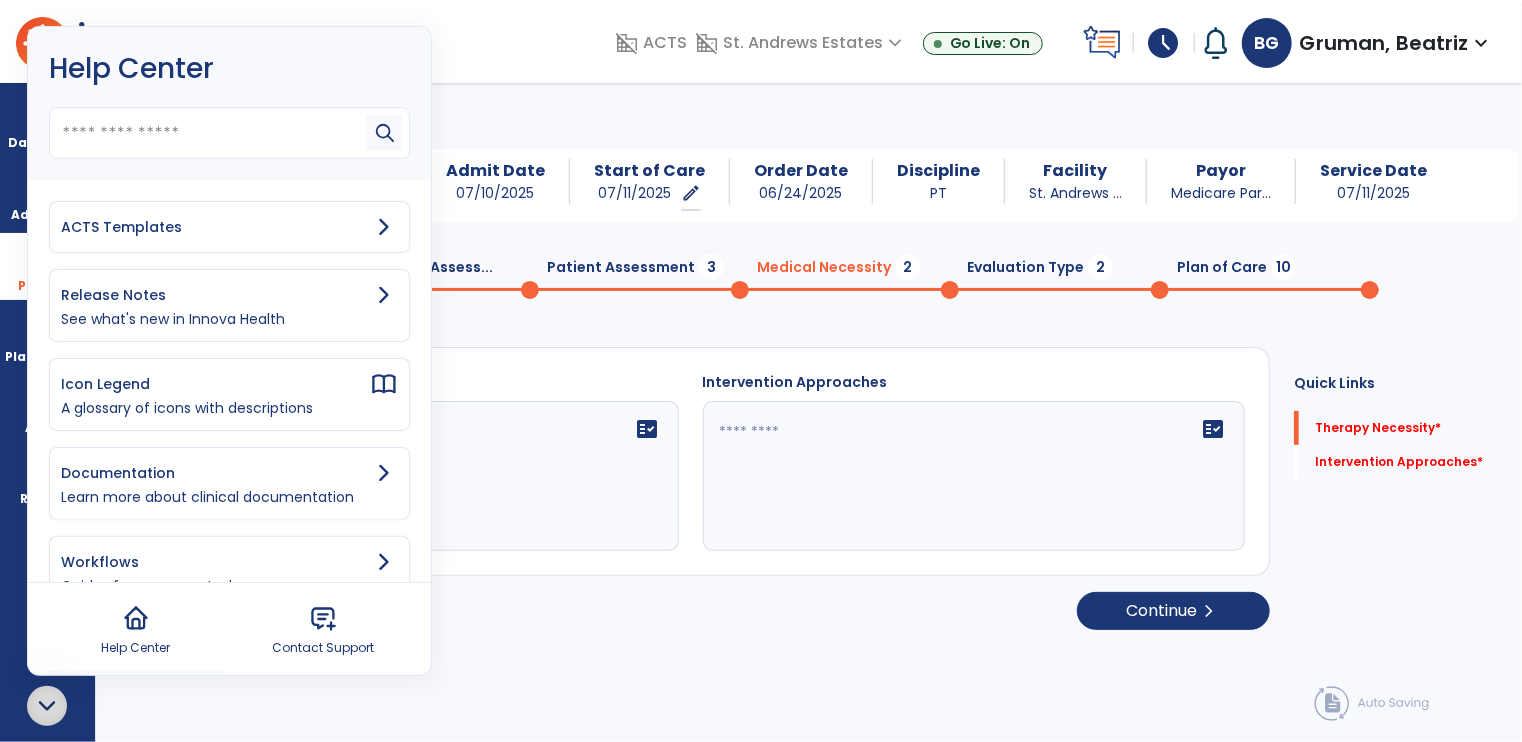 click on "ACTS Templates" at bounding box center (215, 227) 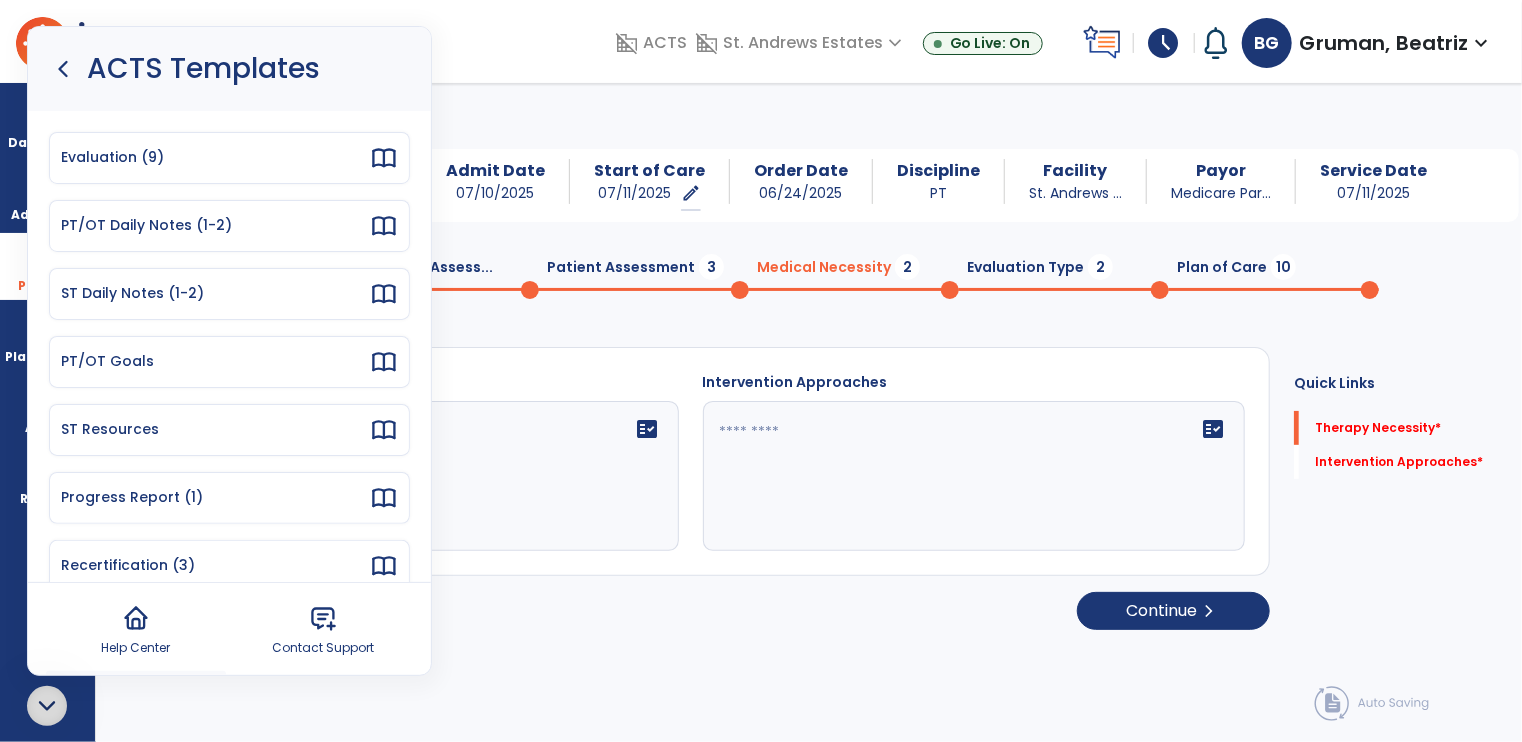 click on "Evaluation (9)" at bounding box center [215, 157] 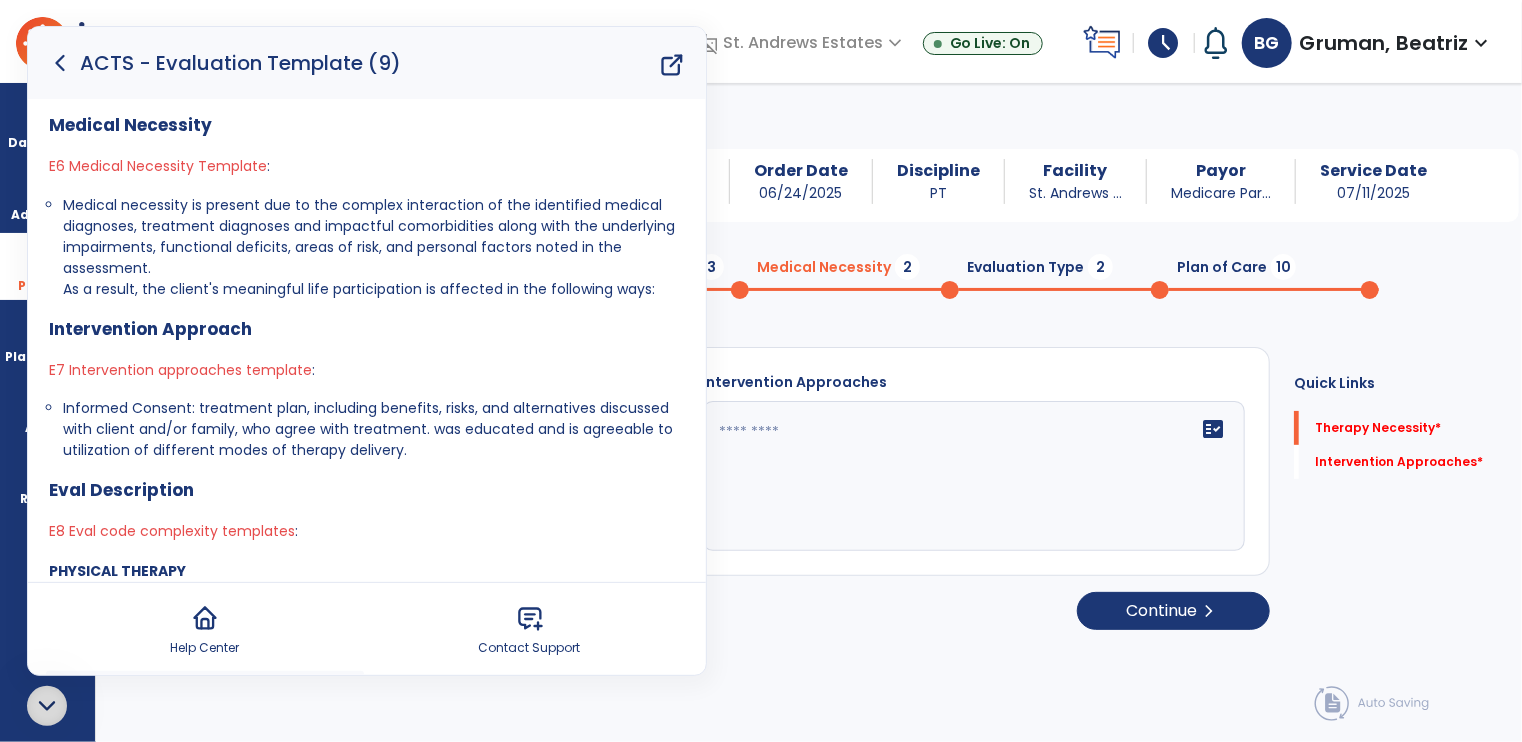 scroll, scrollTop: 1000, scrollLeft: 0, axis: vertical 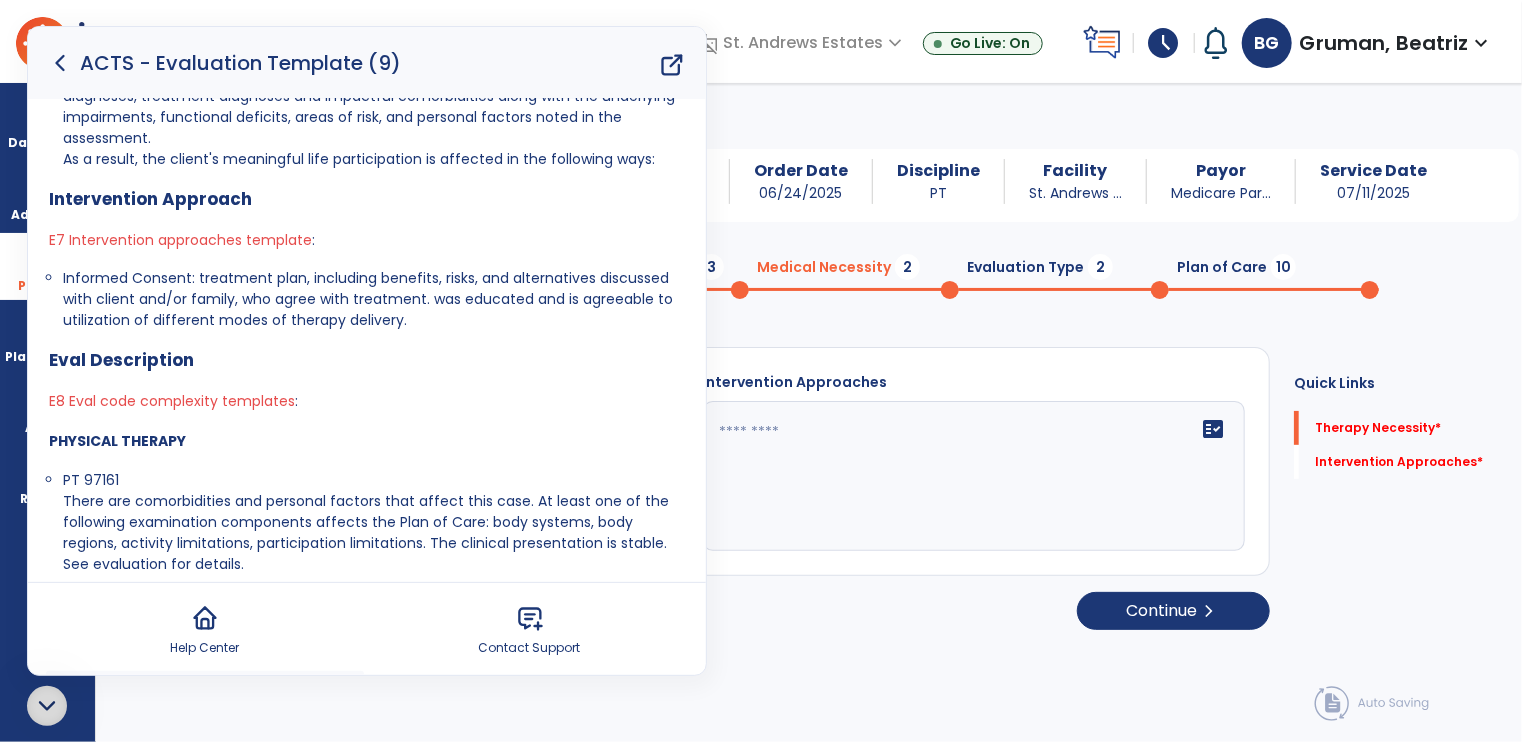 drag, startPoint x: 60, startPoint y: 273, endPoint x: 405, endPoint y: 317, distance: 347.7945 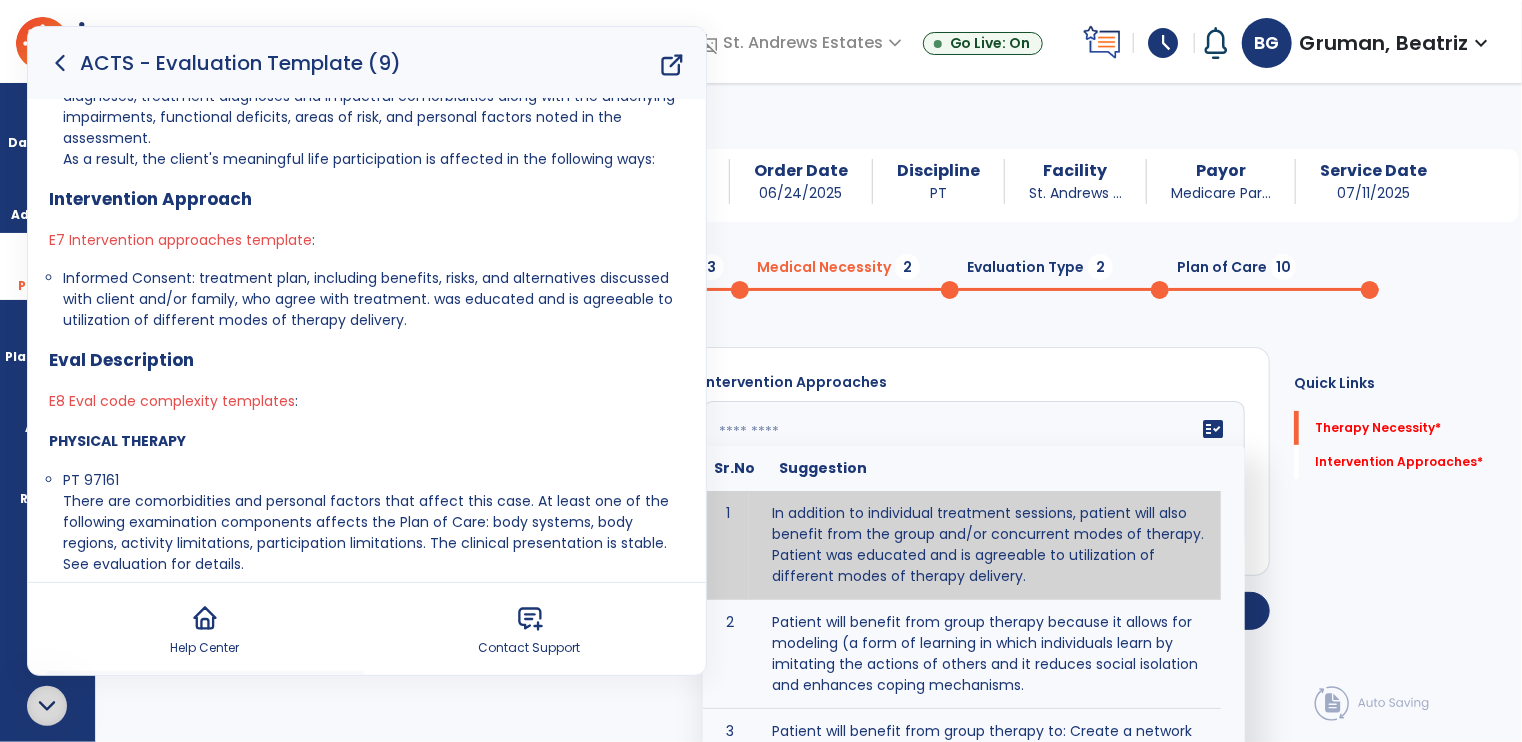 click 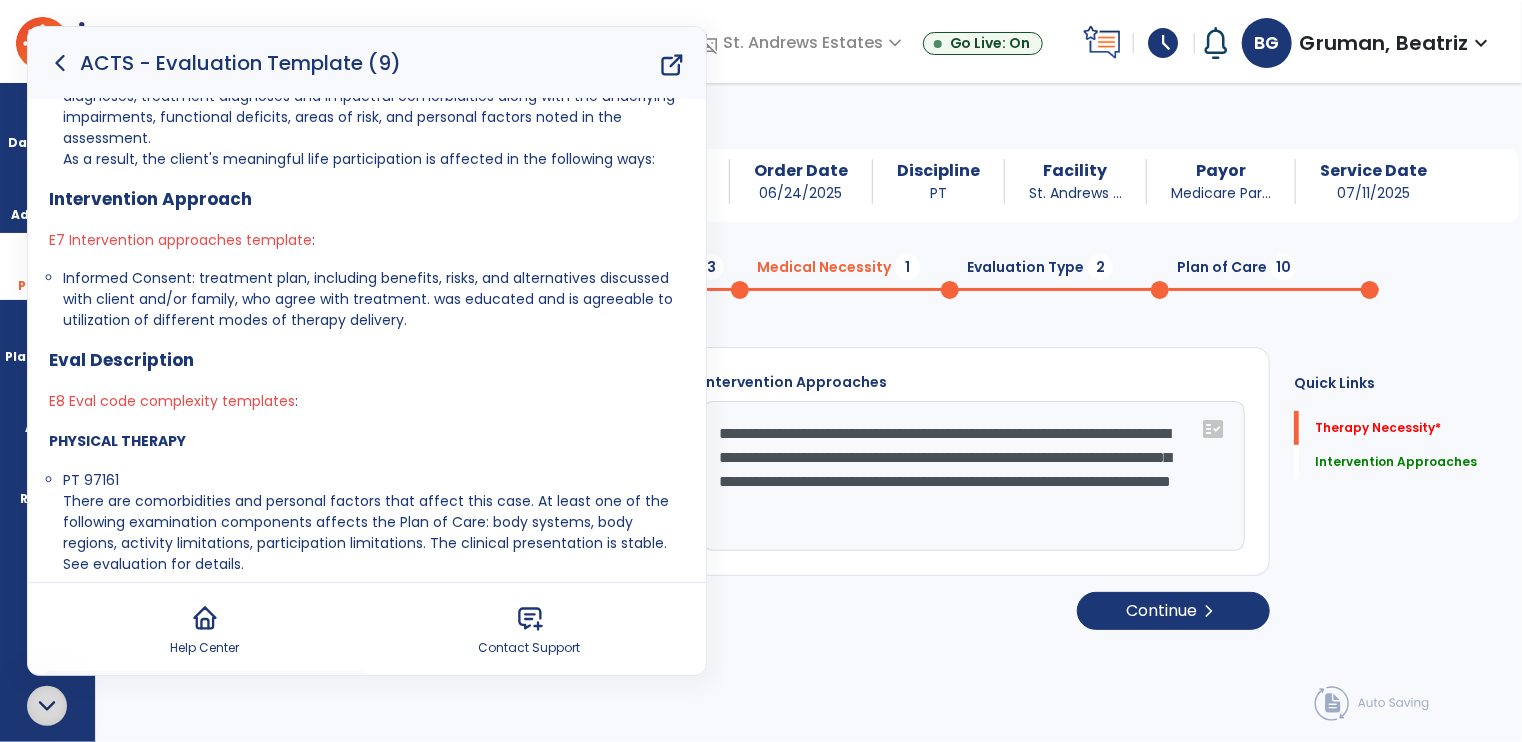 scroll, scrollTop: 500, scrollLeft: 0, axis: vertical 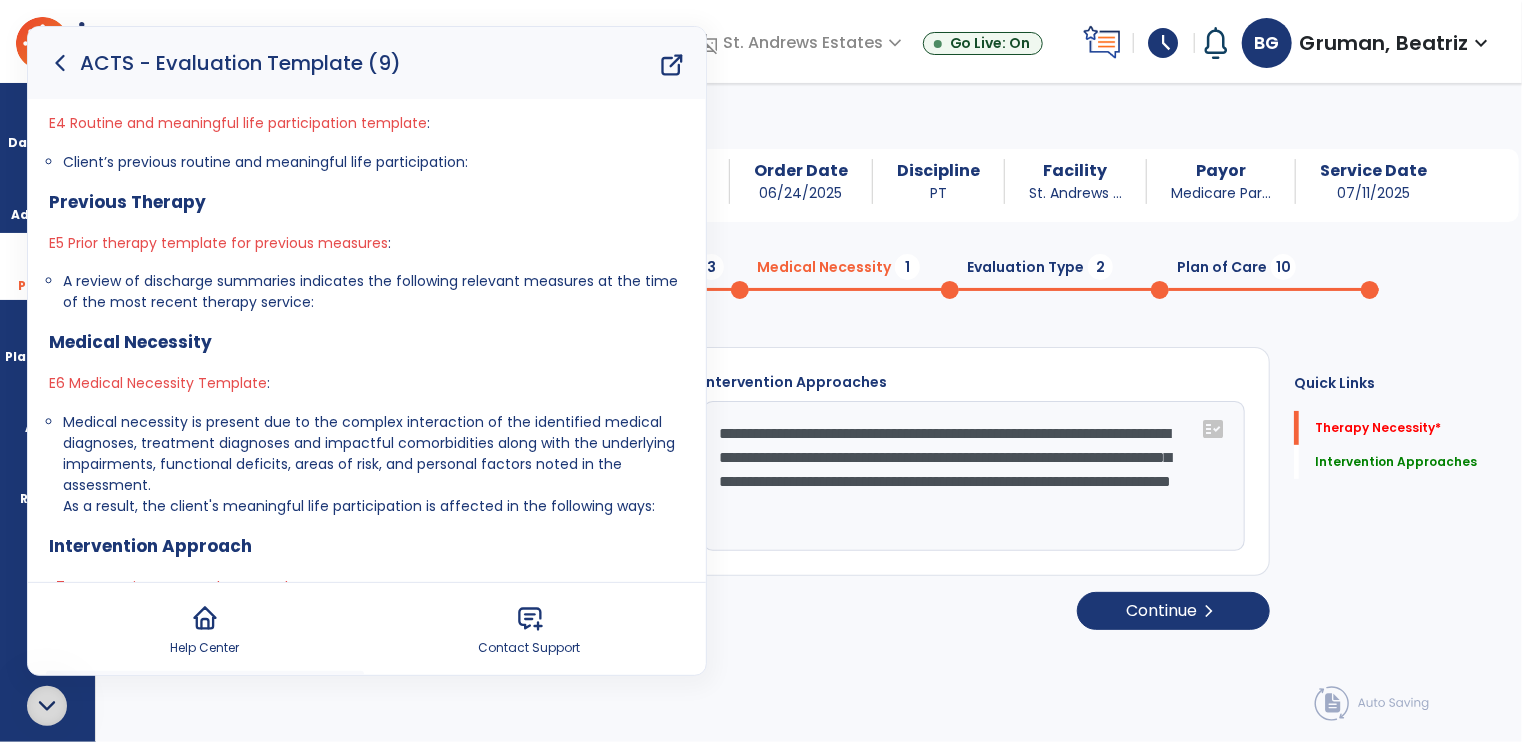 type on "**********" 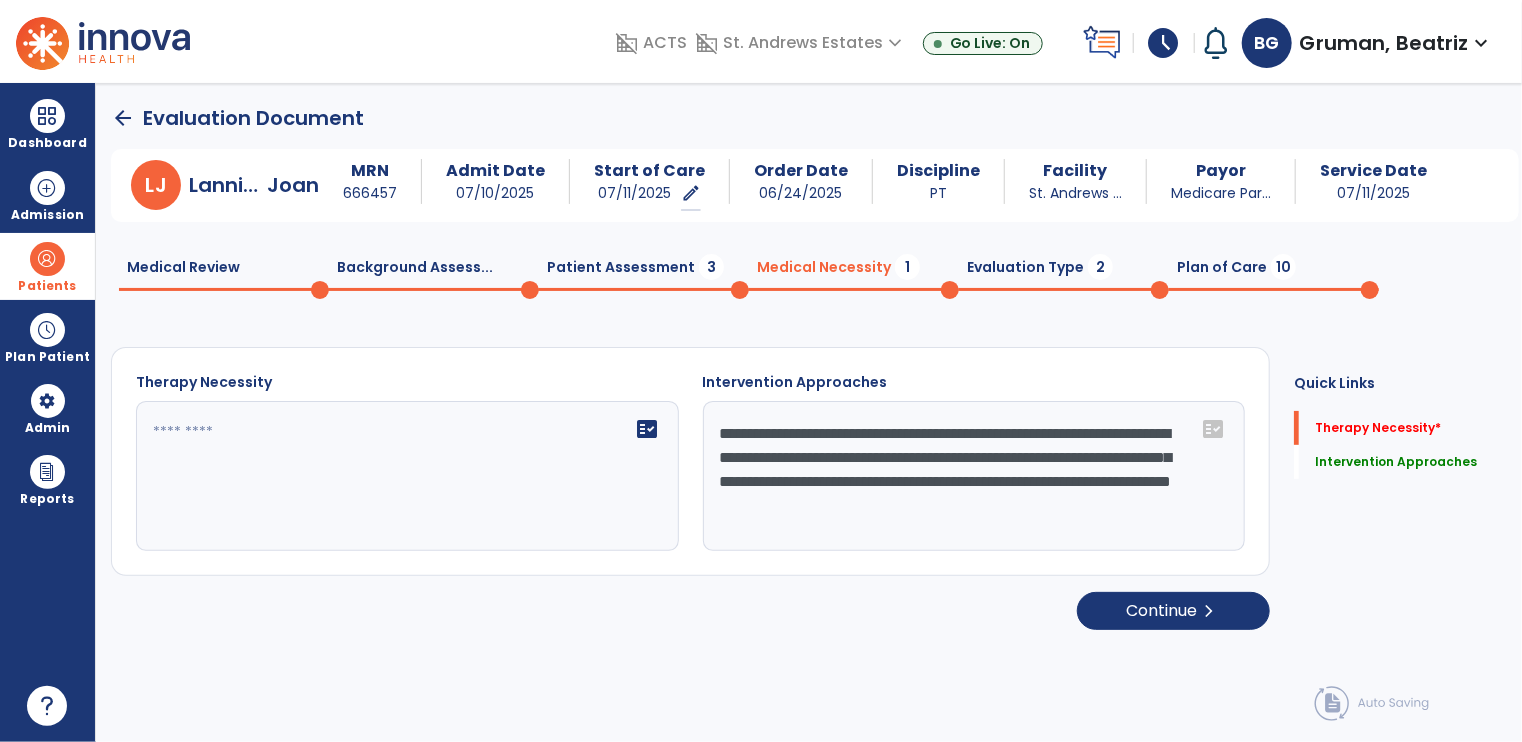 scroll, scrollTop: 0, scrollLeft: 0, axis: both 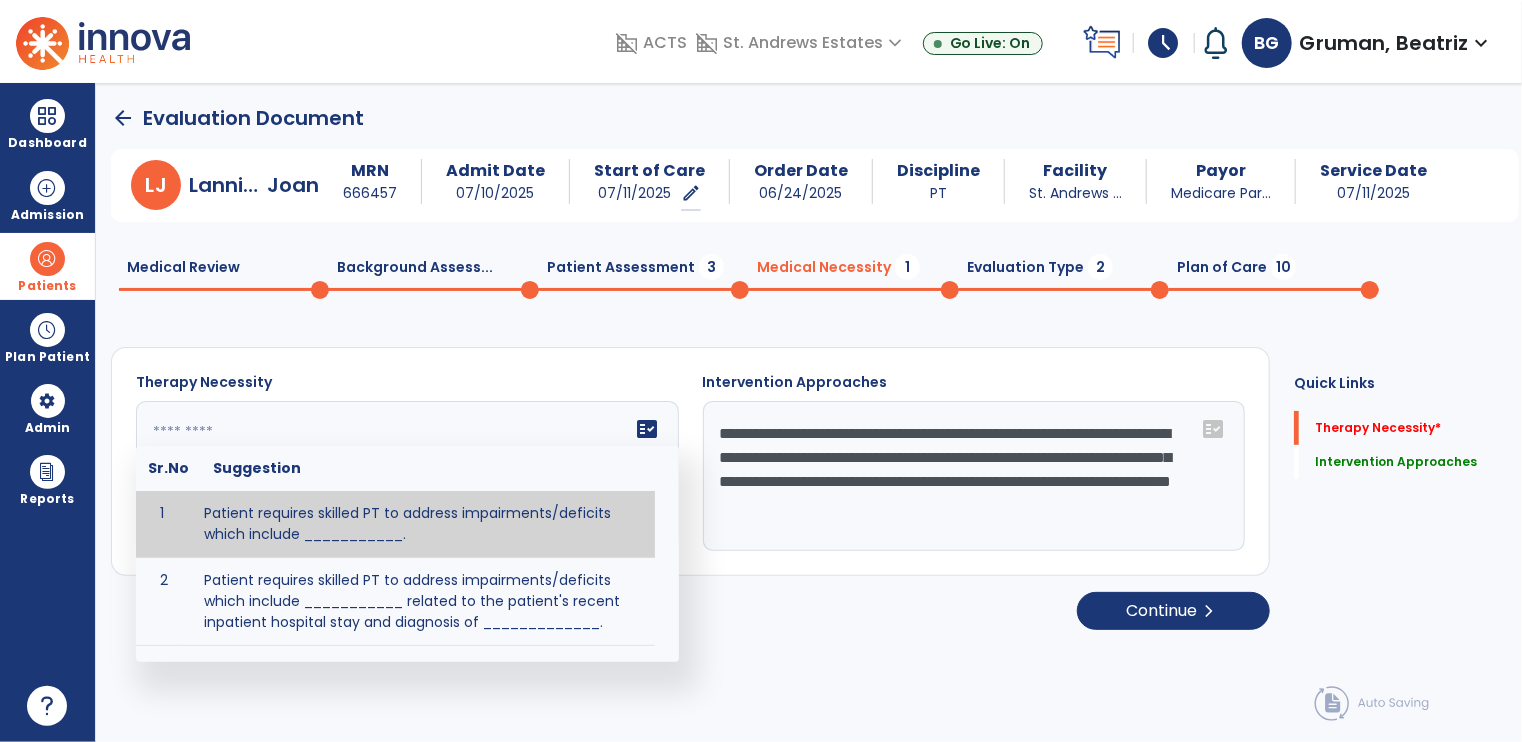 paste on "**********" 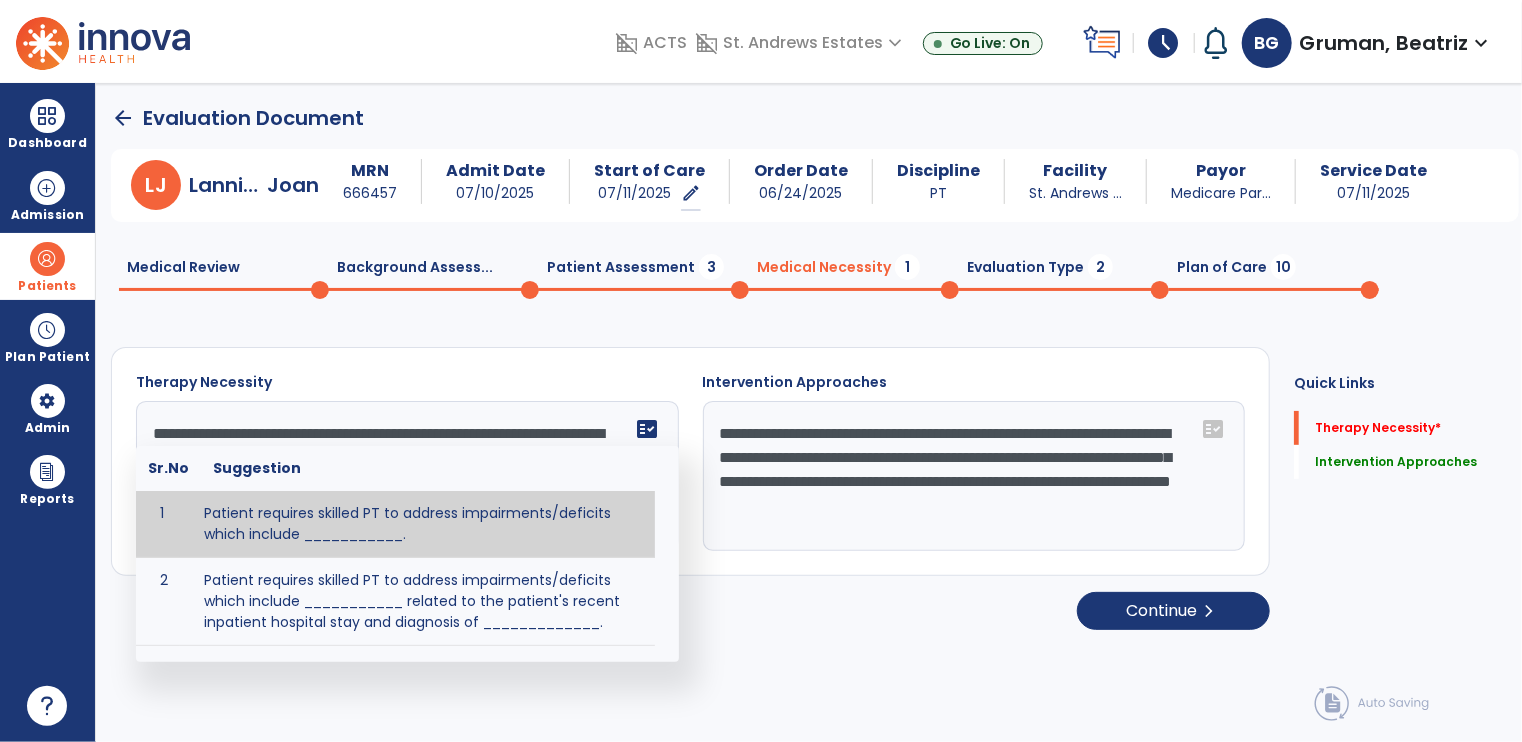 scroll, scrollTop: 40, scrollLeft: 0, axis: vertical 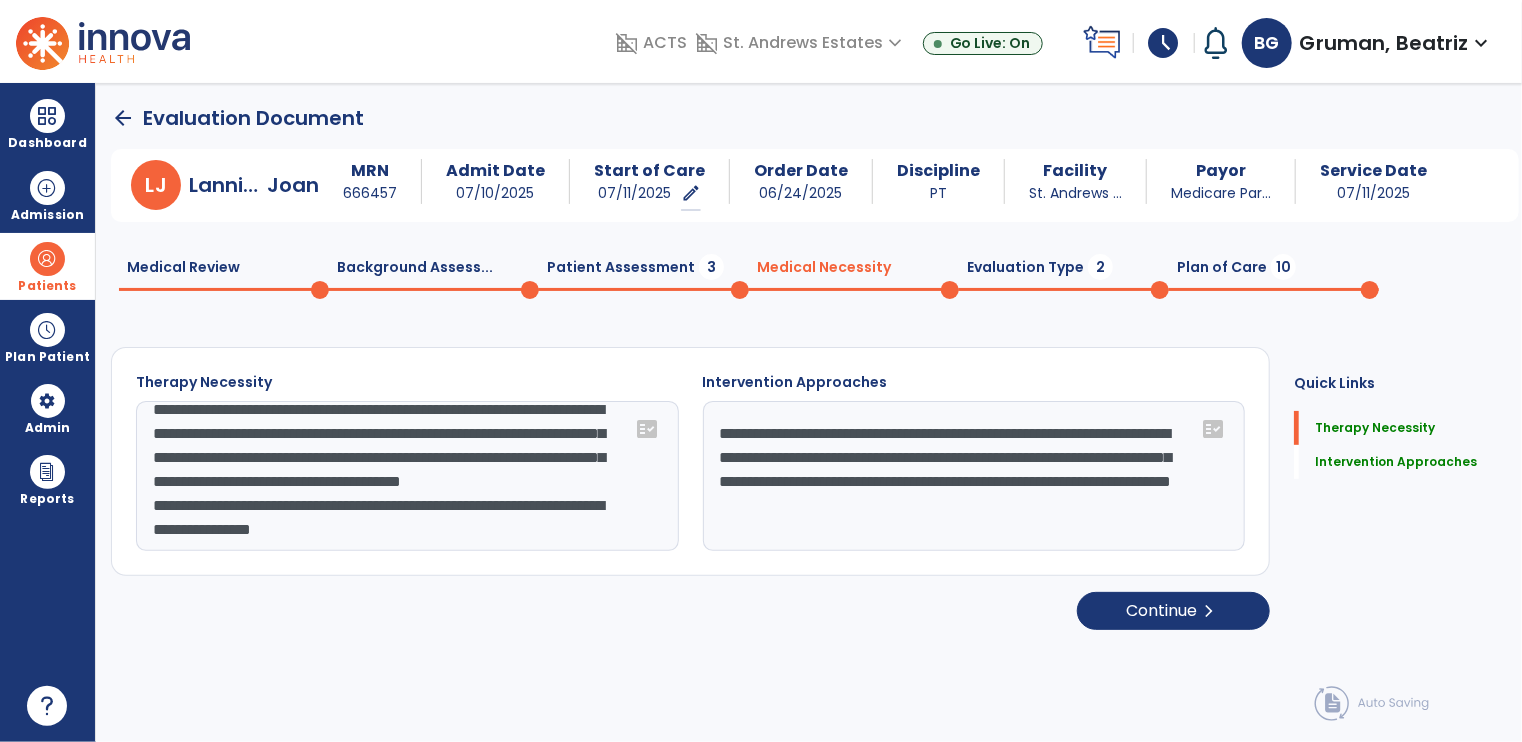 type on "**********" 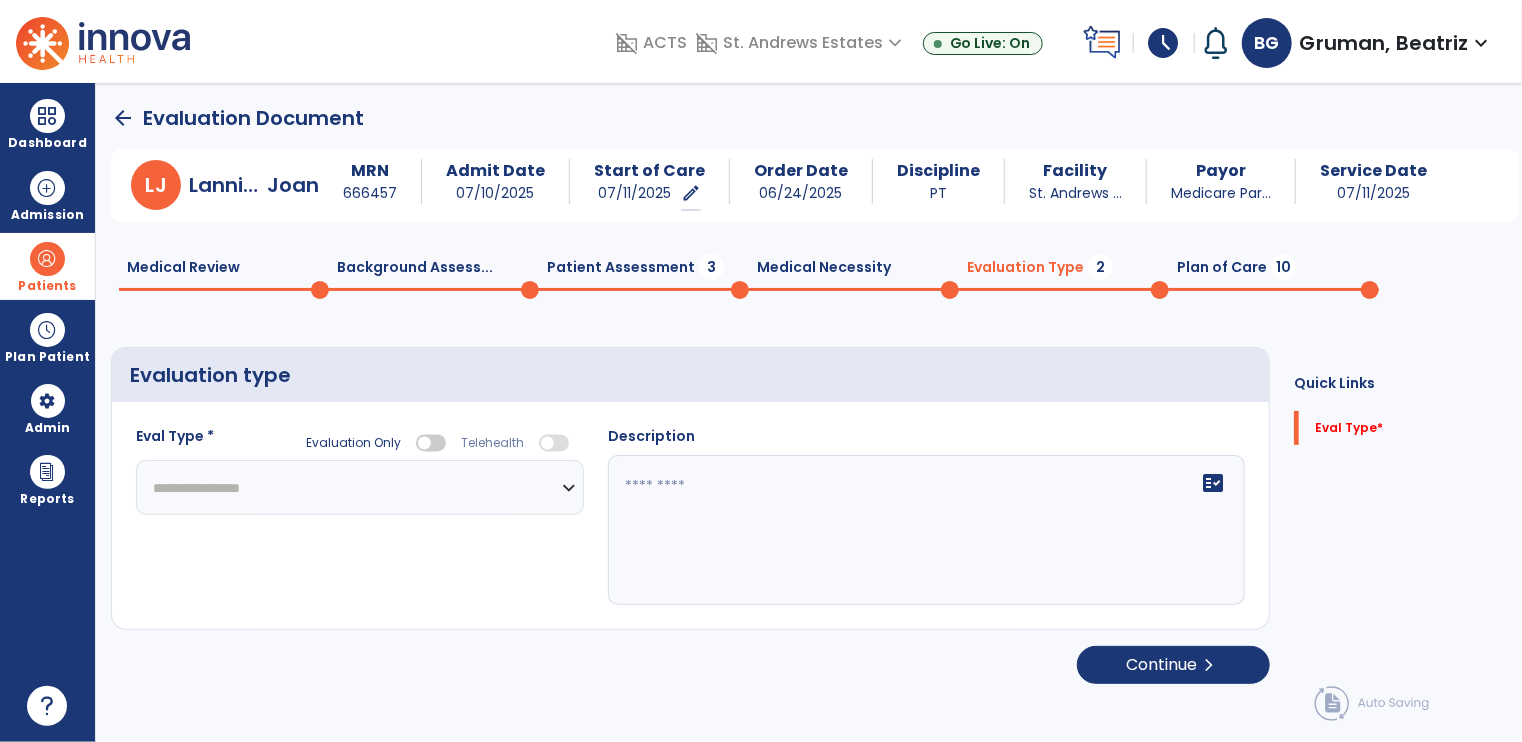 click on "**********" 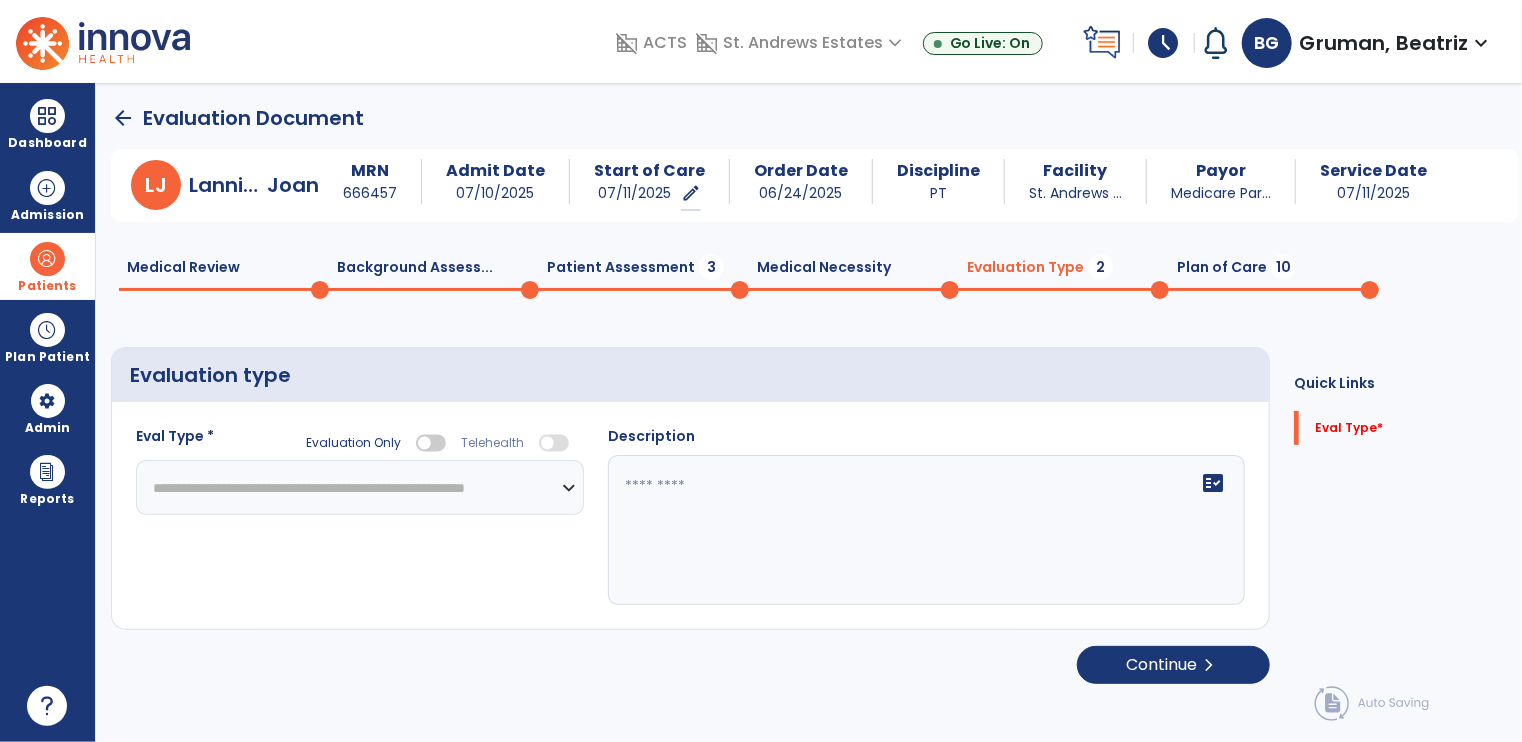 click on "**********" 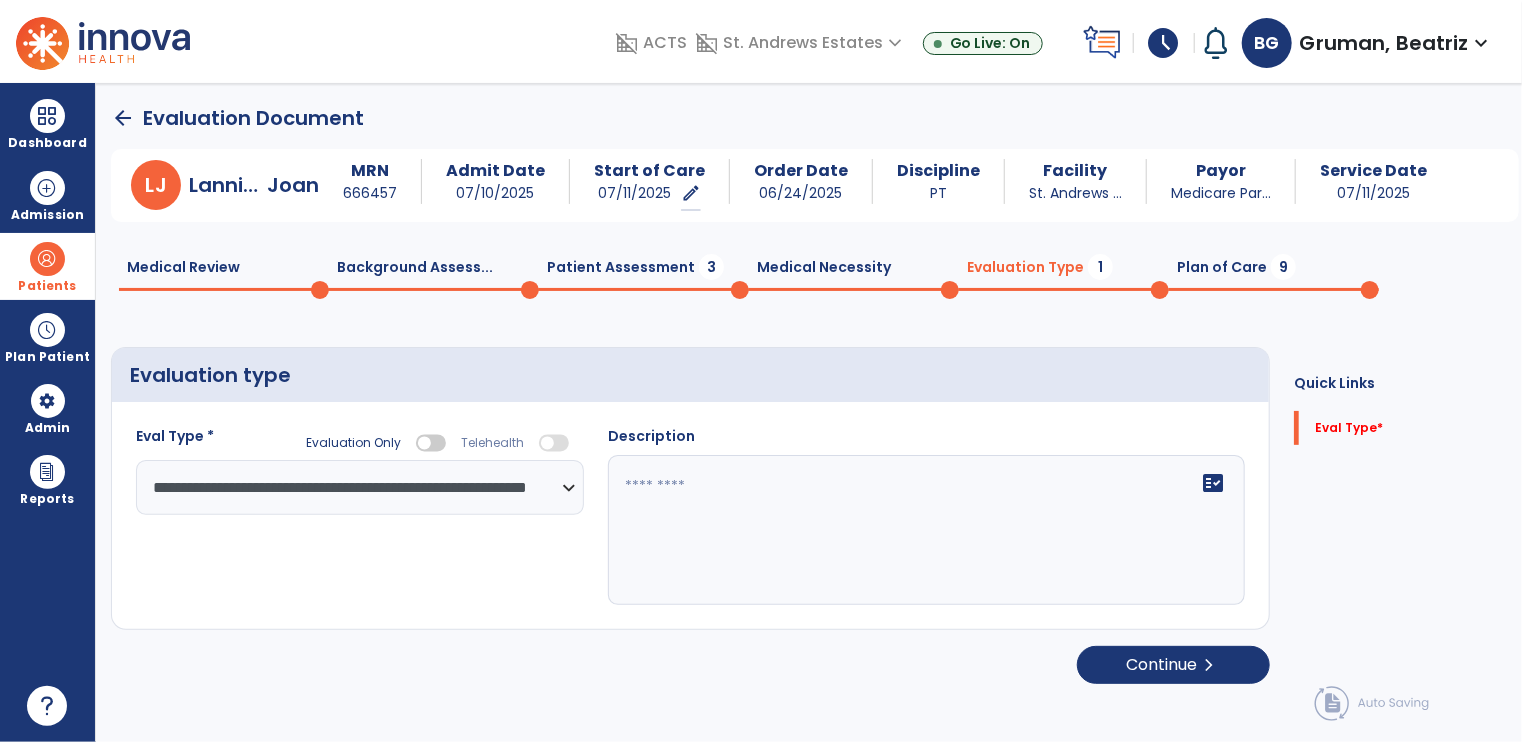 click 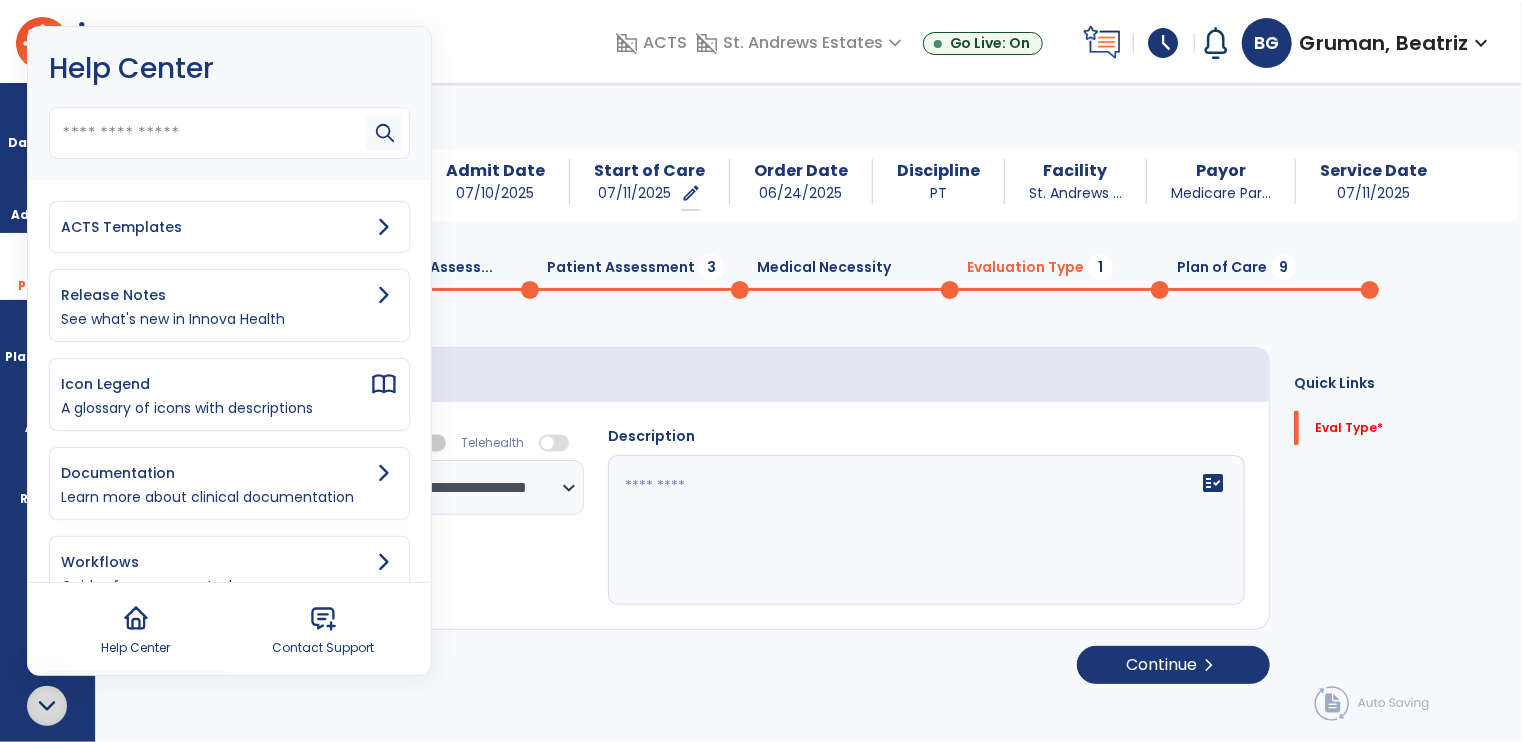 click on "ACTS Templates" at bounding box center [215, 227] 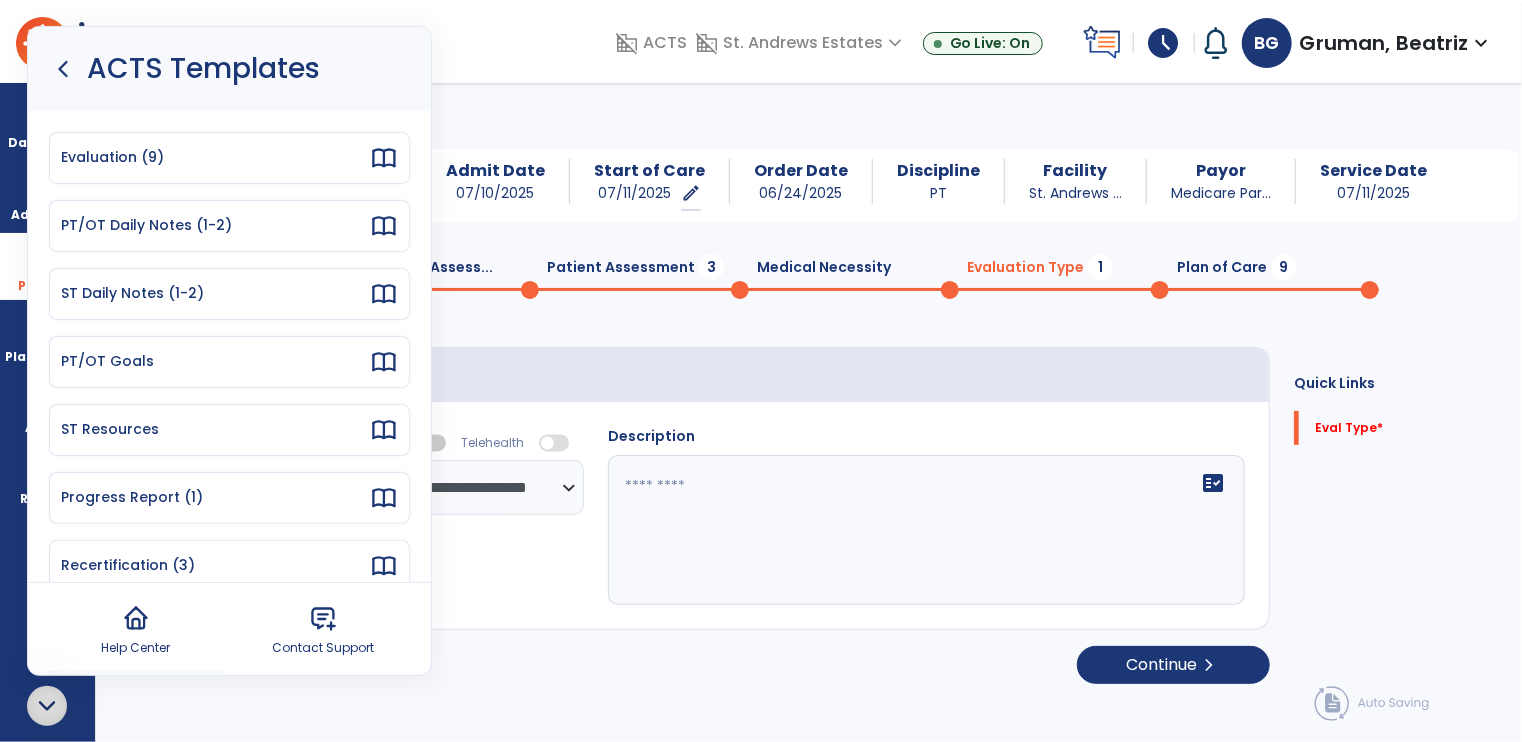 click on "Evaluation (9)" at bounding box center [215, 157] 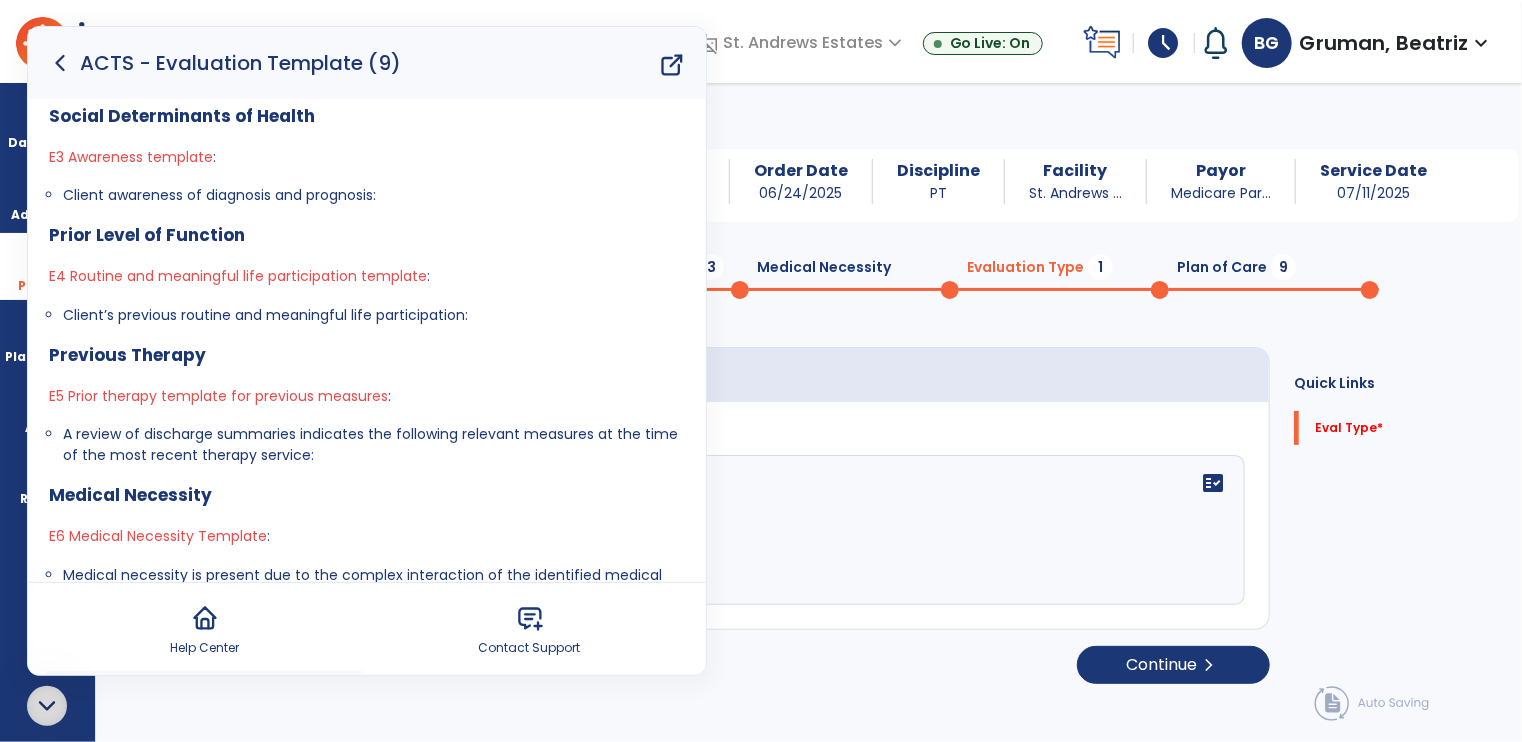 scroll, scrollTop: 1000, scrollLeft: 0, axis: vertical 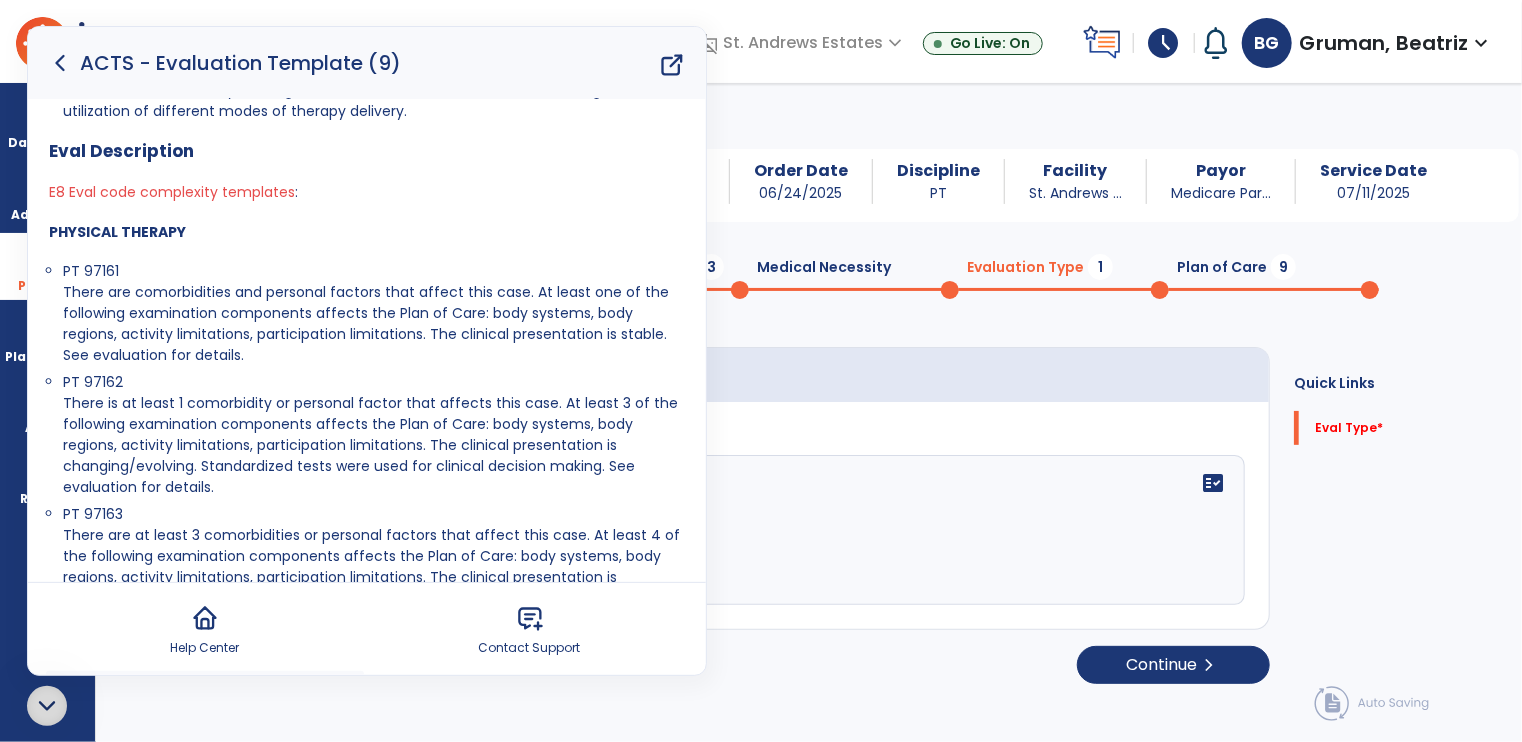 drag, startPoint x: 59, startPoint y: 397, endPoint x: 224, endPoint y: 493, distance: 190.89526 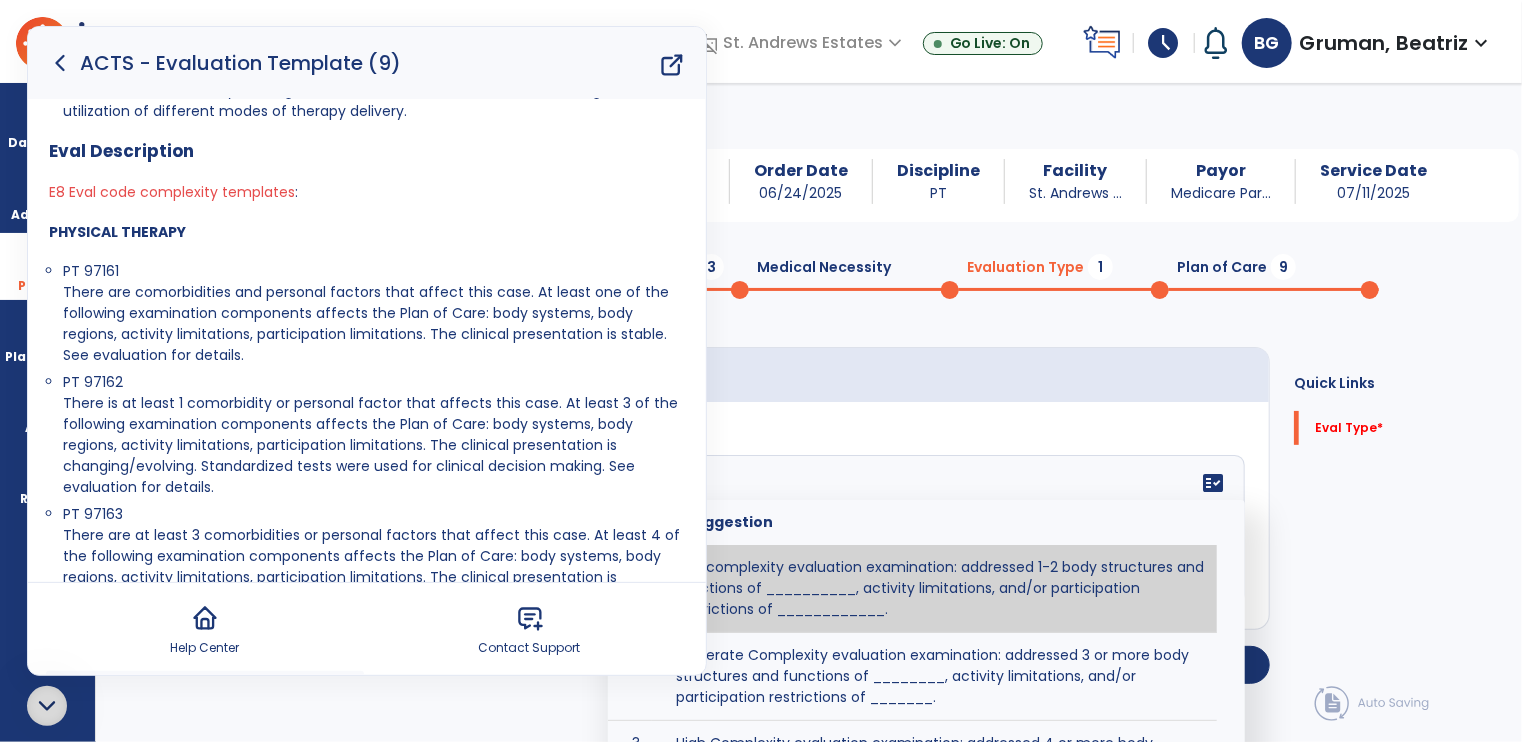click 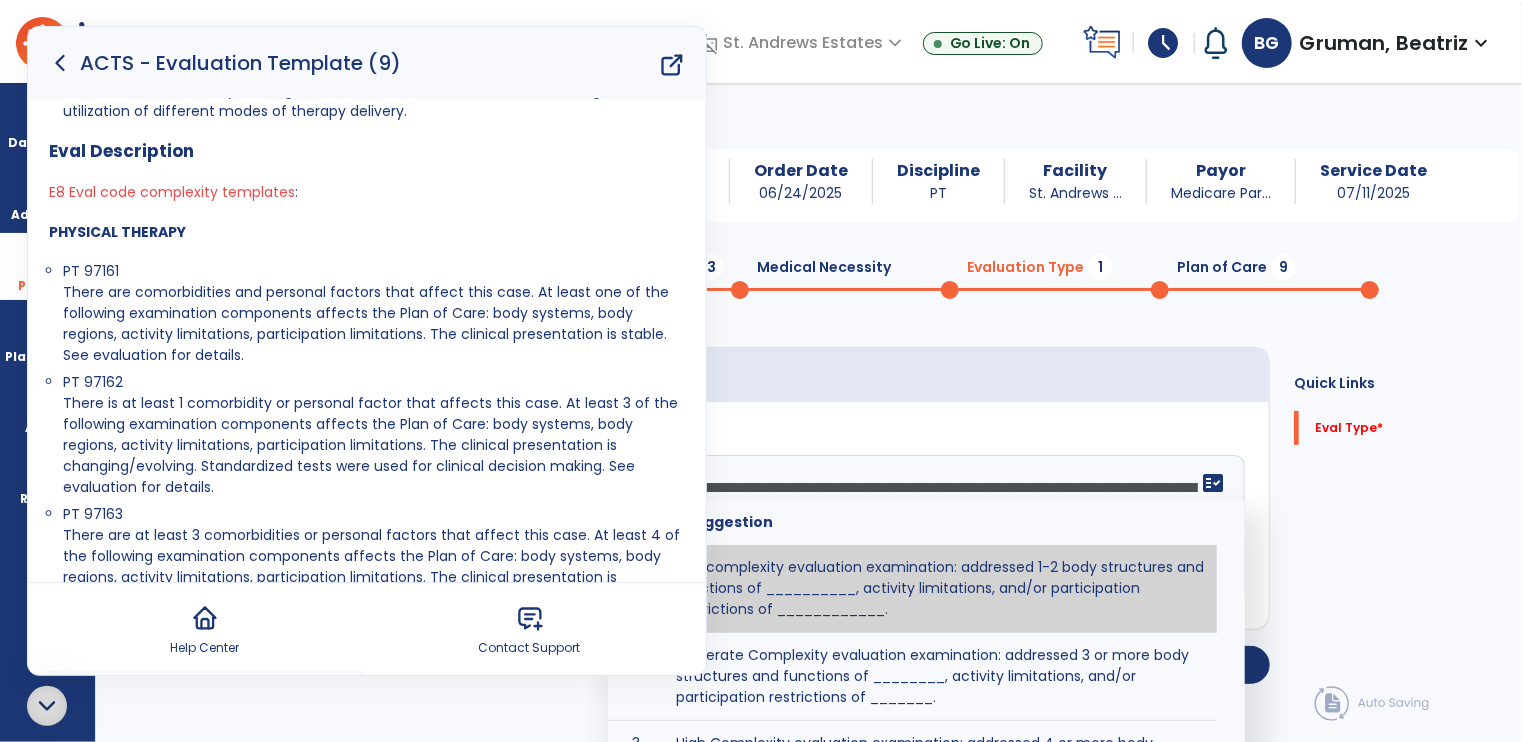scroll, scrollTop: 15, scrollLeft: 0, axis: vertical 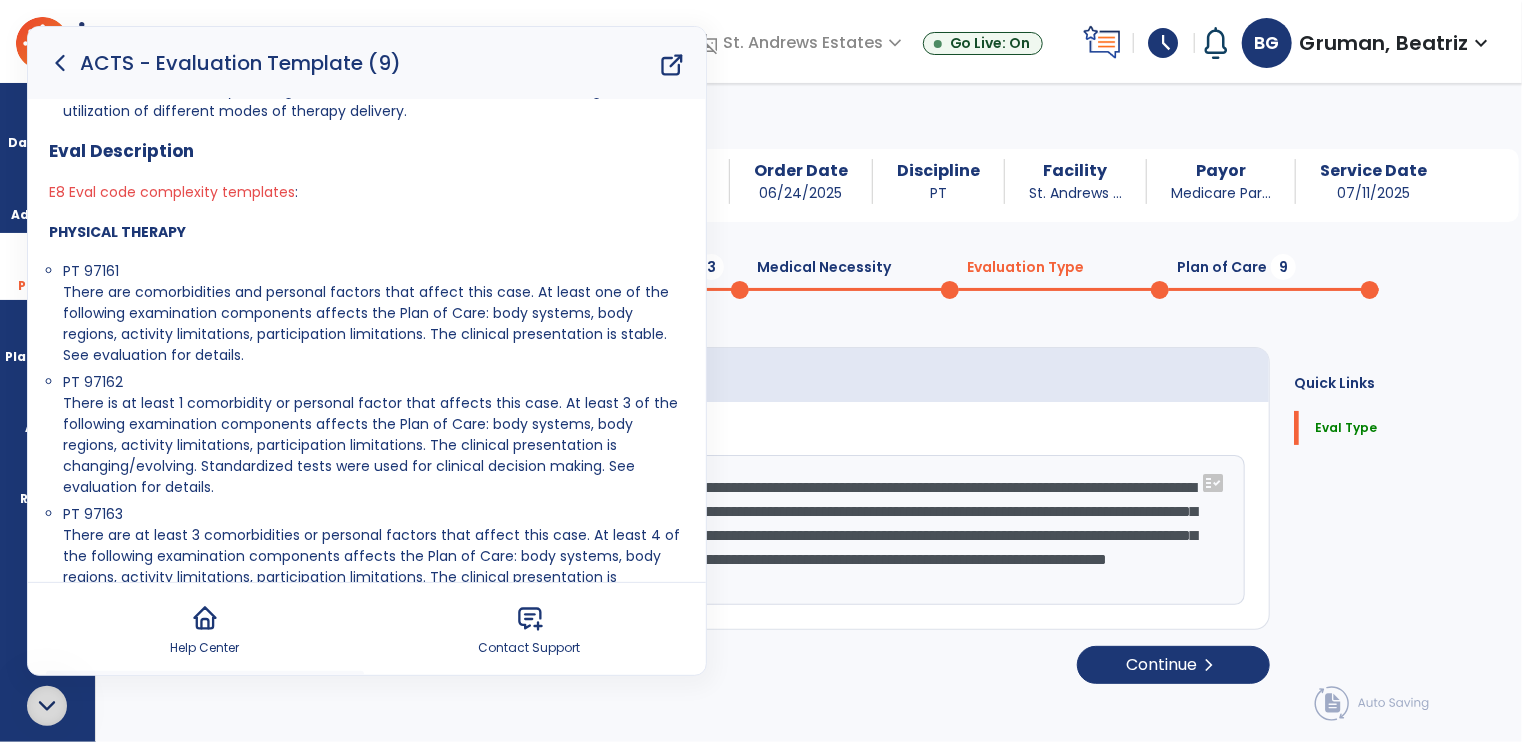 type on "**********" 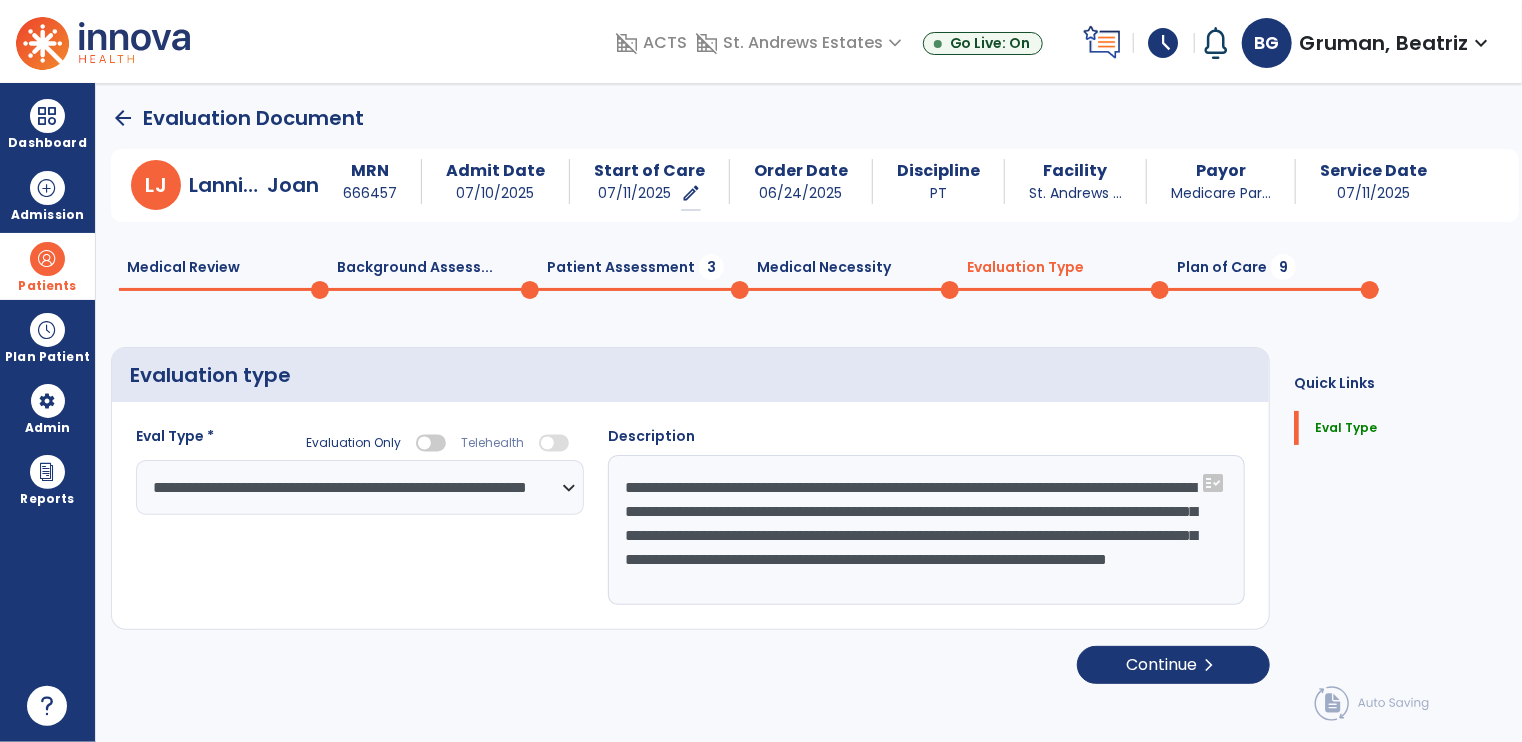 scroll, scrollTop: 0, scrollLeft: 0, axis: both 